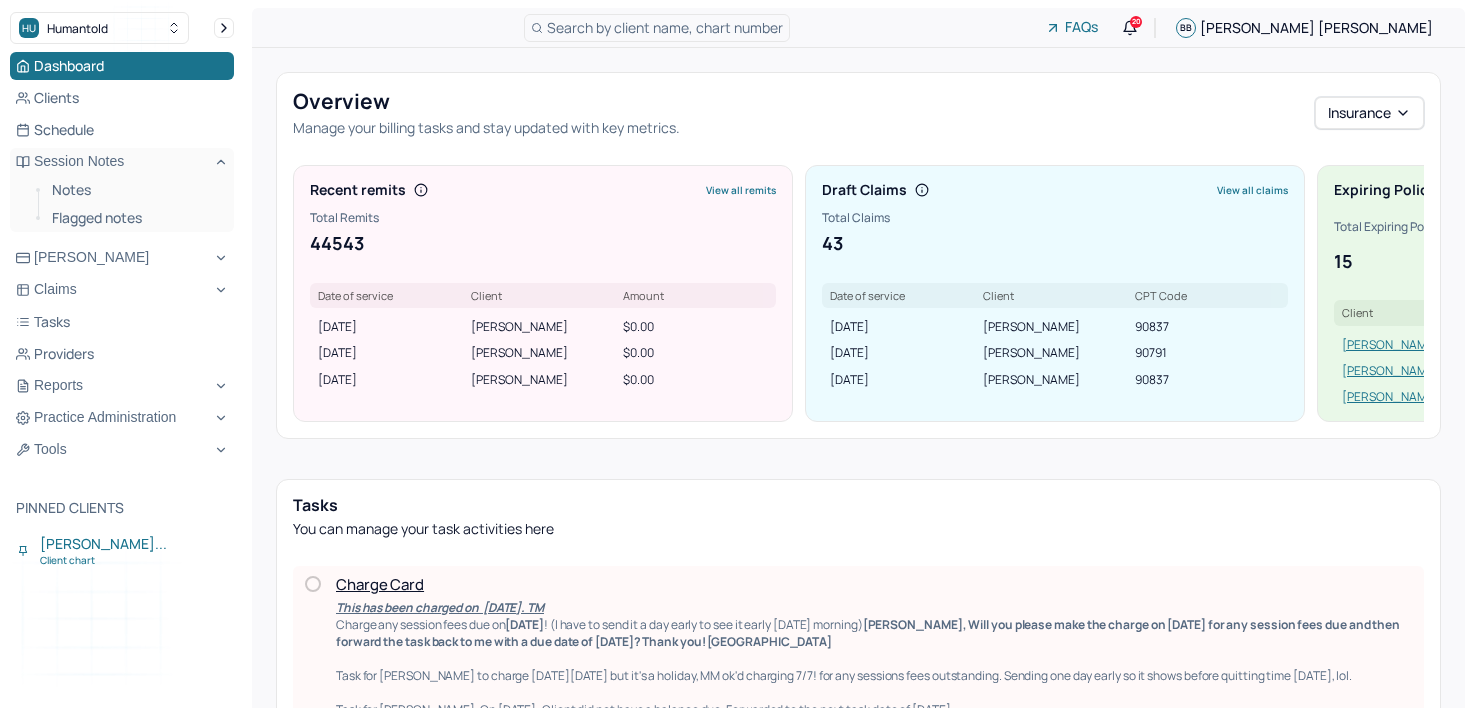 scroll, scrollTop: 135, scrollLeft: 0, axis: vertical 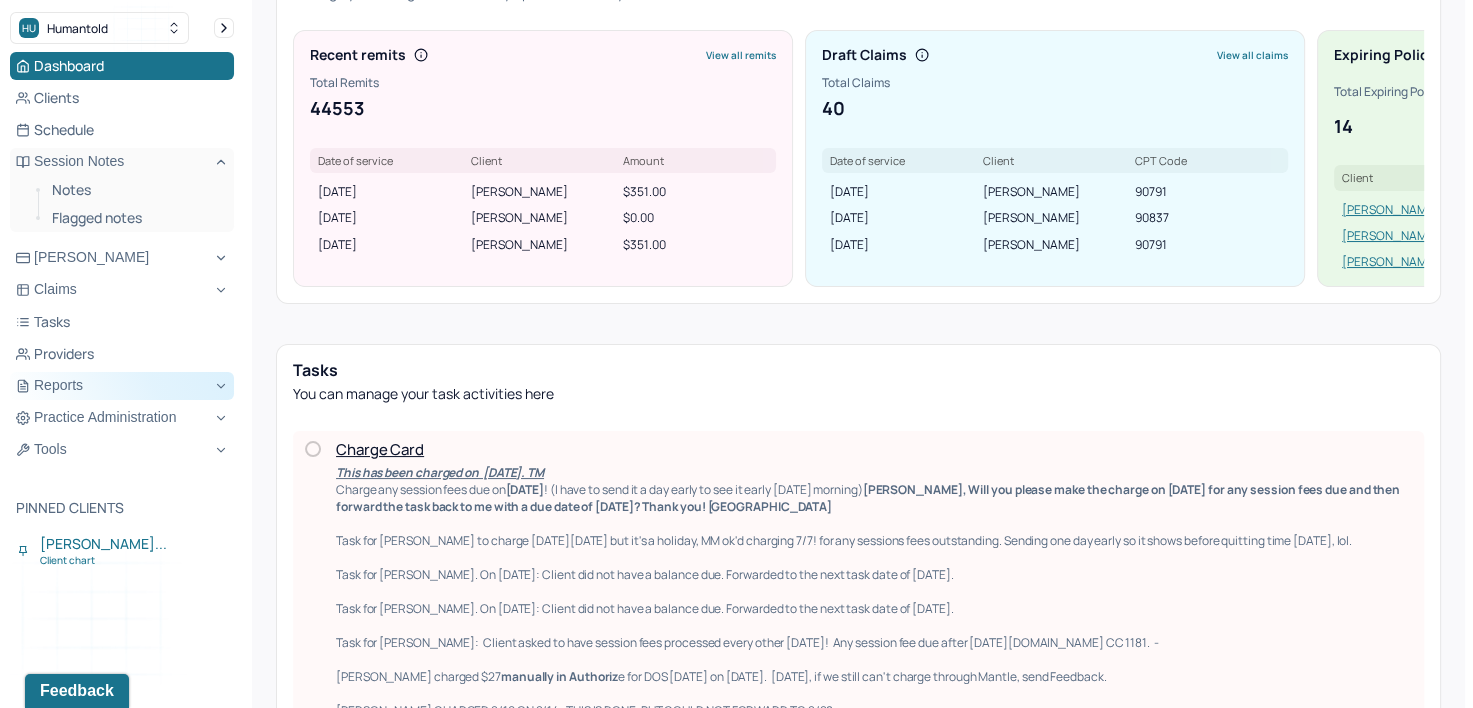 click on "Reports" at bounding box center (122, 386) 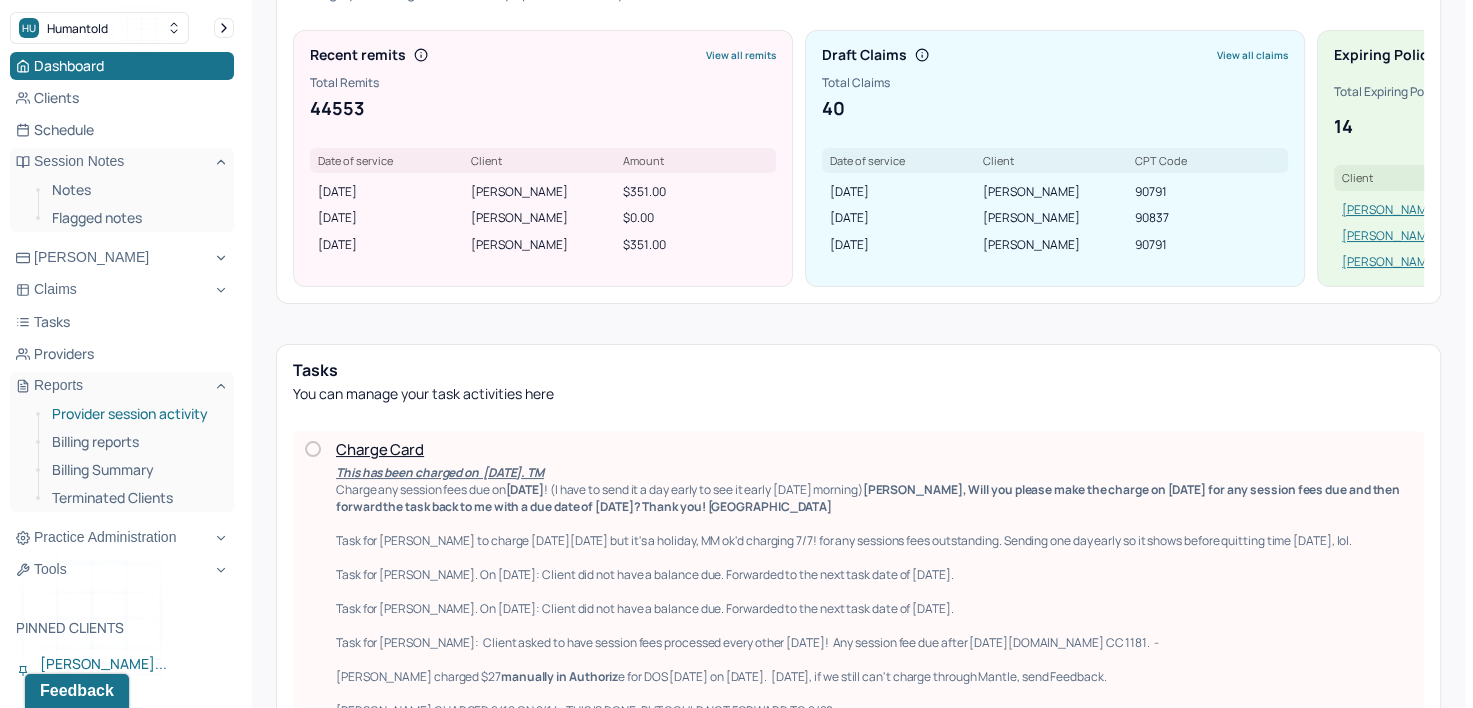 click on "Provider session activity" at bounding box center [135, 414] 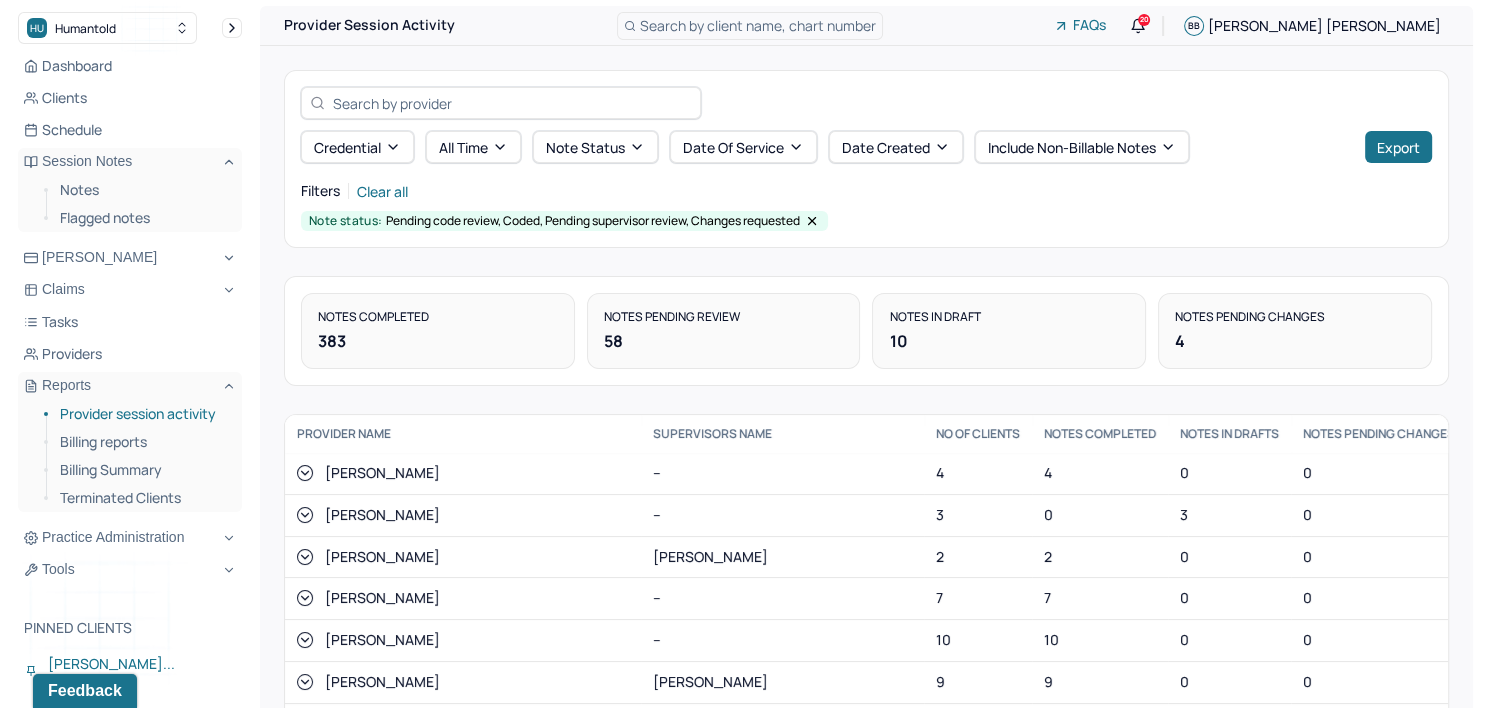 scroll, scrollTop: 0, scrollLeft: 0, axis: both 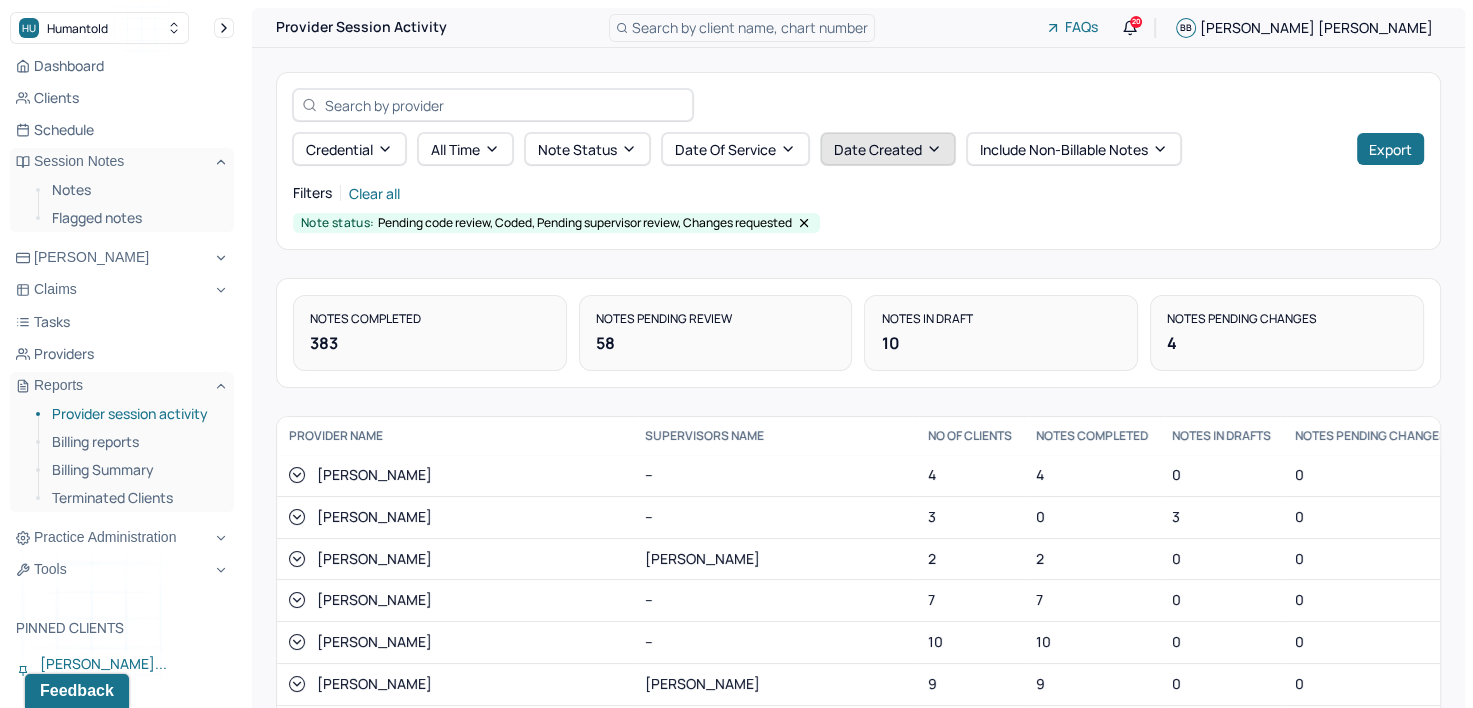 click on "Date Created" at bounding box center (888, 149) 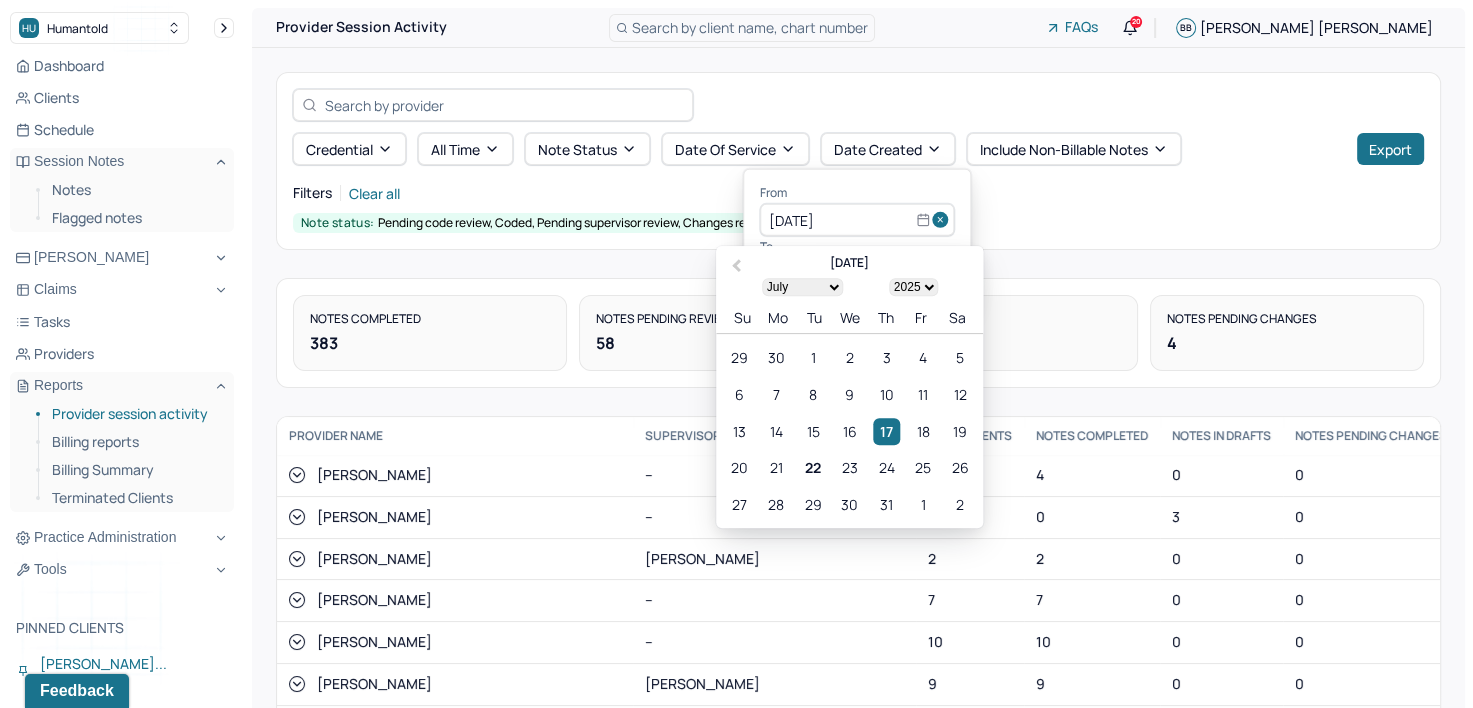 click at bounding box center (943, 220) 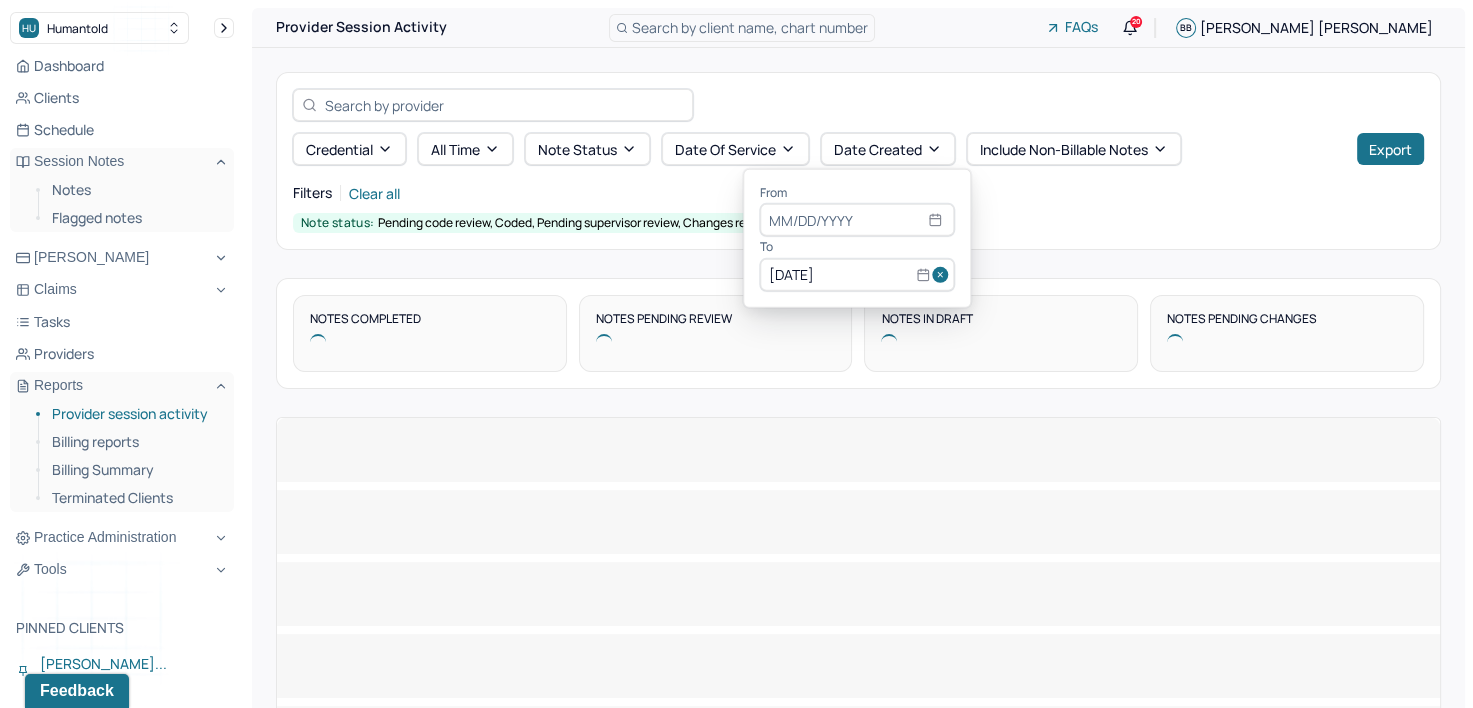 click at bounding box center [943, 275] 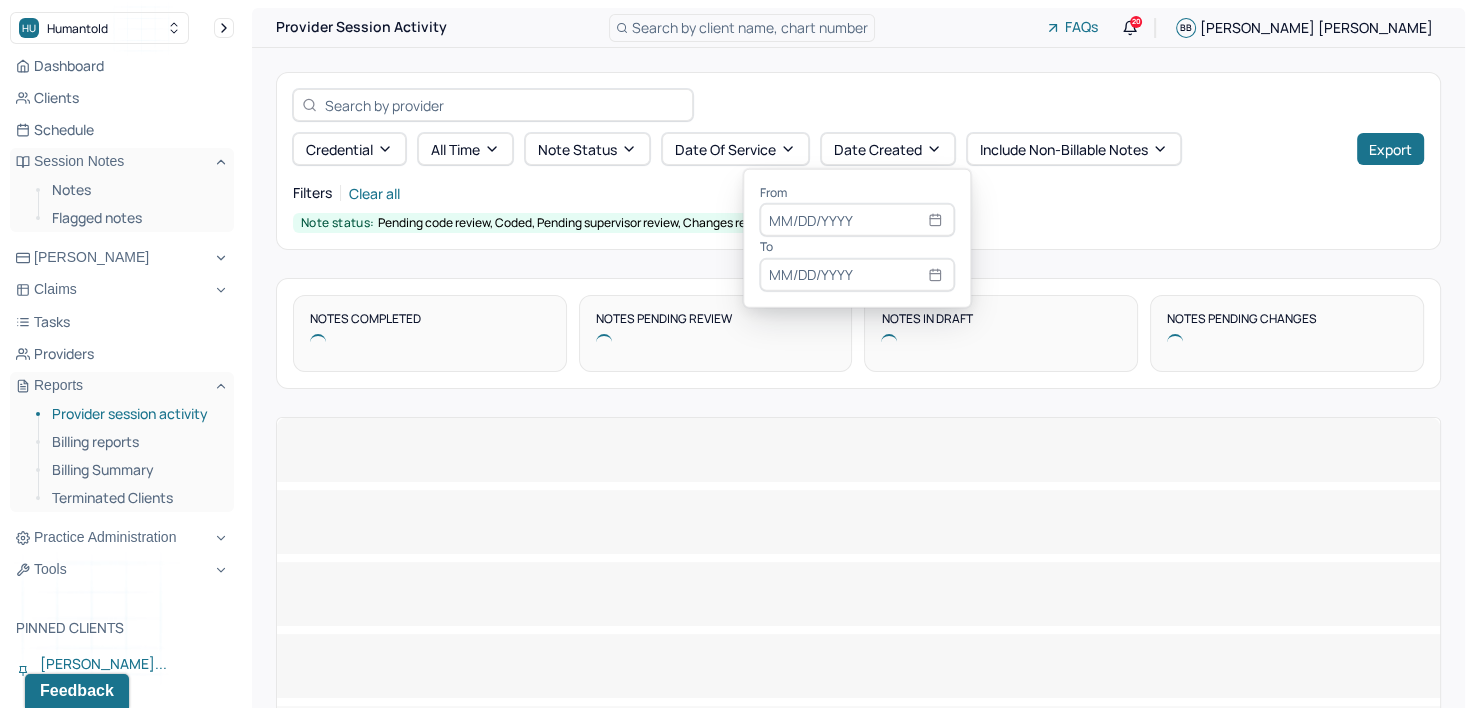 select on "6" 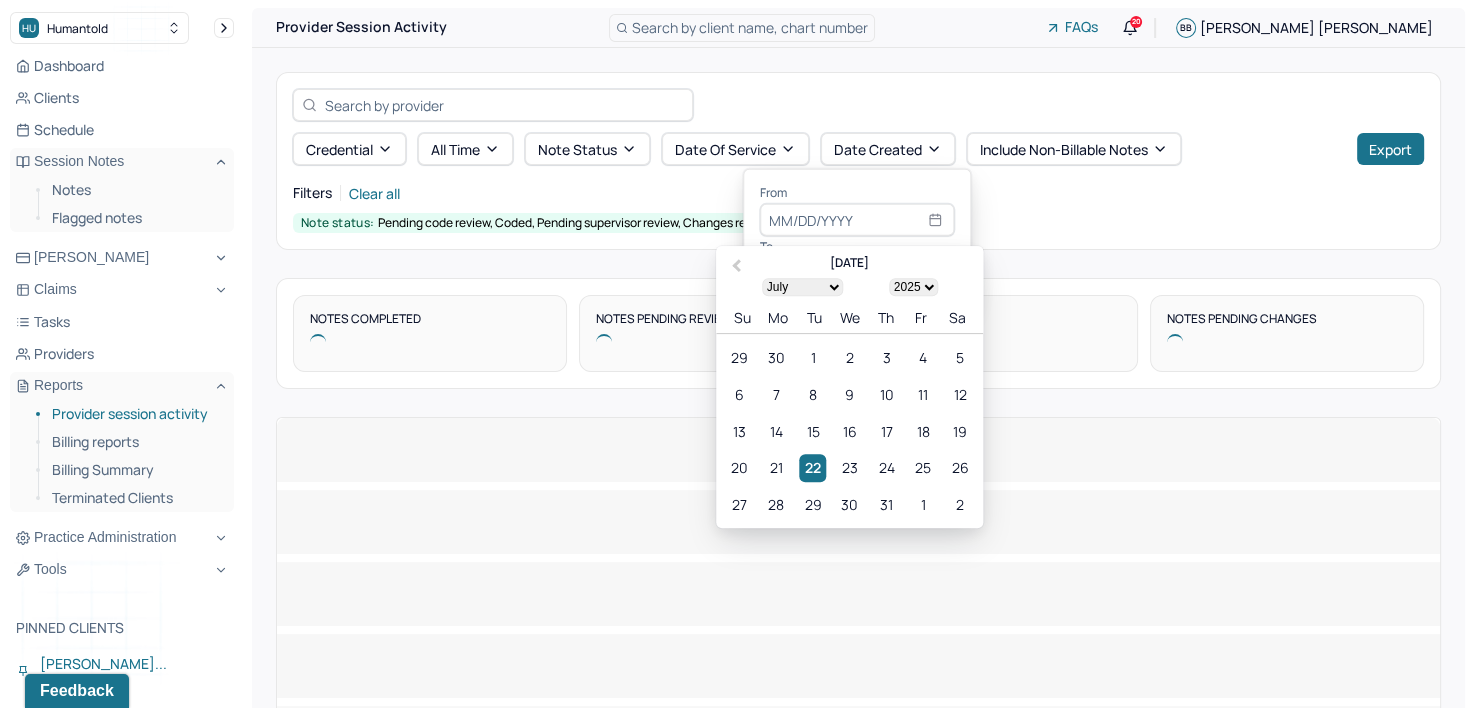 click at bounding box center (857, 220) 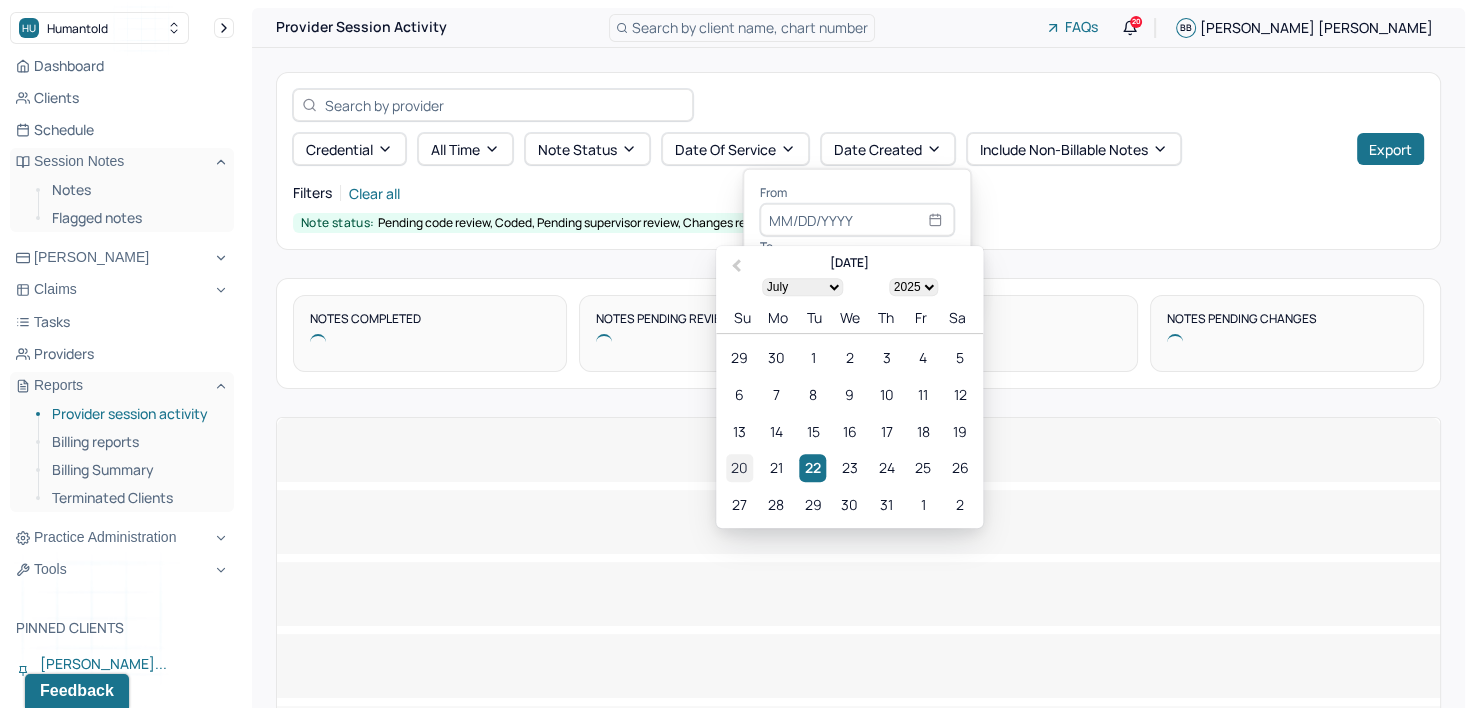 click on "20" at bounding box center (739, 468) 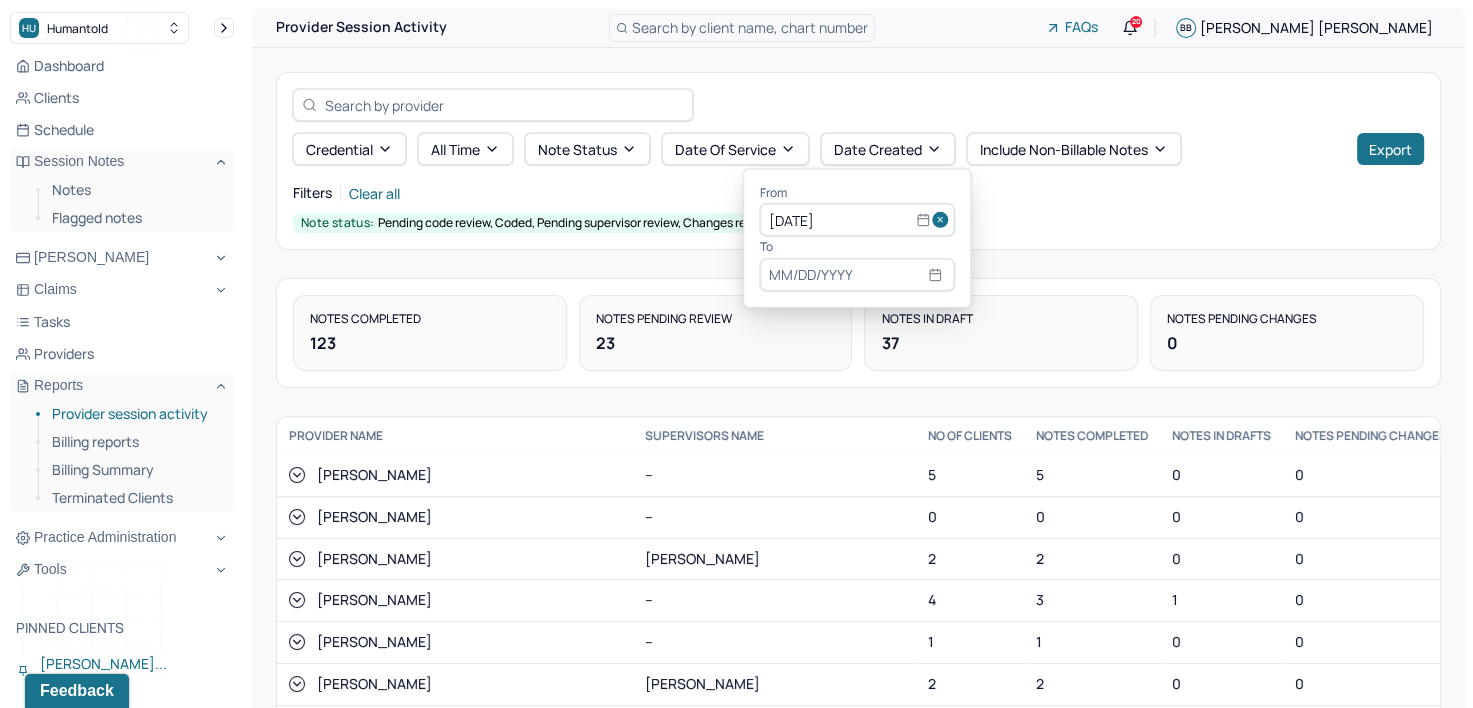 select on "6" 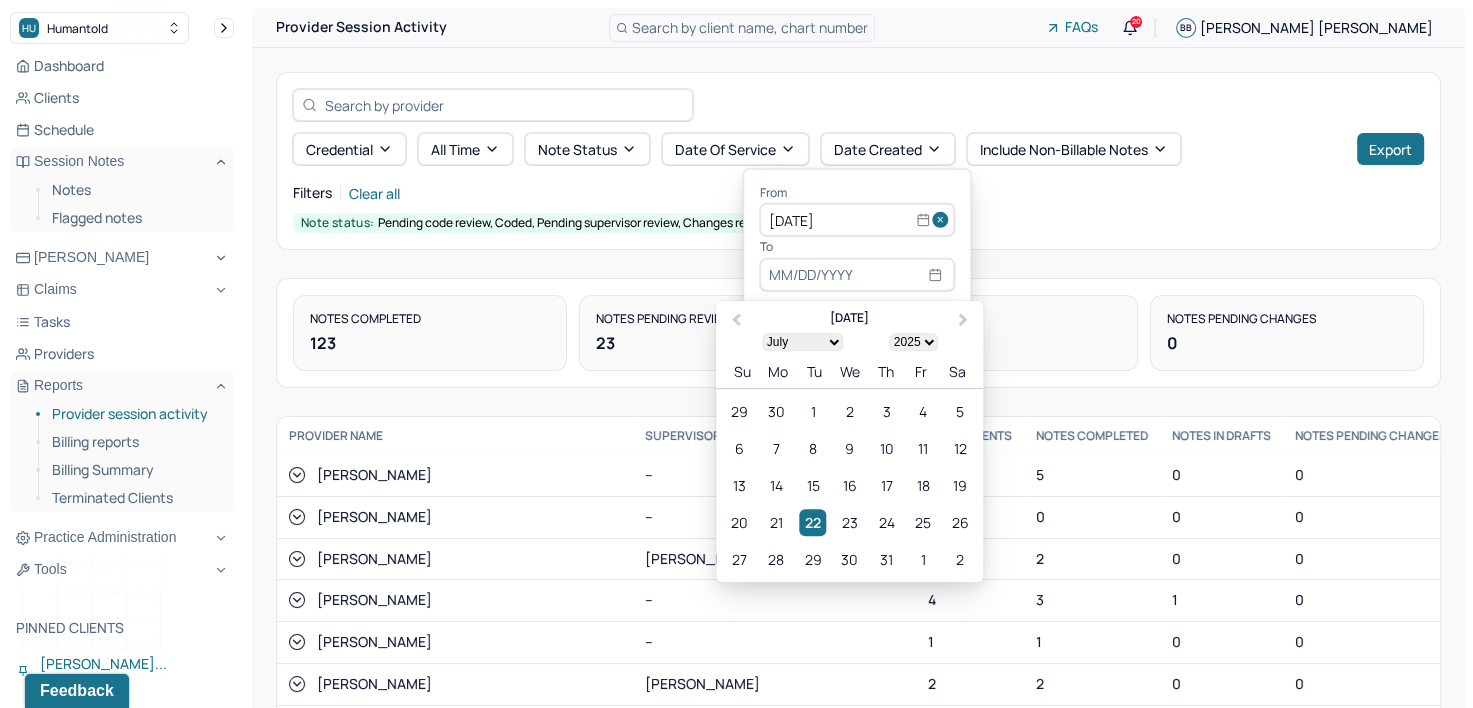 click at bounding box center (857, 275) 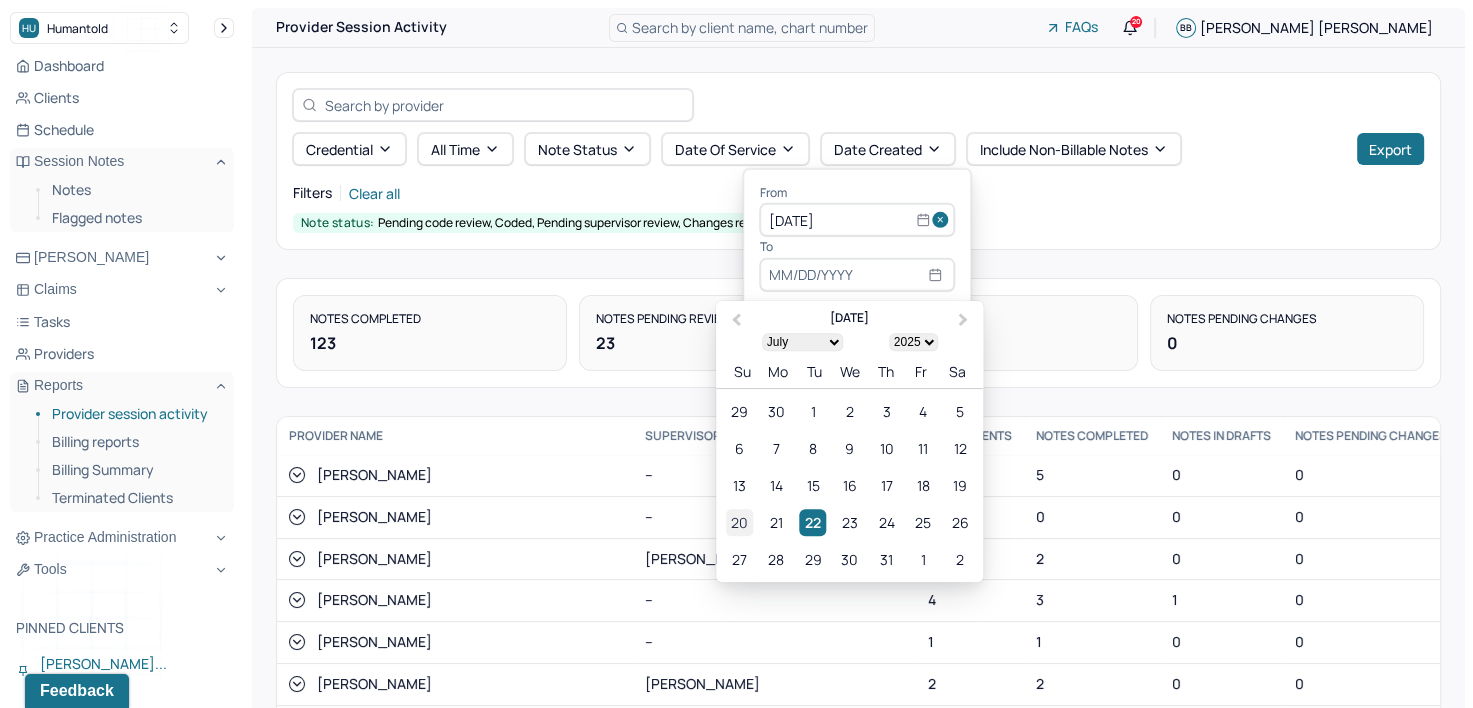 click on "20" at bounding box center [739, 522] 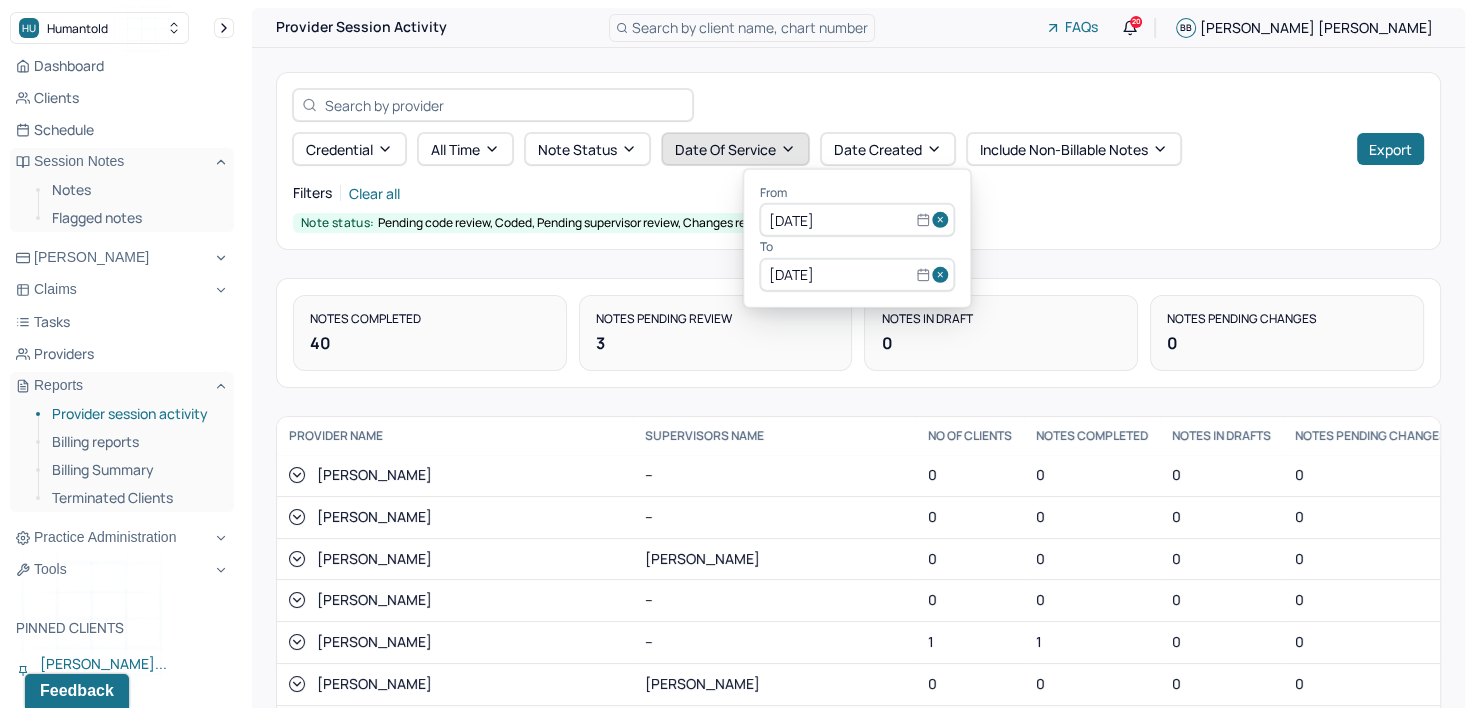 click on "Date Of Service" at bounding box center (735, 149) 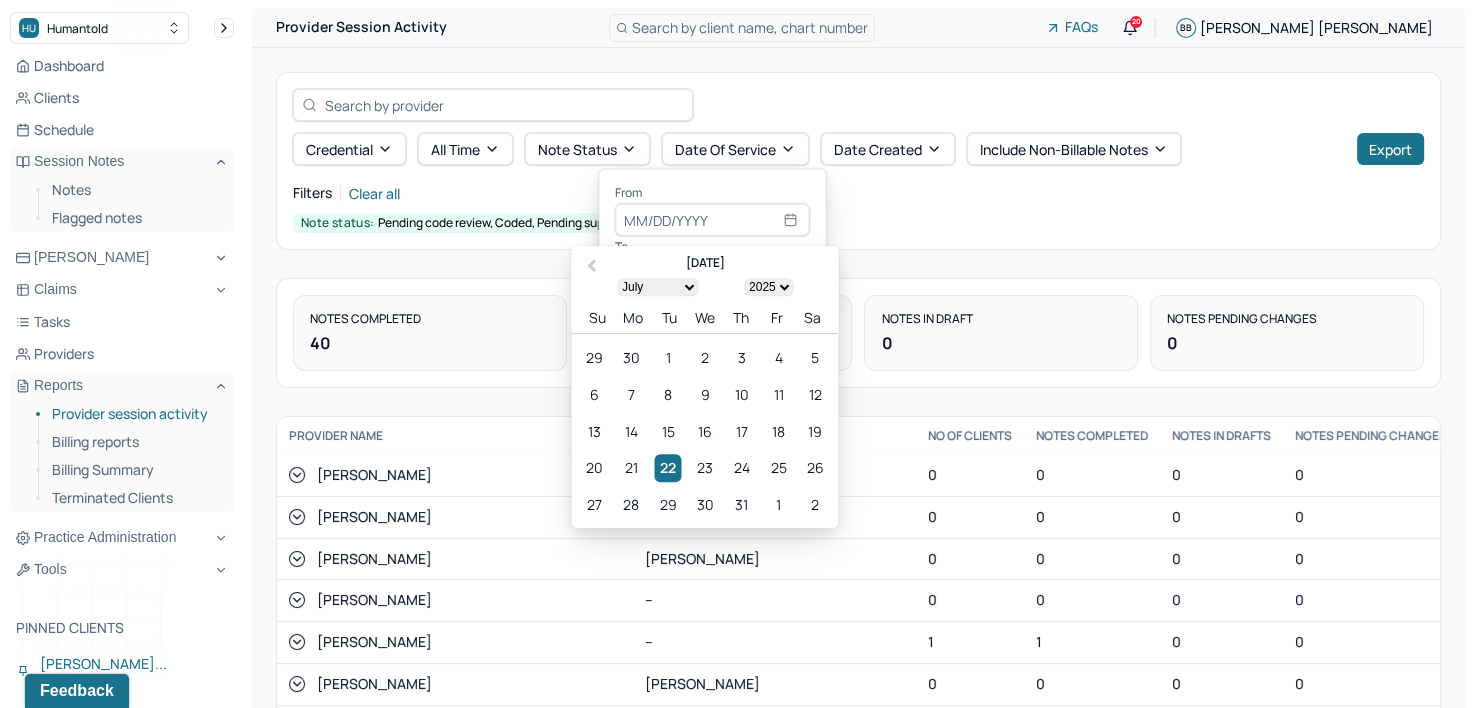 click on "Credential All time Note status Date Of Service Date Created Include non-billable notes Export Filters Clear all Note status: Pending code review, Coded, Pending supervisor review, Changes requested" at bounding box center [858, 161] 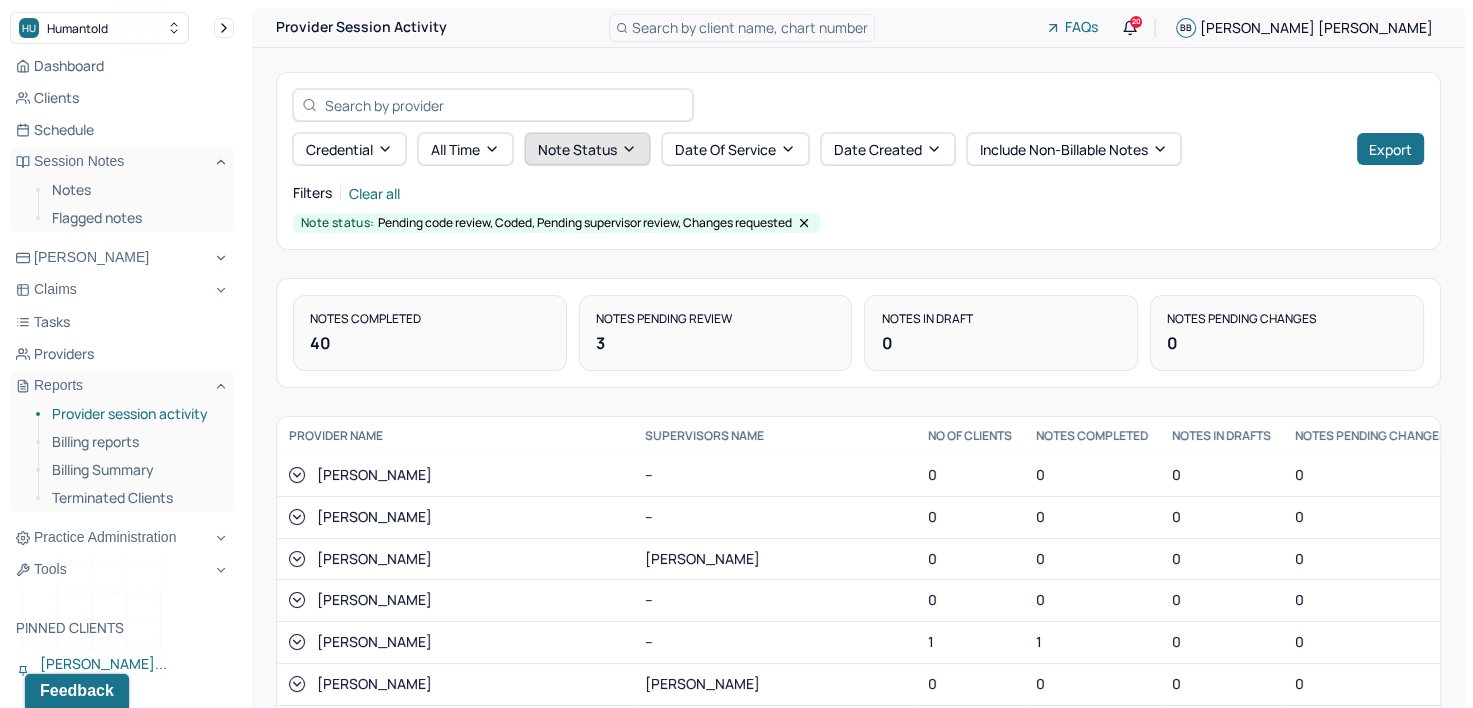 click 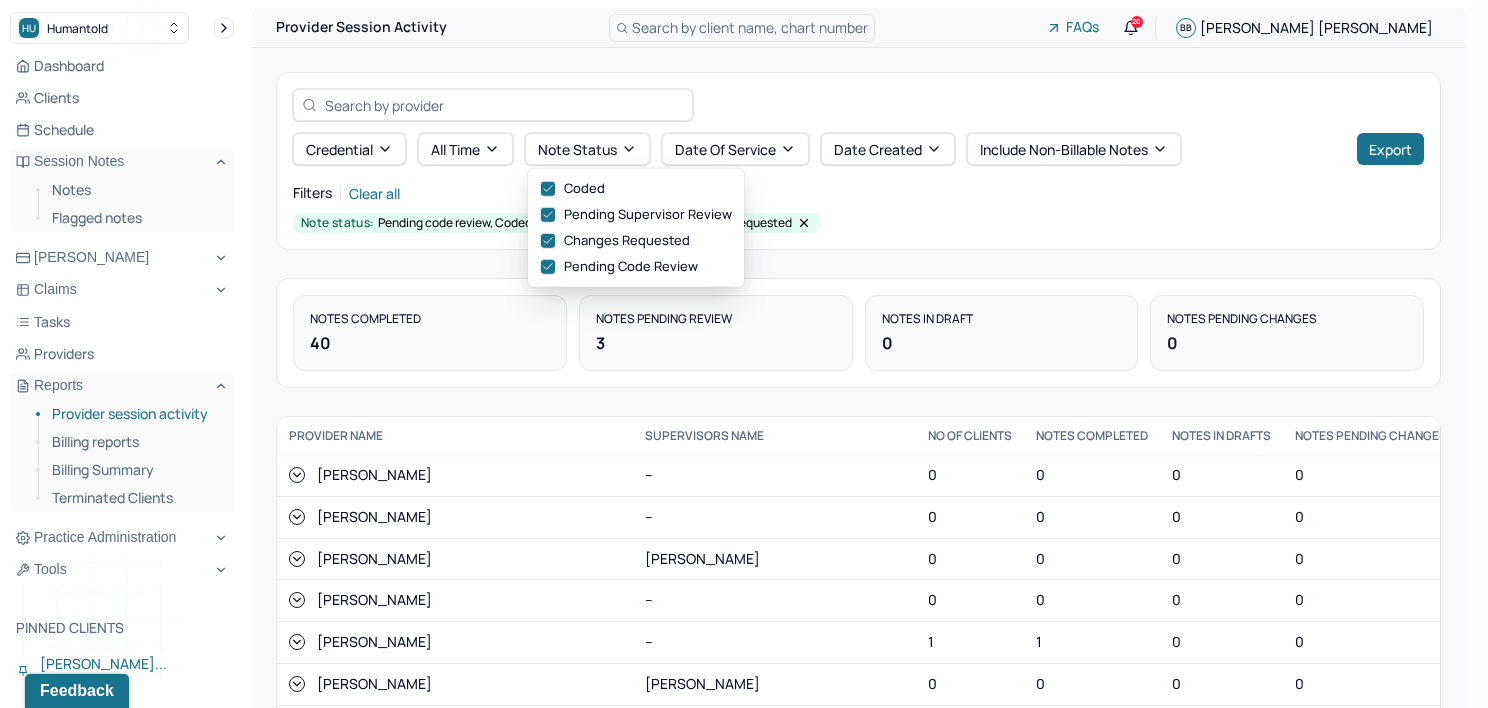 click on "Note status: Pending code review, Coded, Pending supervisor review, Changes requested" at bounding box center (858, 223) 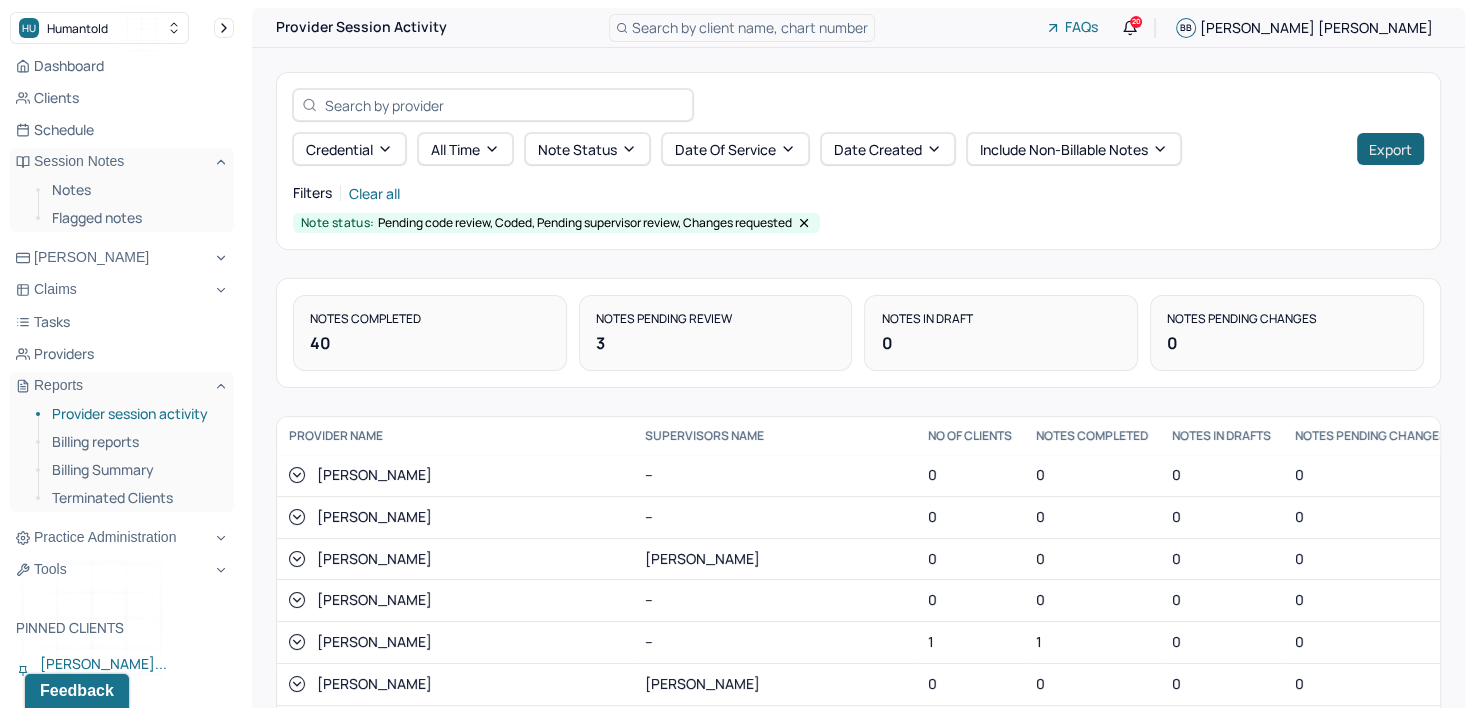 click on "Export" at bounding box center [1390, 149] 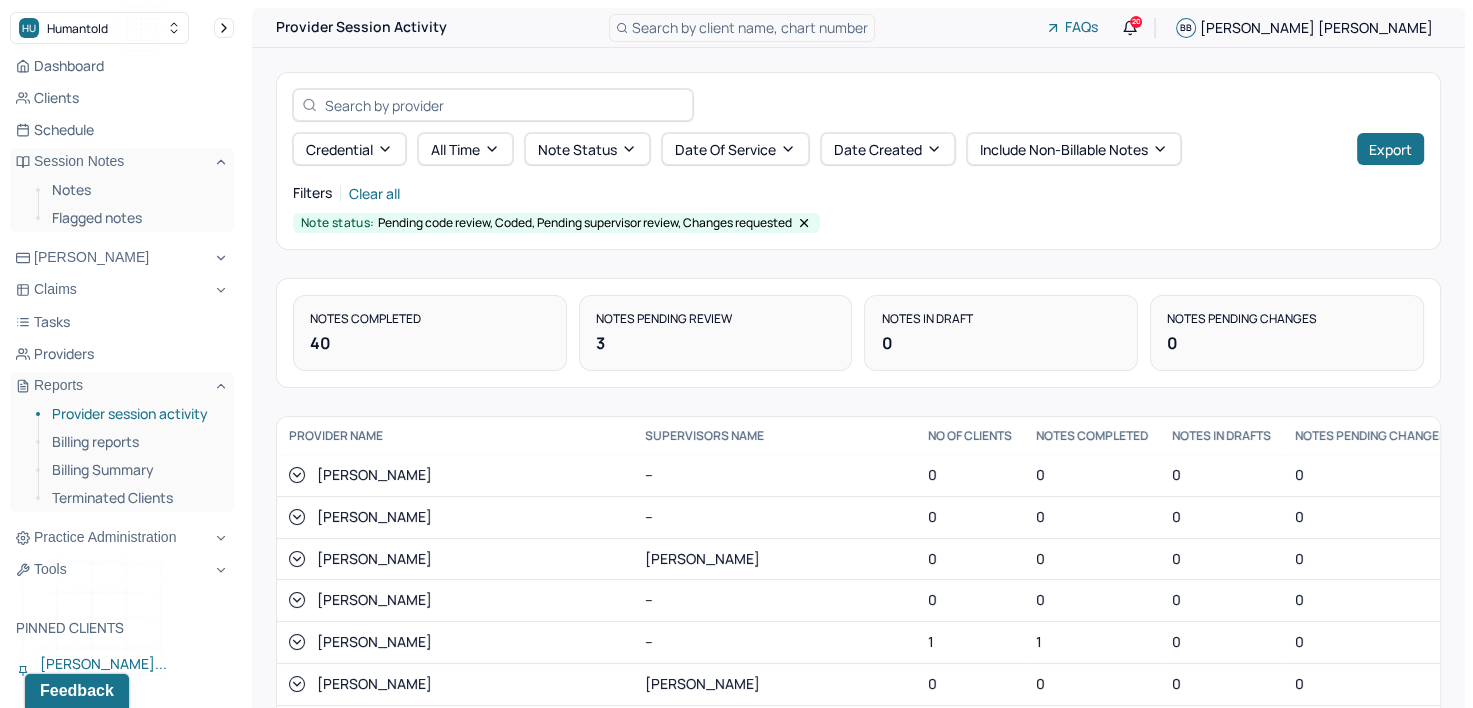 click on "Note status: Pending code review, Coded, Pending supervisor review, Changes requested" at bounding box center (858, 223) 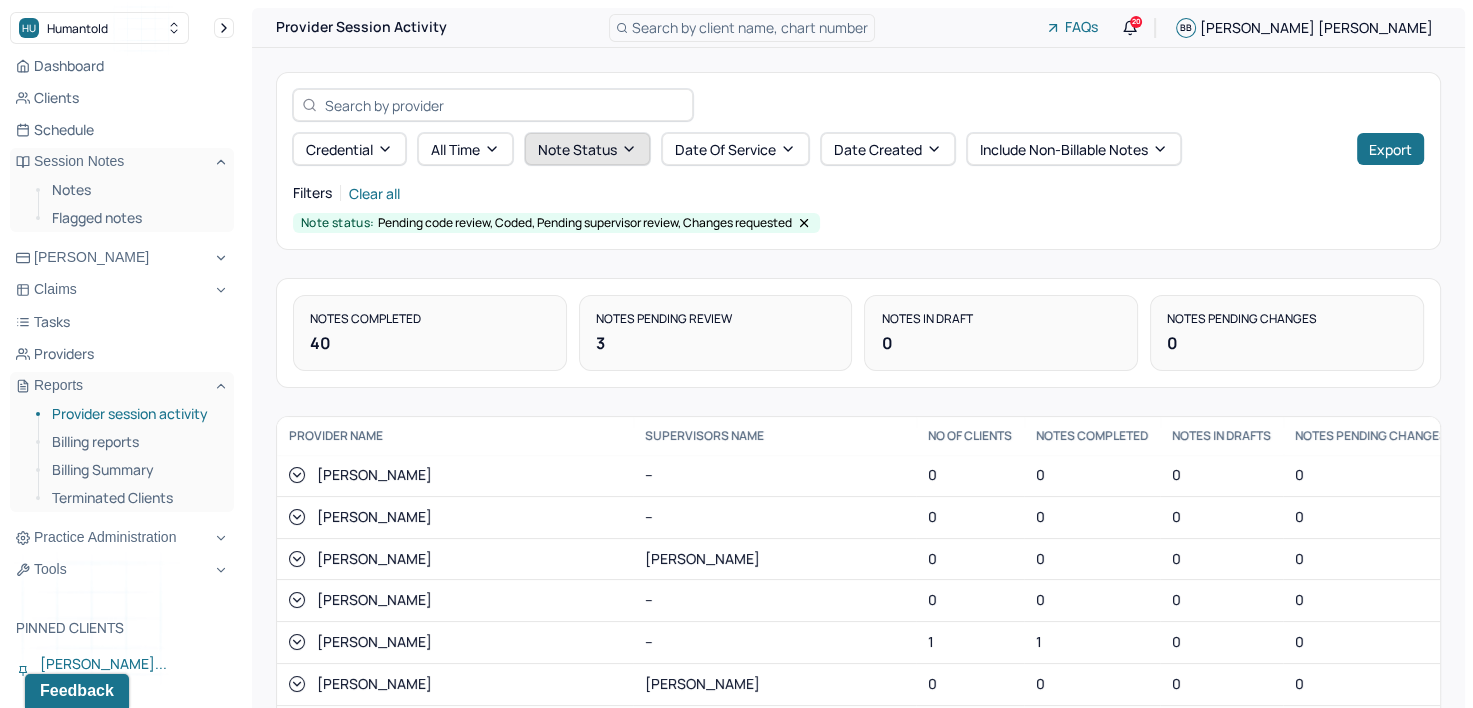 click on "Note status" at bounding box center [587, 149] 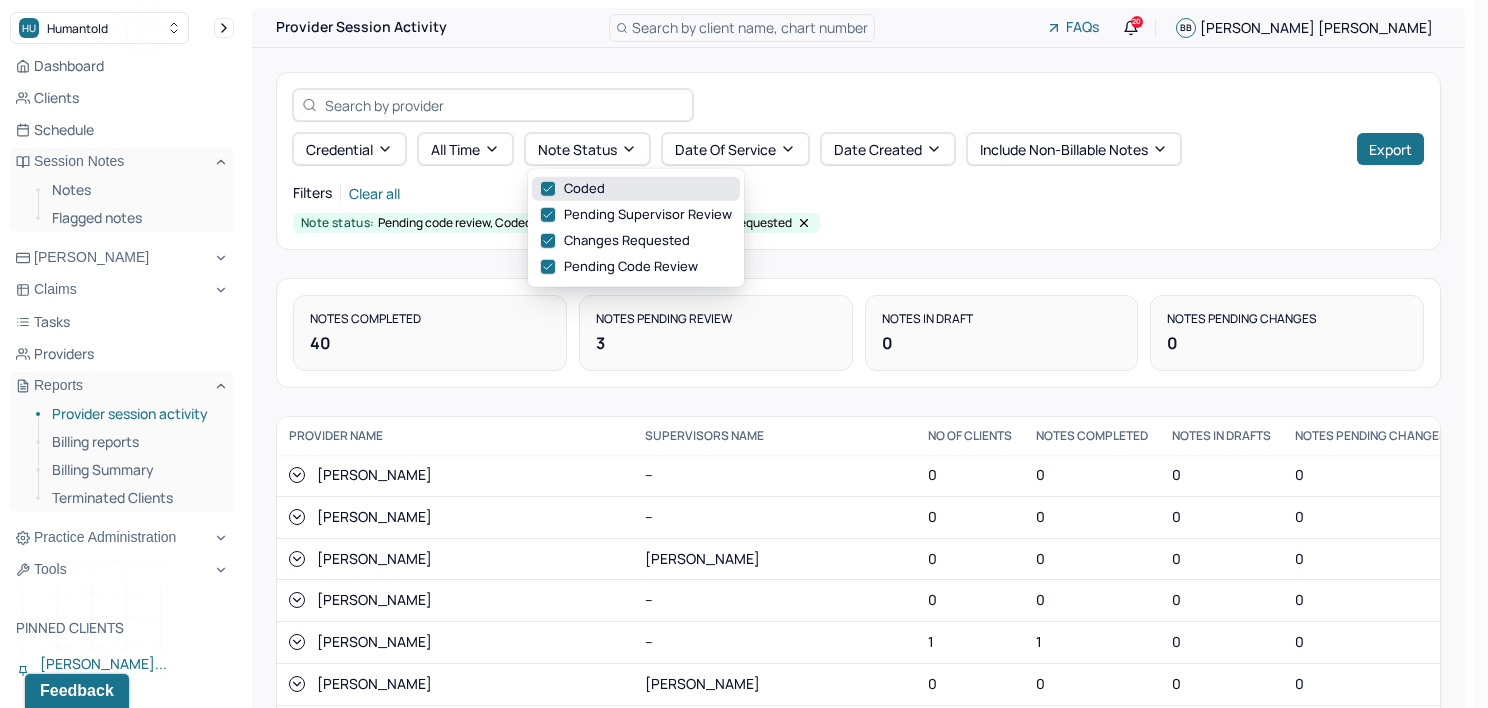 click 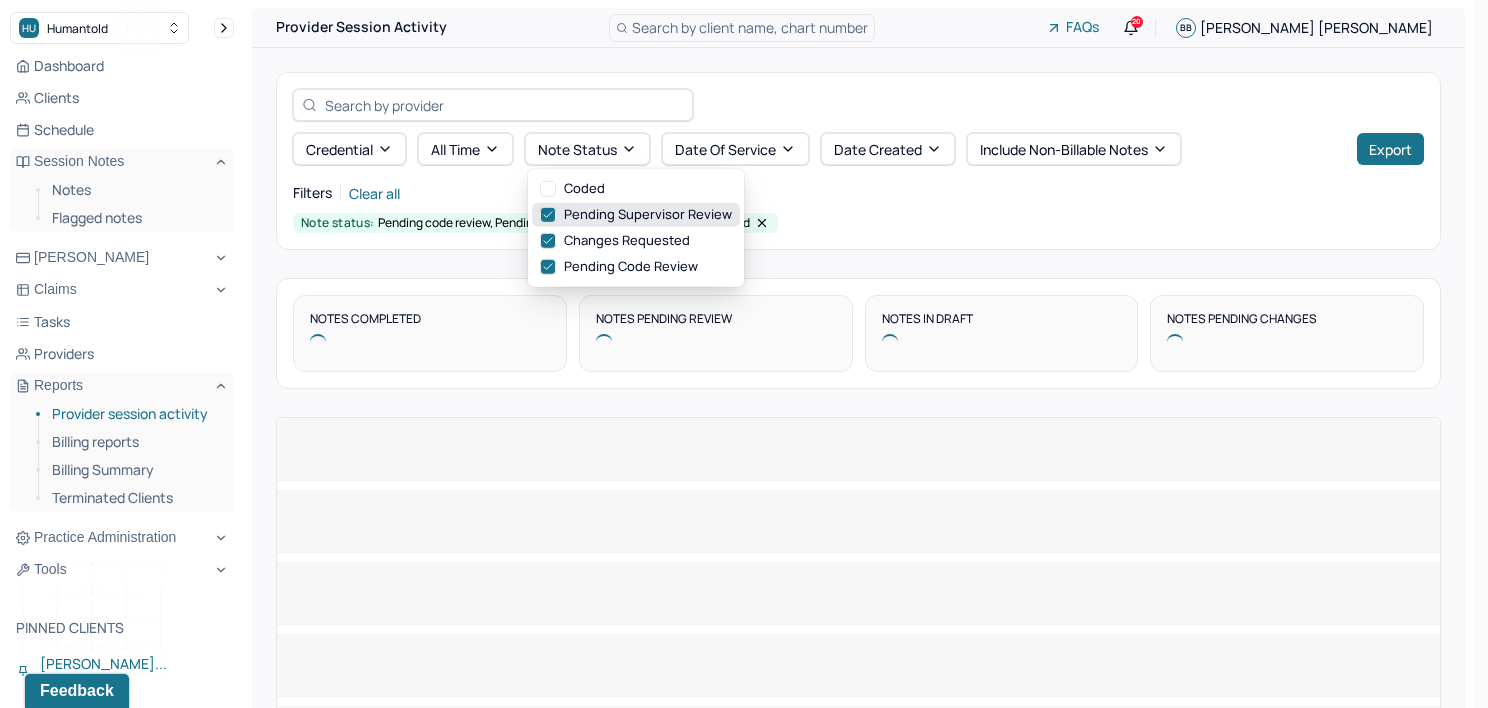 click 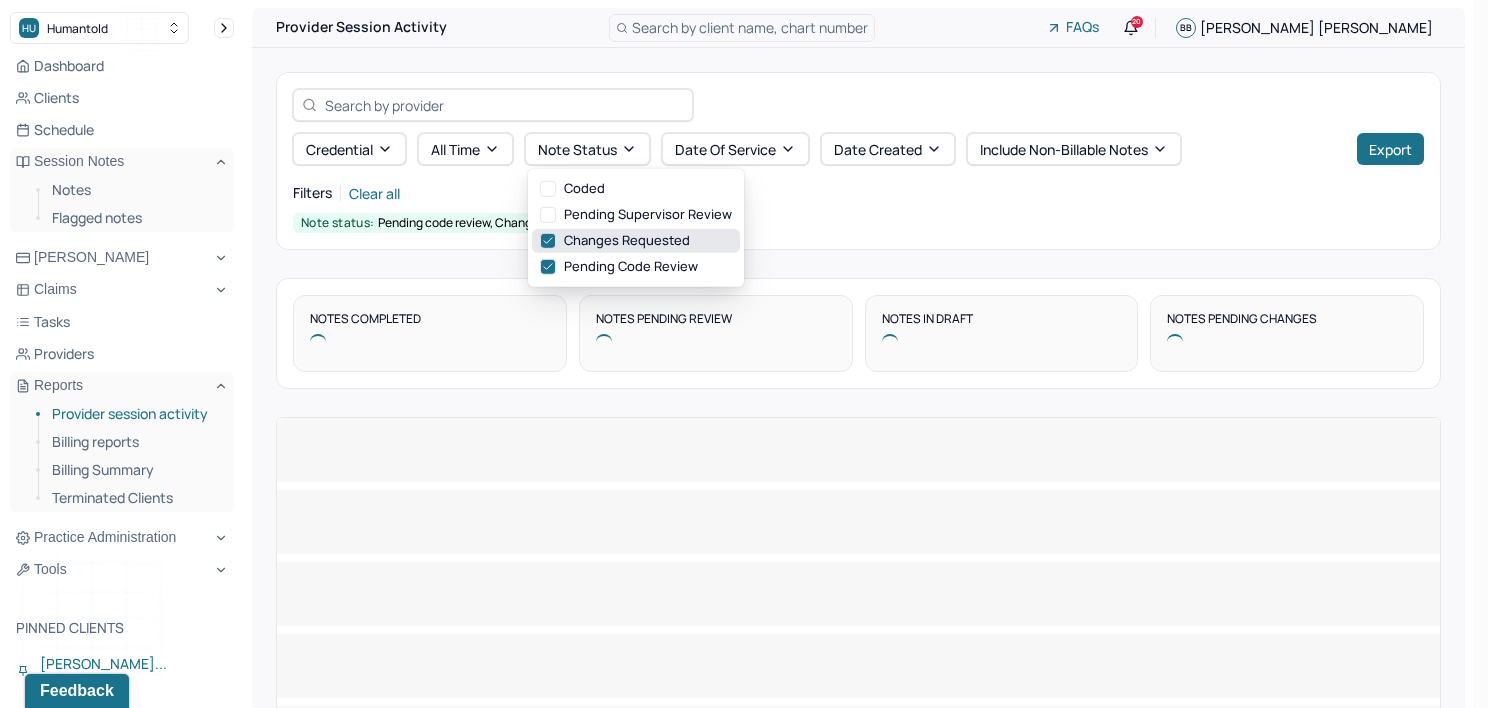 click 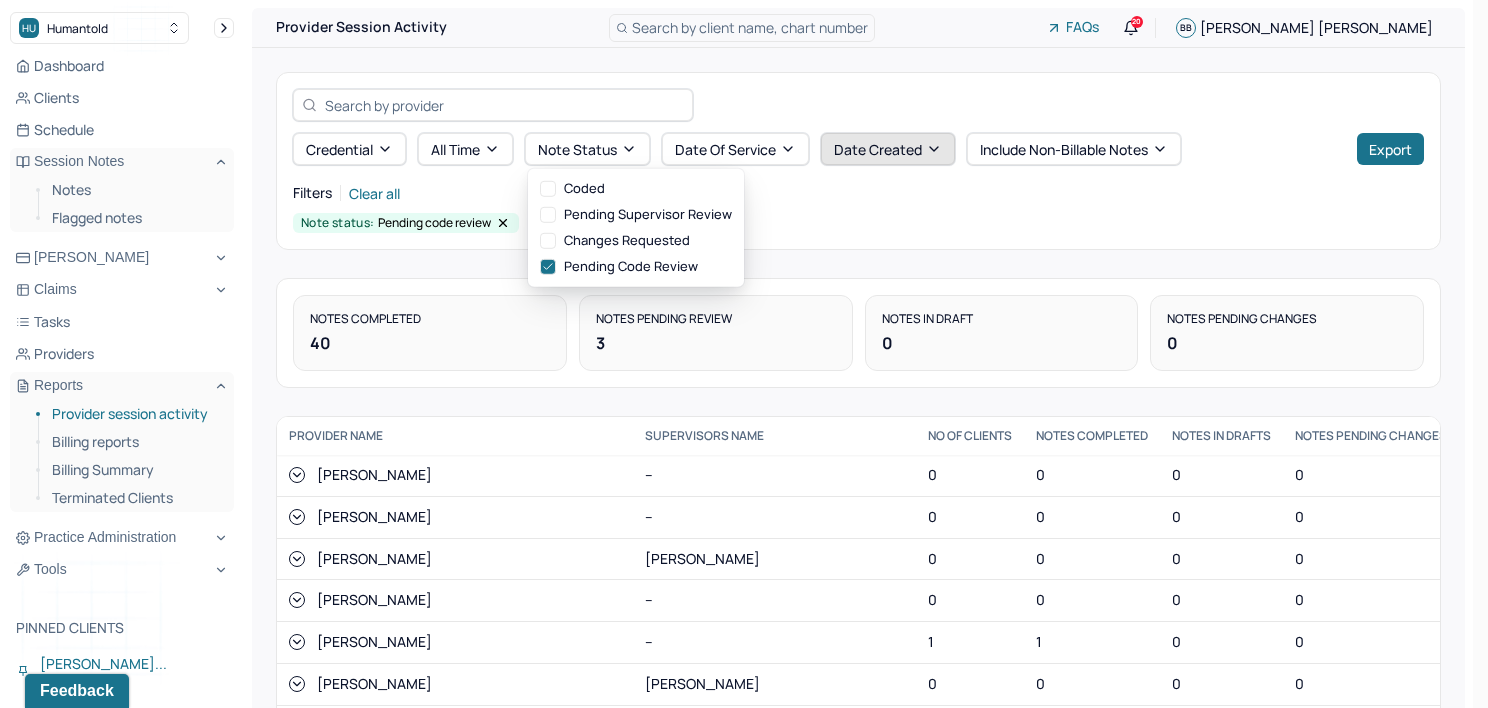 click 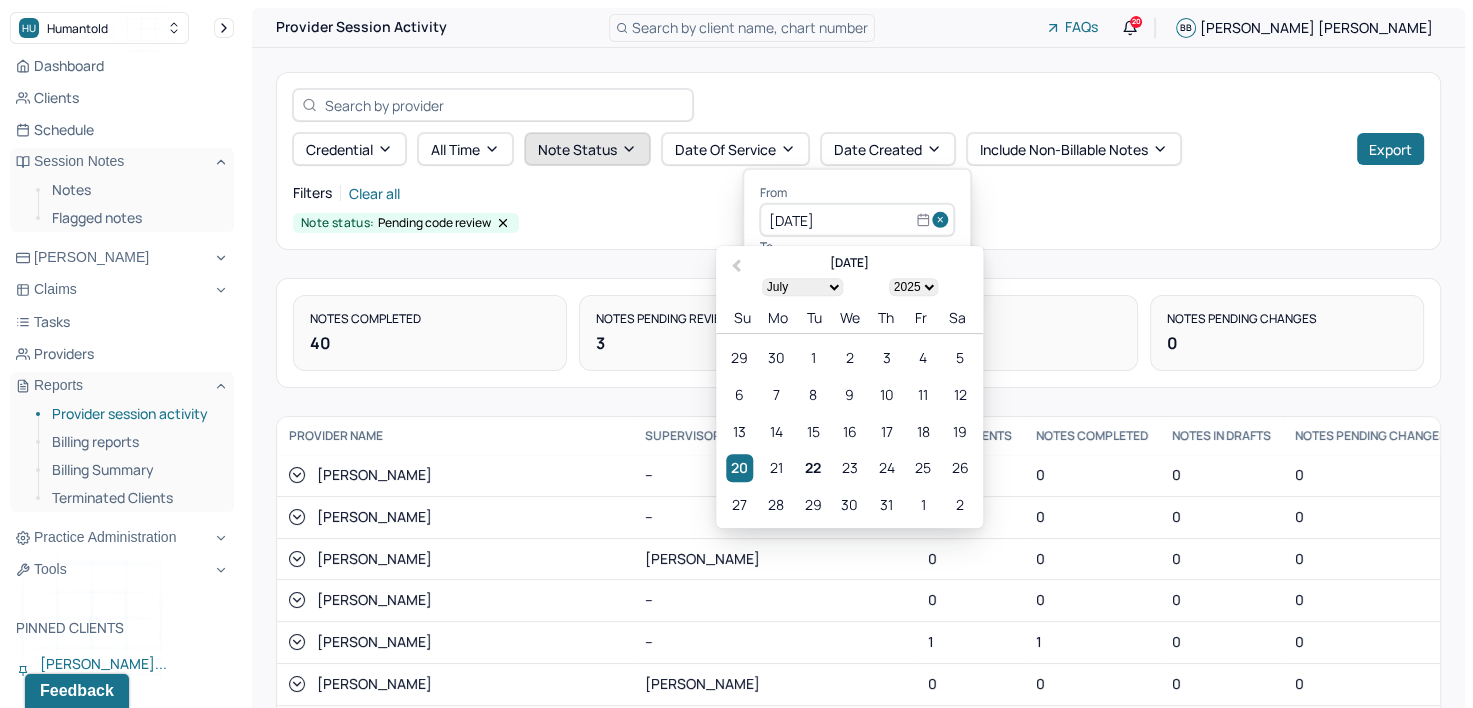 click on "Note status" at bounding box center [587, 149] 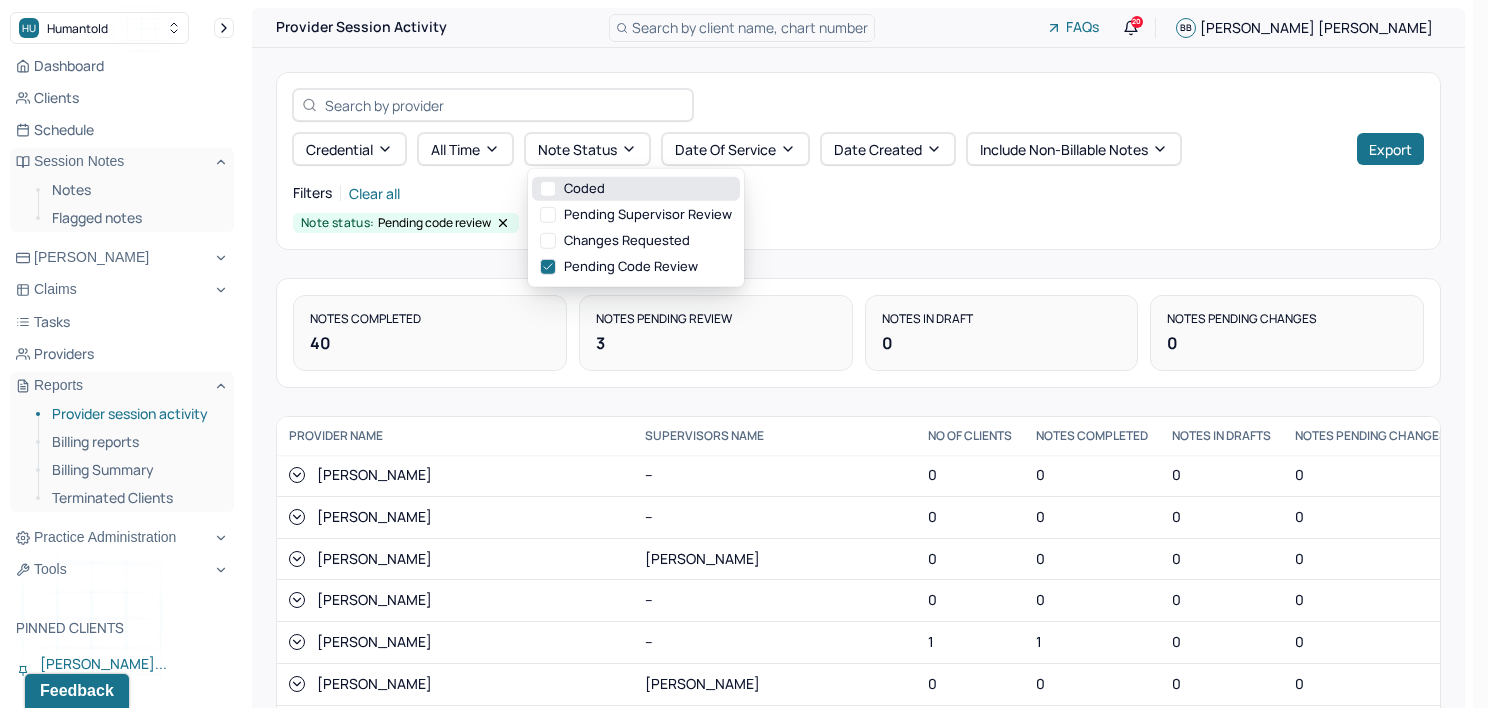 click 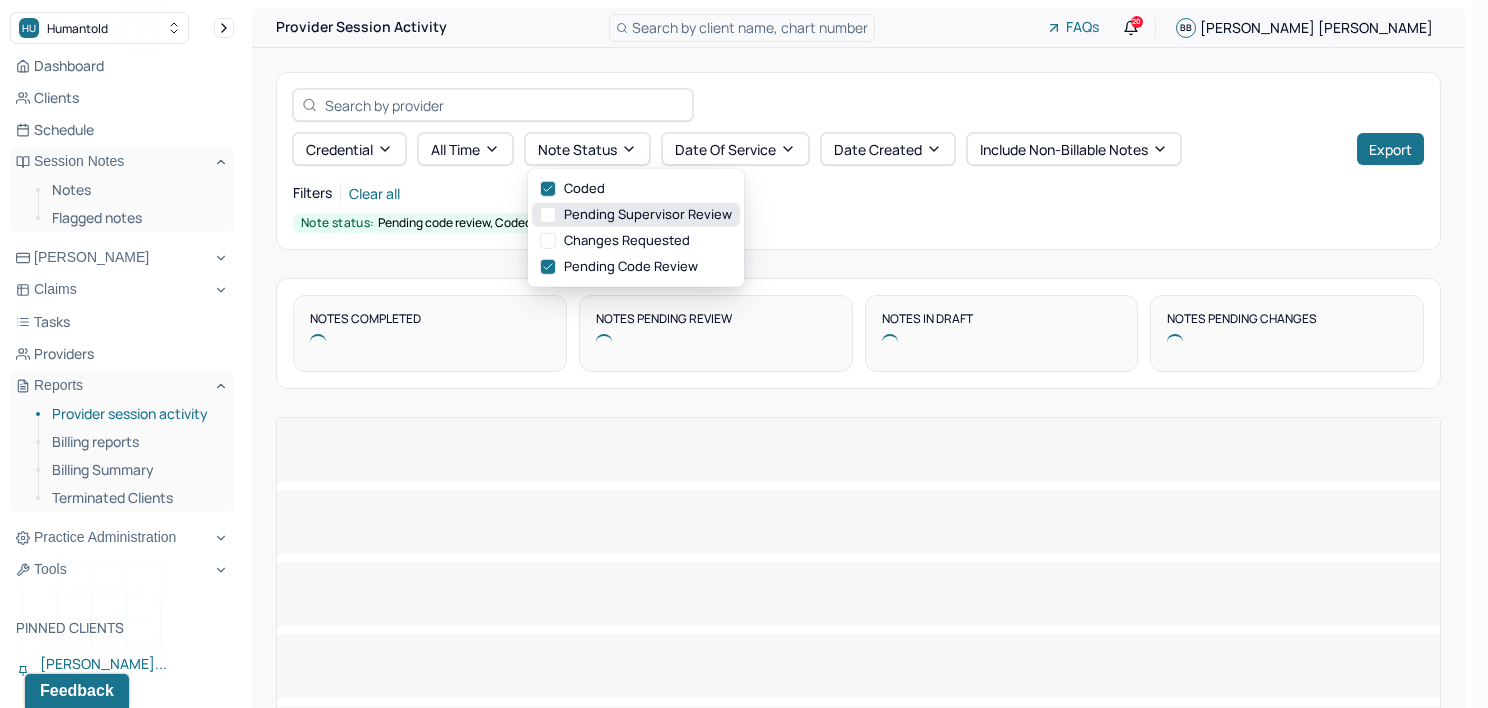 click on "Pending supervisor review" at bounding box center (636, 215) 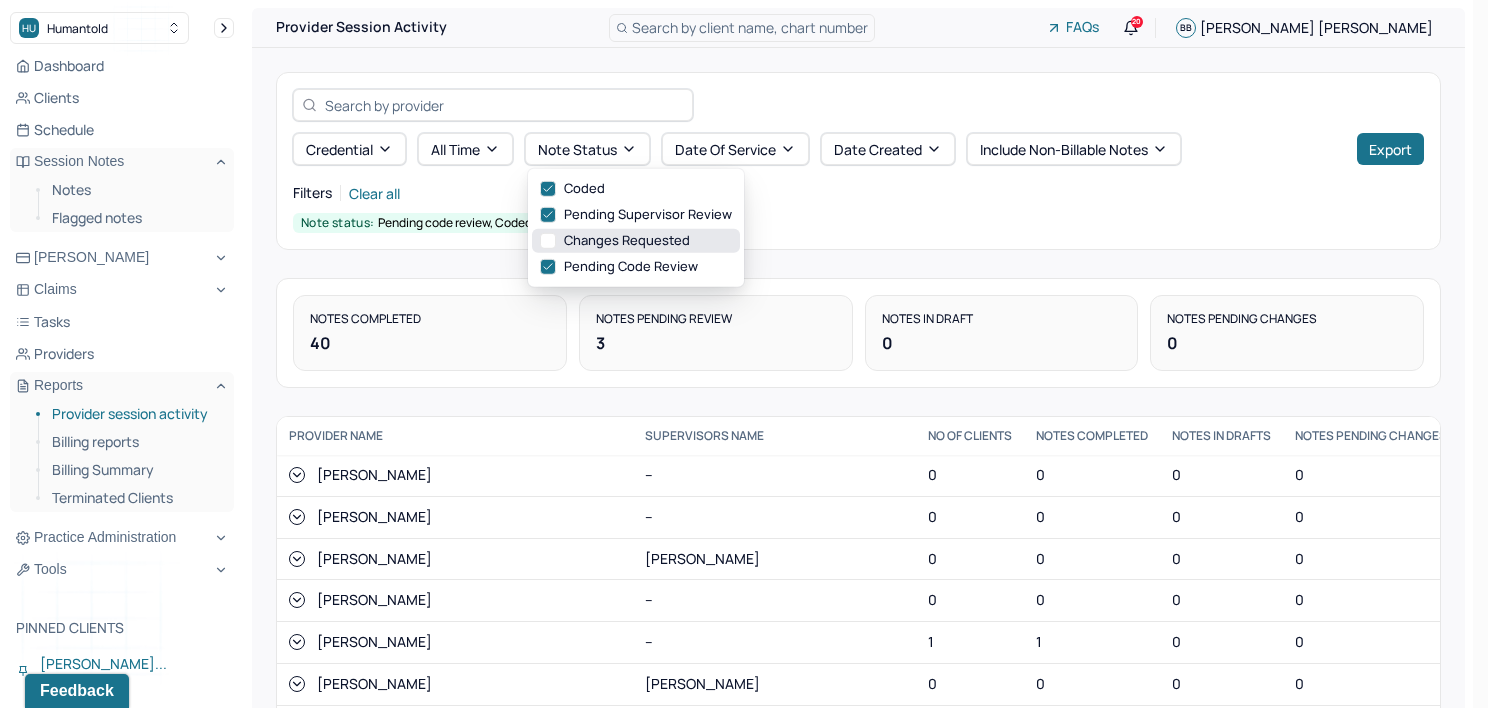 click 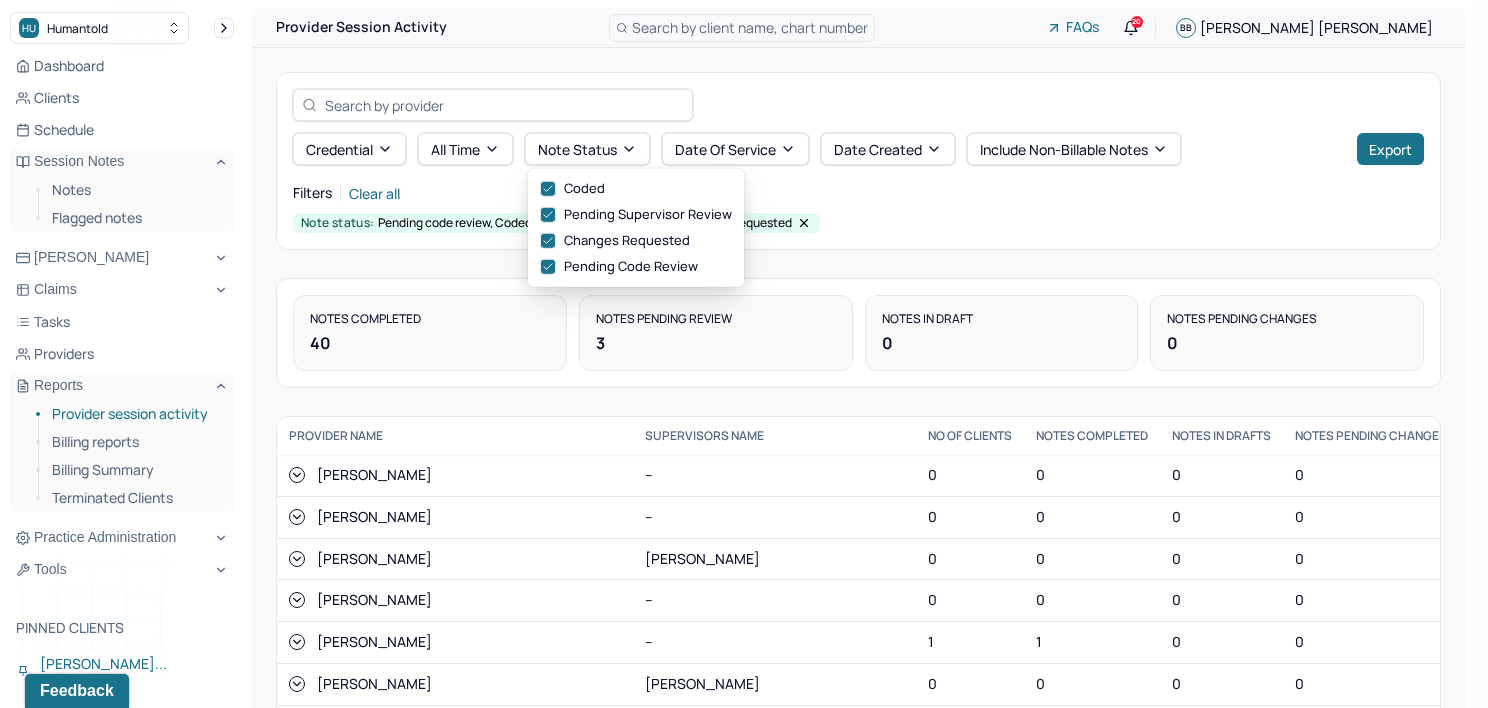 click on "Note status: Pending code review, Coded, Pending supervisor review, Changes requested" at bounding box center [858, 223] 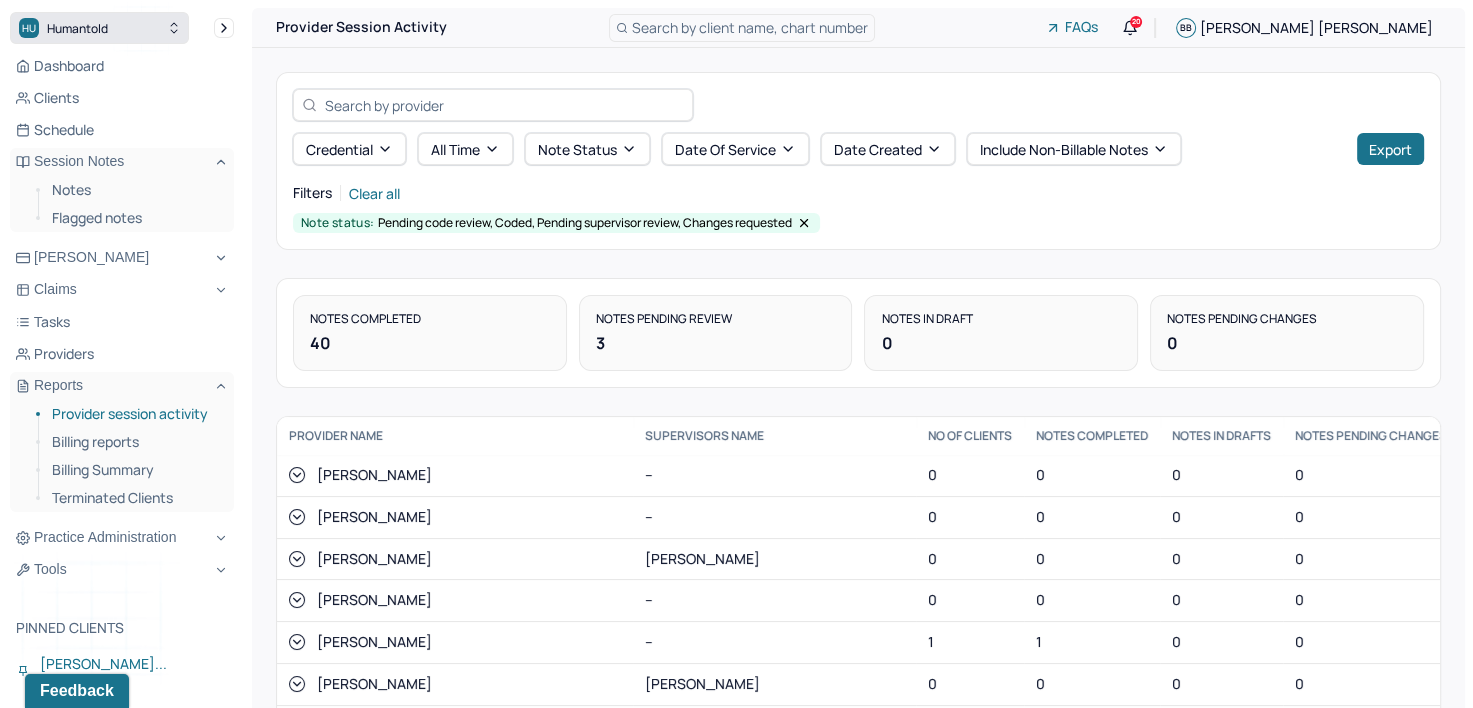click 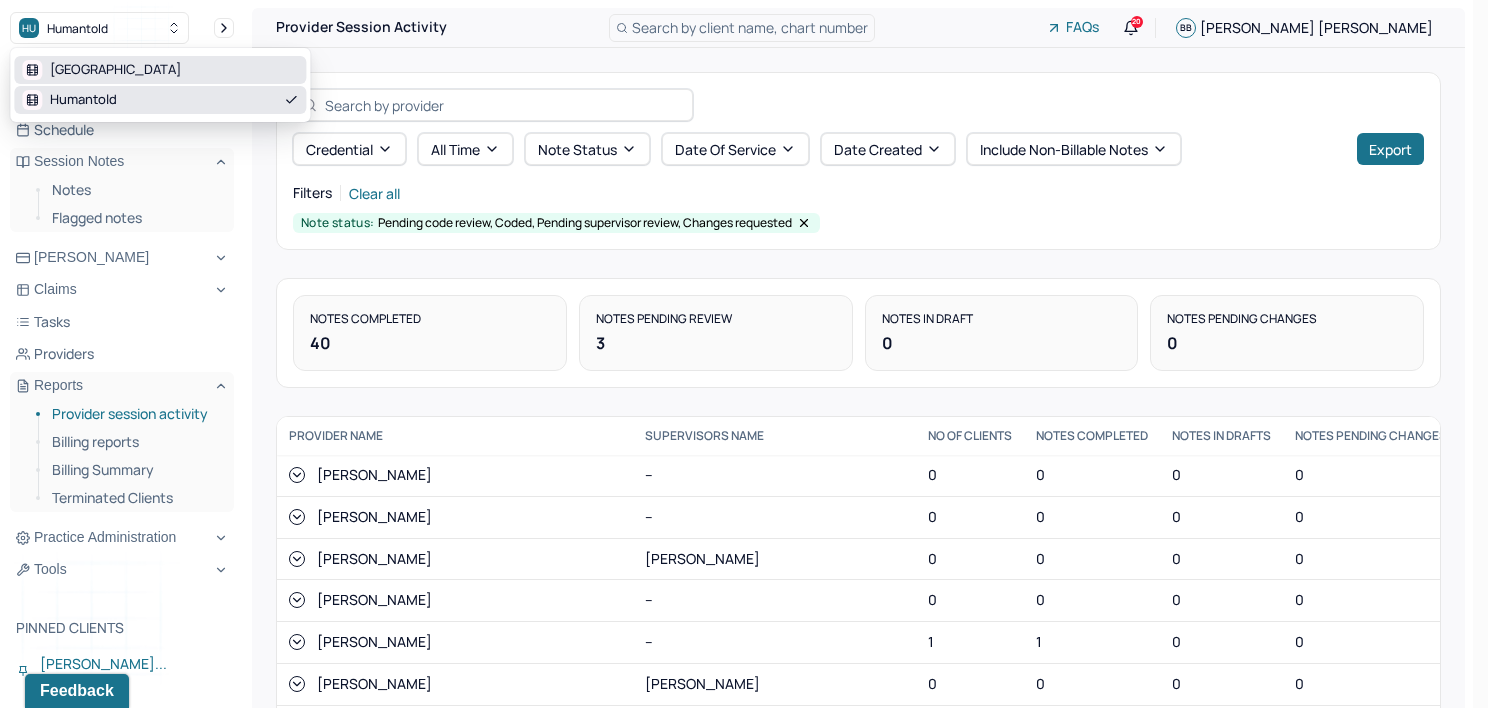 click on "Park Hill" at bounding box center (160, 70) 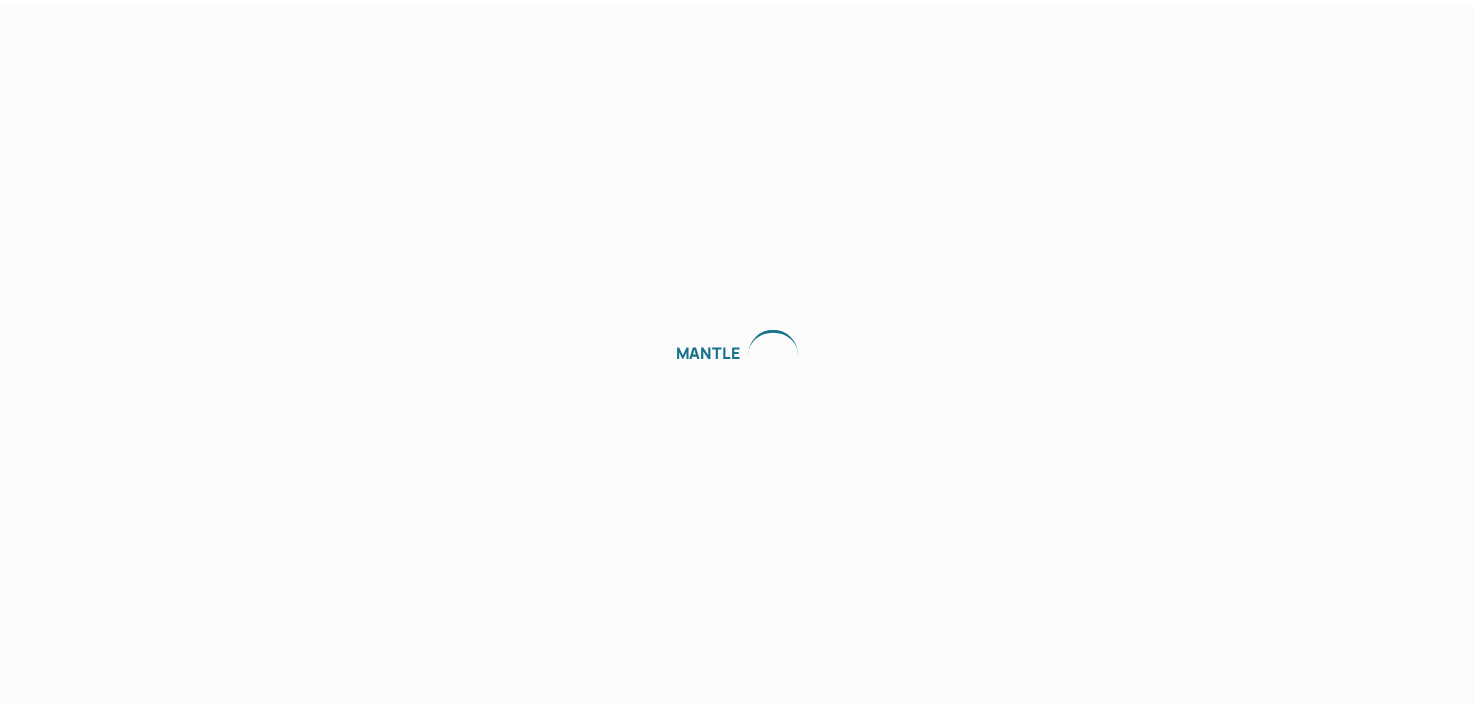 scroll, scrollTop: 0, scrollLeft: 0, axis: both 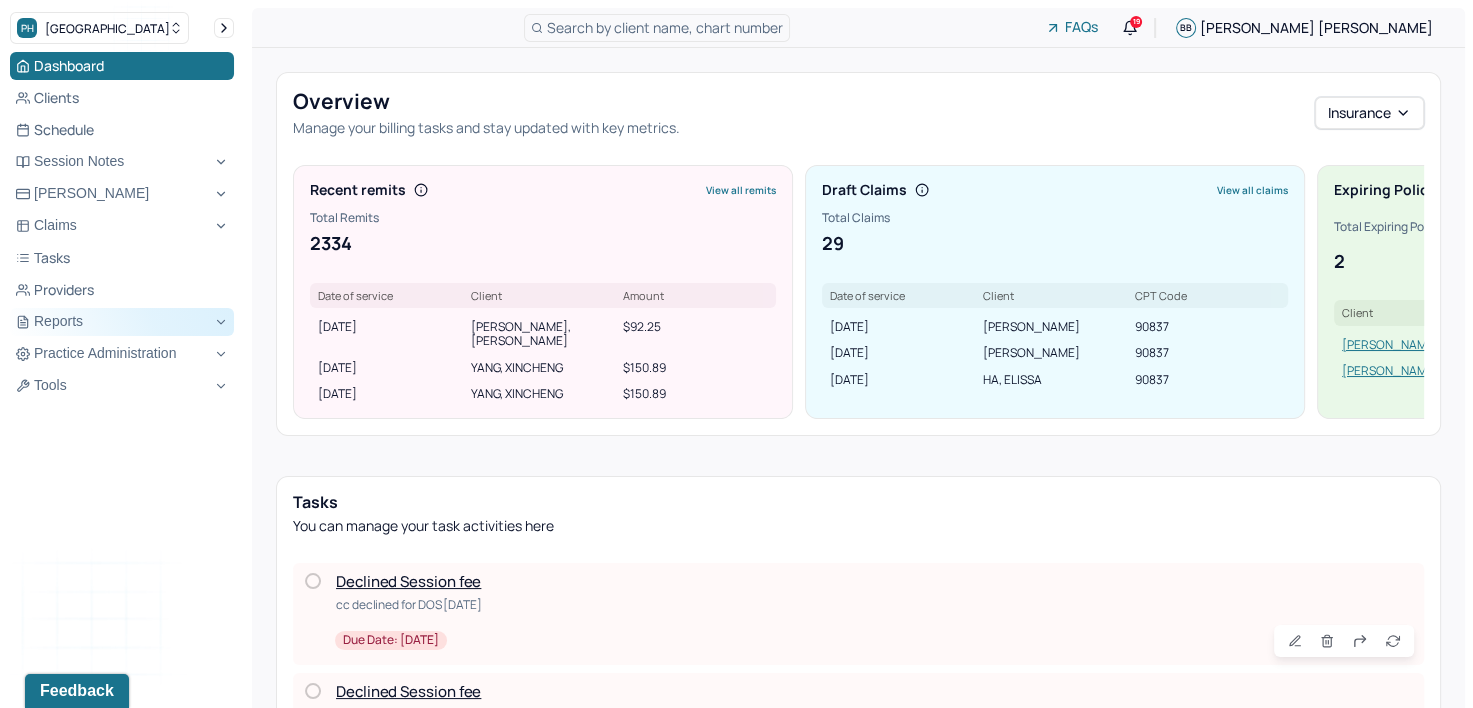 click on "Reports" at bounding box center [122, 322] 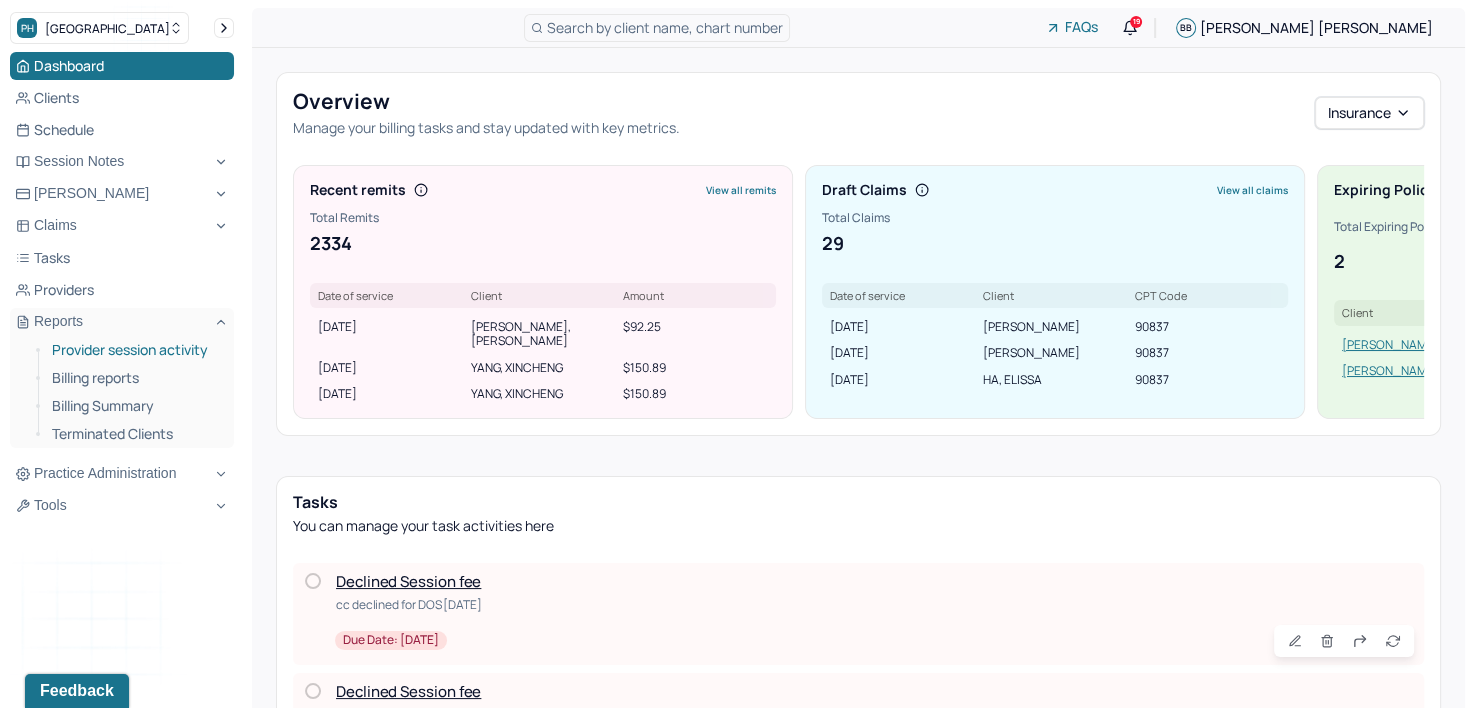 click on "Provider session activity" at bounding box center [135, 350] 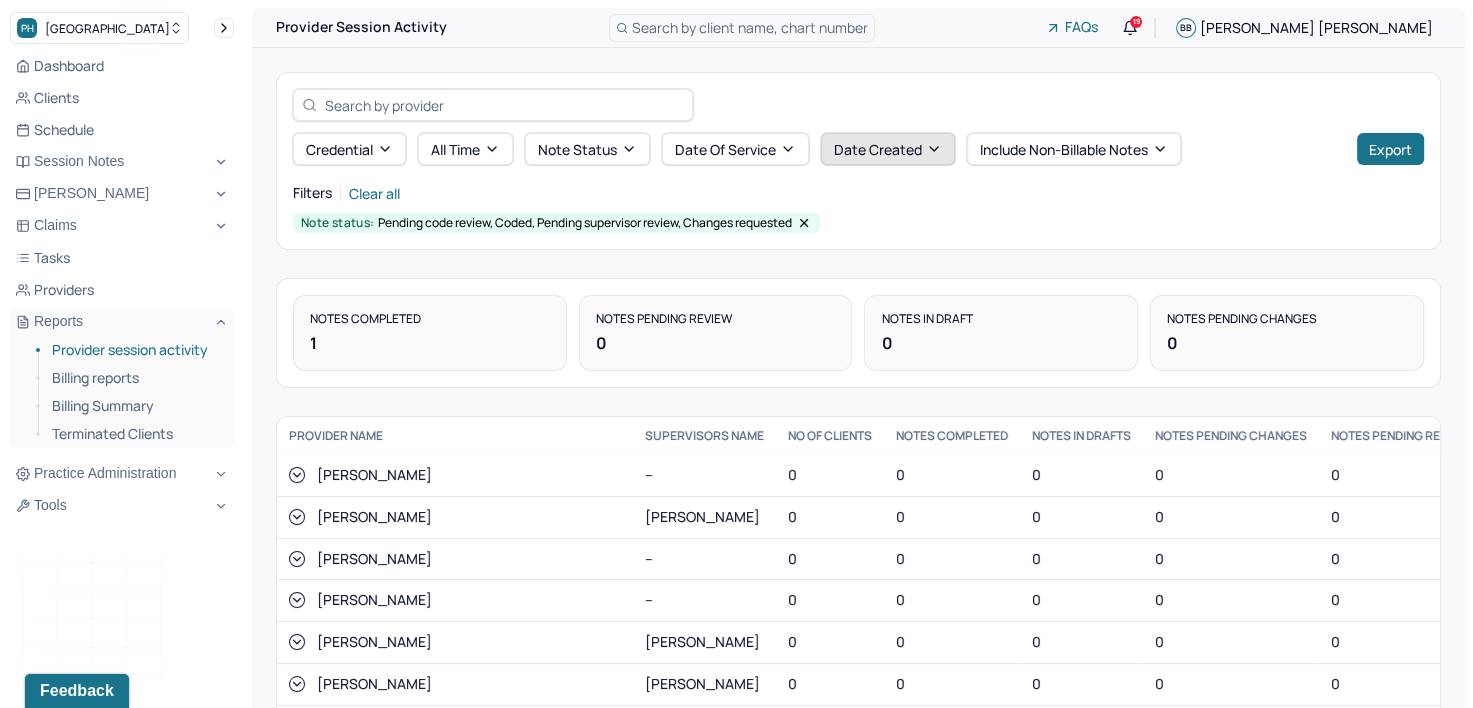 click on "Date Created" at bounding box center (888, 149) 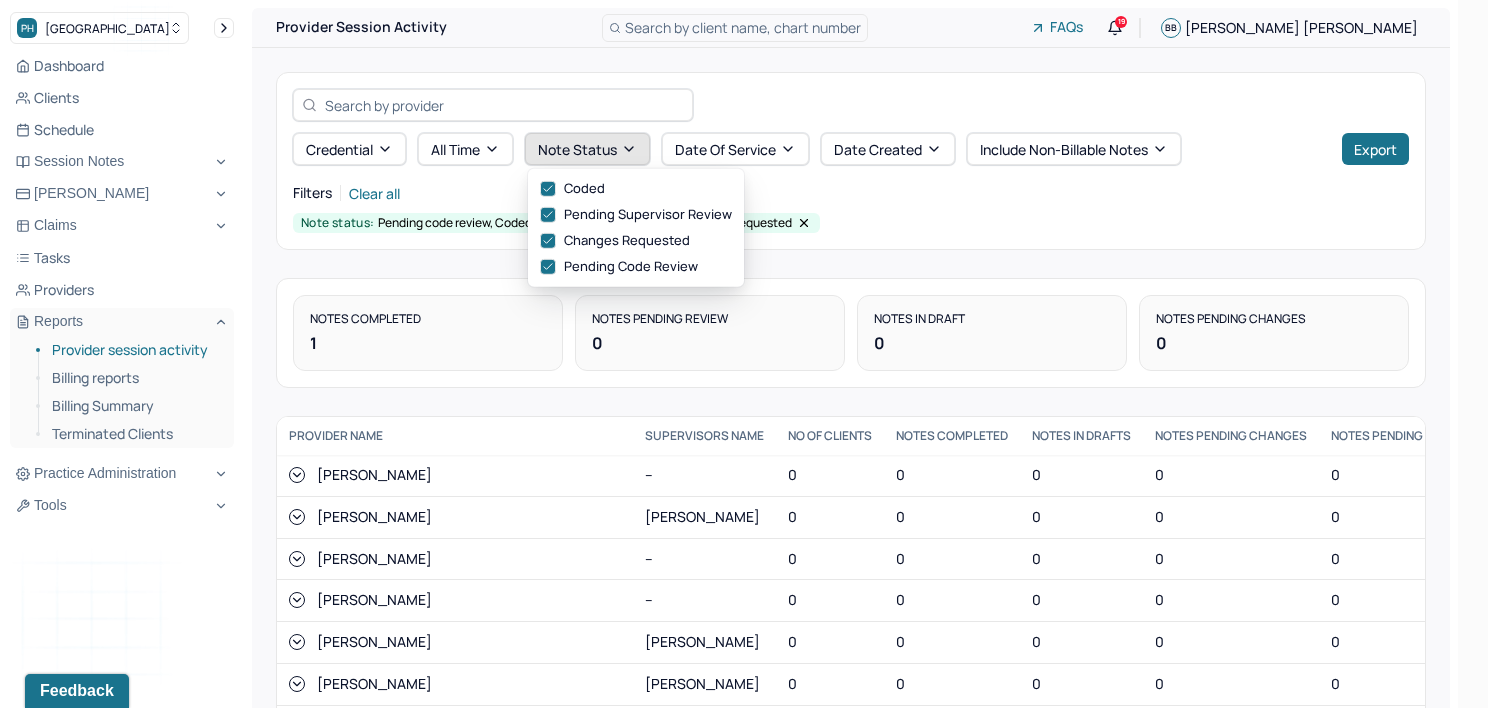 click on "Note status" at bounding box center [587, 149] 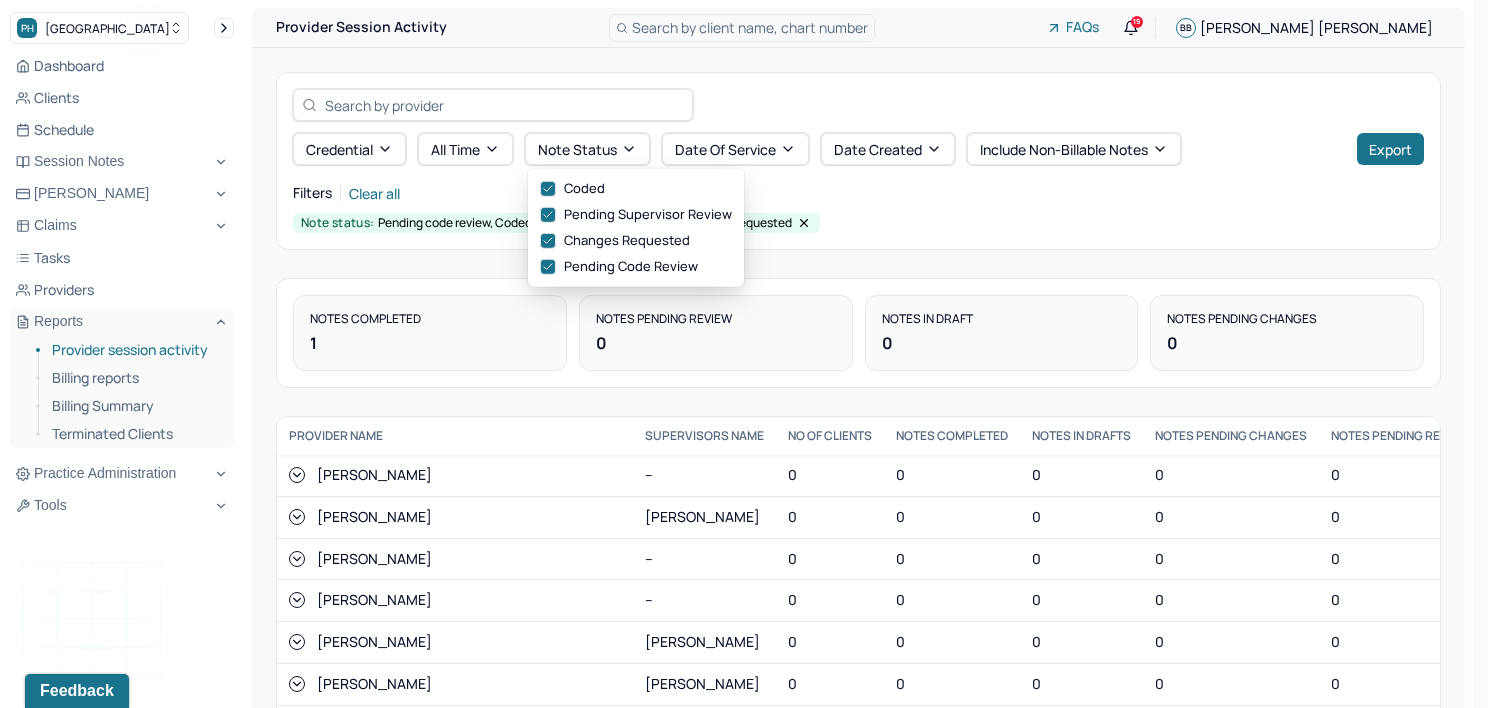 click on "Credential All time Note status Date Of Service Date Created Include non-billable notes Export Filters Clear all Note status: Pending code review, Coded, Pending supervisor review, Changes requested Notes Completed 1 Notes pending review 0 Notes in draft 0 Notes pending changes 0 Provider name SUPERVISORS NAME NO OF CLIENTS NOTES COMPLETED NOTES IN DRAFTS NOTES PENDING CHANGES NOTES PENDING REVIEW ADAMJEE, AMNA -- 0 0 0 0 0 ALGHAMDI, DANAH SPIELBERGER, STEPHANIE 0 0 0 0 0 ALIPERTI, RITA -- 0 0 0 0 0 ARCERI, CHRISTINA -- 0 0 0 0 0 BASCOMBE, SHERIDAN SPIELBERGER, STEPHANIE 0 0 0 0 0 BASS, MARGARET SPIELBERGER, STEPHANIE 0 0 0 0 0 BISPHAM-EVELYN, KENDRA SPIELBERGER, STEPHANIE 0 0 0 0 0 BLAU, RACHEL SPIELBERGER, STEPHANIE 0 0 0 0 0 BOKHAN, MARYIA SPIELBERGER, STEPHANIE 0 0 0 0 0 CHENG, YINUO SPIELBERGER, STEPHANIE 0 0 0 0 0 CHENG, JACKLYN SPIELBERGER, STEPHANIE 0 0 0 0 0 CLEMENTI, JAMES -- 0 0 0 0 0 COWLING, EMILY SPIELBERGER, STEPHANIE 0 0 0 0 0 DEUSCHLE, LILA -- 0 0 0 0 0 DHIRANI, FATEMAH -- 0 0 0 0 0 0 0 0 0 0" at bounding box center [858, 527] 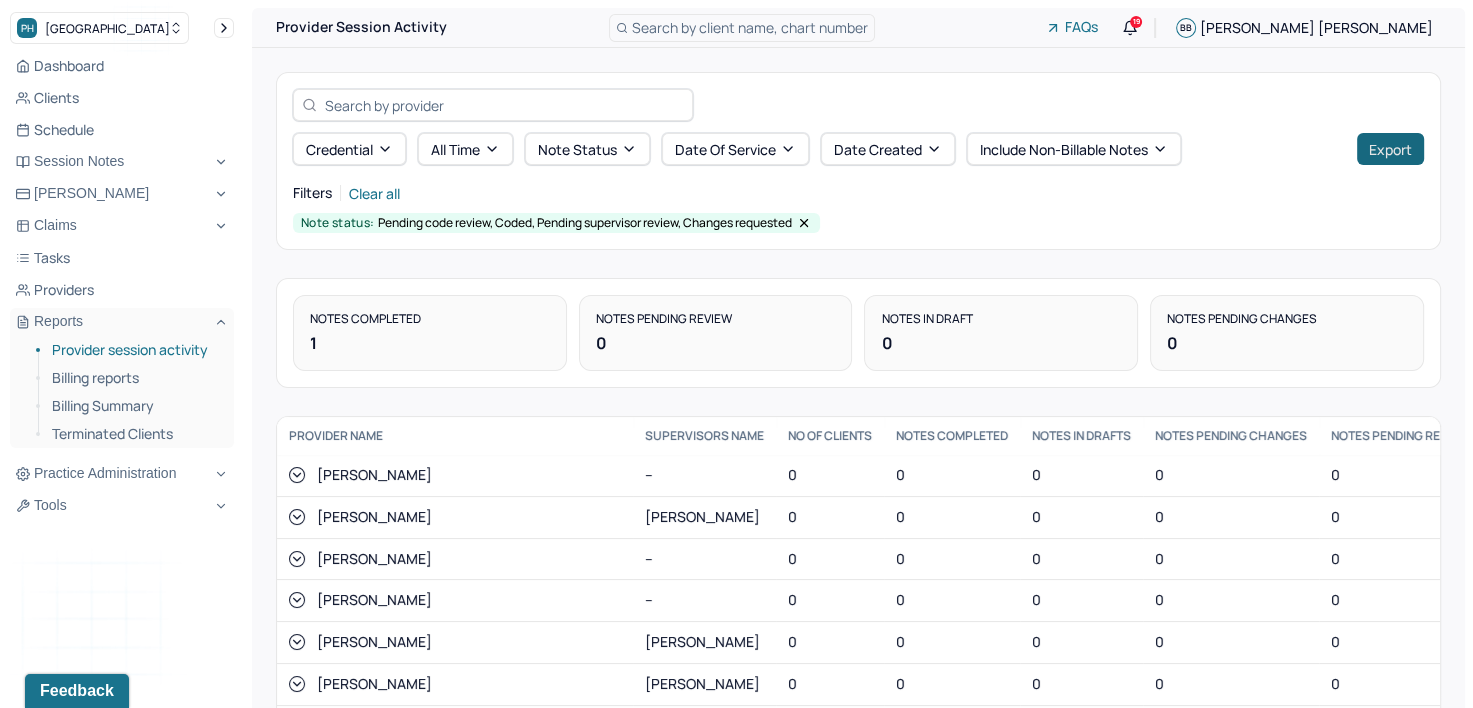 click on "Export" at bounding box center [1390, 149] 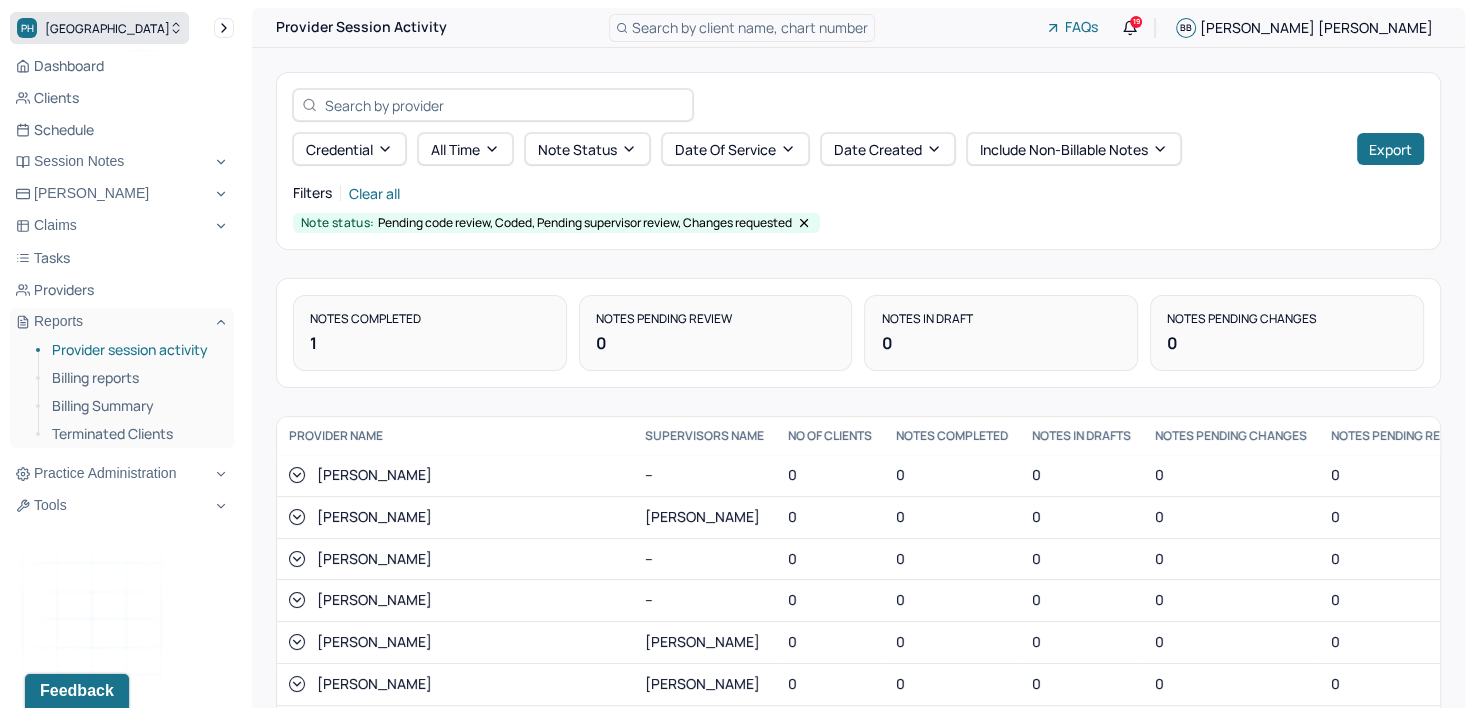click on "PH Park Hill" at bounding box center [99, 28] 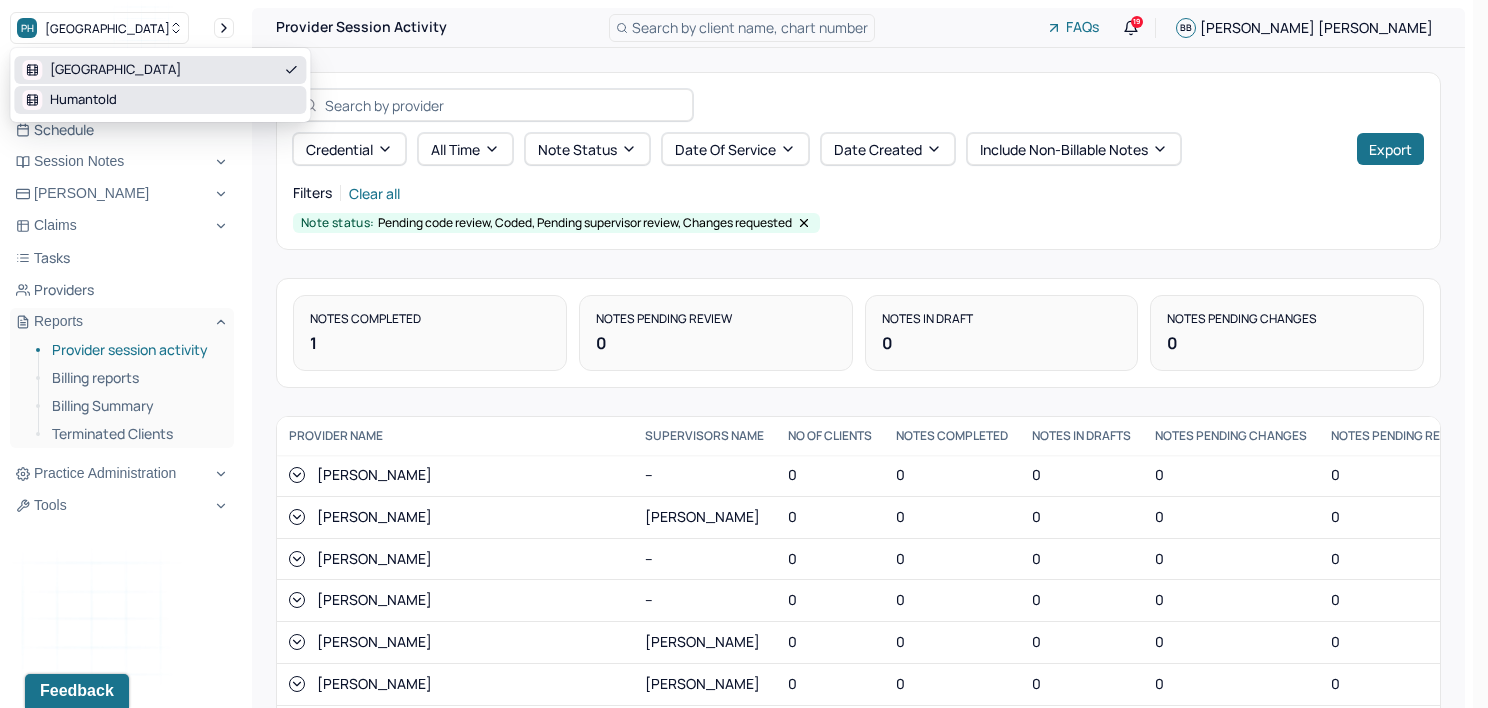 click on "Humantold" at bounding box center (83, 100) 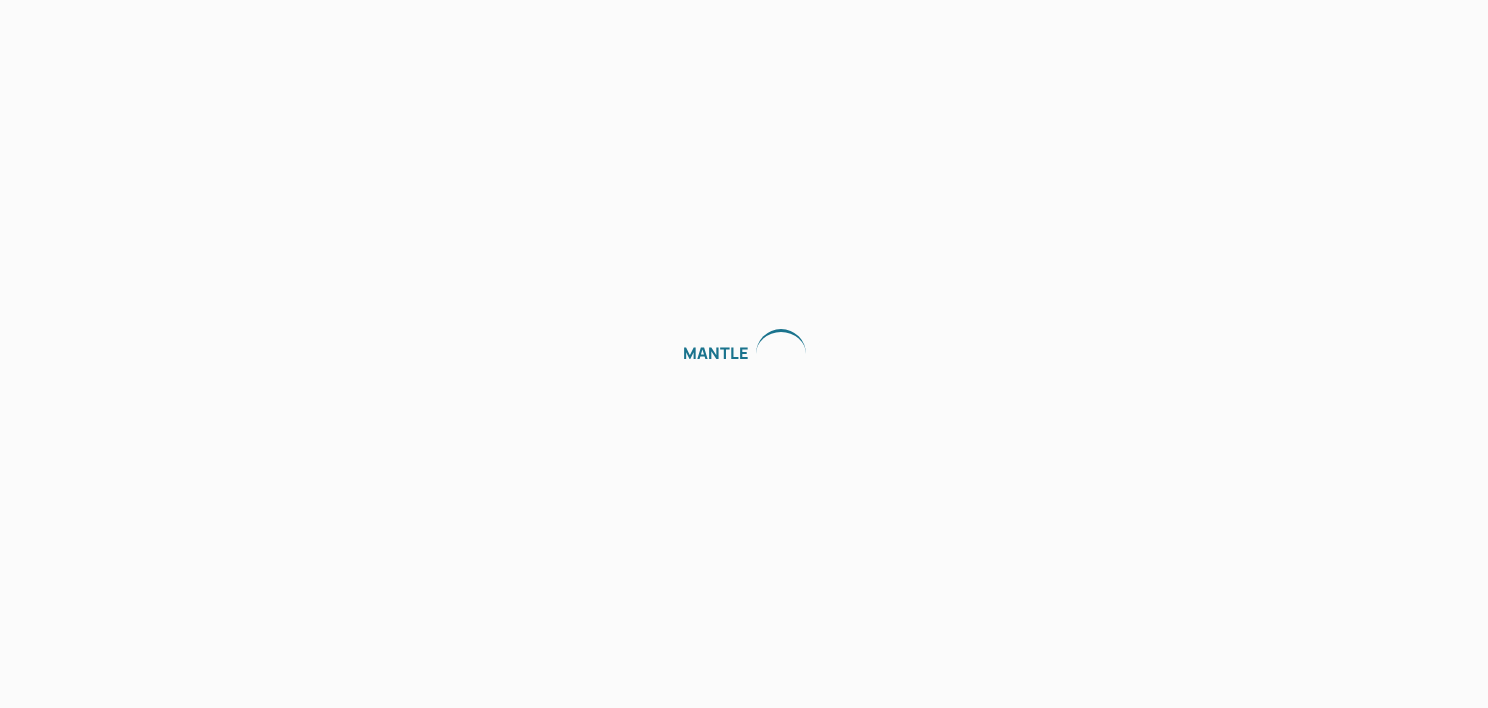 scroll, scrollTop: 0, scrollLeft: 0, axis: both 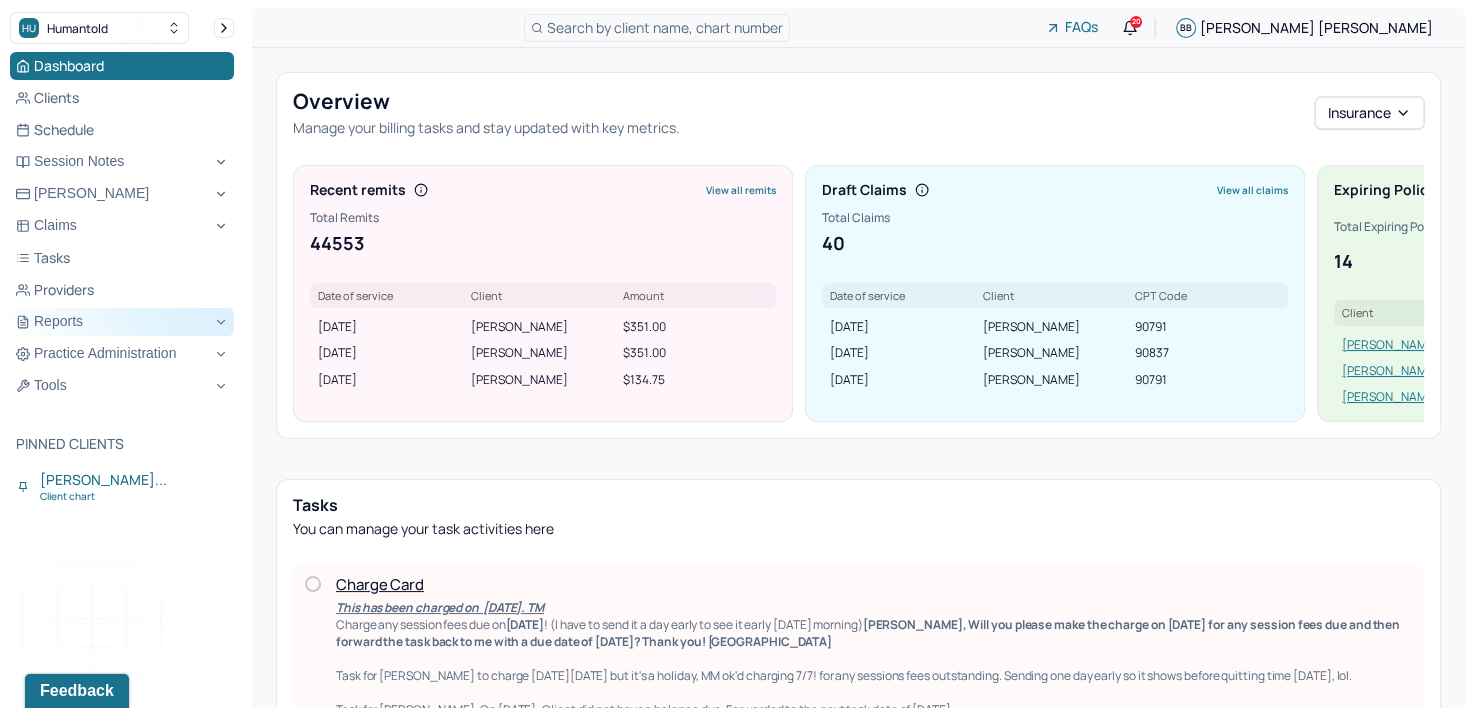 click on "Reports" at bounding box center (122, 322) 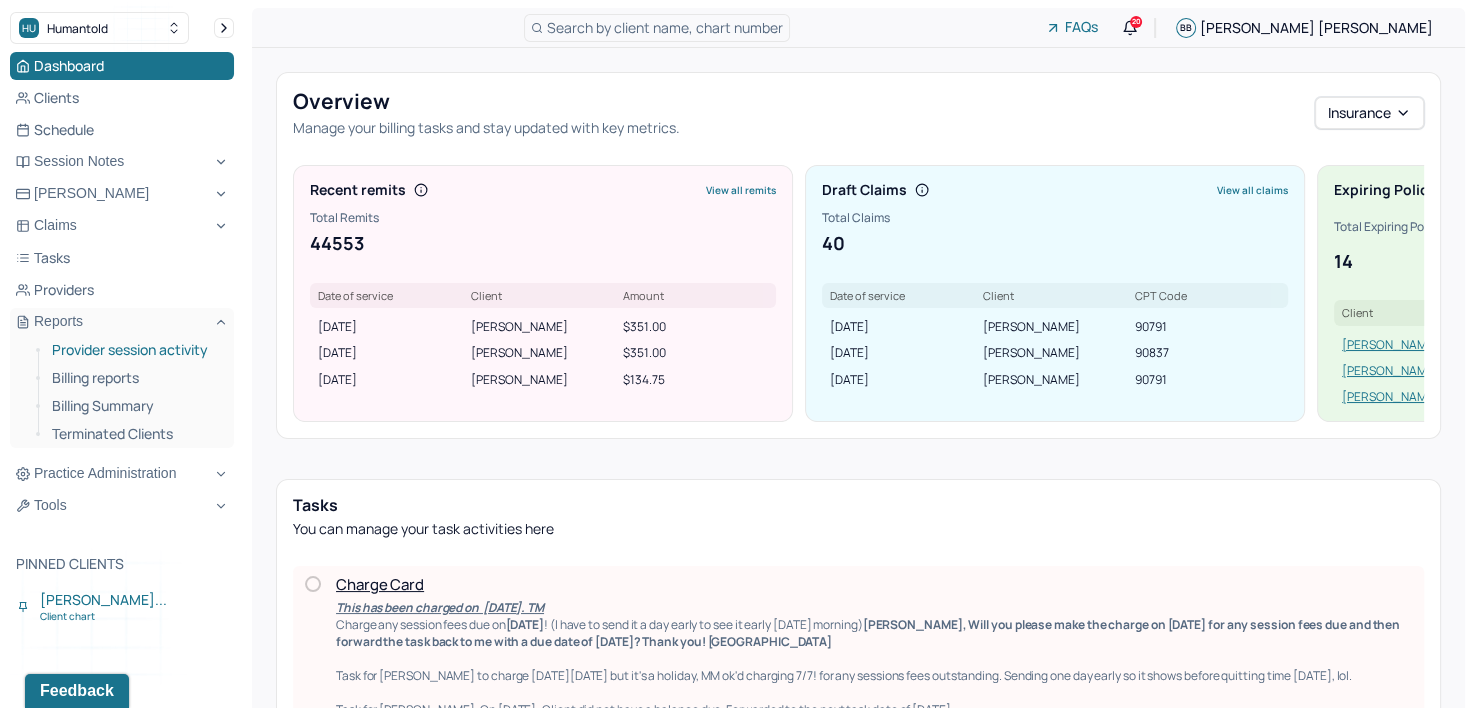 click on "Provider session activity" at bounding box center (135, 350) 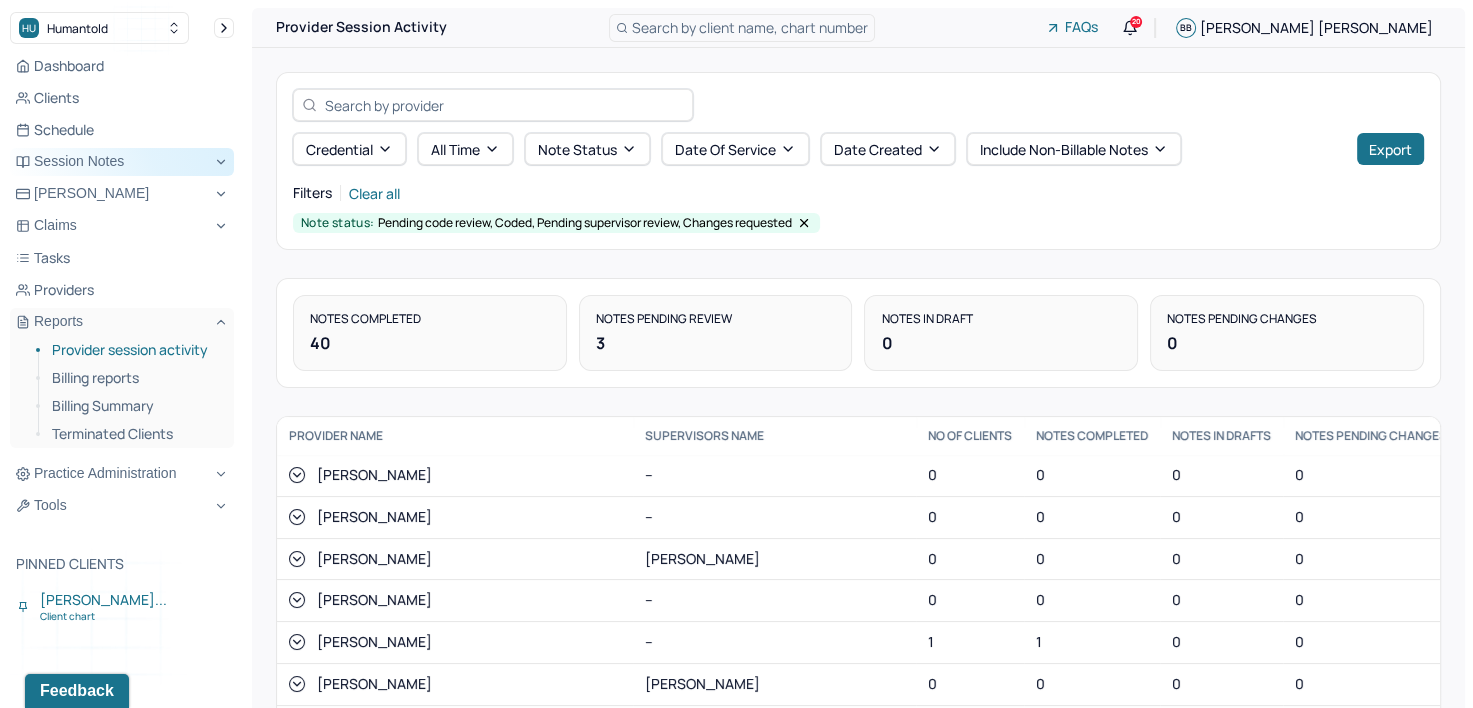 click on "Session Notes" at bounding box center [122, 162] 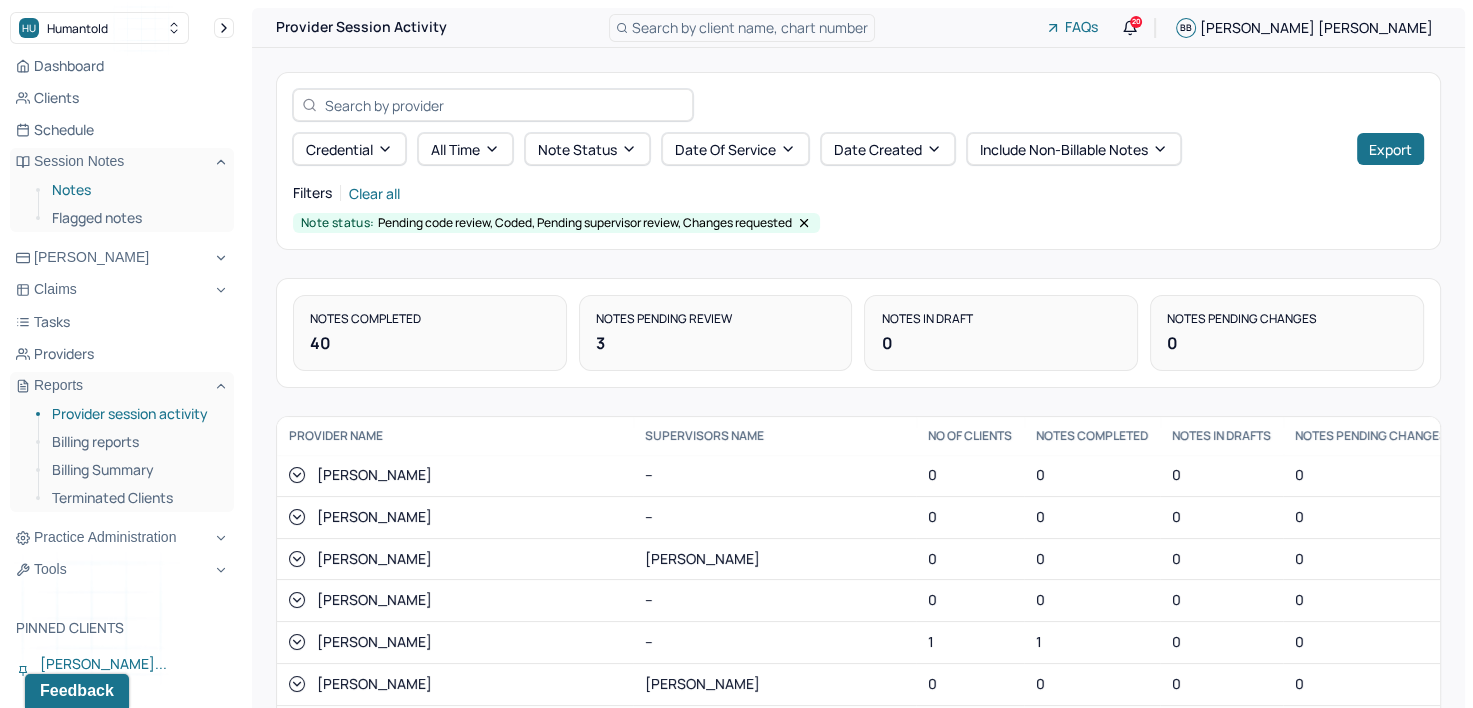 click on "Notes" at bounding box center (135, 190) 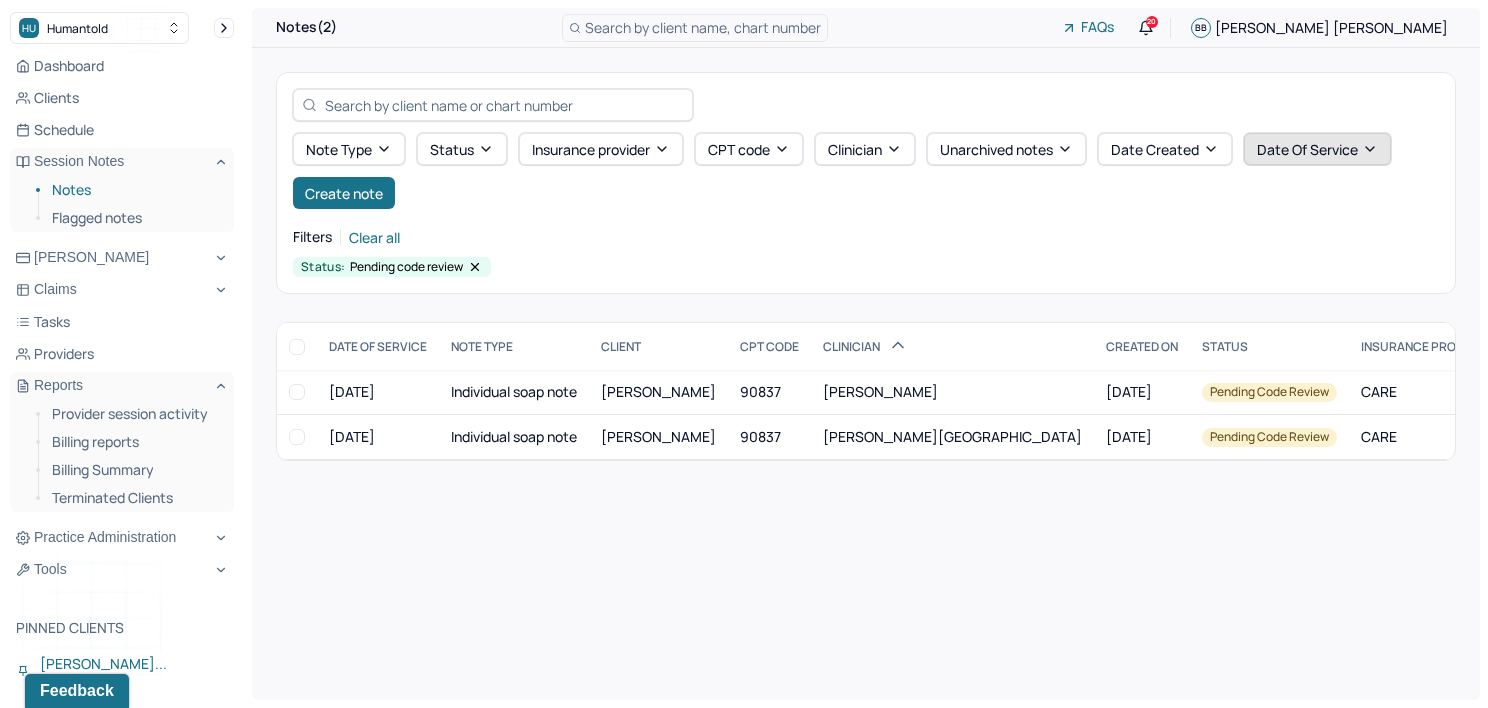 click on "Date Of Service" at bounding box center [1317, 149] 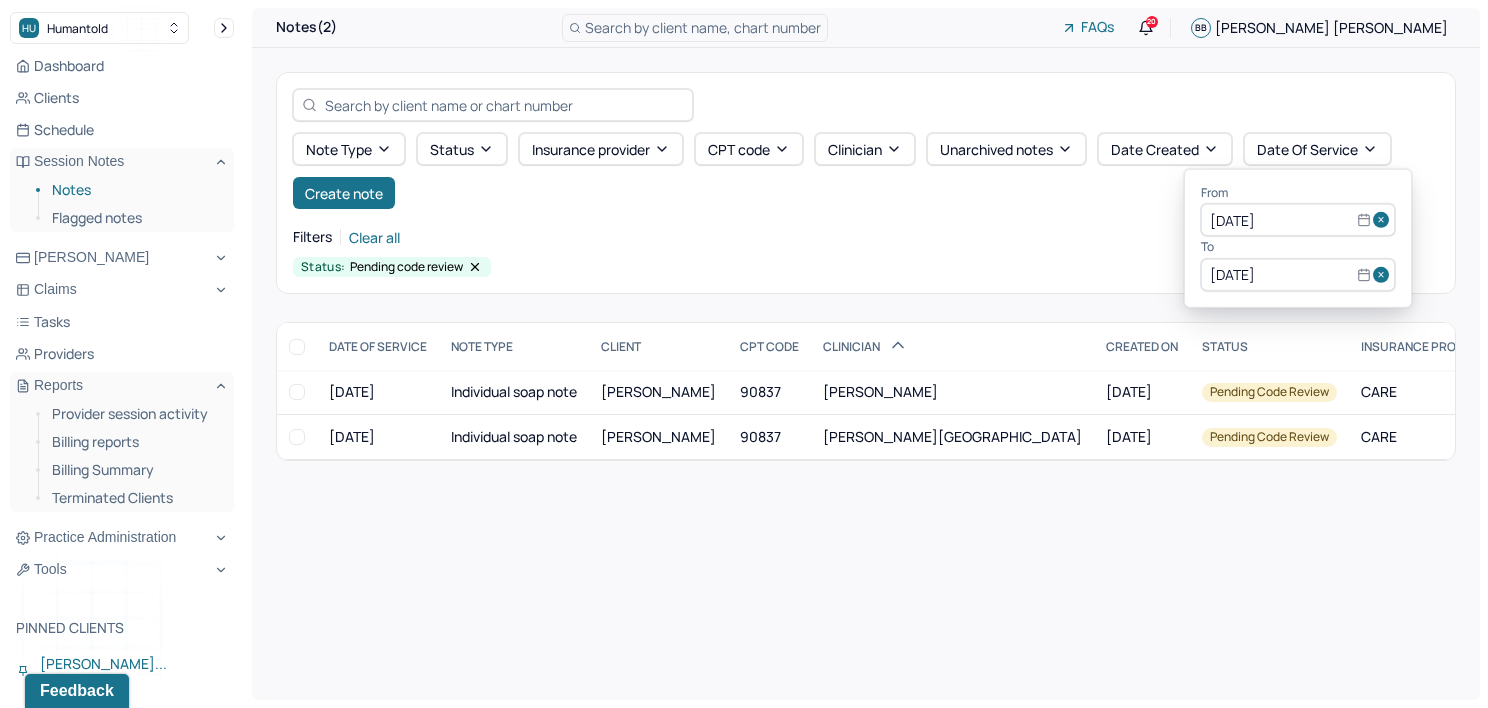 click at bounding box center [1384, 220] 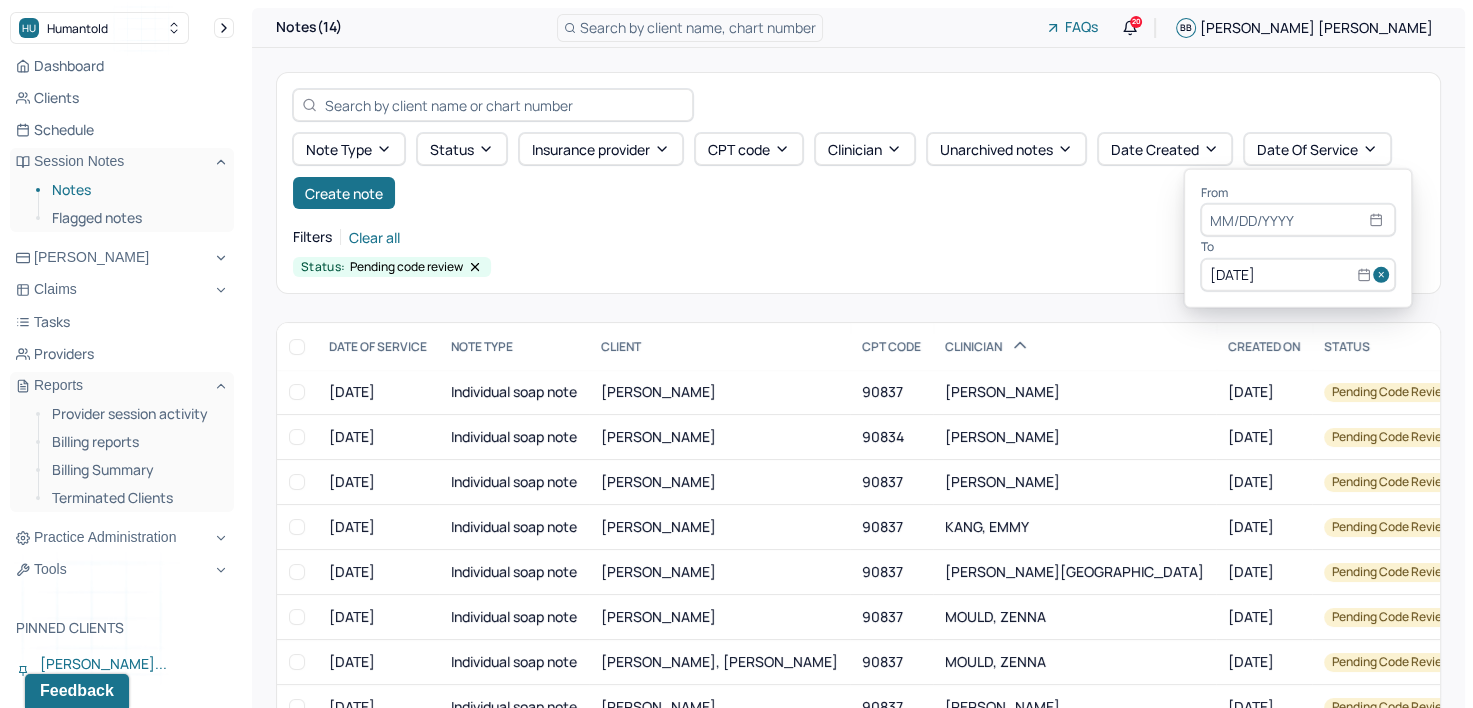 click at bounding box center [1384, 275] 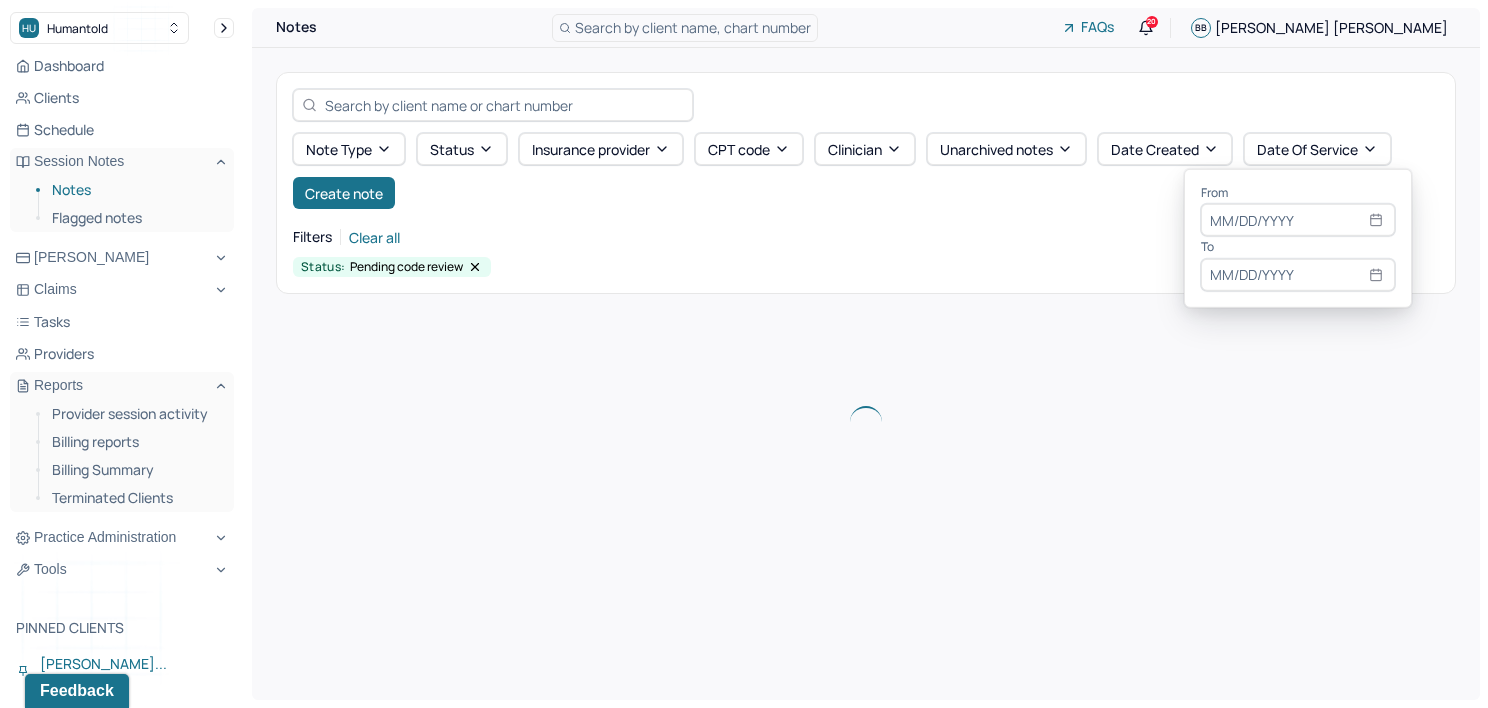 click at bounding box center [1298, 275] 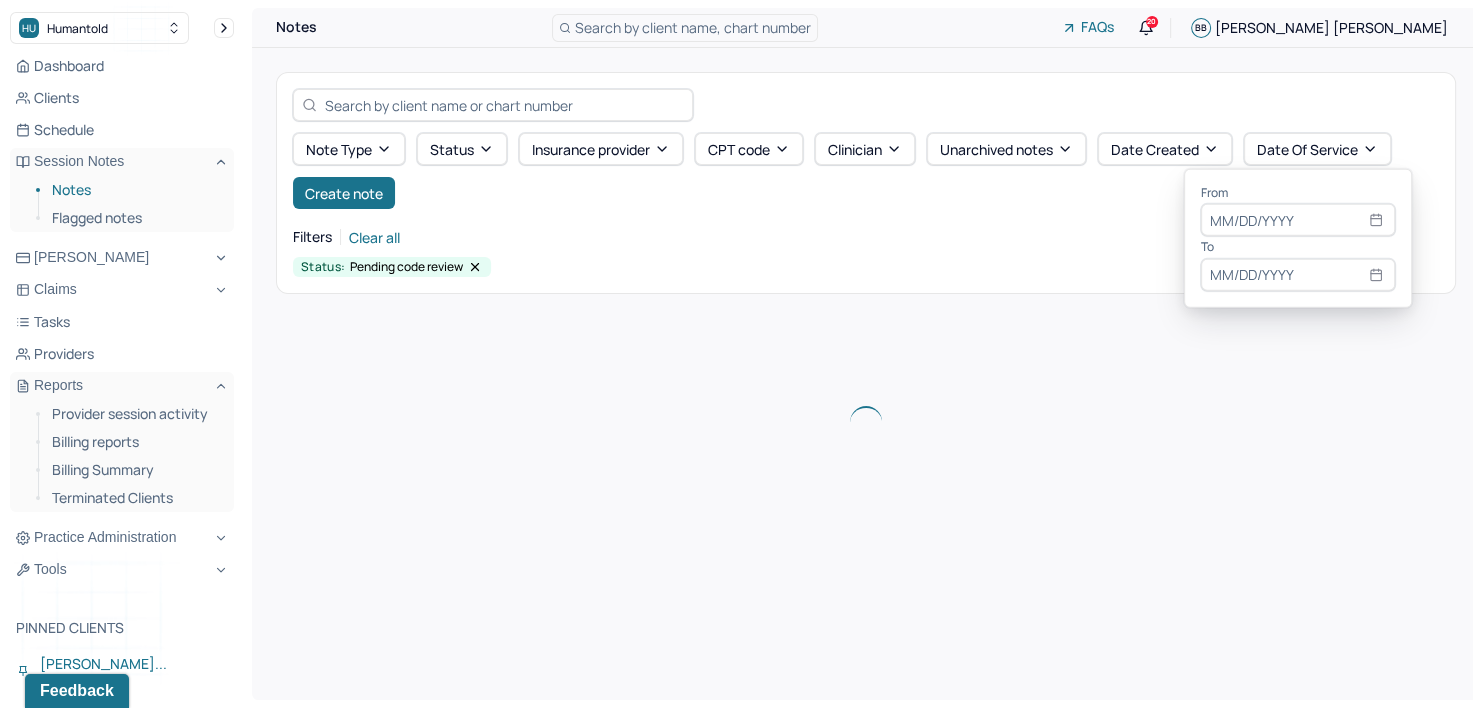 select on "6" 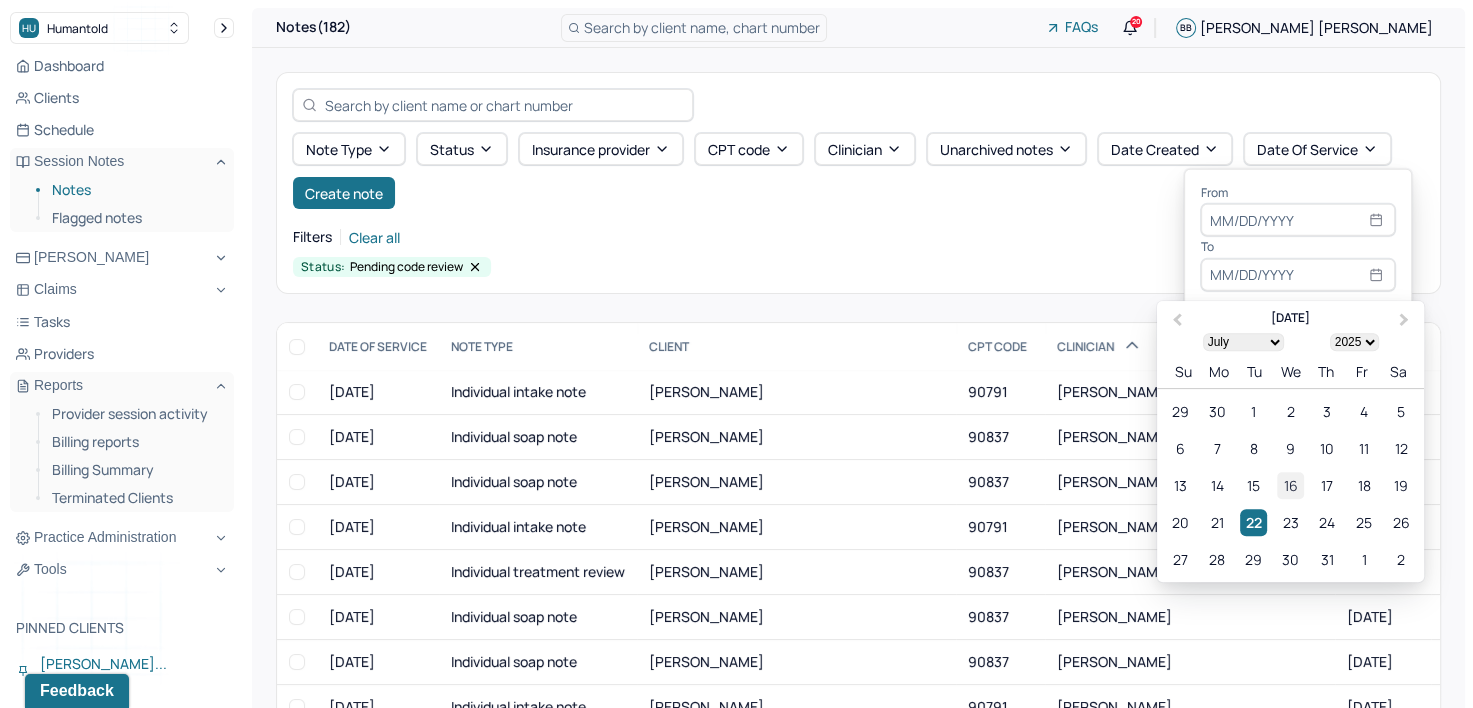 click on "16" at bounding box center (1290, 485) 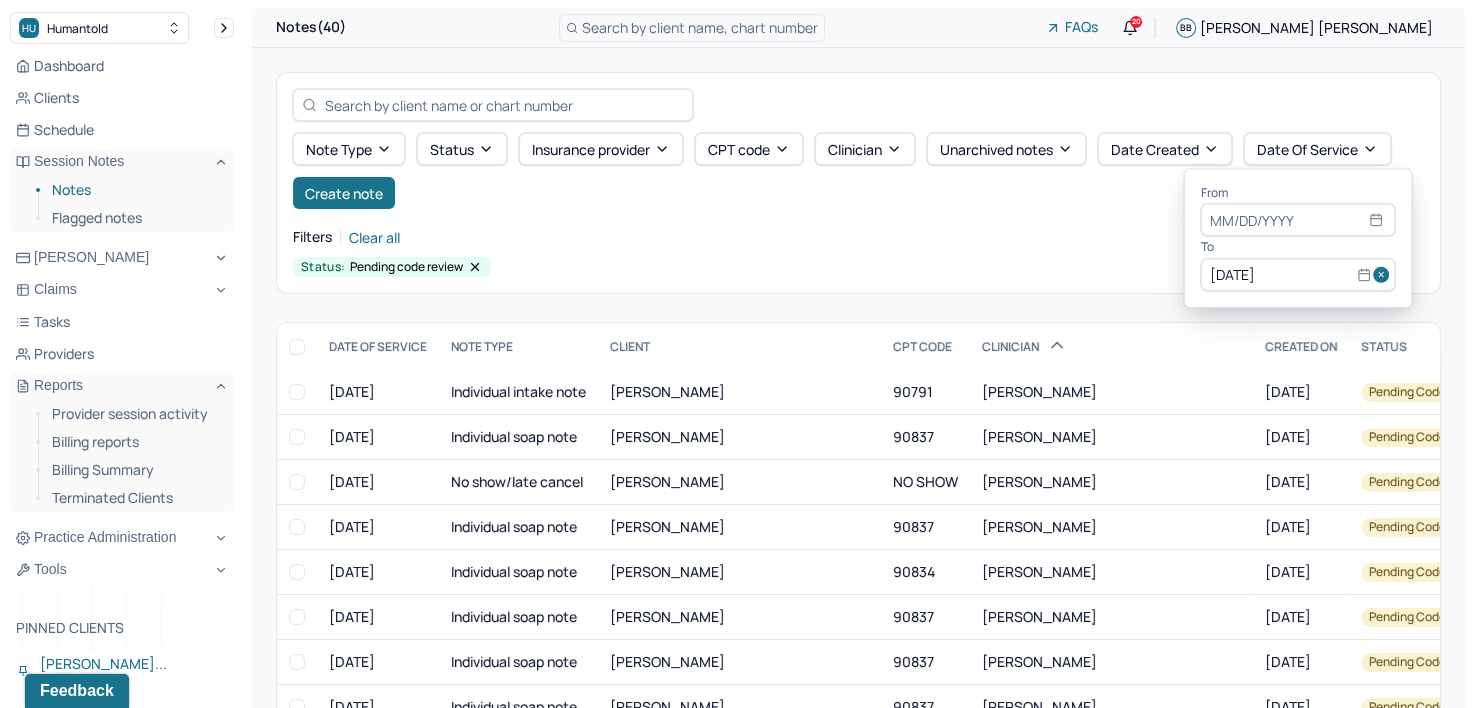 select on "6" 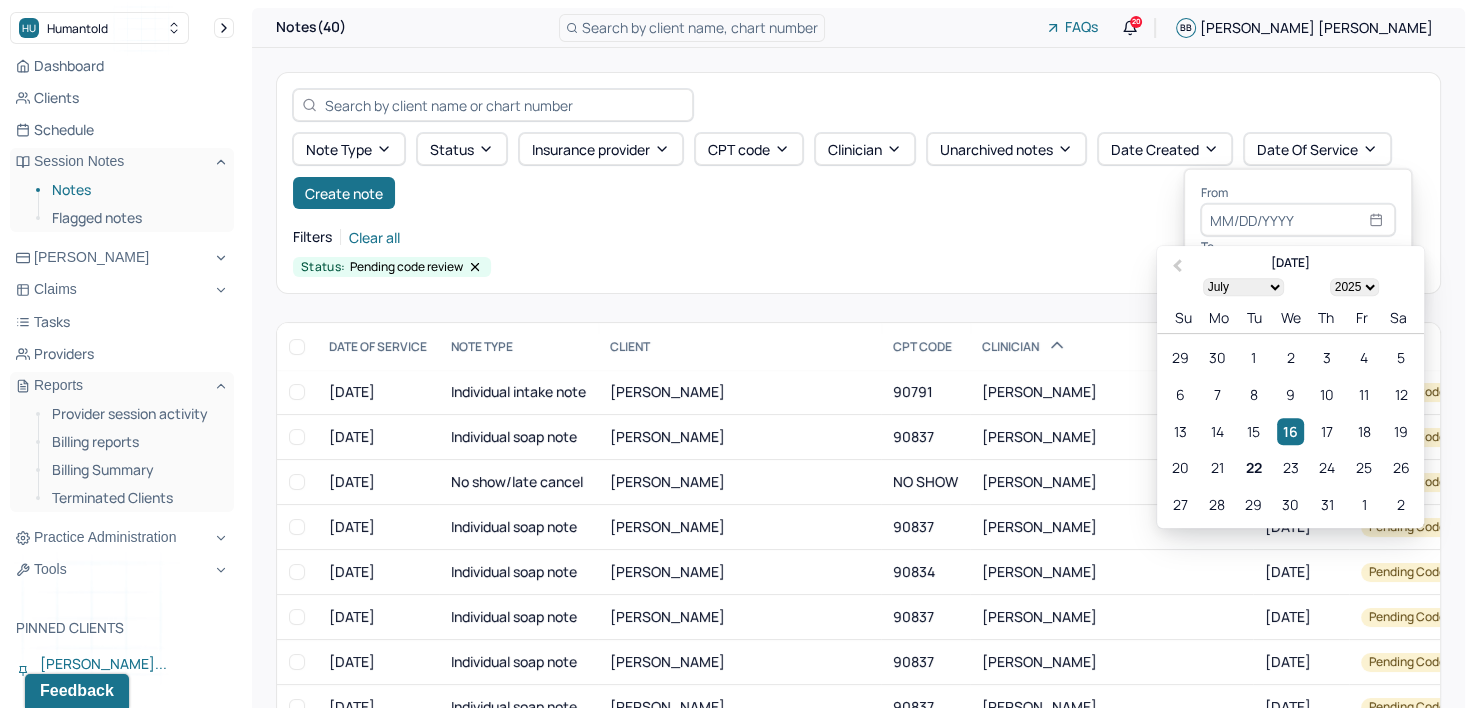 click at bounding box center [1298, 220] 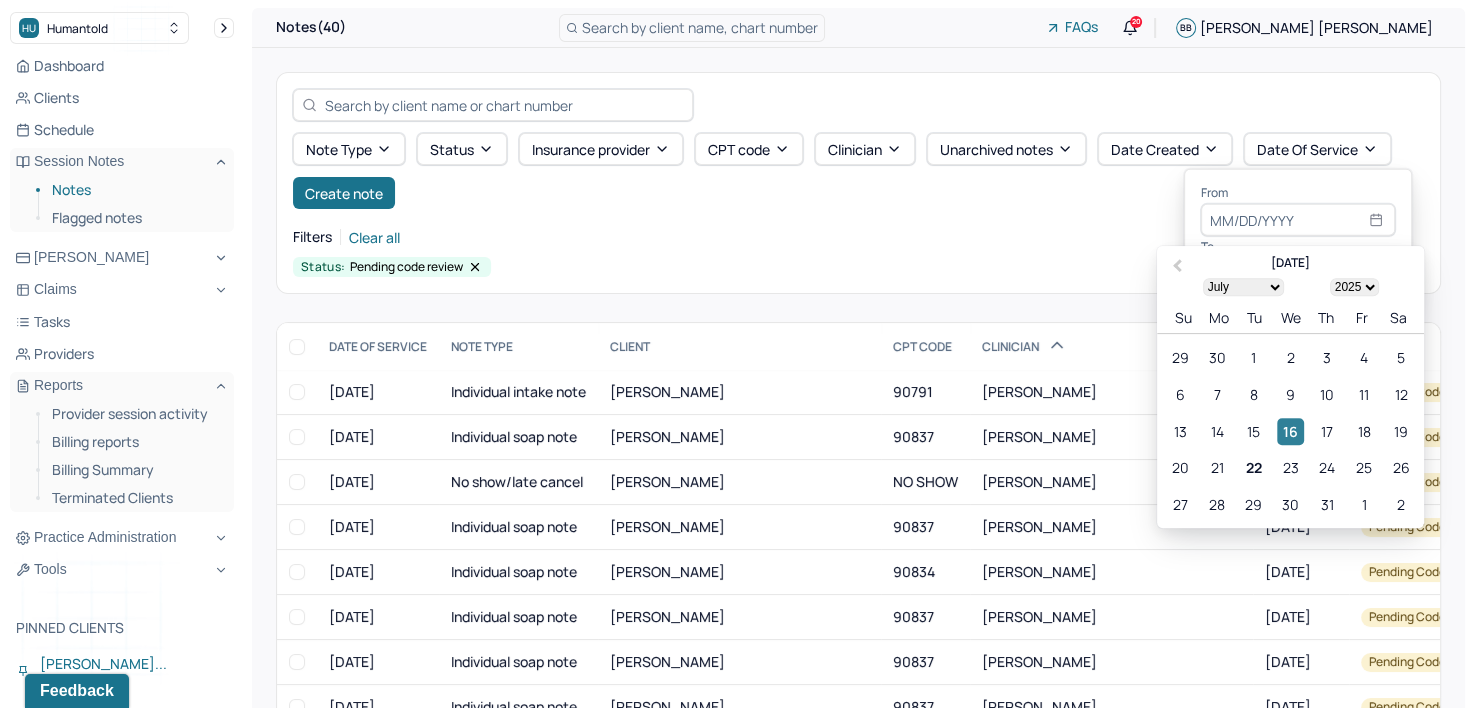 click on "16" at bounding box center (1290, 431) 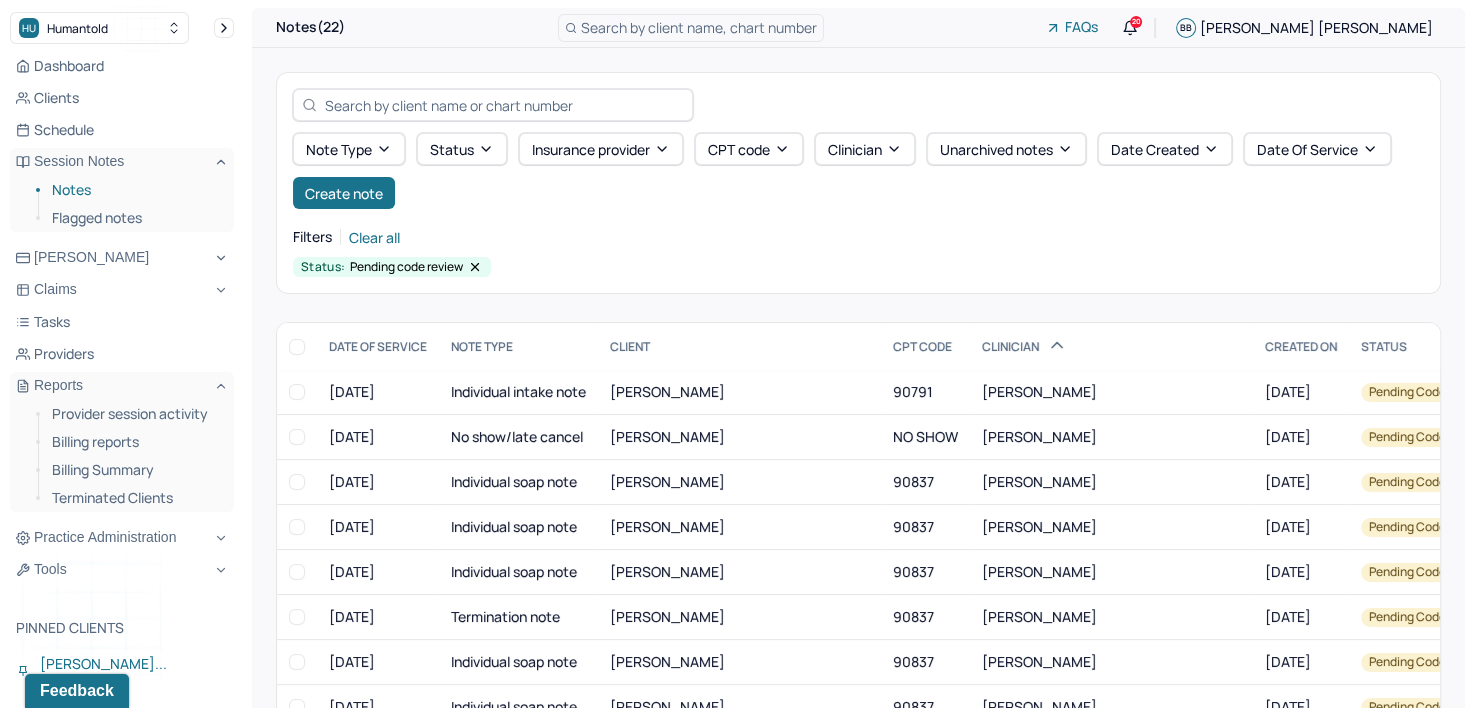 click on "Filters Clear all" at bounding box center [858, 237] 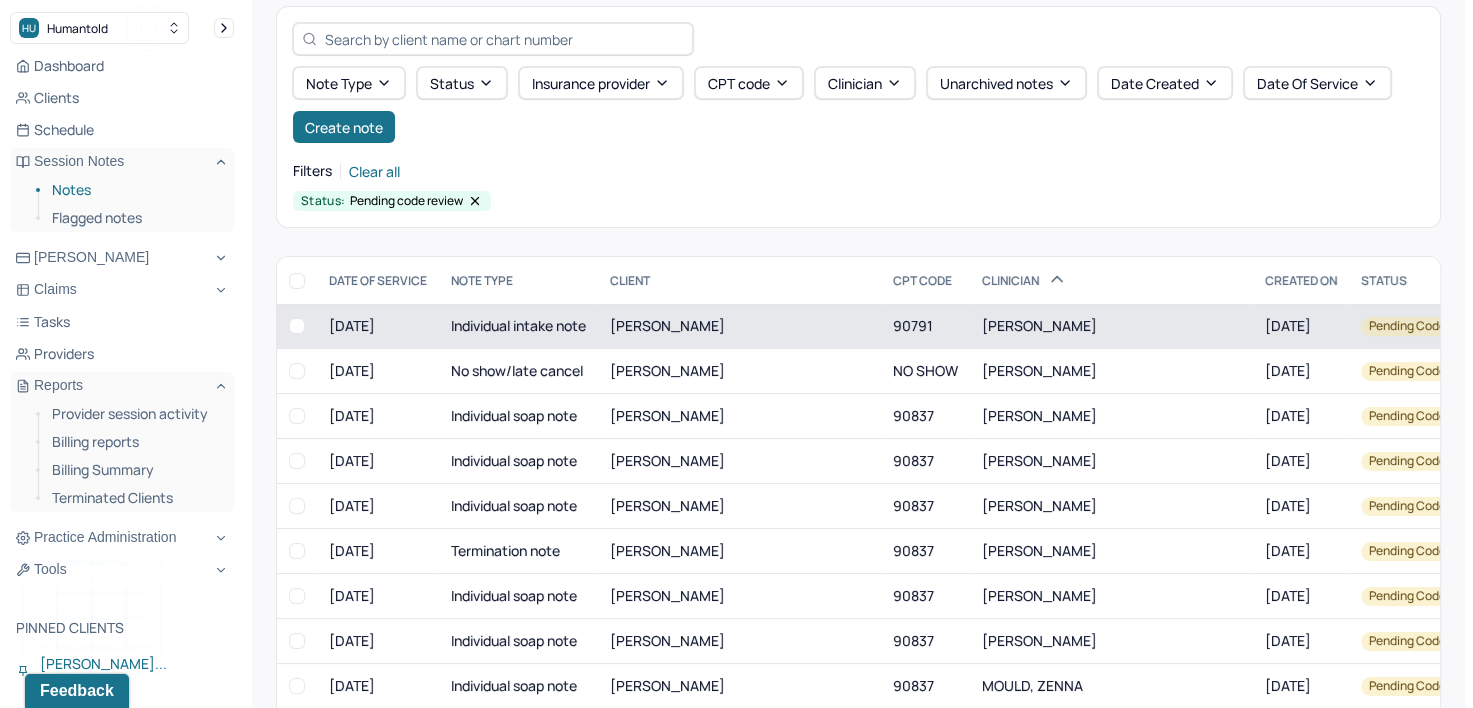 scroll, scrollTop: 100, scrollLeft: 0, axis: vertical 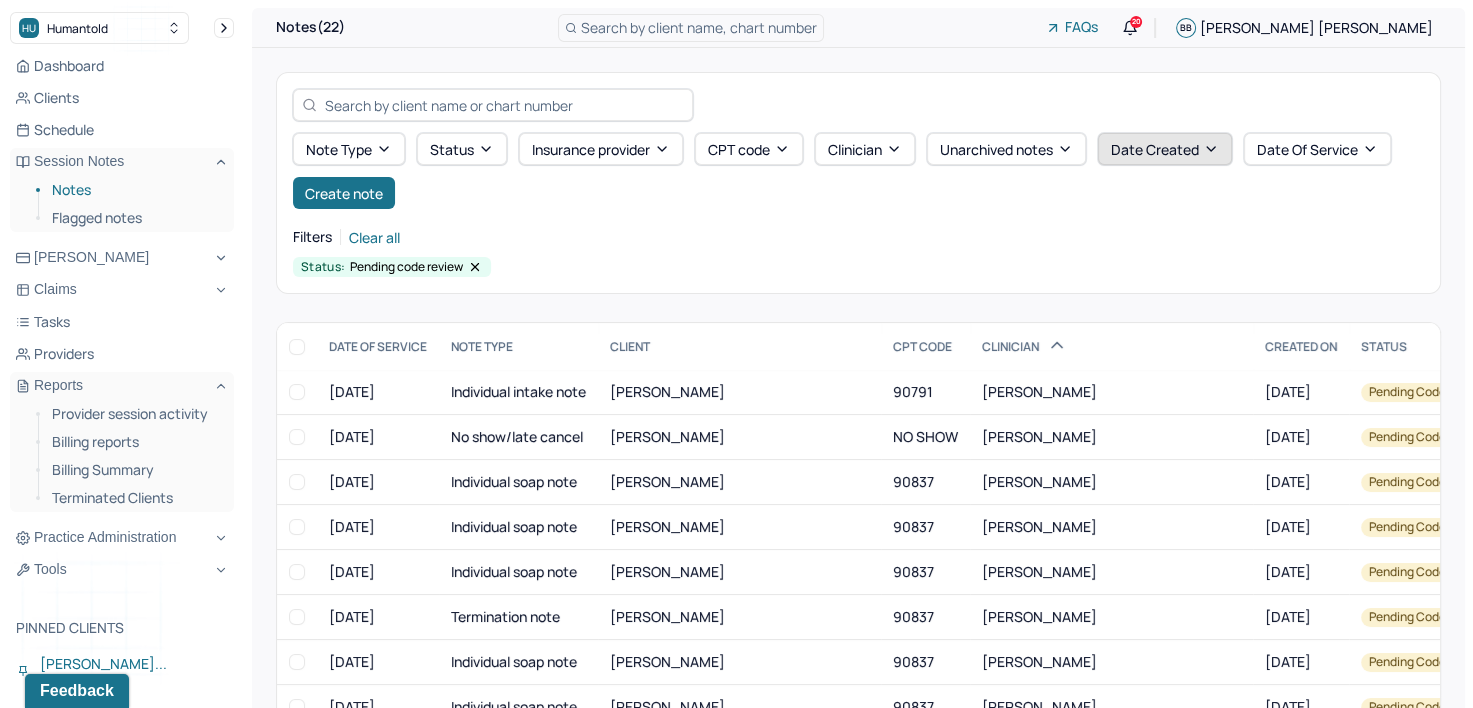 click 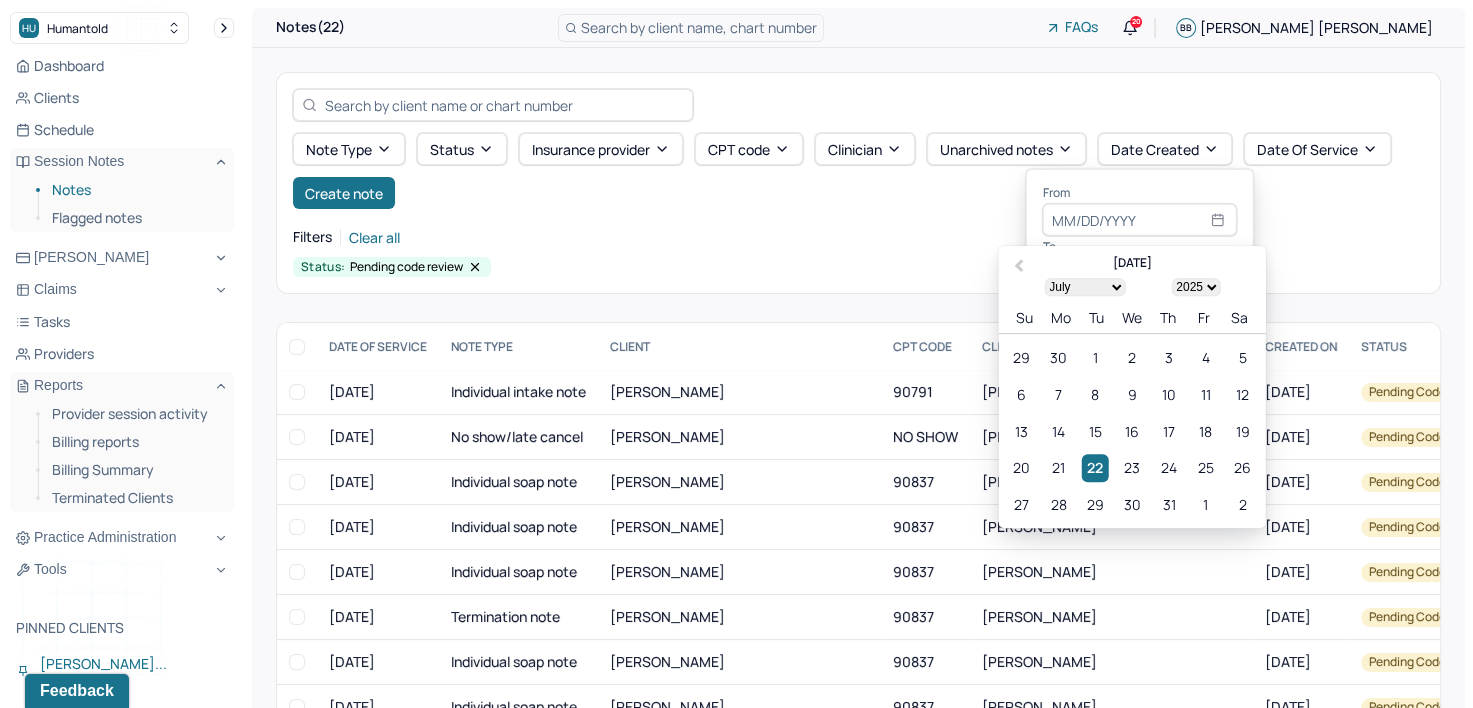 click on "Filters Clear all" at bounding box center [858, 237] 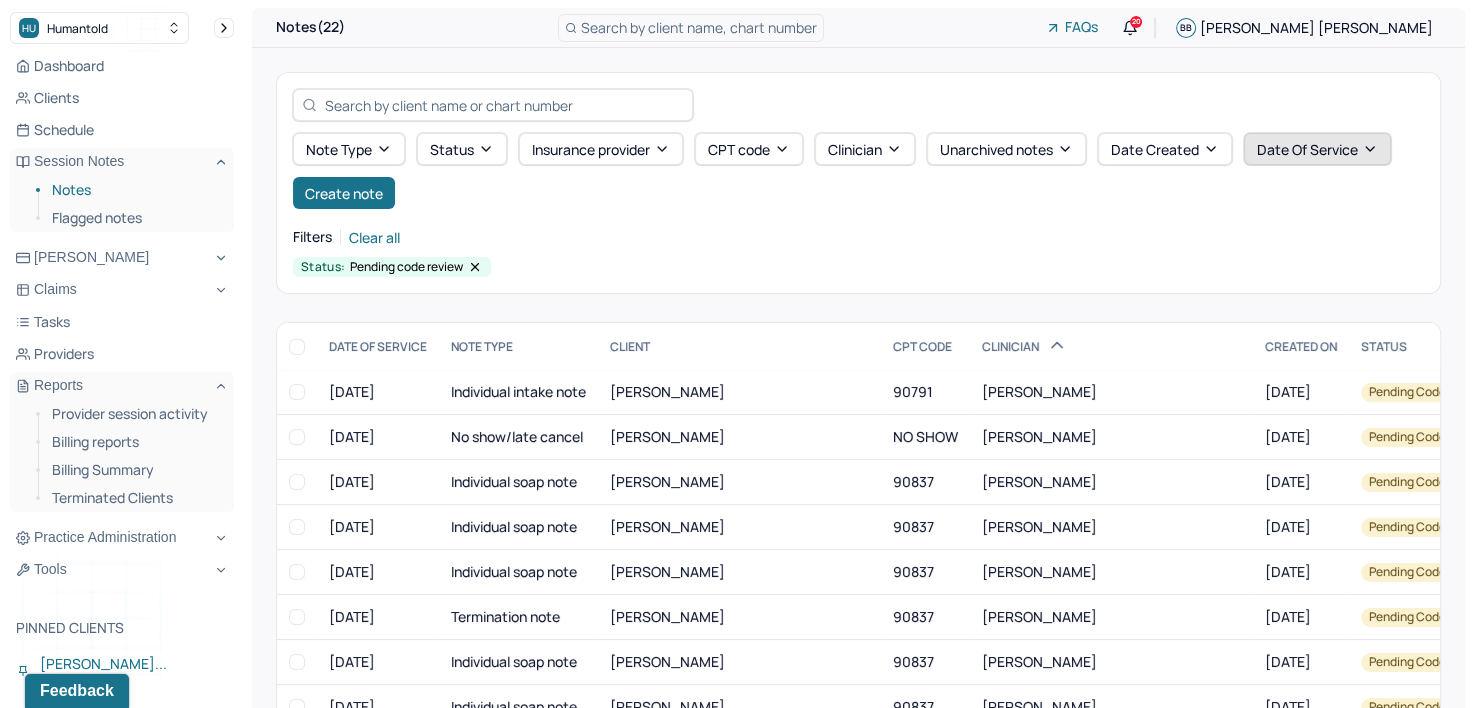 click on "Date Of Service" at bounding box center [1317, 149] 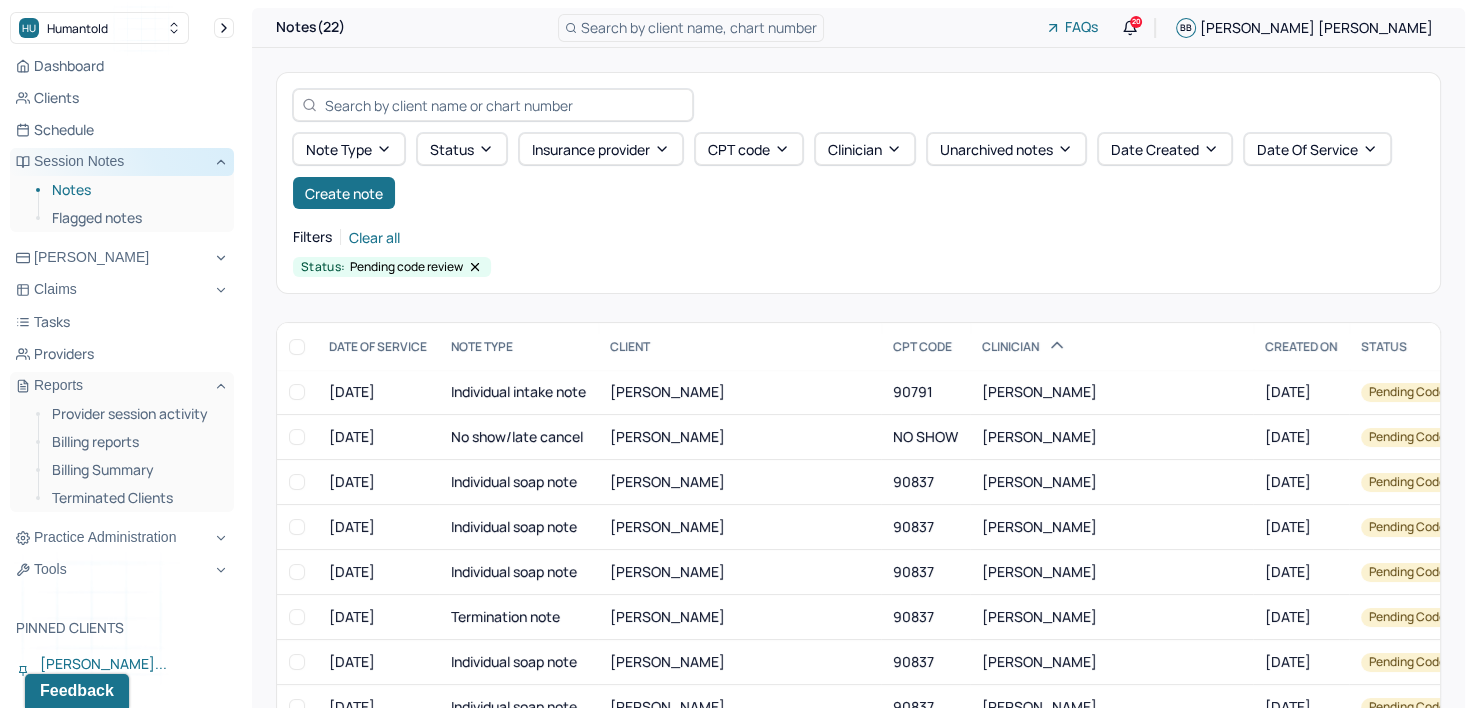 click on "Session Notes" at bounding box center (122, 162) 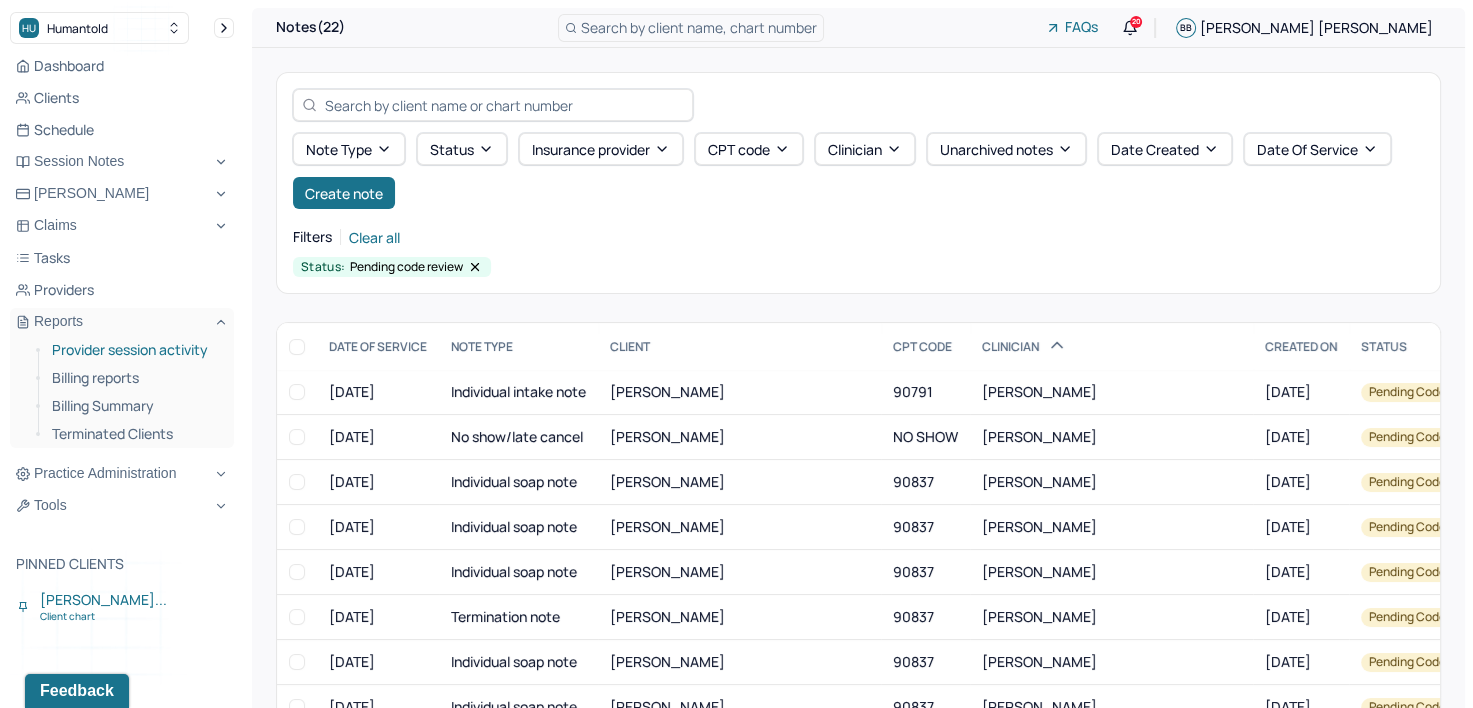 click on "Provider session activity" at bounding box center [135, 350] 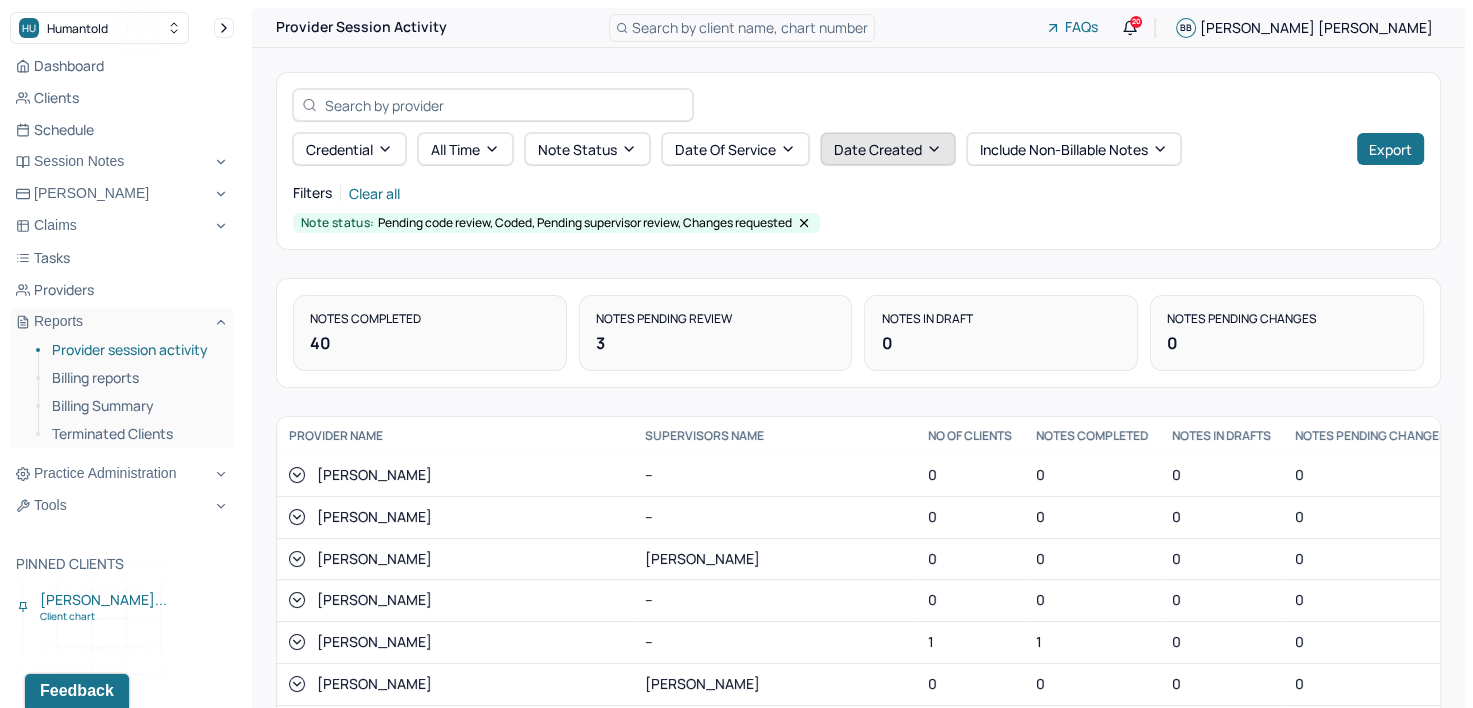 click on "Date Created" at bounding box center (888, 149) 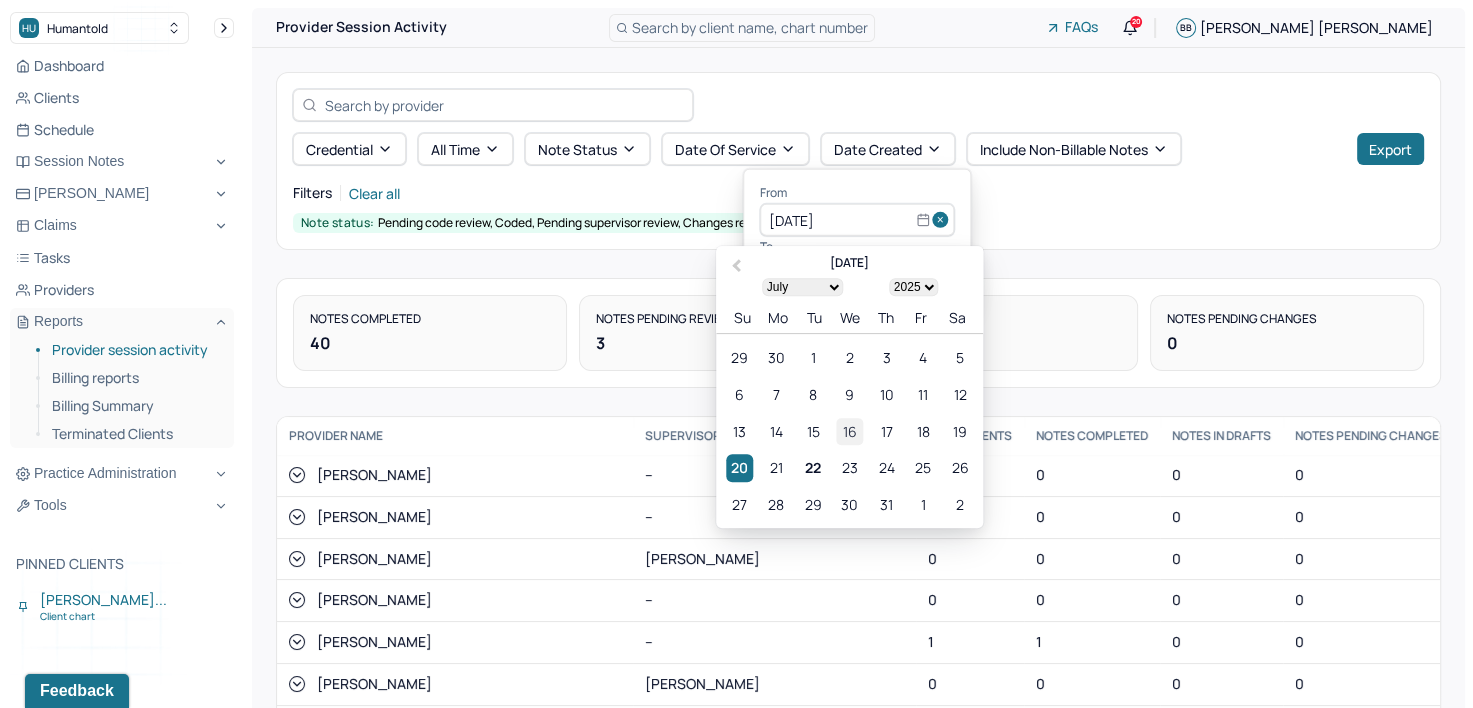 click on "16" at bounding box center (849, 431) 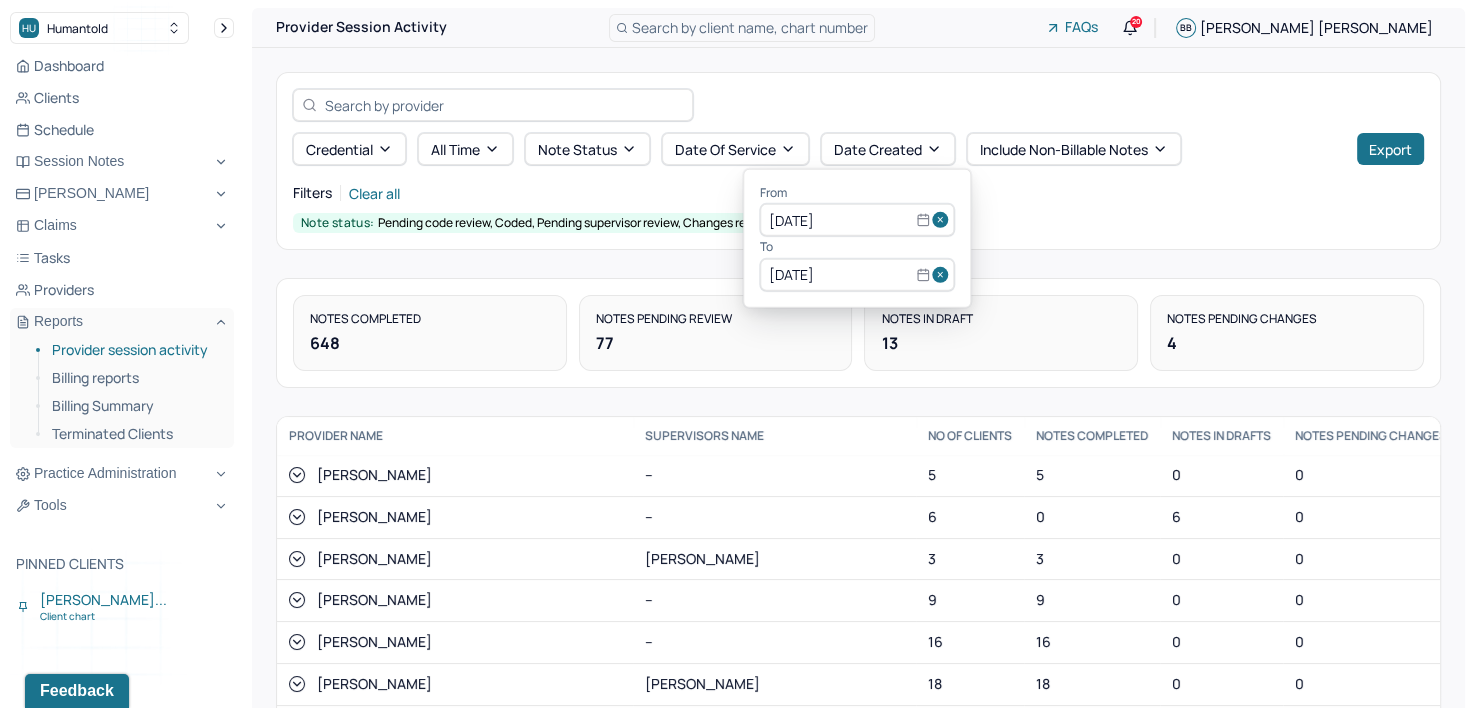 click at bounding box center (943, 275) 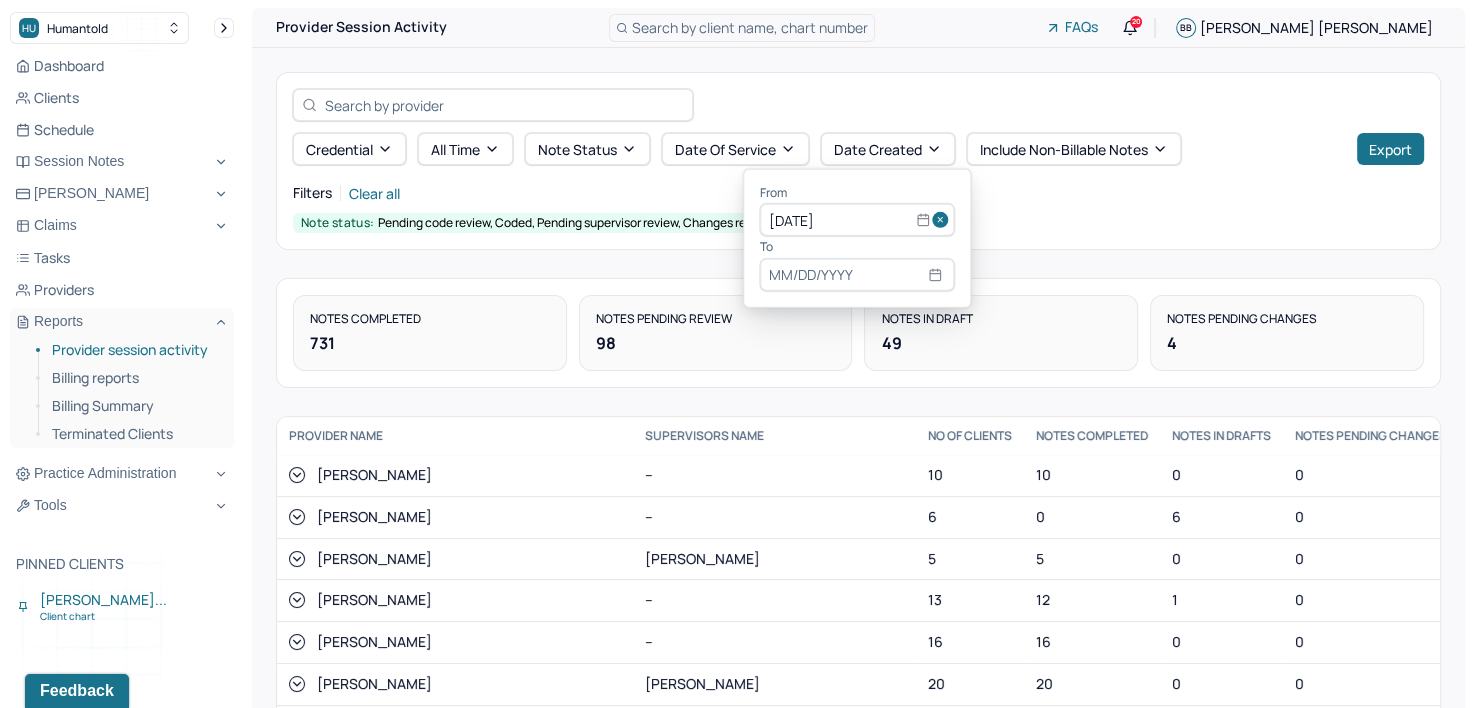 click at bounding box center (857, 275) 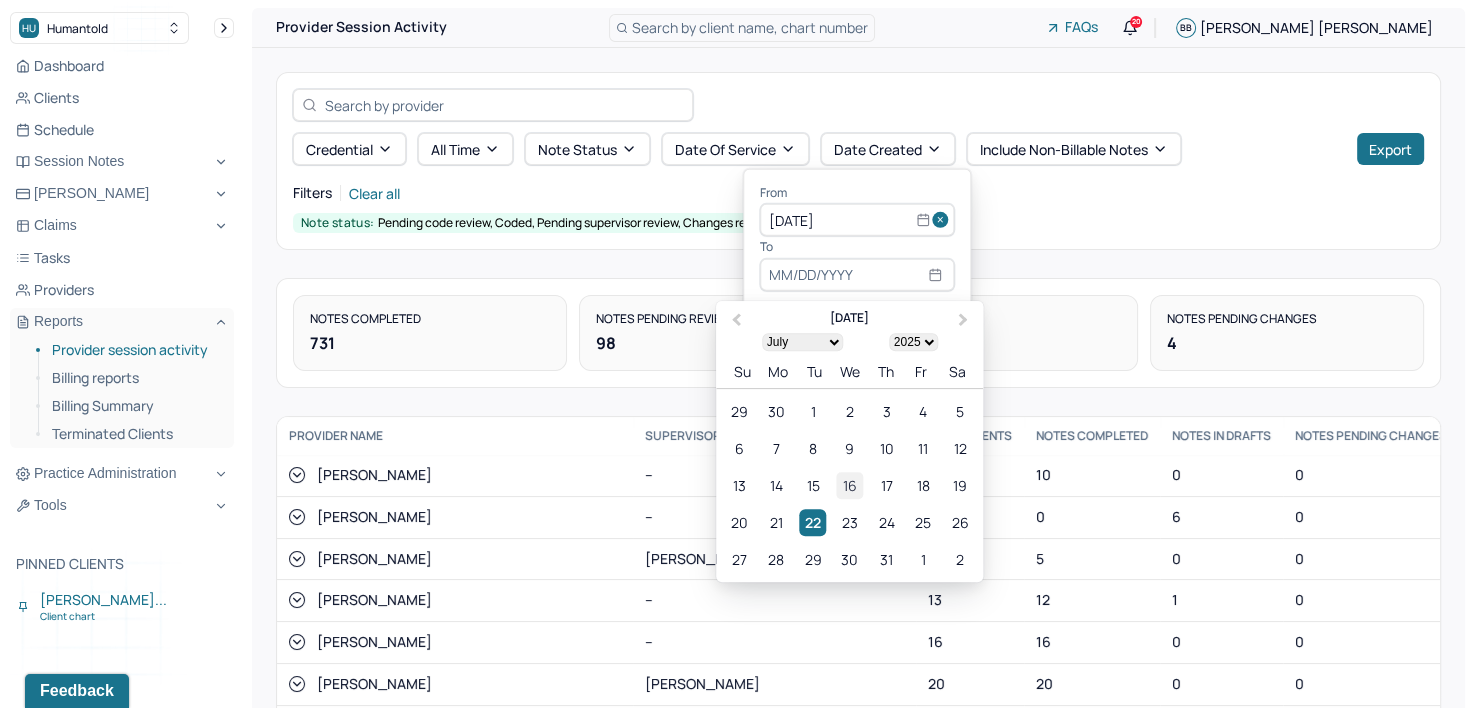 click on "16" at bounding box center [849, 485] 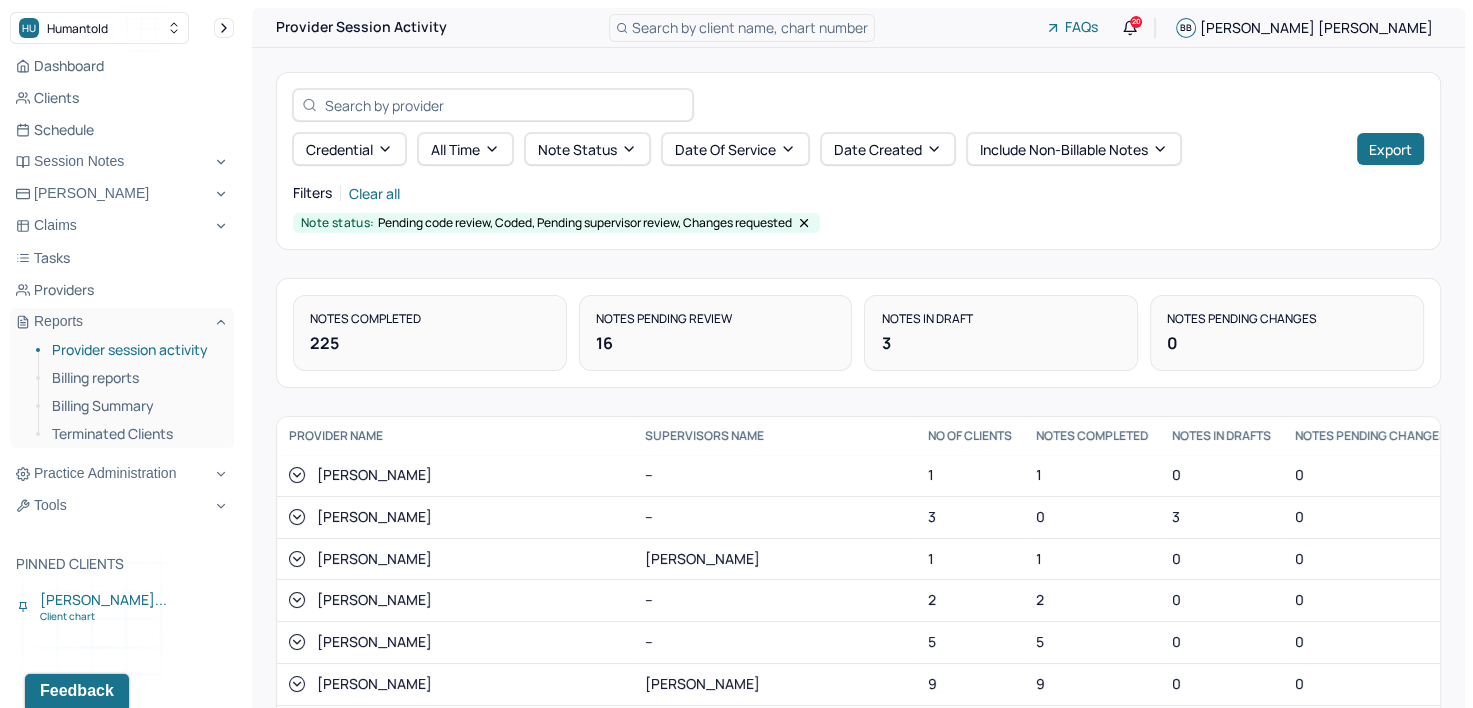 click on "Filters Clear all Note status: Pending code review, Coded, Pending supervisor review, Changes requested" at bounding box center [858, 205] 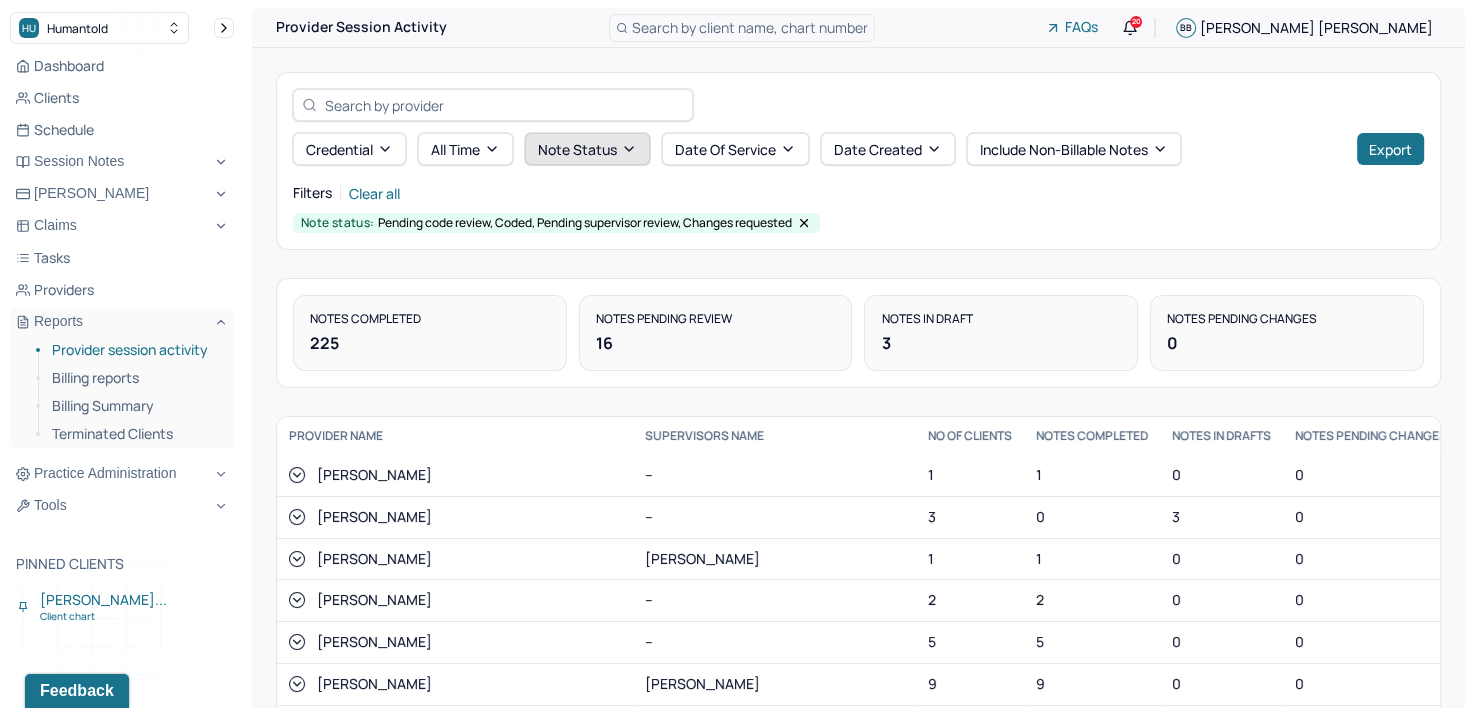 click on "Note status" at bounding box center (587, 149) 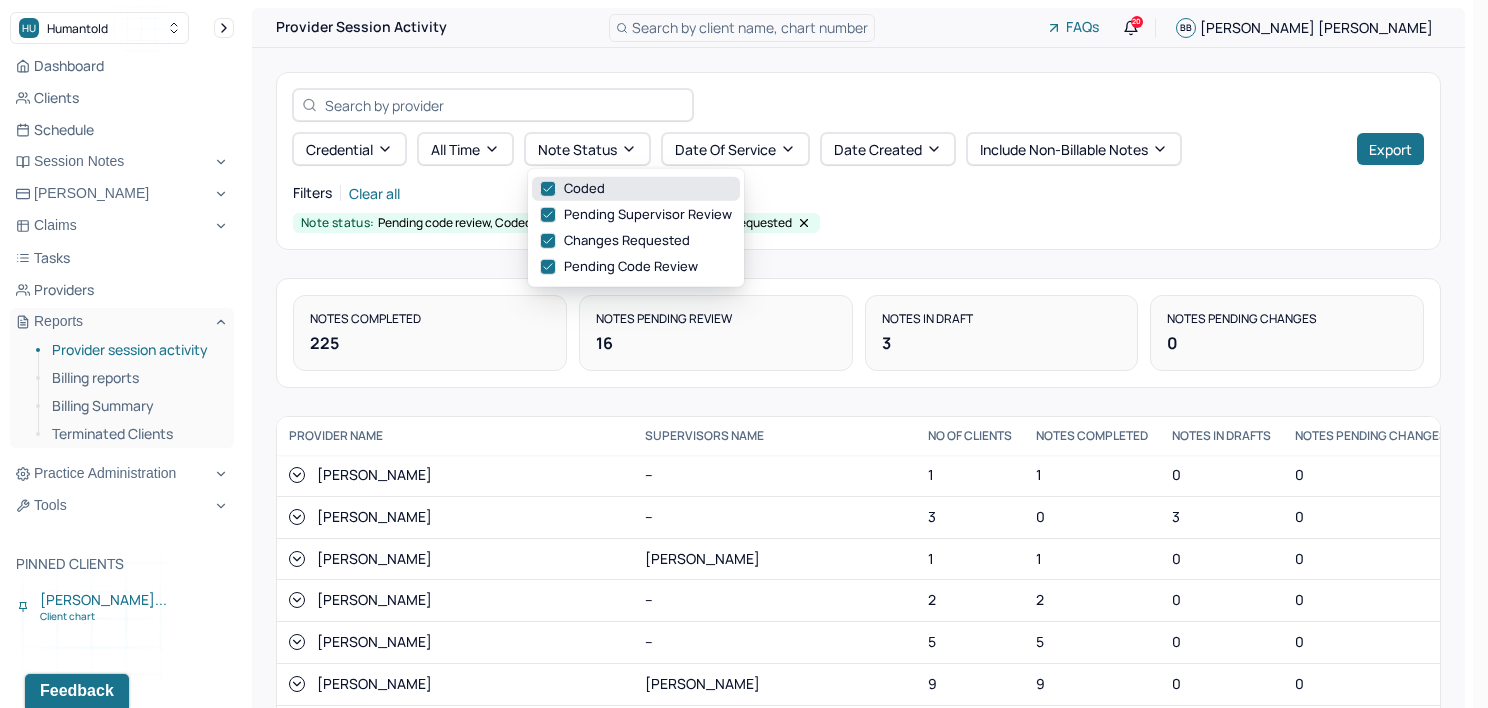 click 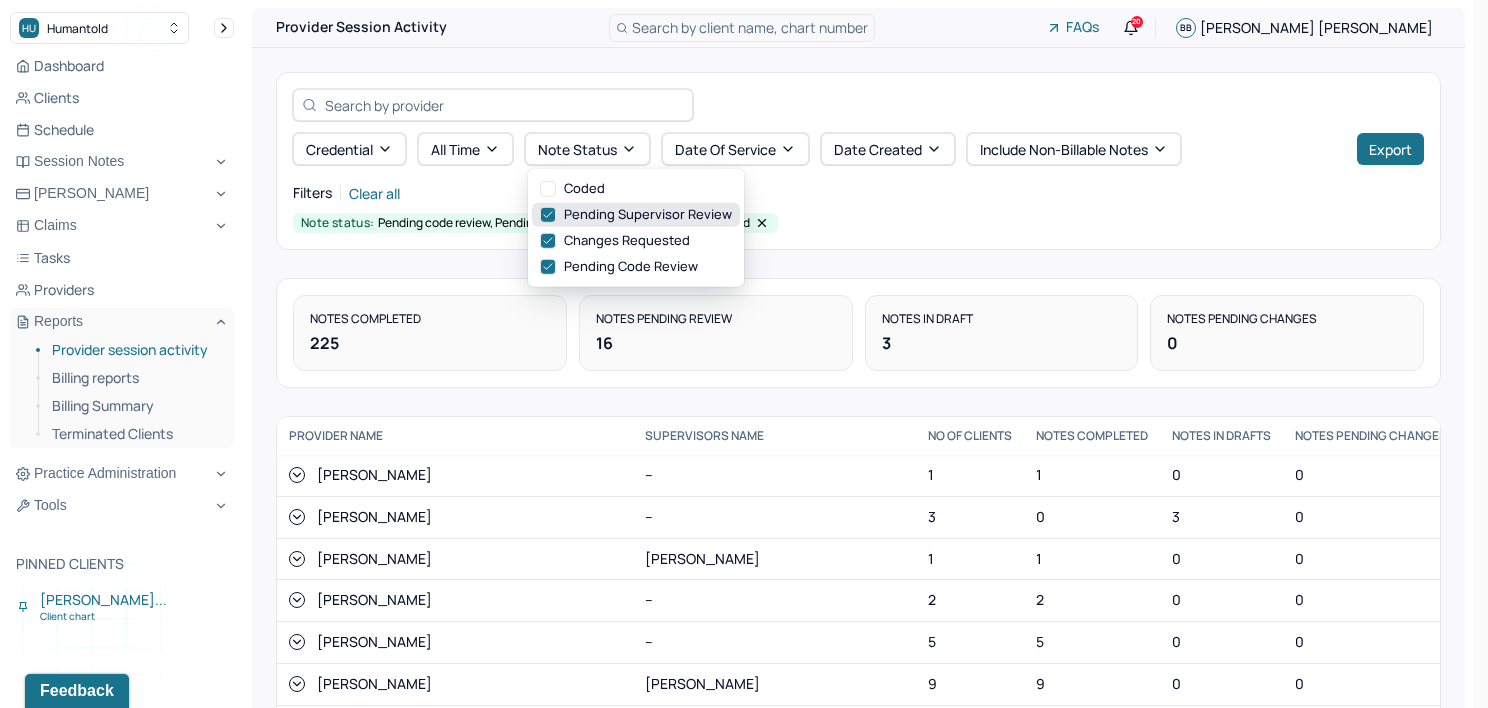 click 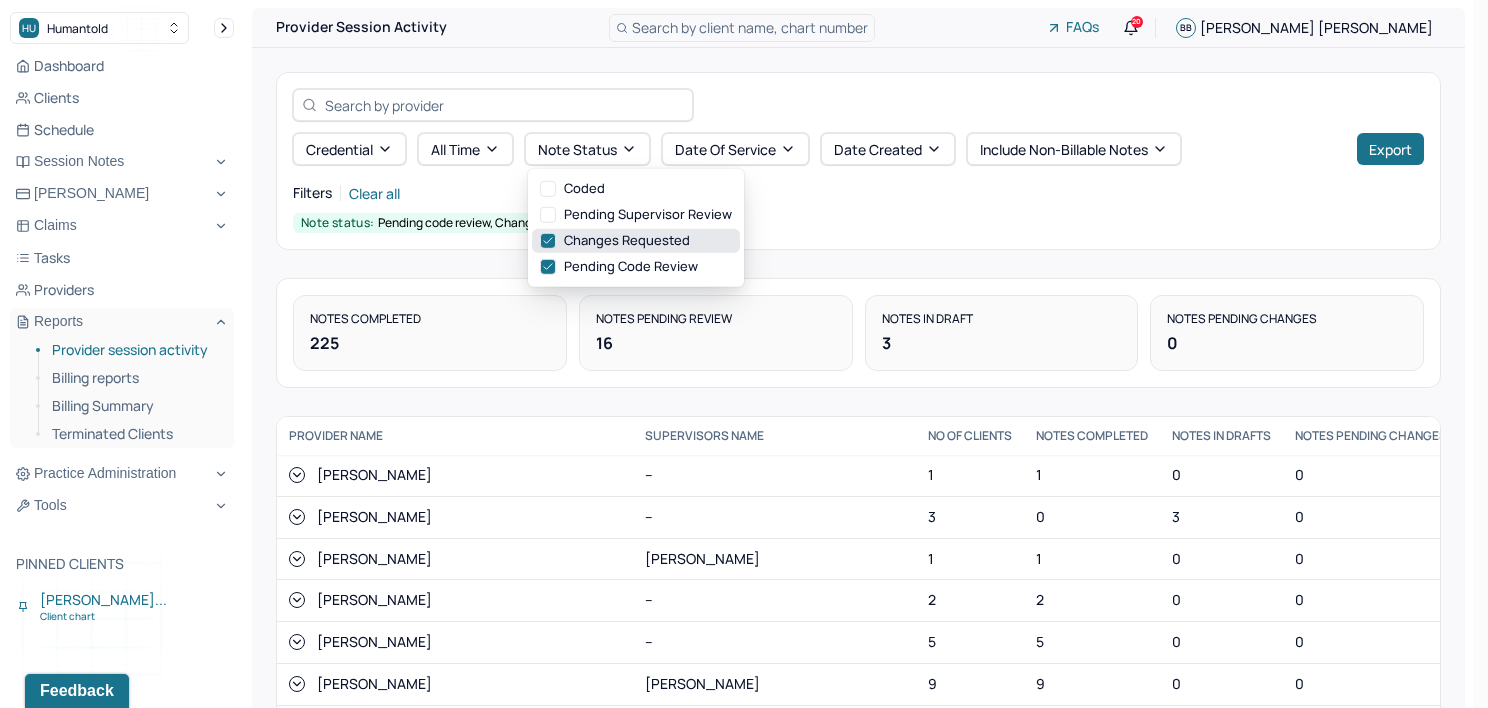 click 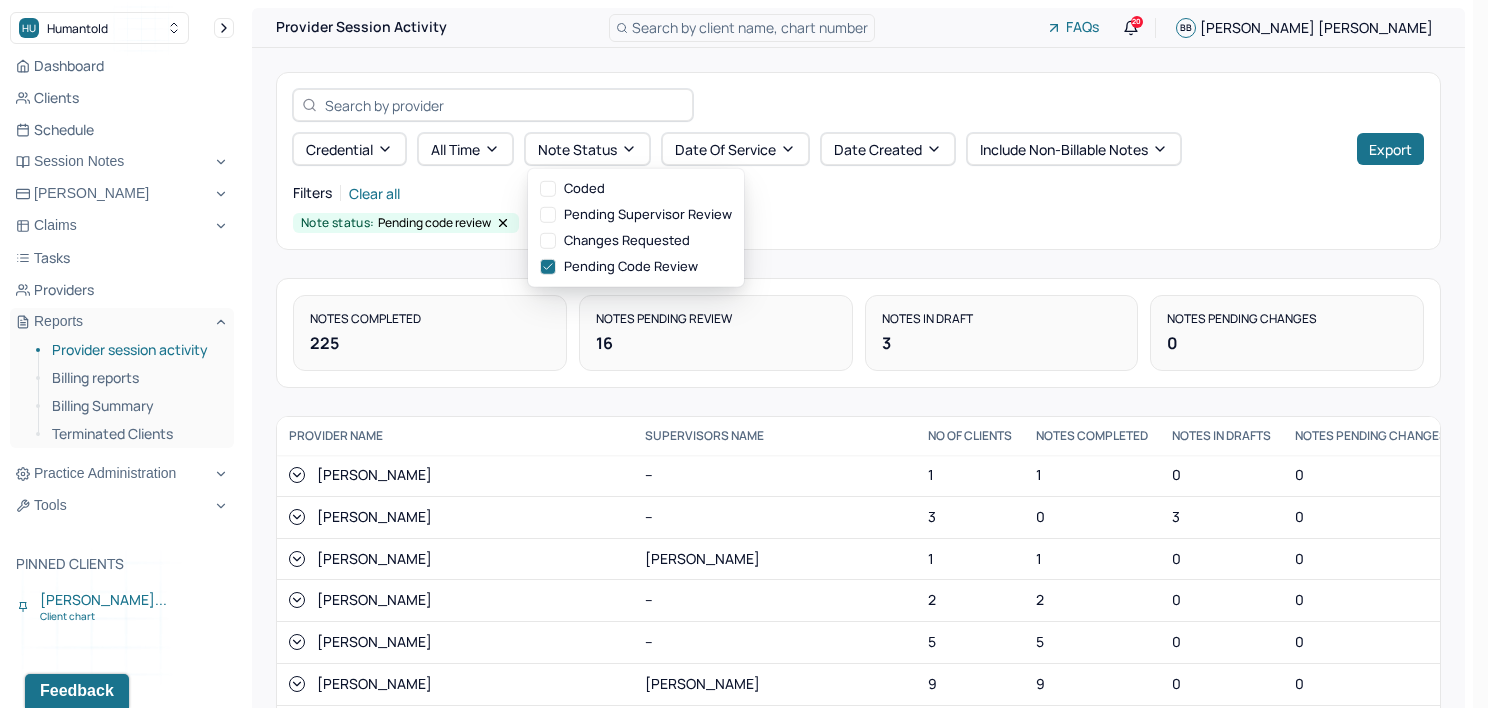 click on "Filters Clear all Note status: Pending code review" at bounding box center (858, 205) 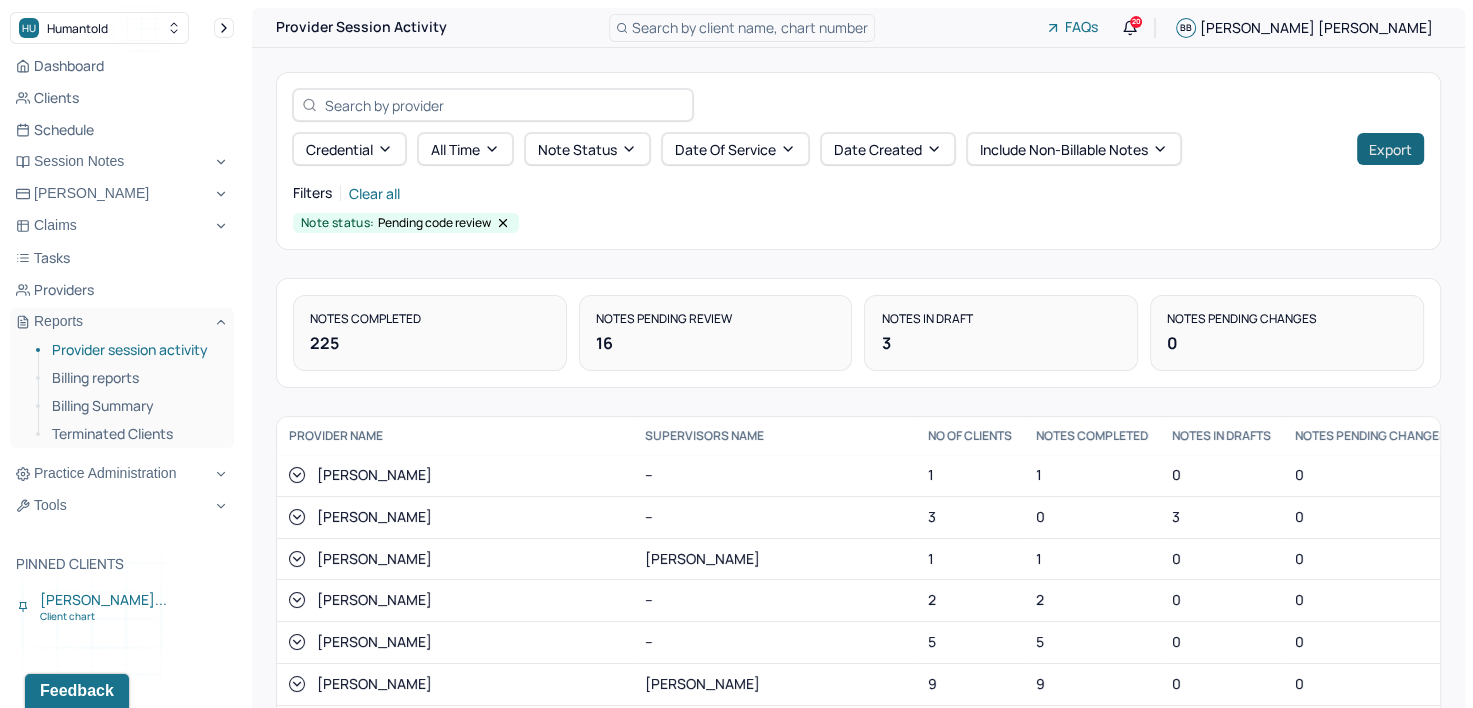 click on "Export" at bounding box center (1390, 149) 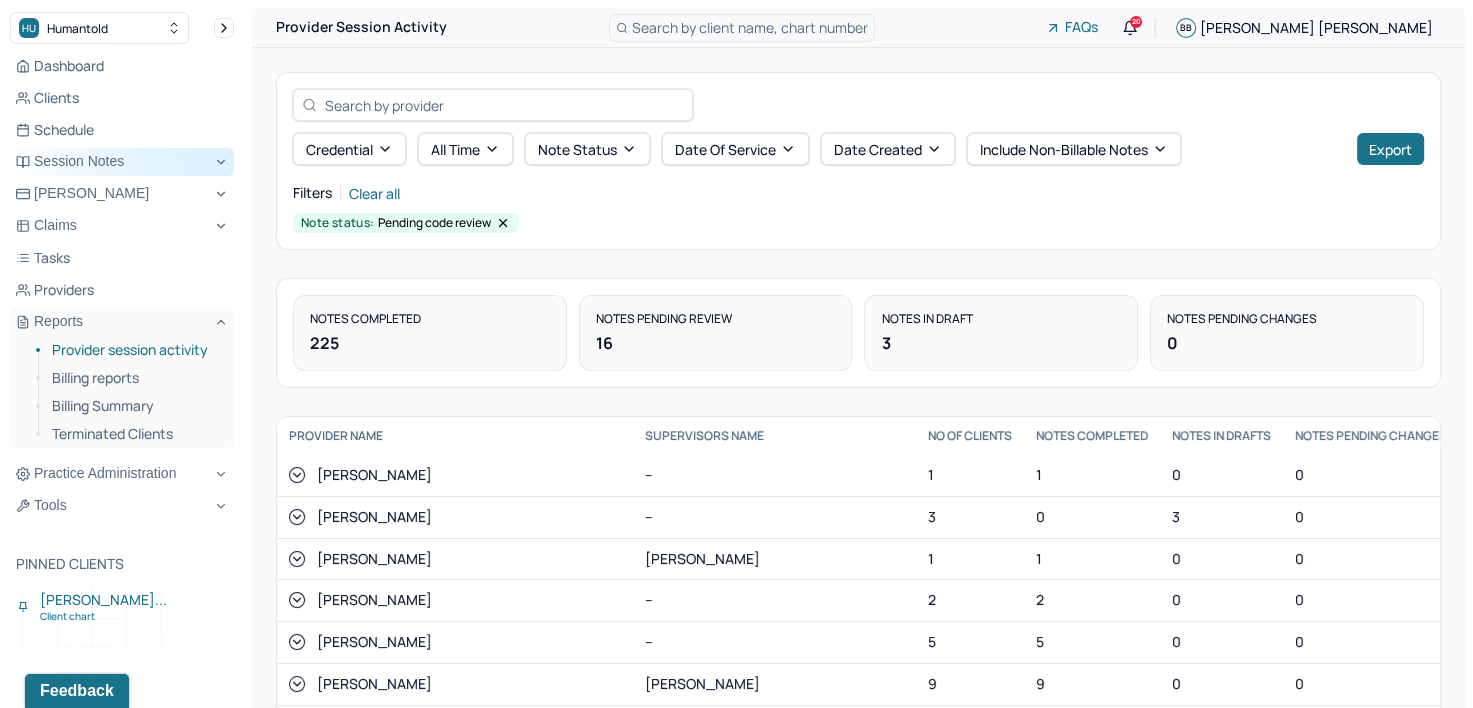 click on "Session Notes" at bounding box center [122, 162] 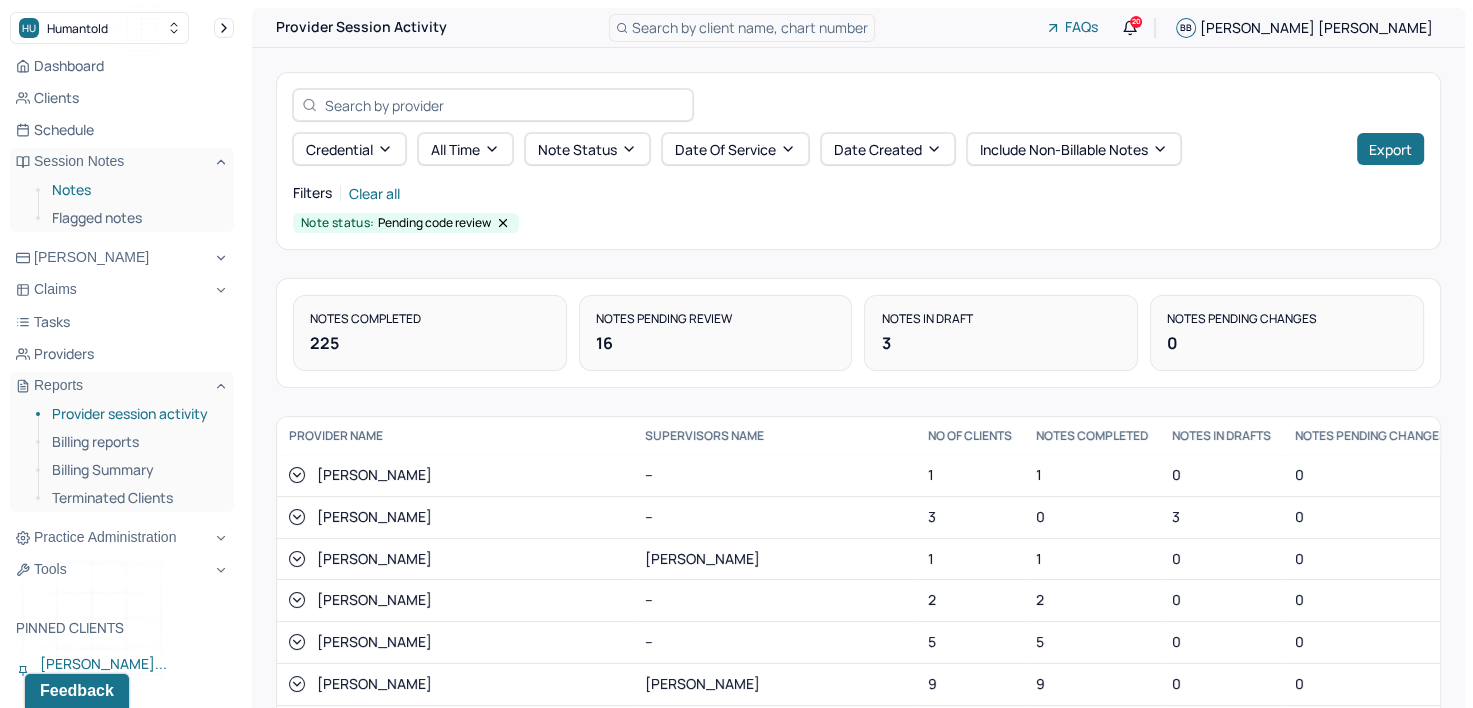 click on "Notes" at bounding box center [135, 190] 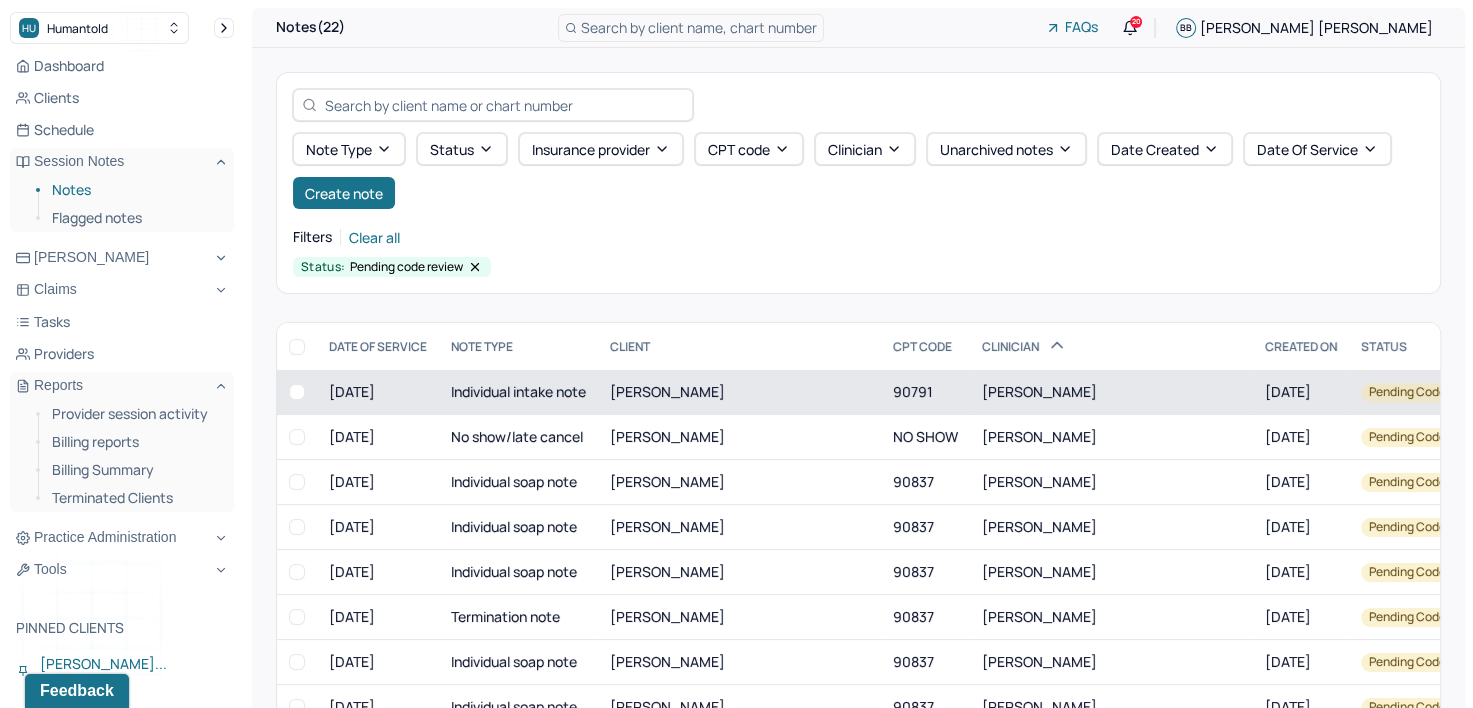 click on "[PERSON_NAME]" at bounding box center (1039, 391) 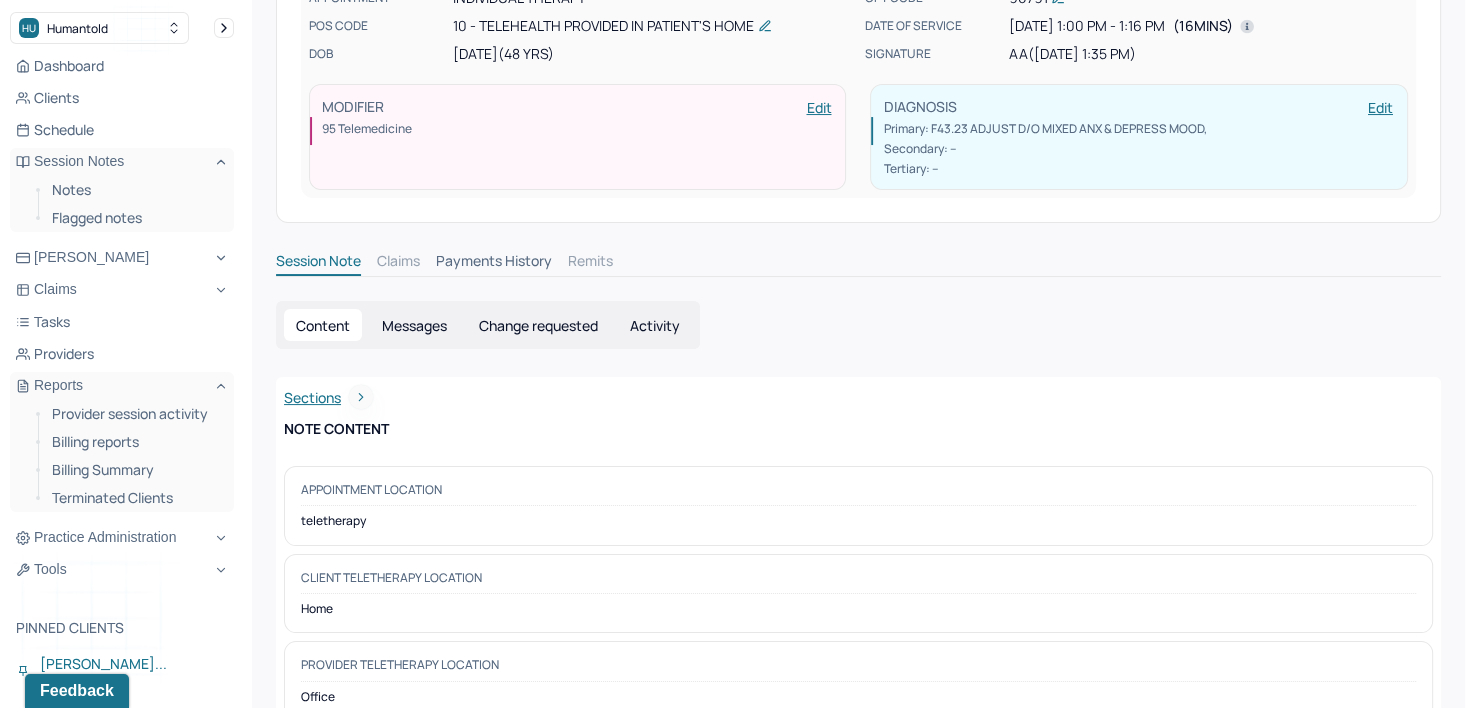 scroll, scrollTop: 0, scrollLeft: 0, axis: both 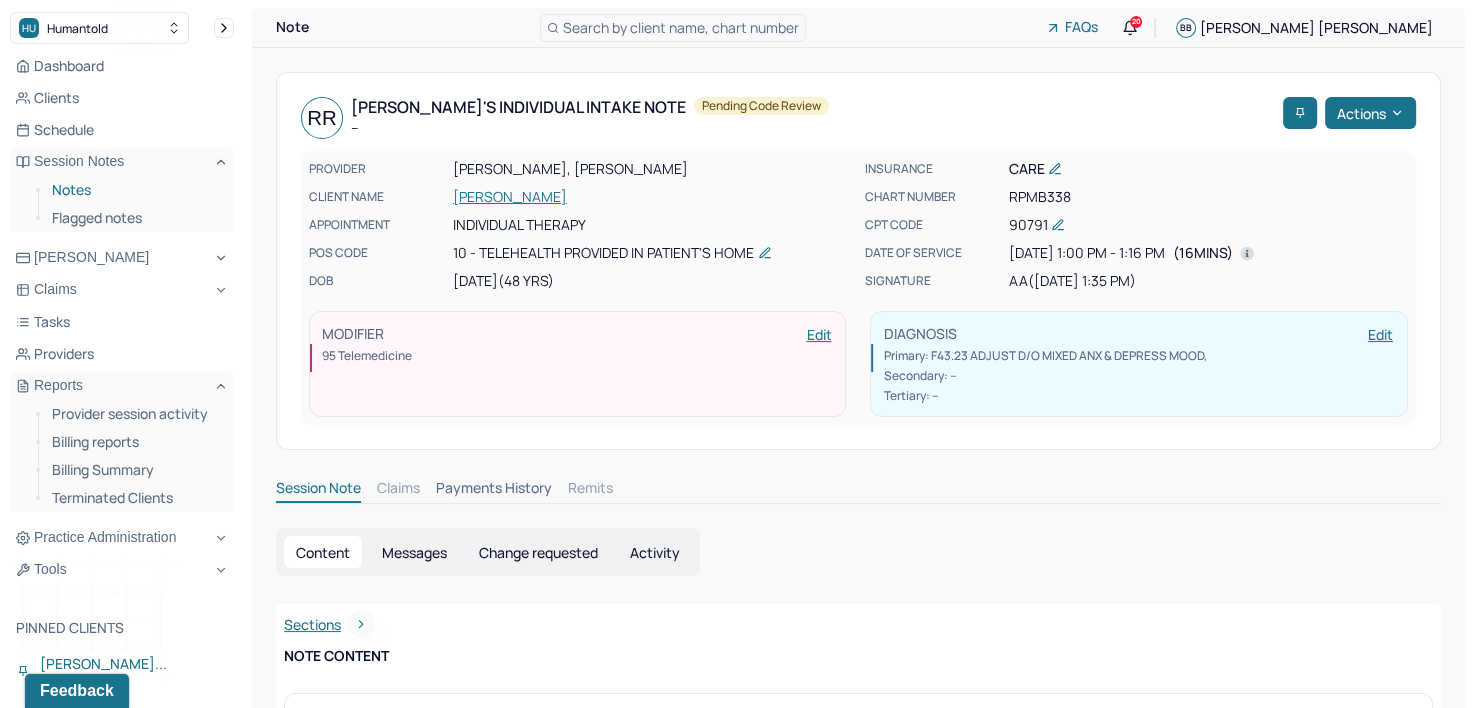 click on "Notes" at bounding box center (135, 190) 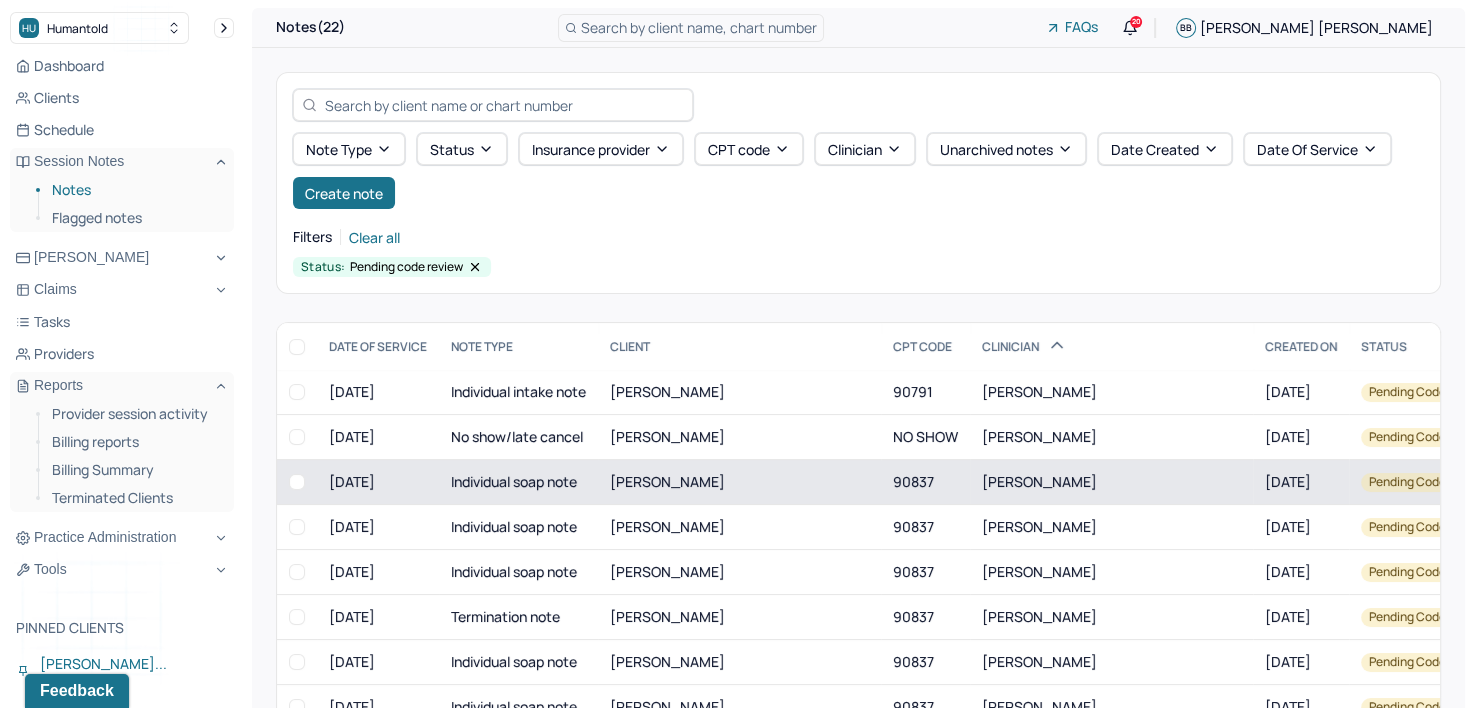 click on "[PERSON_NAME]" at bounding box center (1111, 482) 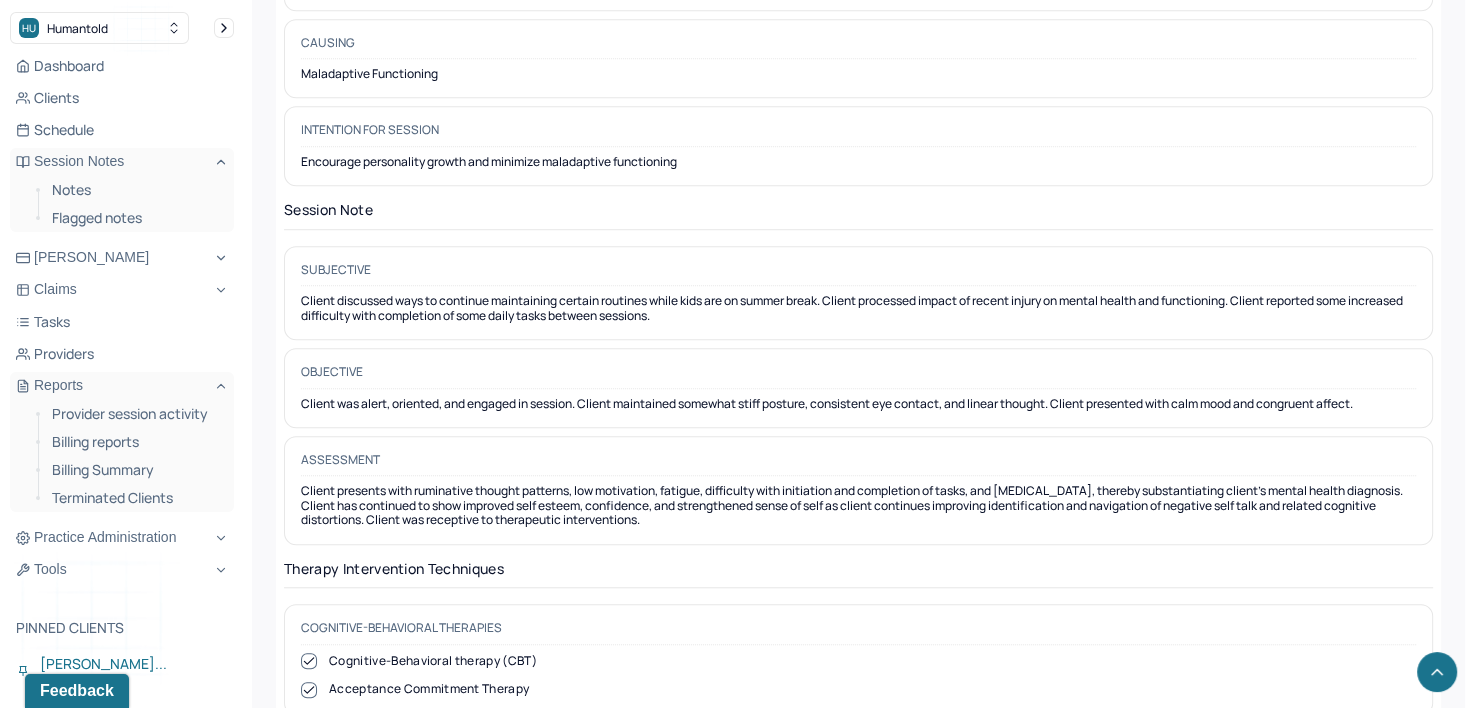 scroll, scrollTop: 1400, scrollLeft: 0, axis: vertical 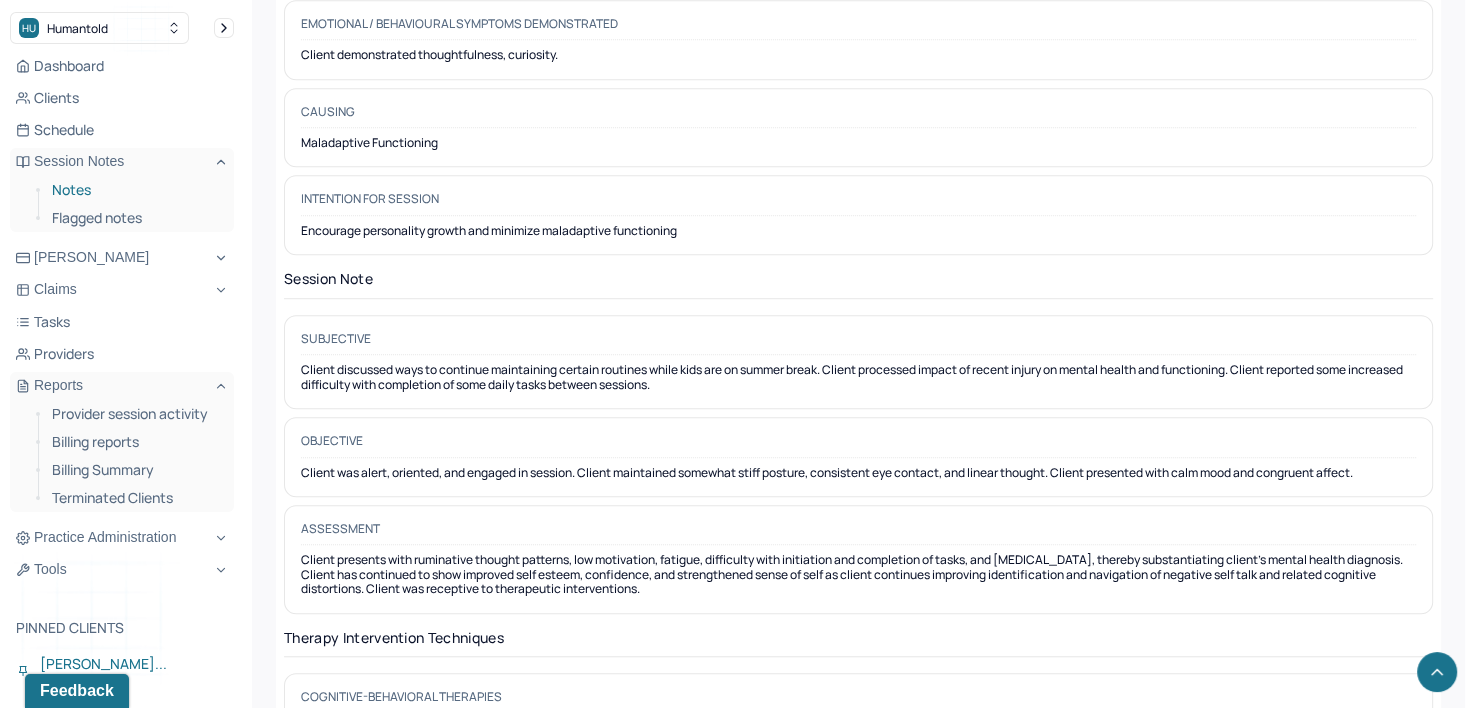 click on "Notes" at bounding box center [135, 190] 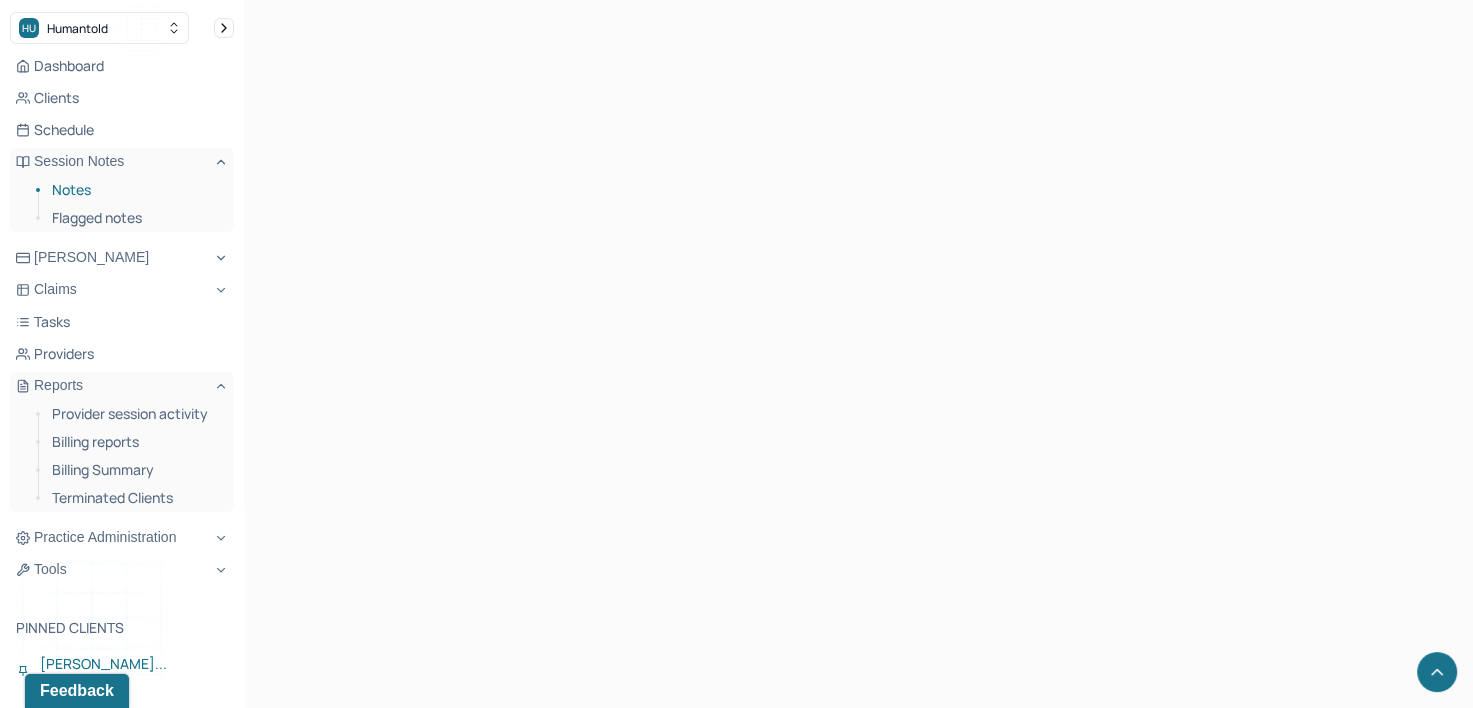 scroll, scrollTop: 212, scrollLeft: 0, axis: vertical 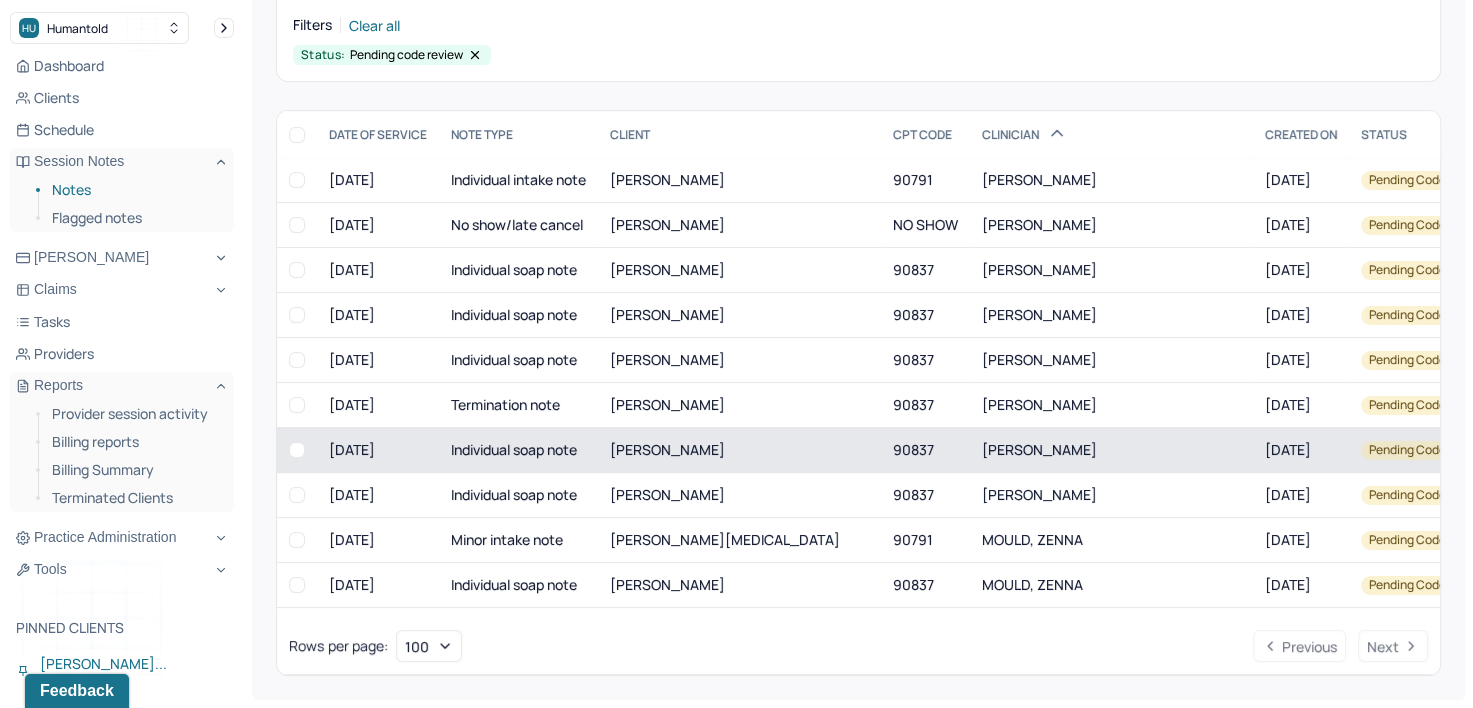 click on "[PERSON_NAME]" at bounding box center (1111, 450) 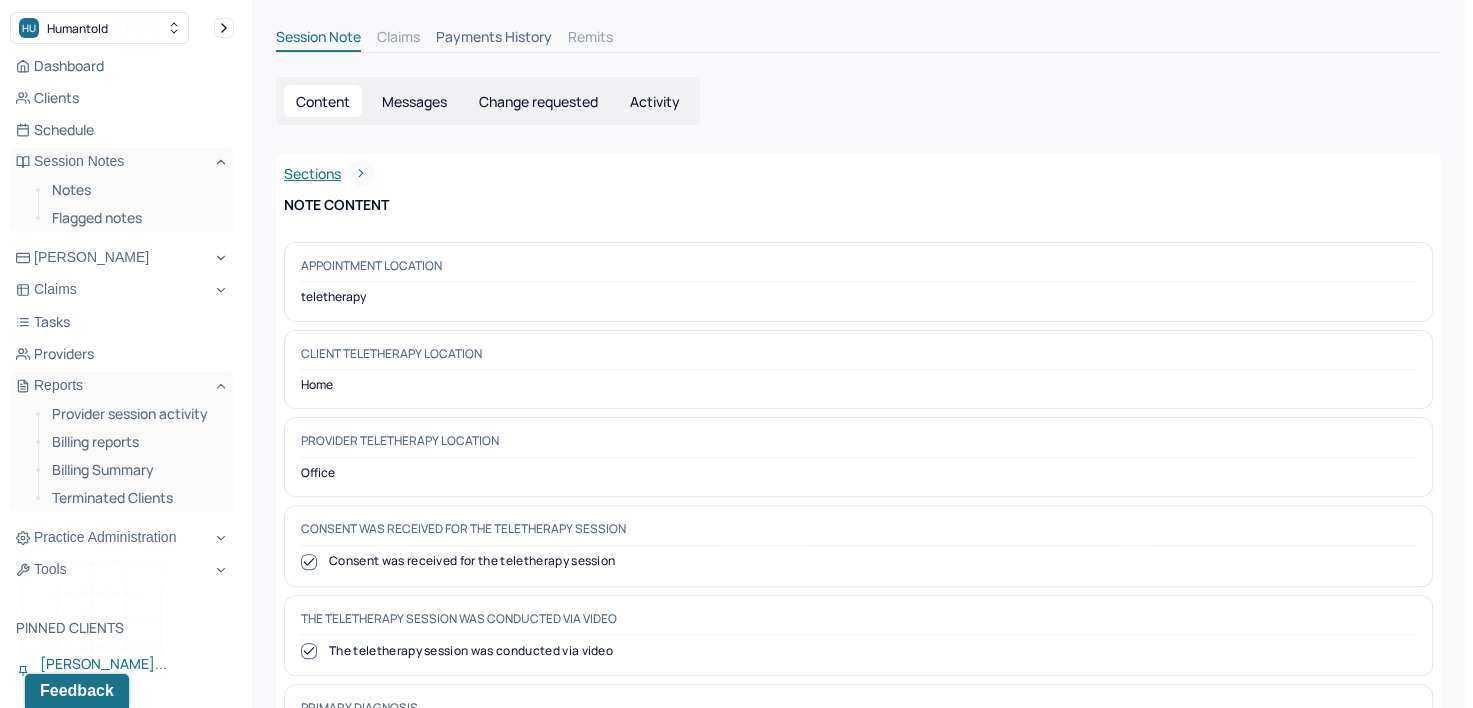 scroll, scrollTop: 443, scrollLeft: 0, axis: vertical 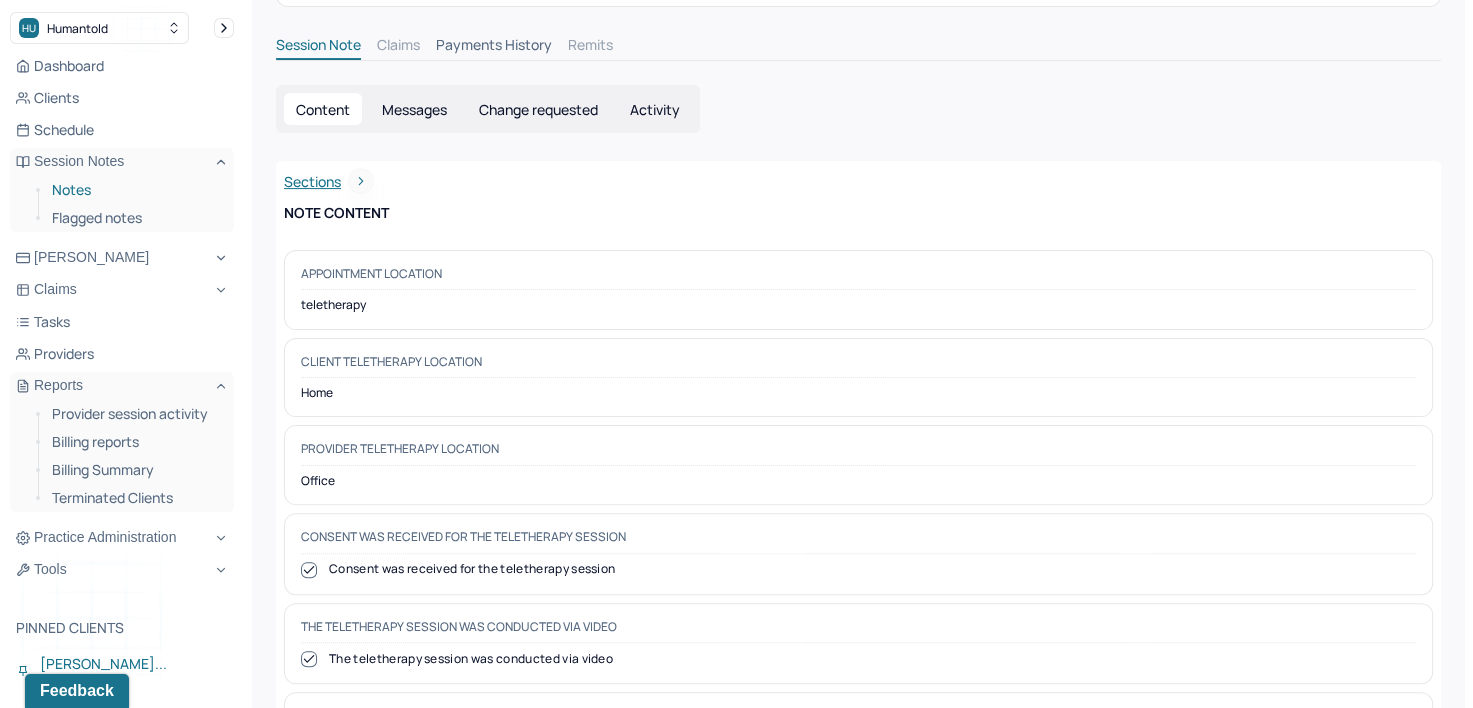click on "Notes" at bounding box center [135, 190] 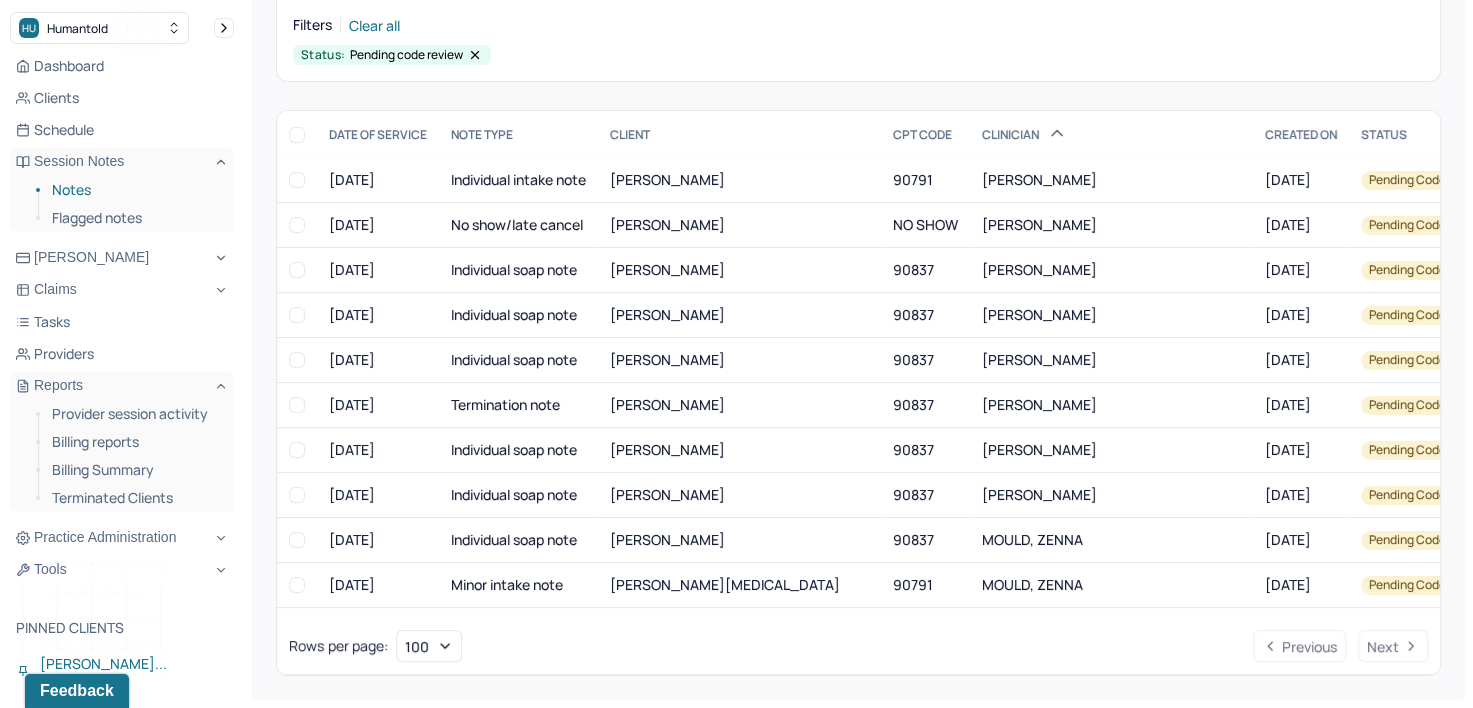 scroll, scrollTop: 12, scrollLeft: 0, axis: vertical 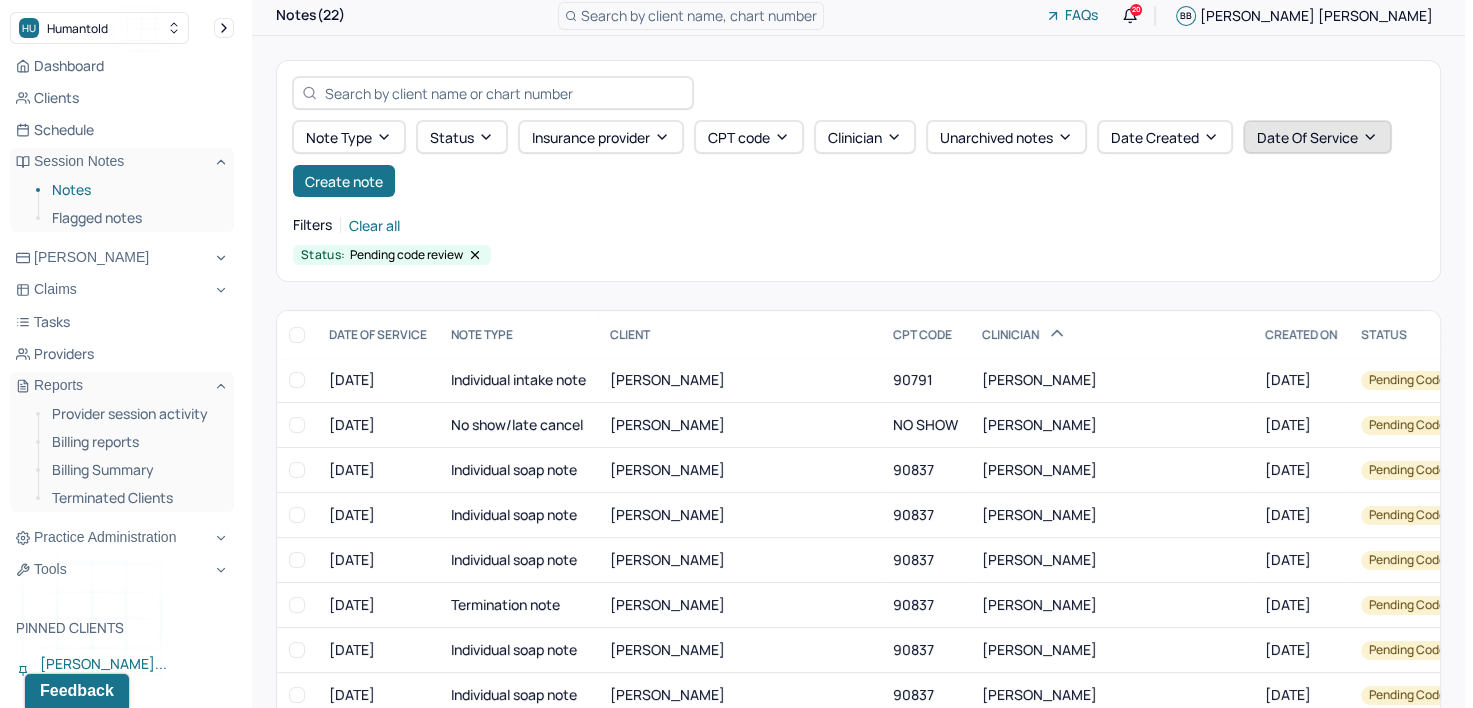 click 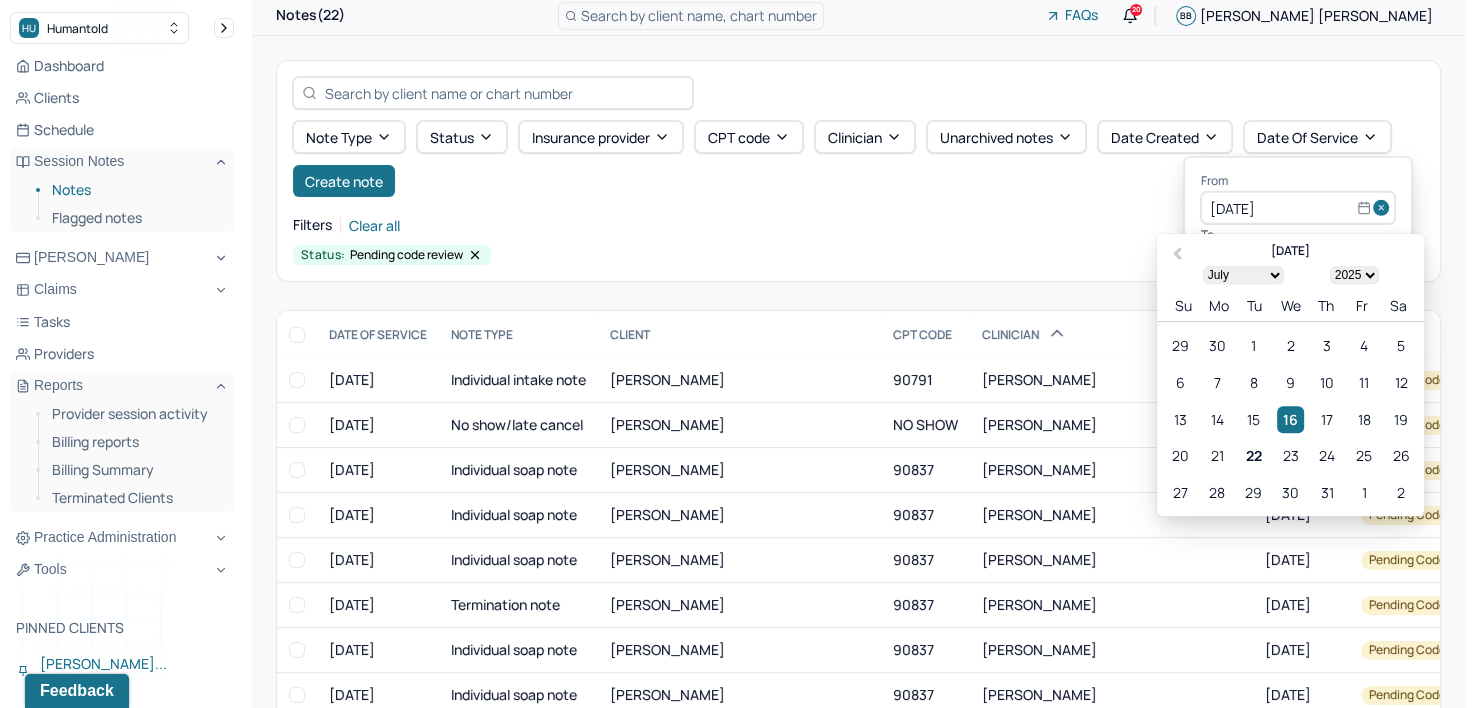 click at bounding box center (1384, 208) 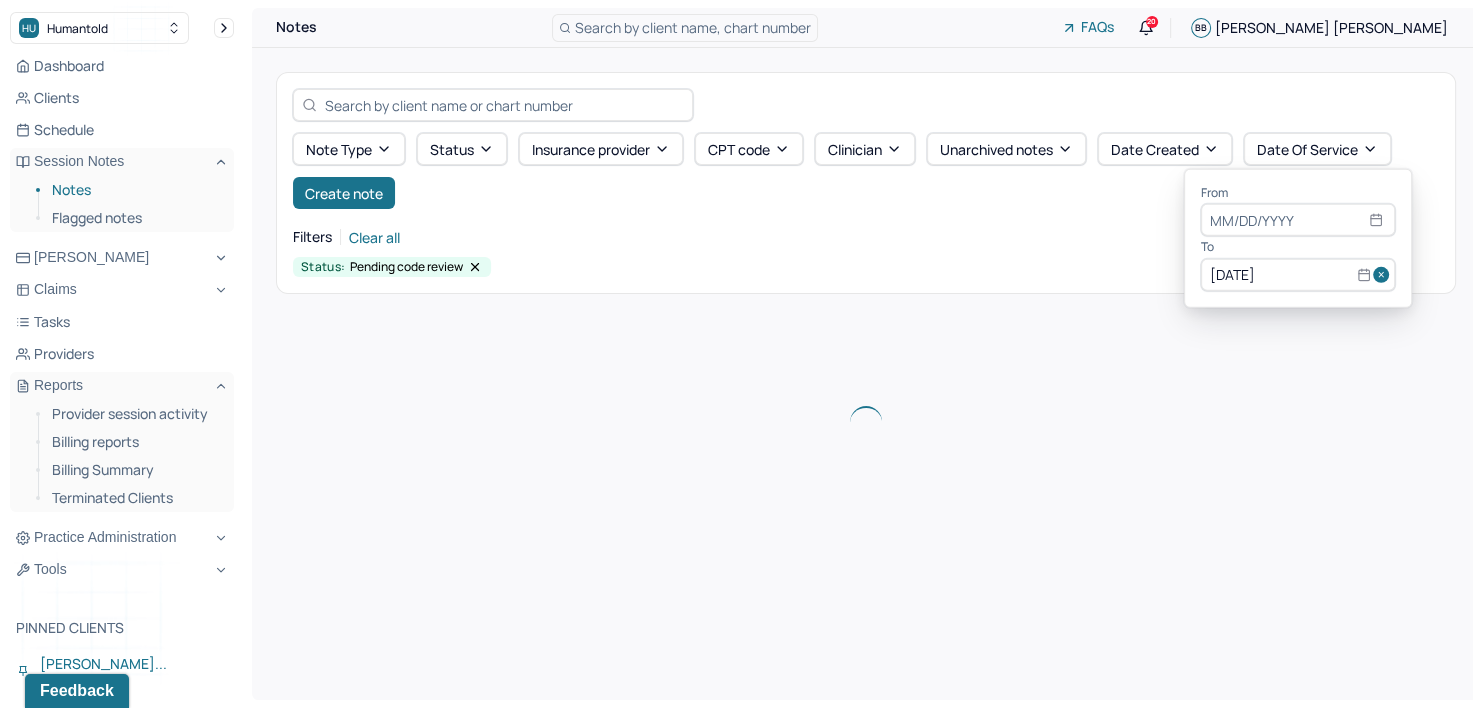 scroll, scrollTop: 0, scrollLeft: 0, axis: both 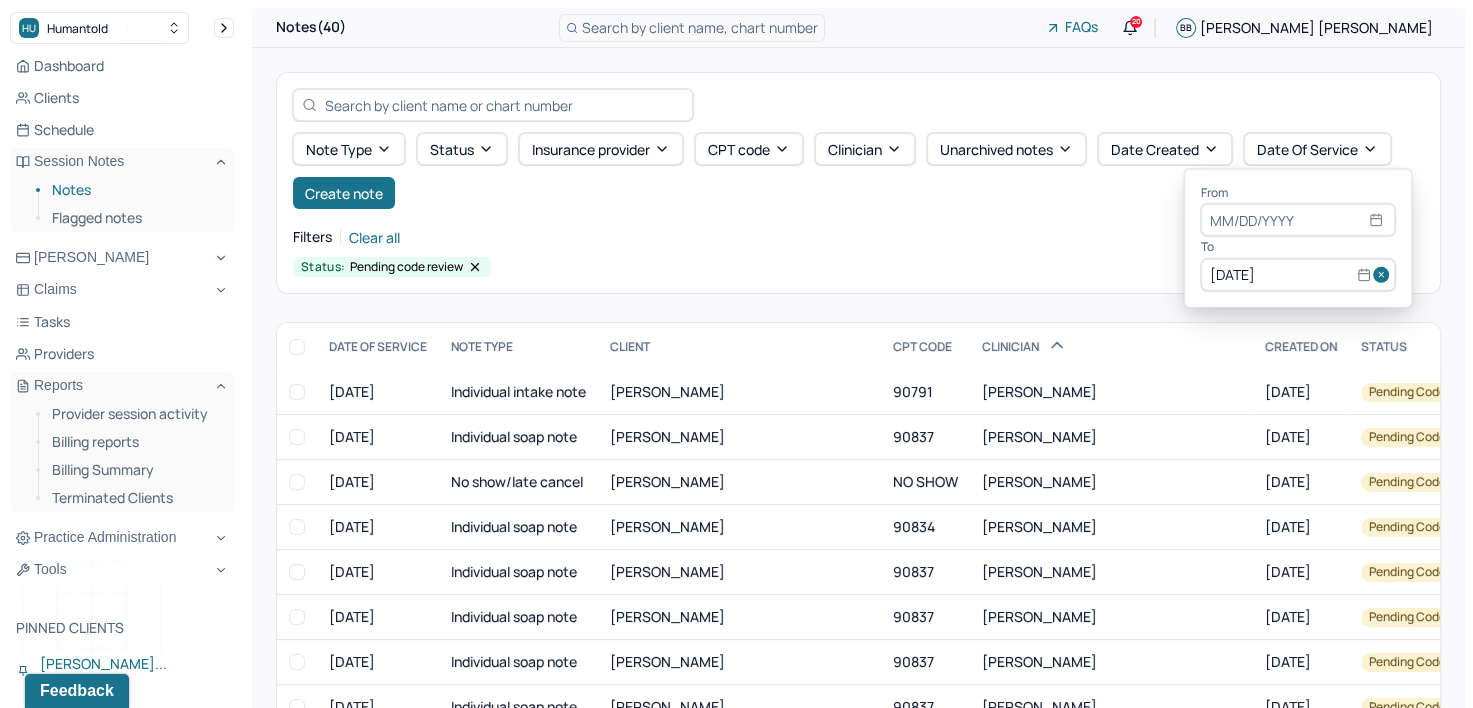 click at bounding box center (1384, 275) 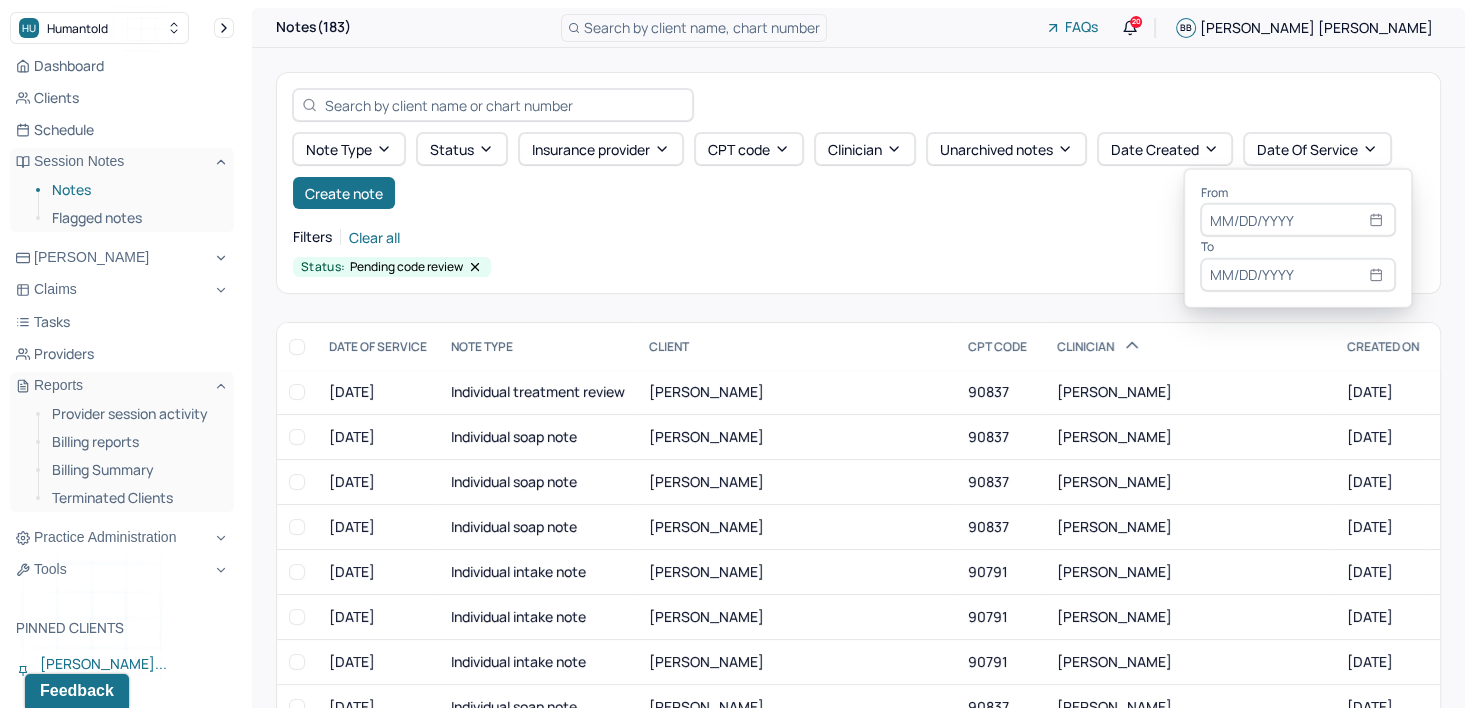 click at bounding box center [1298, 220] 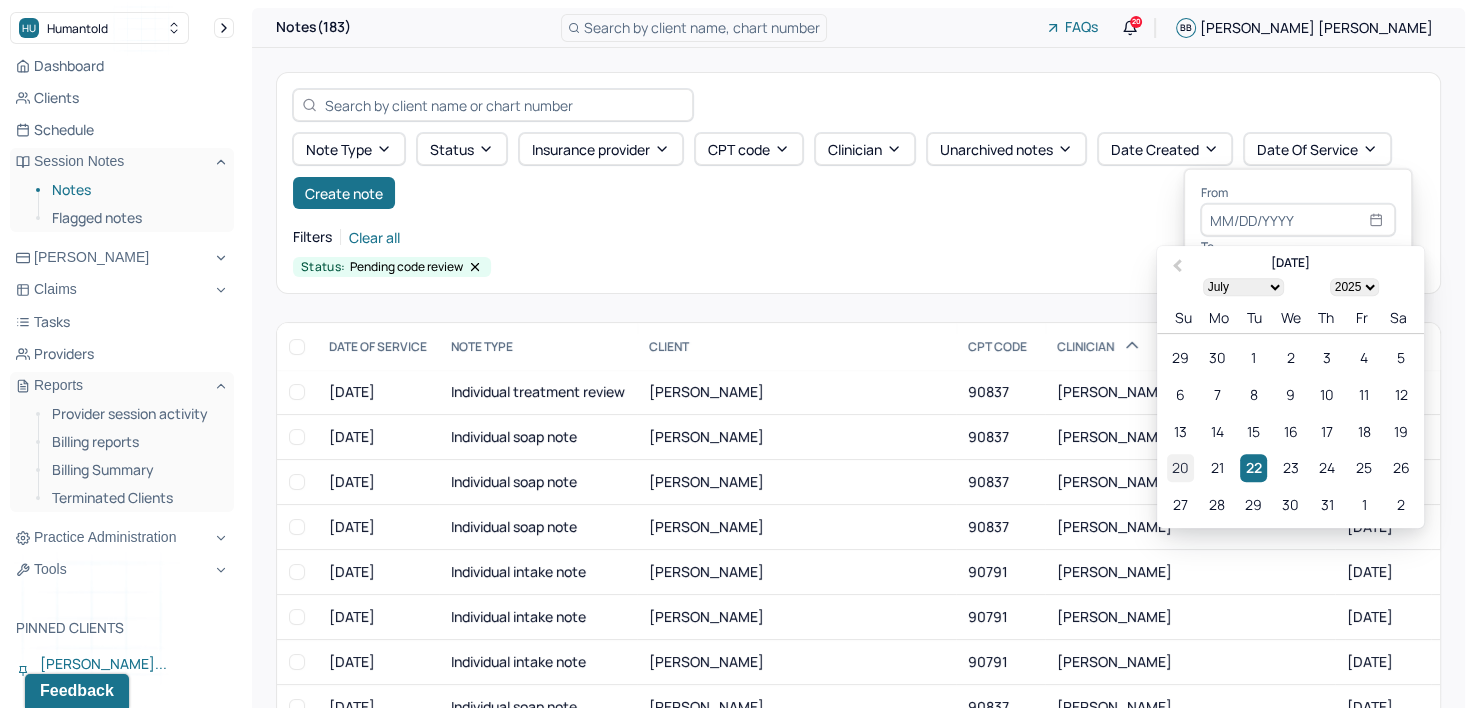 click on "20" at bounding box center (1180, 468) 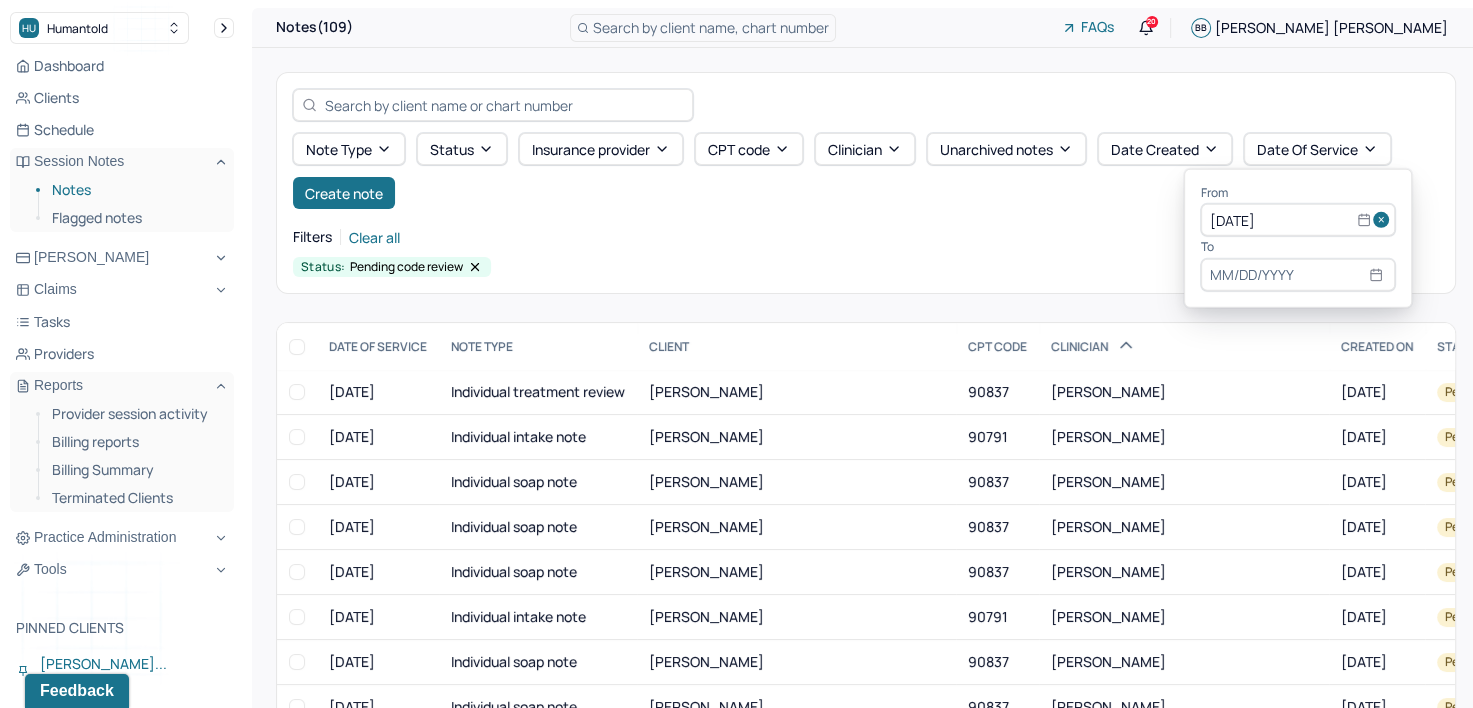 click at bounding box center (1298, 275) 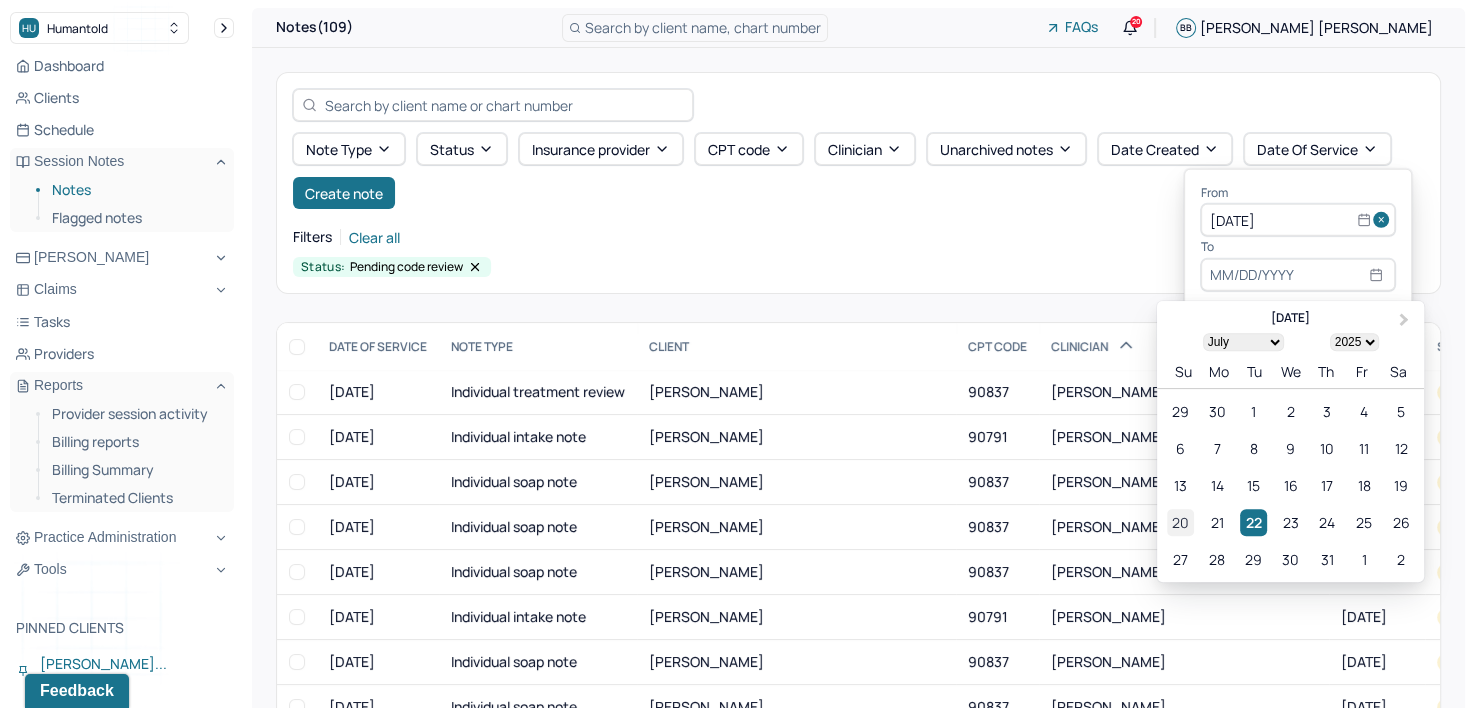 click on "20" at bounding box center (1180, 522) 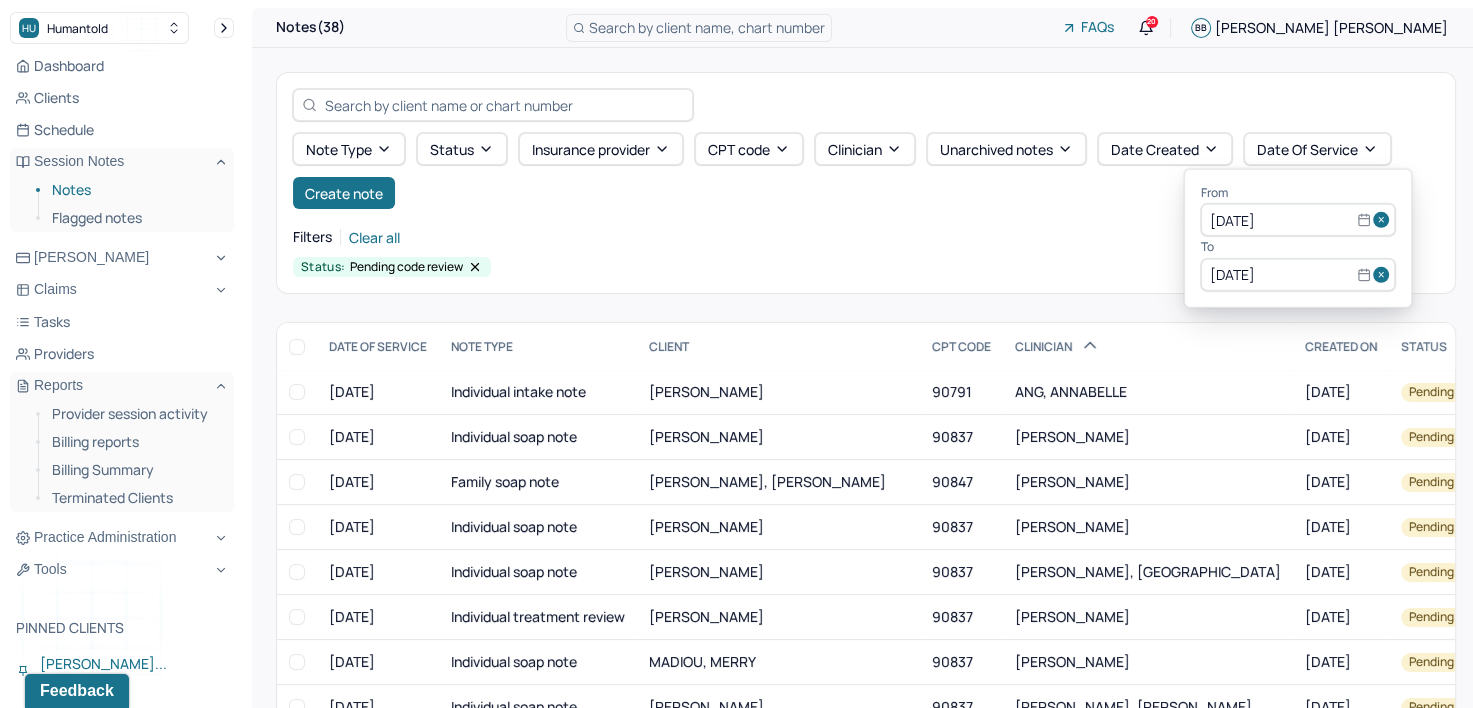 click on "Note type Status Insurance provider CPT code Clinician Unarchived notes Date Created Date Of Service Create note Filters Clear all Status: Pending code review" at bounding box center (866, 183) 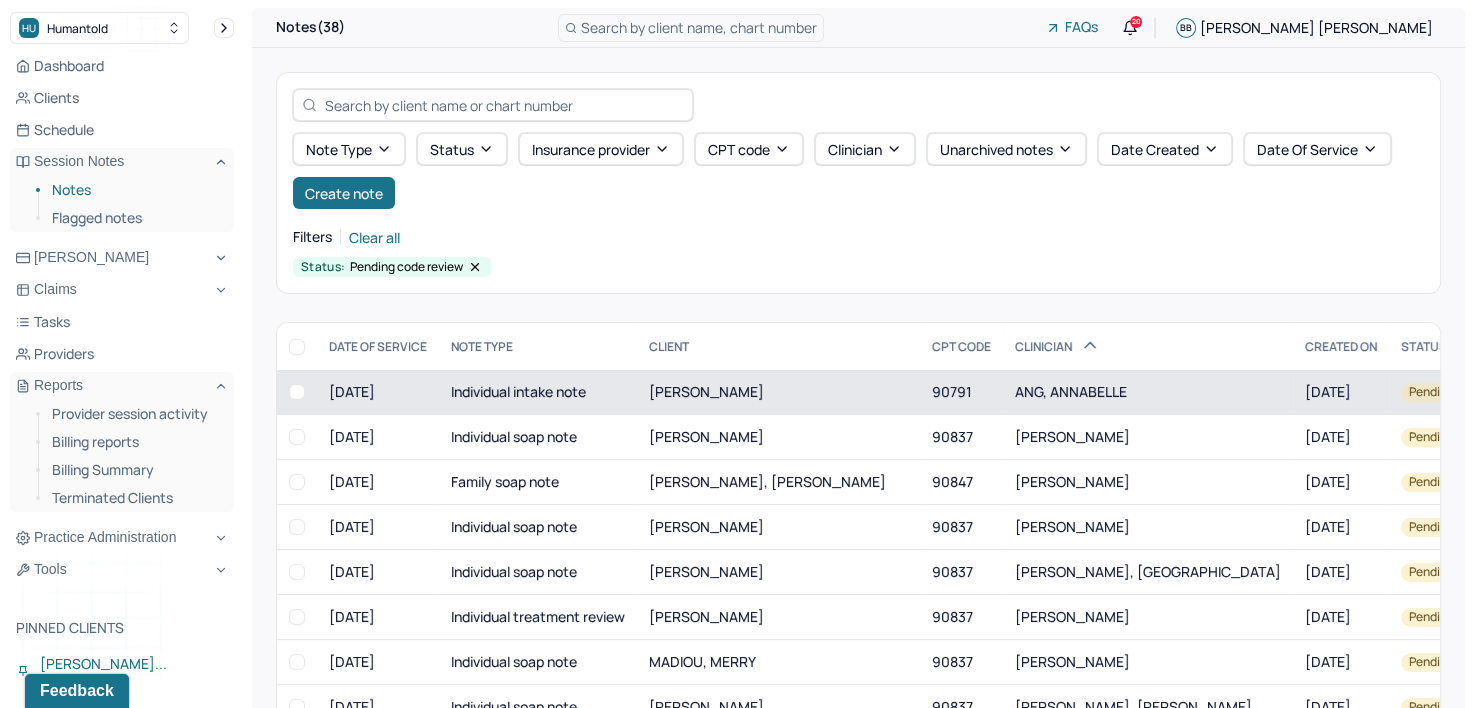 click on "ANG, ANNABELLE" at bounding box center (1071, 391) 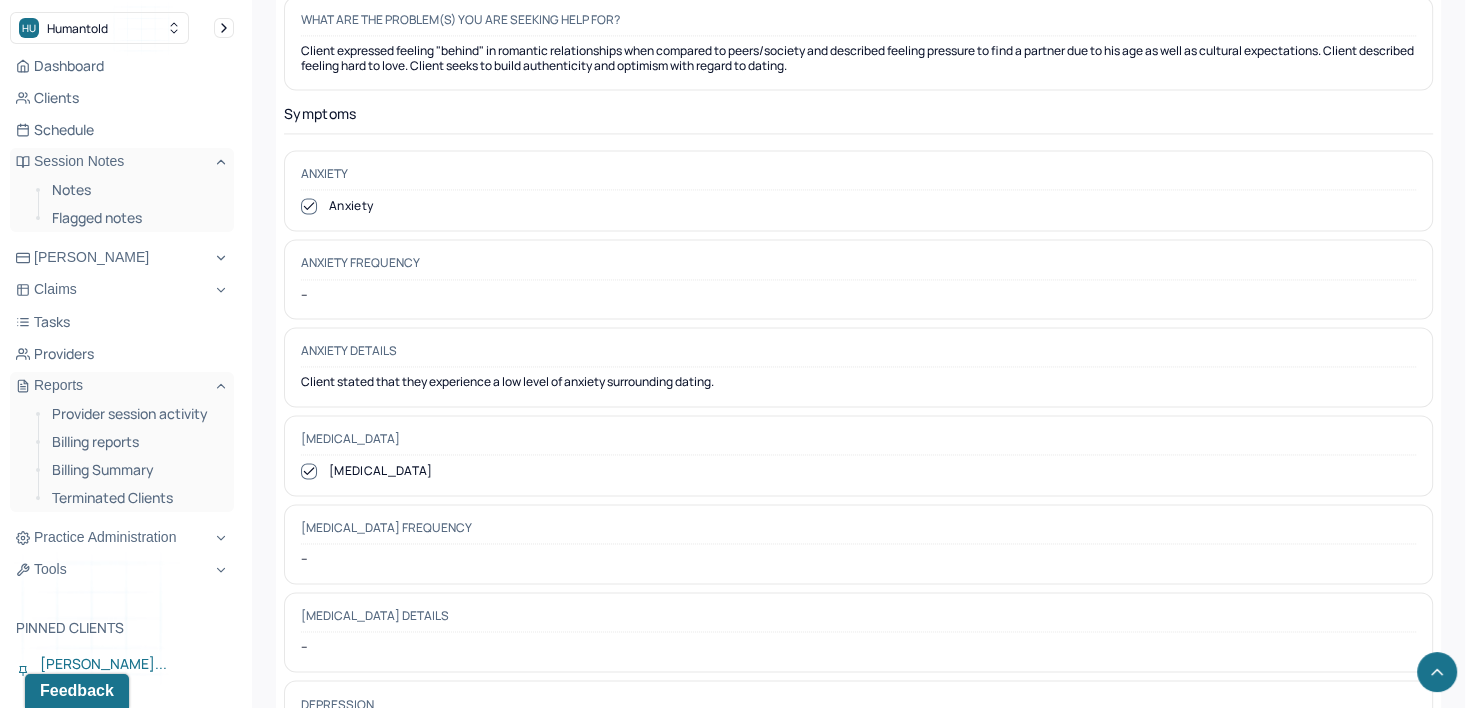 scroll, scrollTop: 2900, scrollLeft: 0, axis: vertical 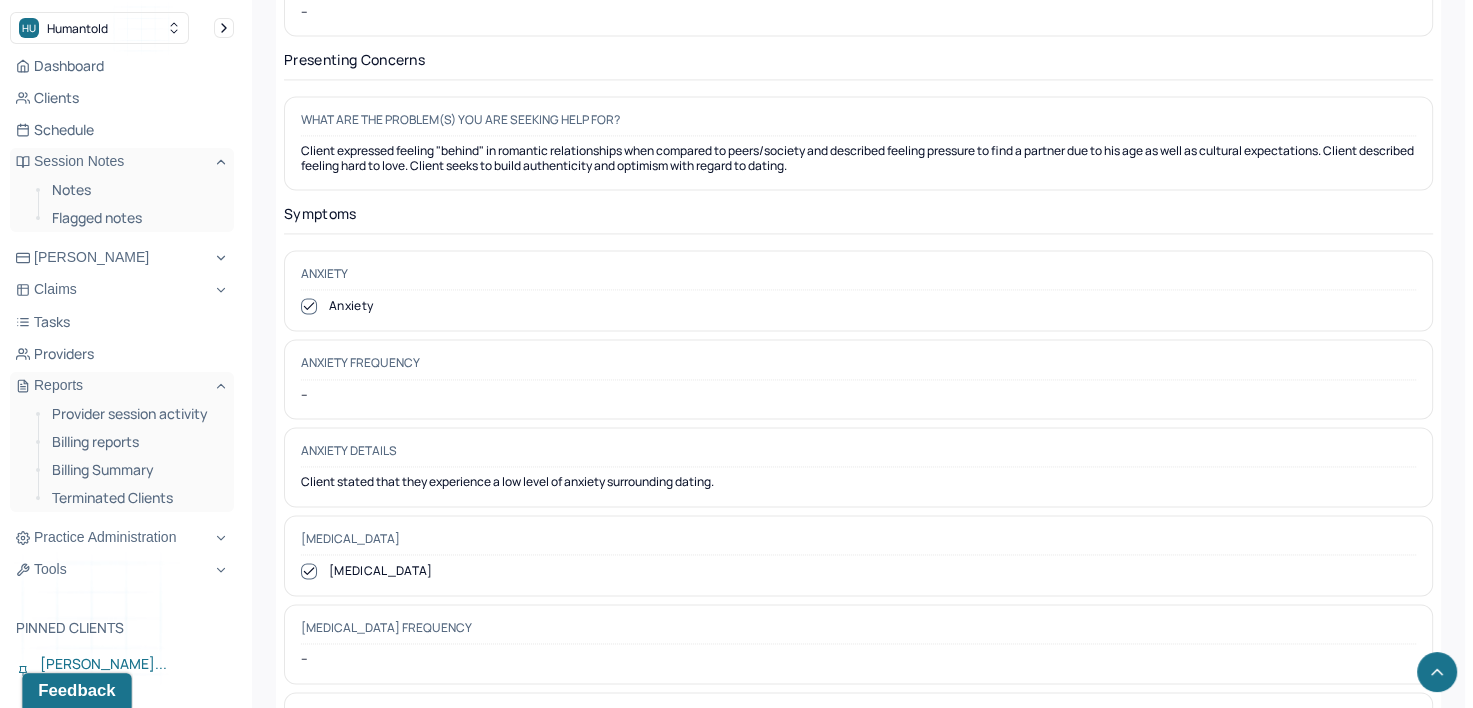 click on "Feedback" at bounding box center [76, 691] 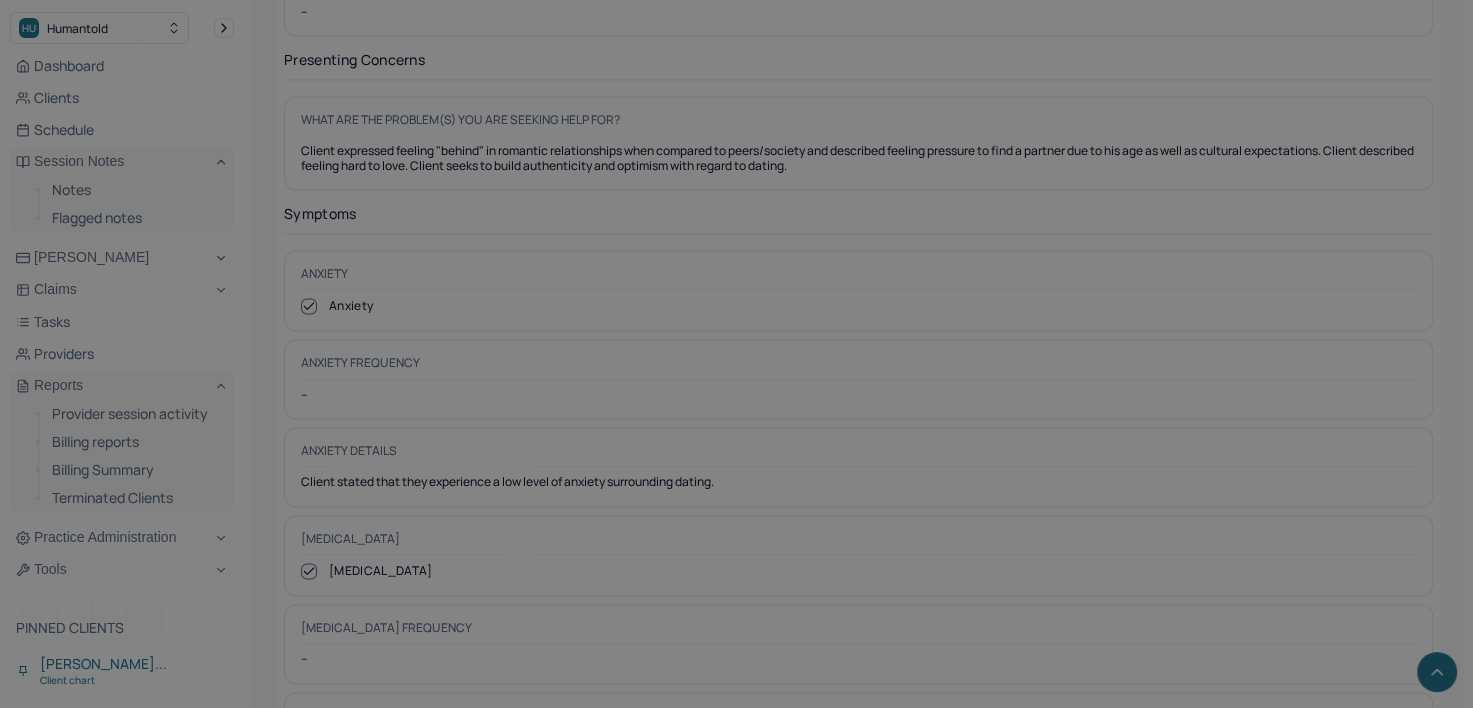 scroll, scrollTop: 0, scrollLeft: 0, axis: both 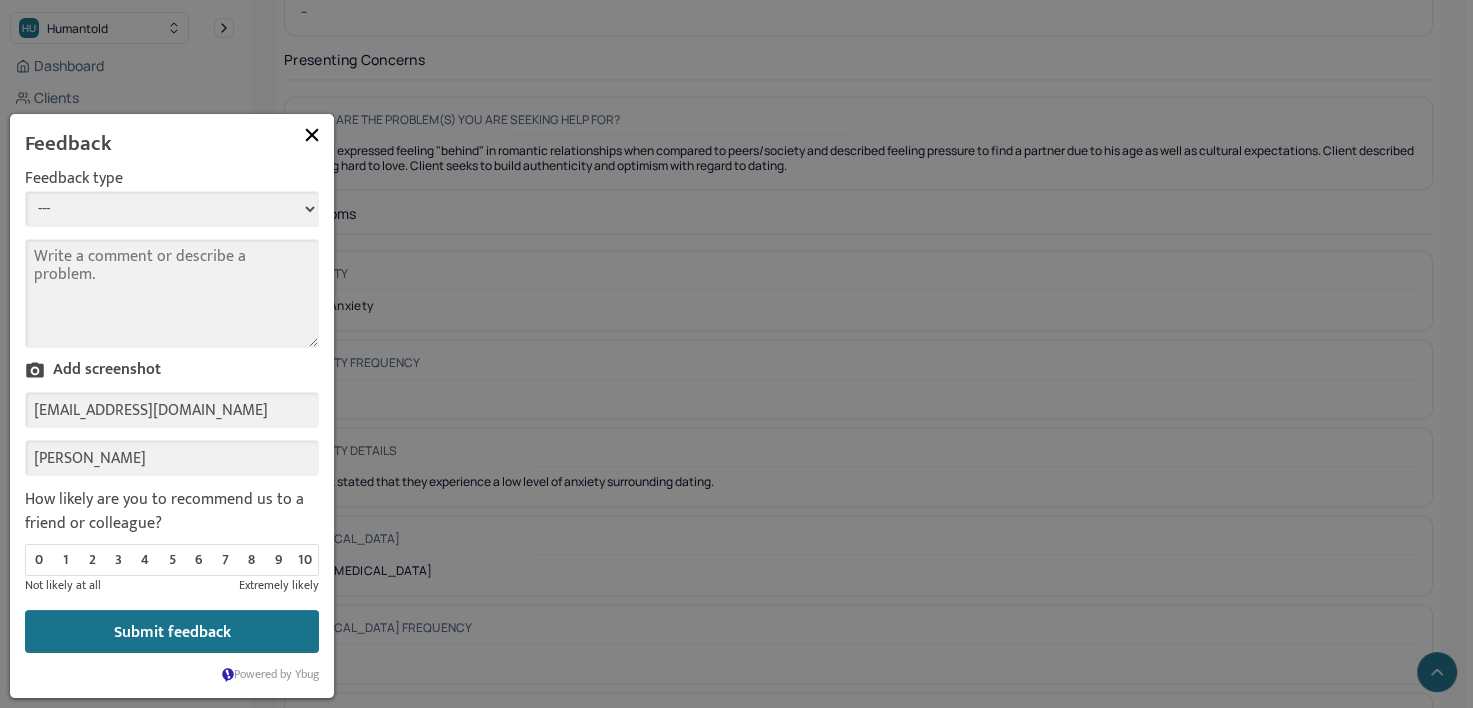 click on "--- Bug Improvement Question Feedback" at bounding box center [172, 209] 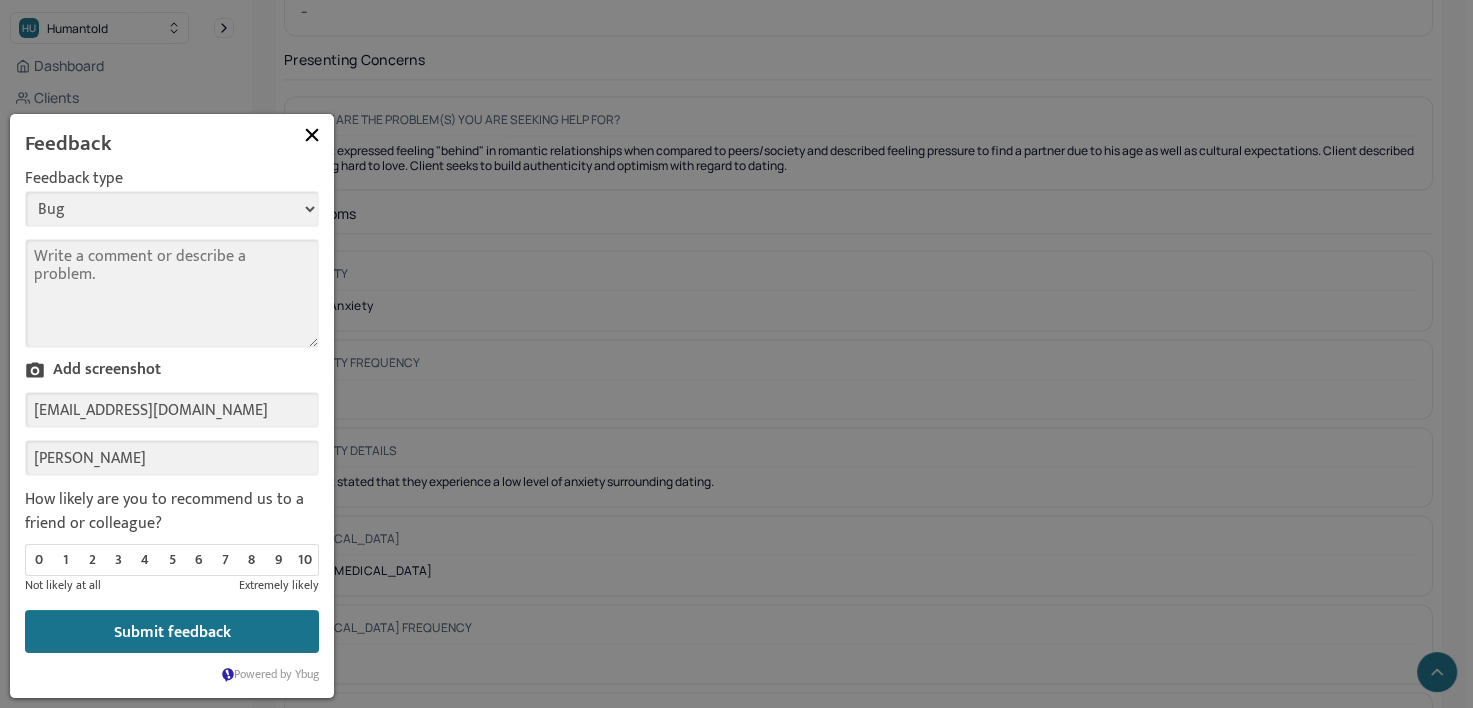 click on "--- Bug Improvement Question Feedback" at bounding box center (172, 209) 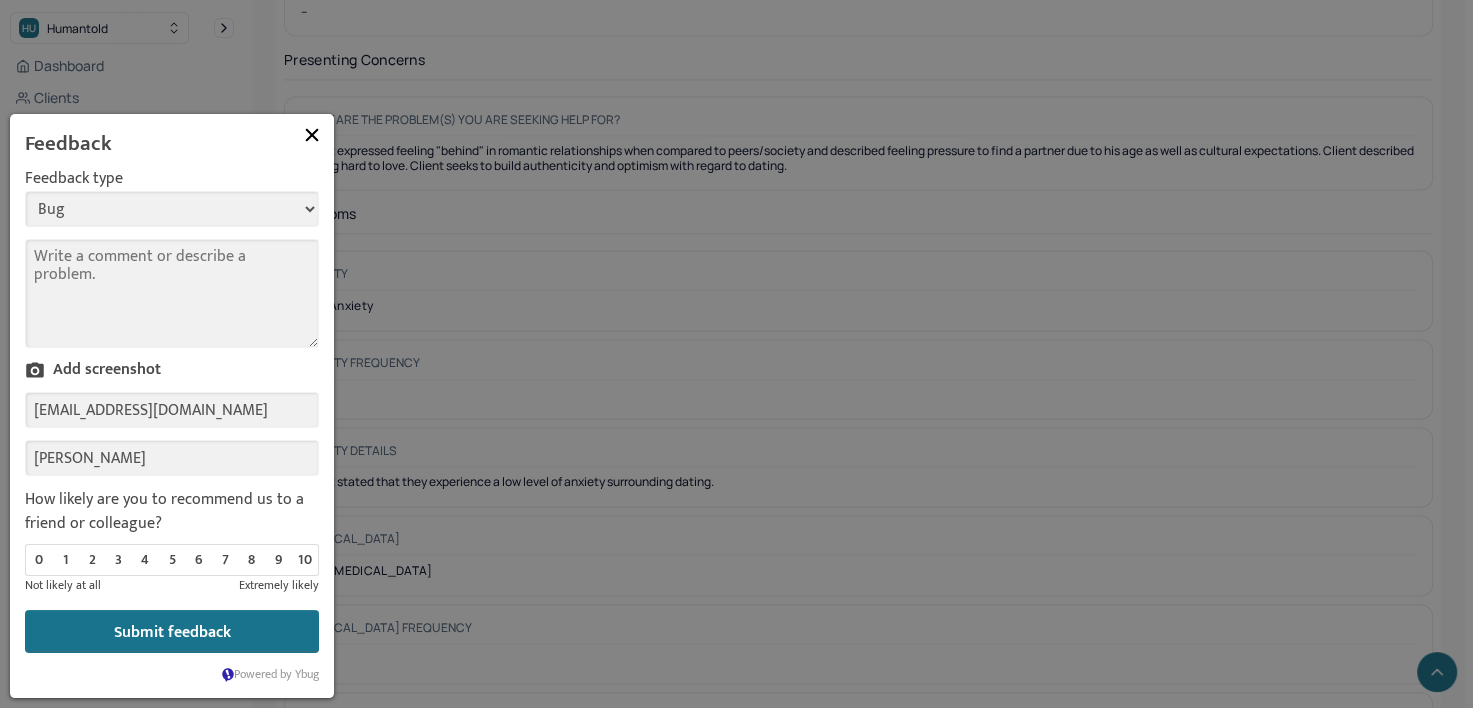 type on "a" 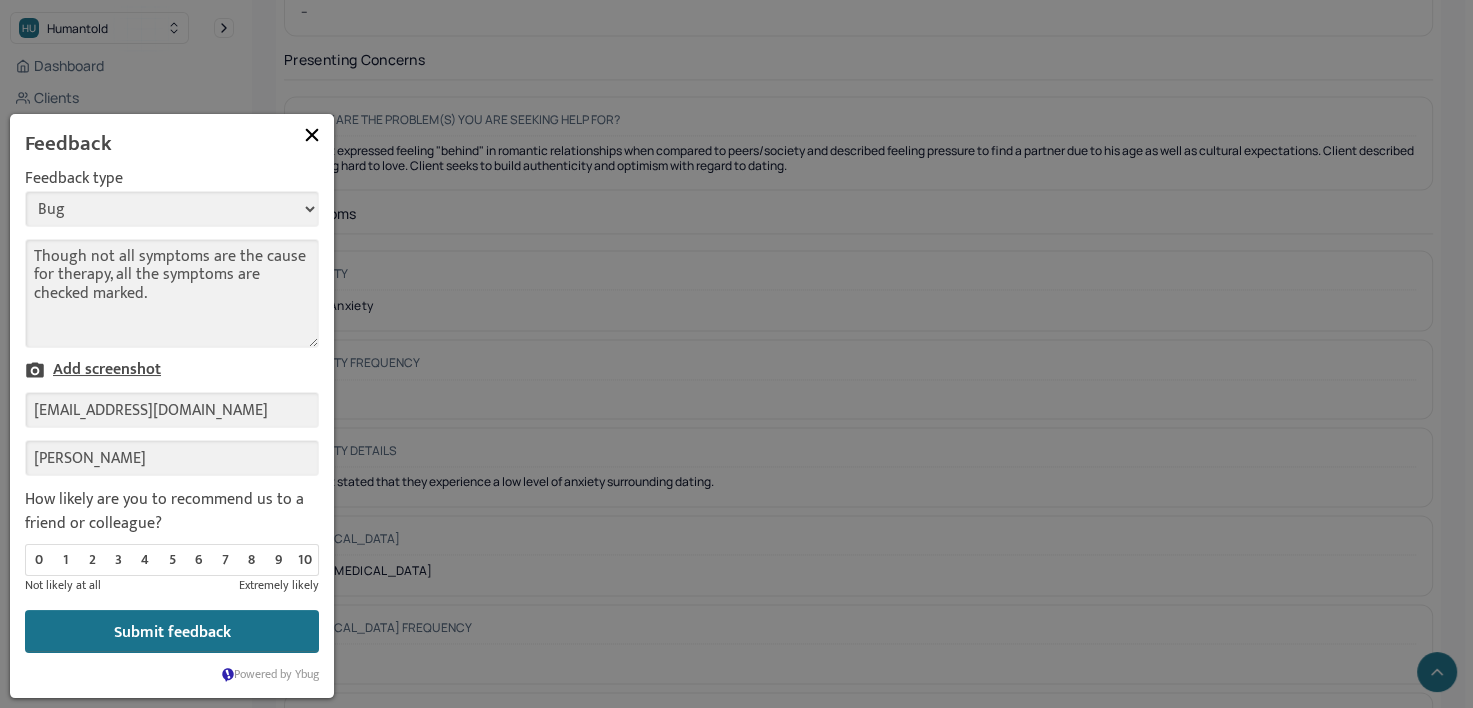 type on "Though not all symptoms are the cause for therapy, all the symptoms are checked marked." 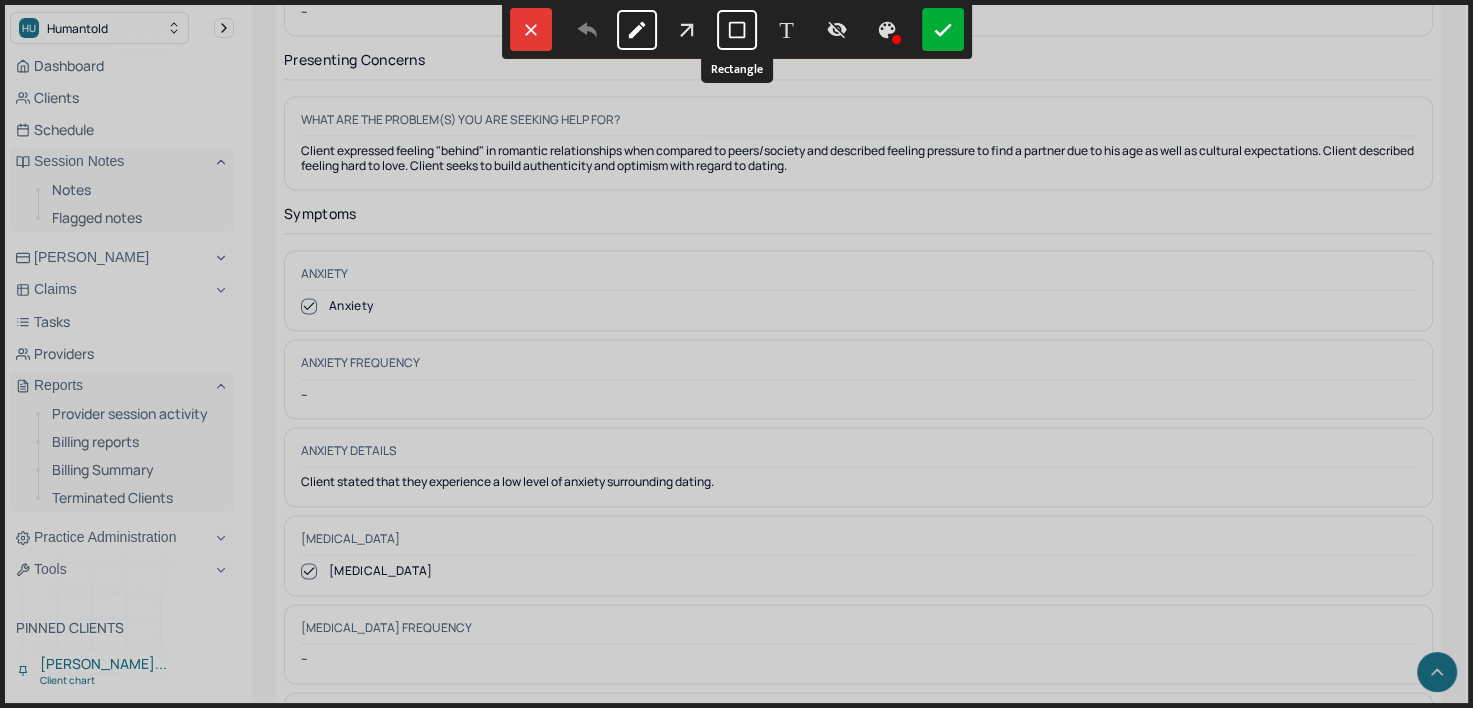 click at bounding box center [737, 30] 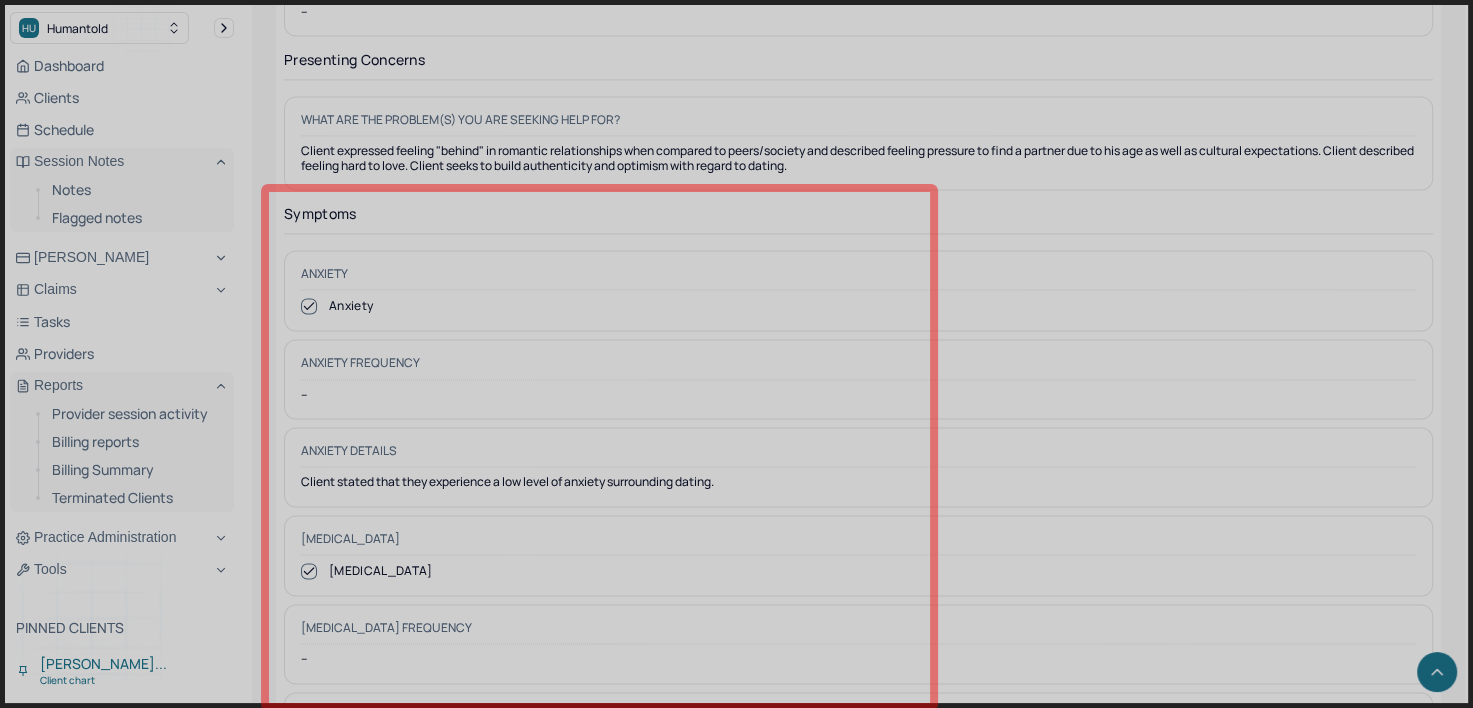 drag, startPoint x: 264, startPoint y: 188, endPoint x: 947, endPoint y: 720, distance: 865.7442 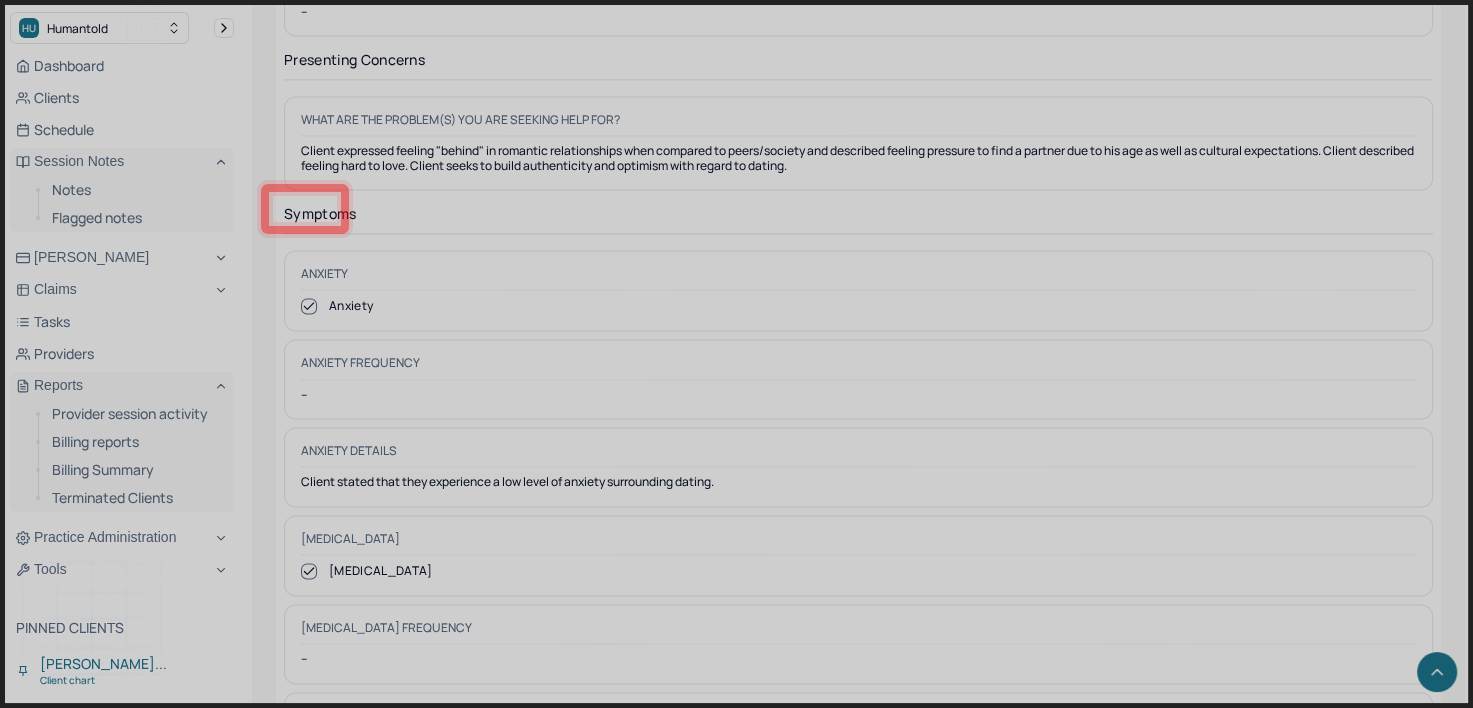 click on "/*-CUSTOM-*/" 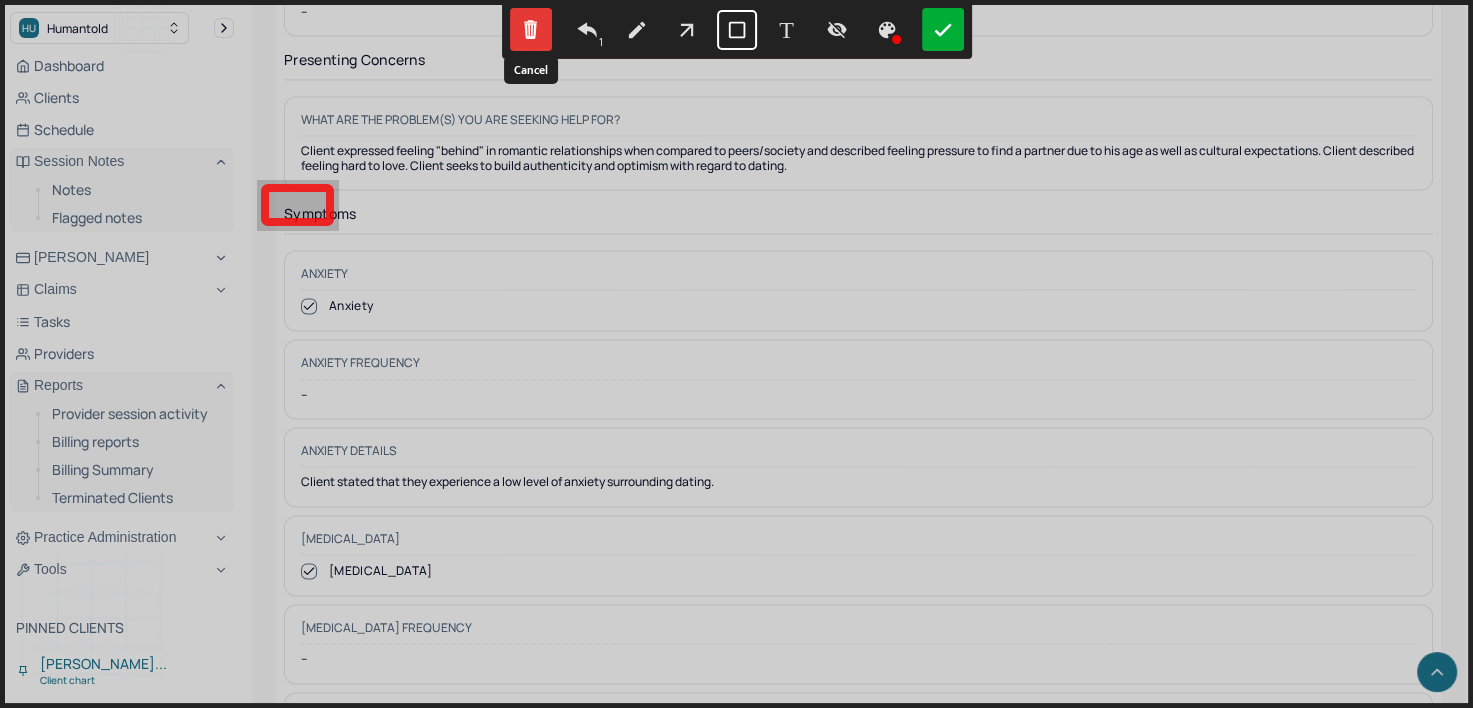 click at bounding box center (531, 29) 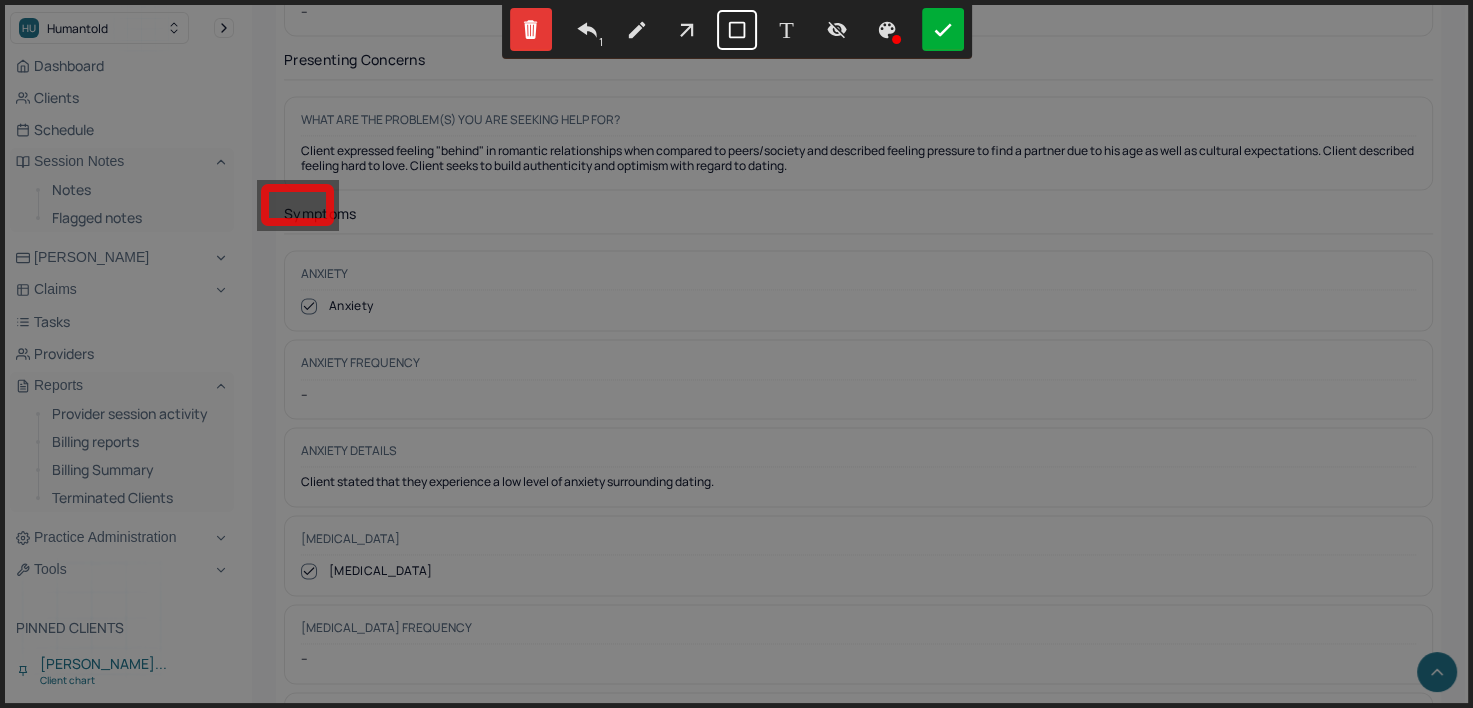 select on "1" 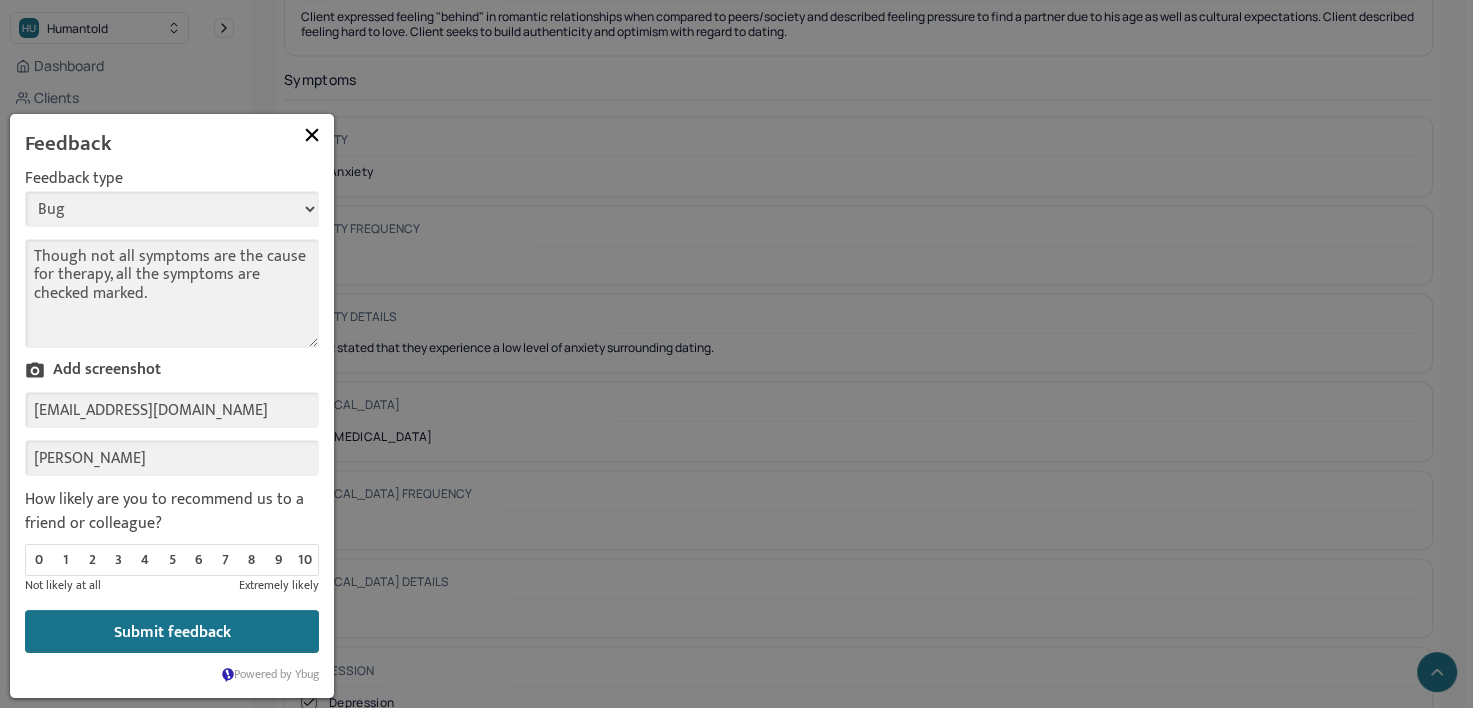 scroll, scrollTop: 3000, scrollLeft: 0, axis: vertical 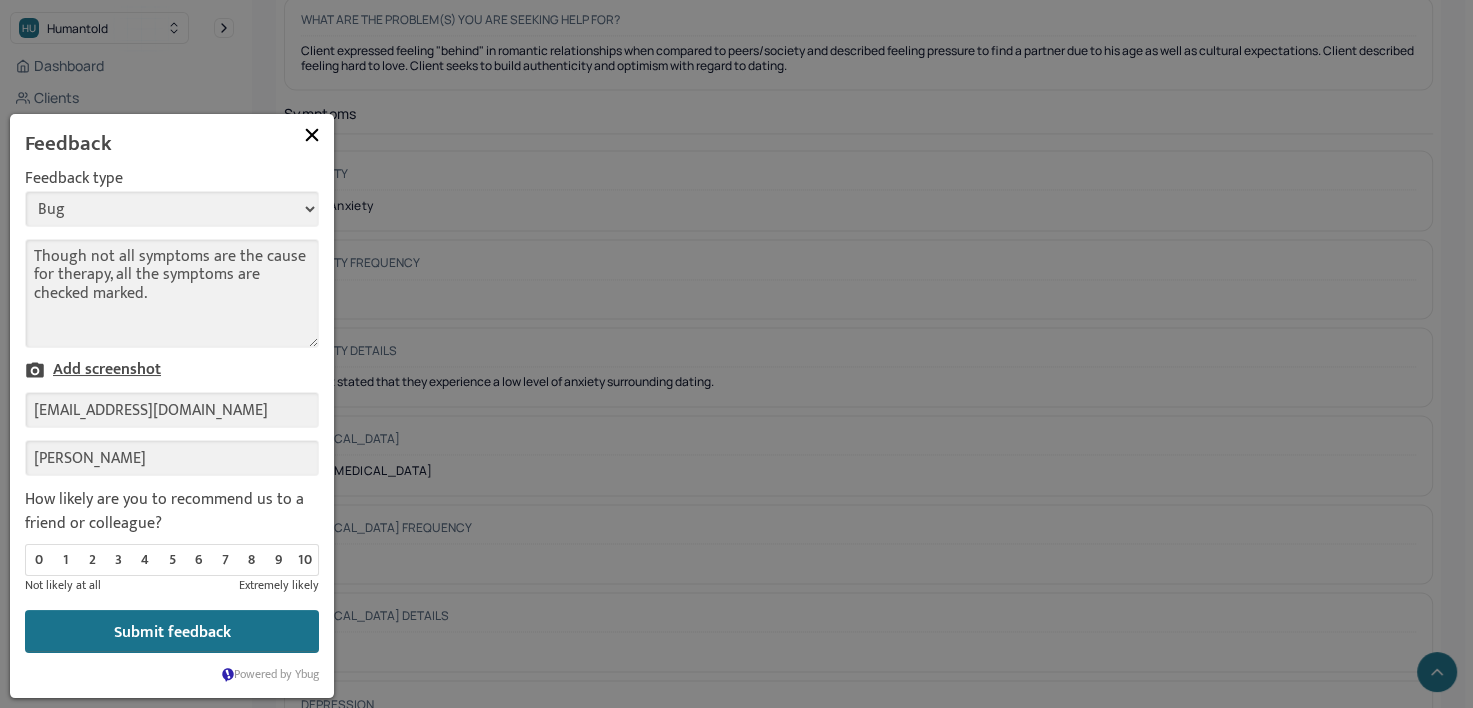 click on "Add screenshot" at bounding box center [93, 370] 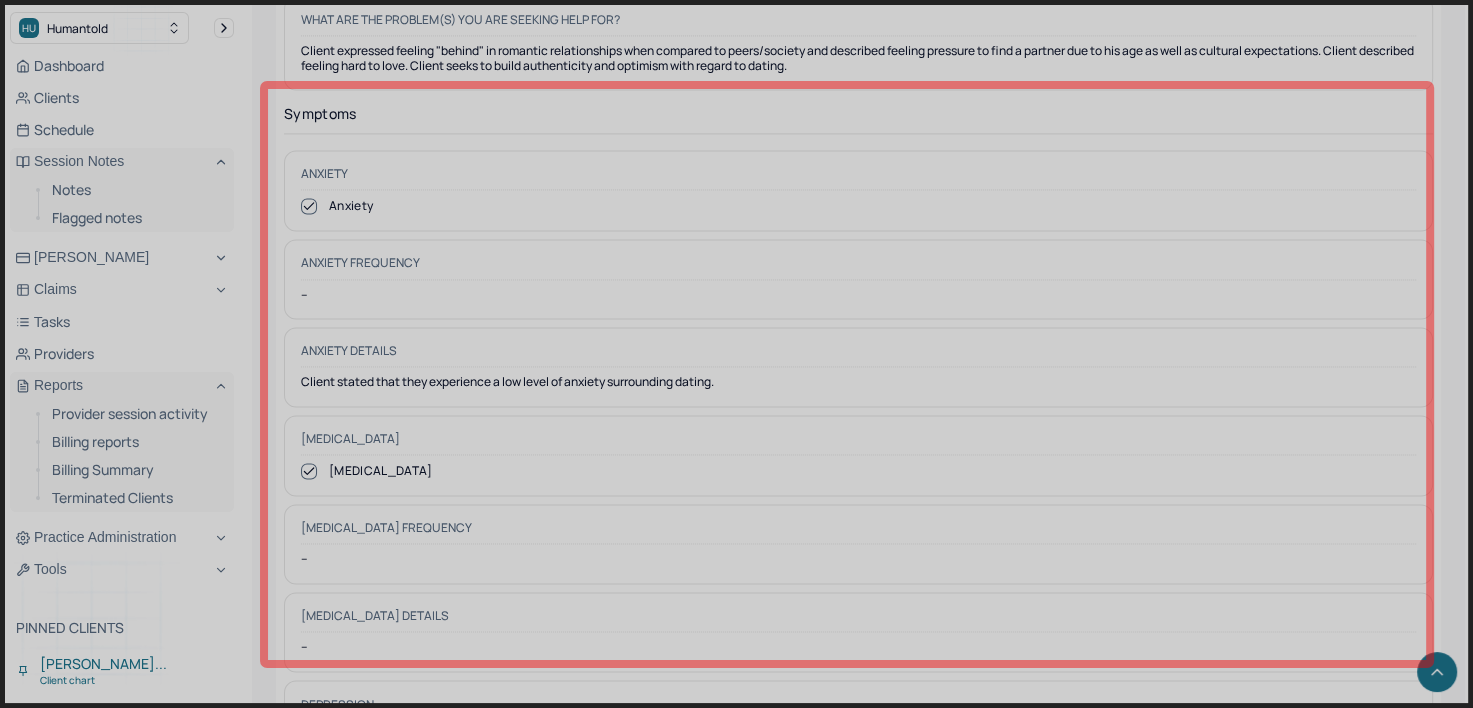 drag, startPoint x: 264, startPoint y: 84, endPoint x: 1429, endPoint y: 664, distance: 1301.3934 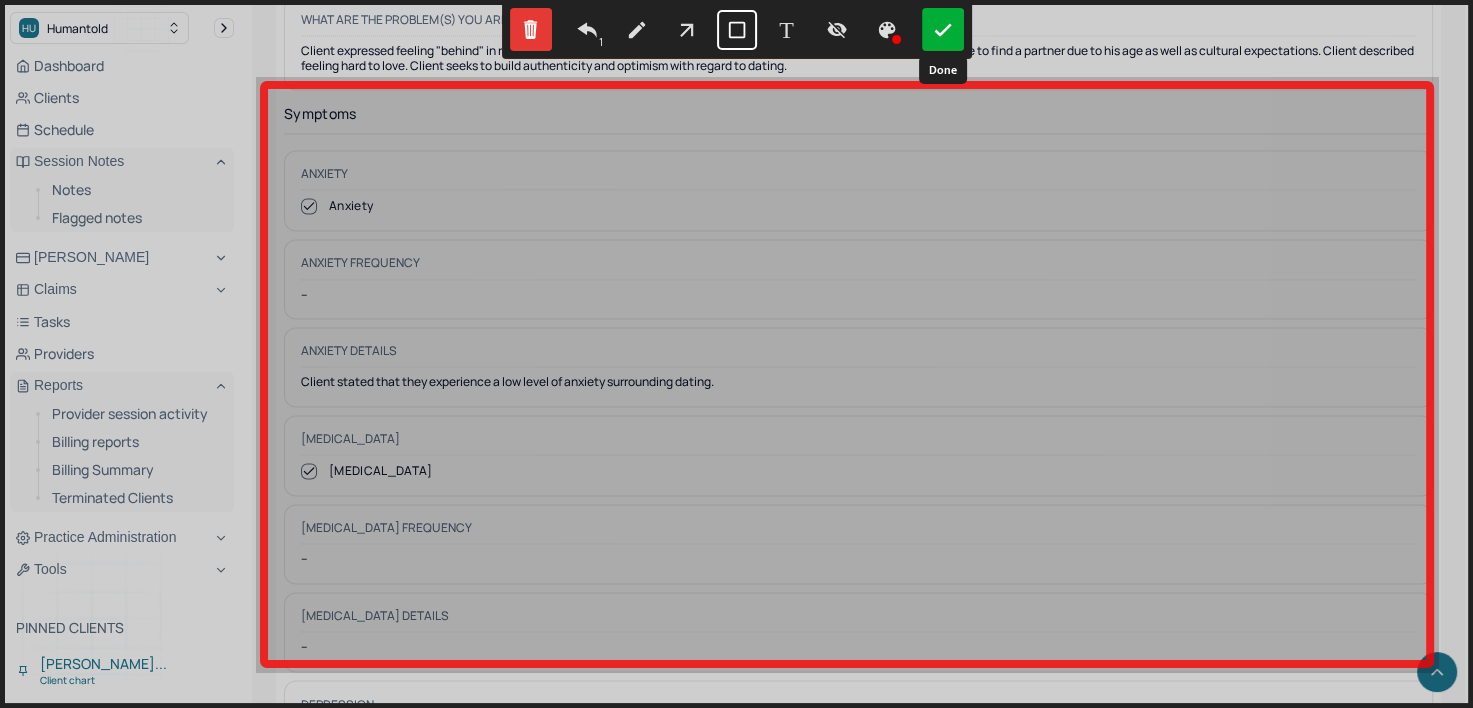click at bounding box center (943, 29) 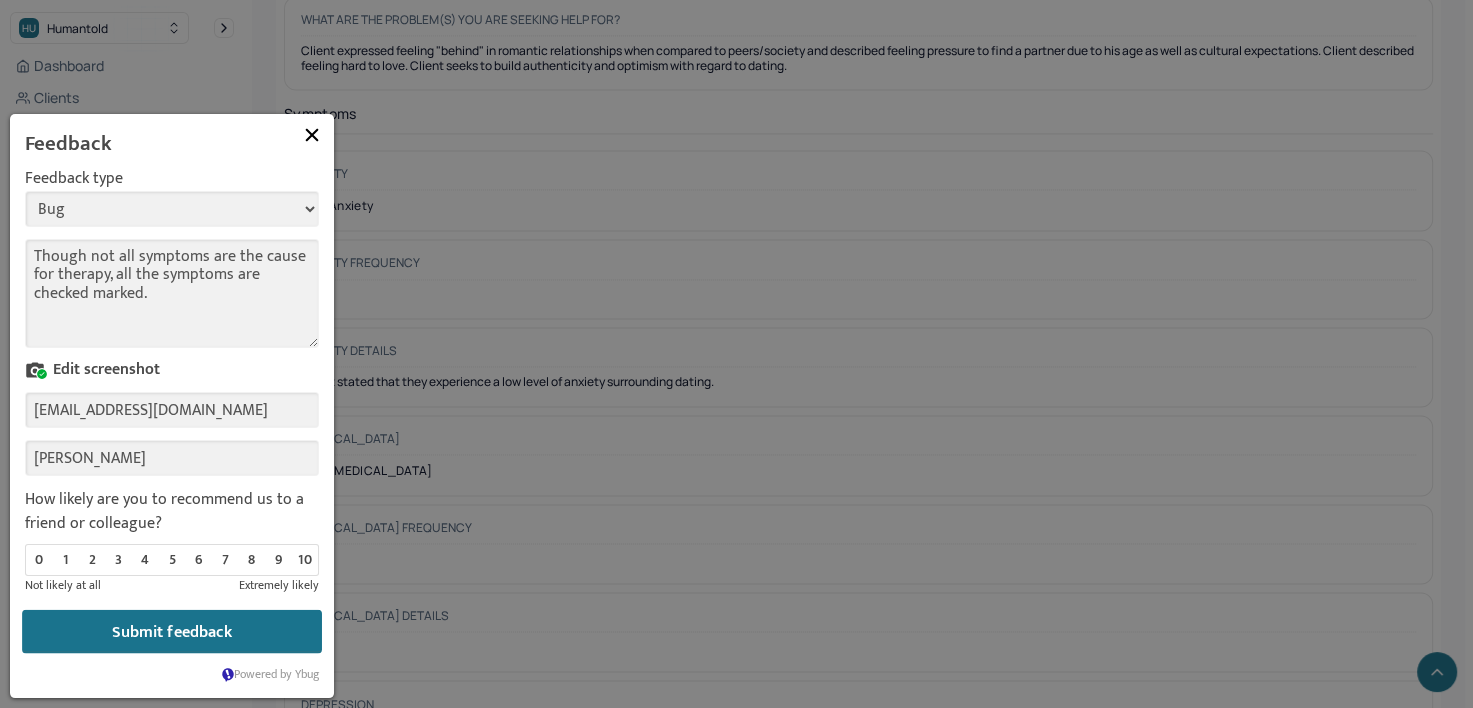 click on "Submit feedback" at bounding box center (172, 632) 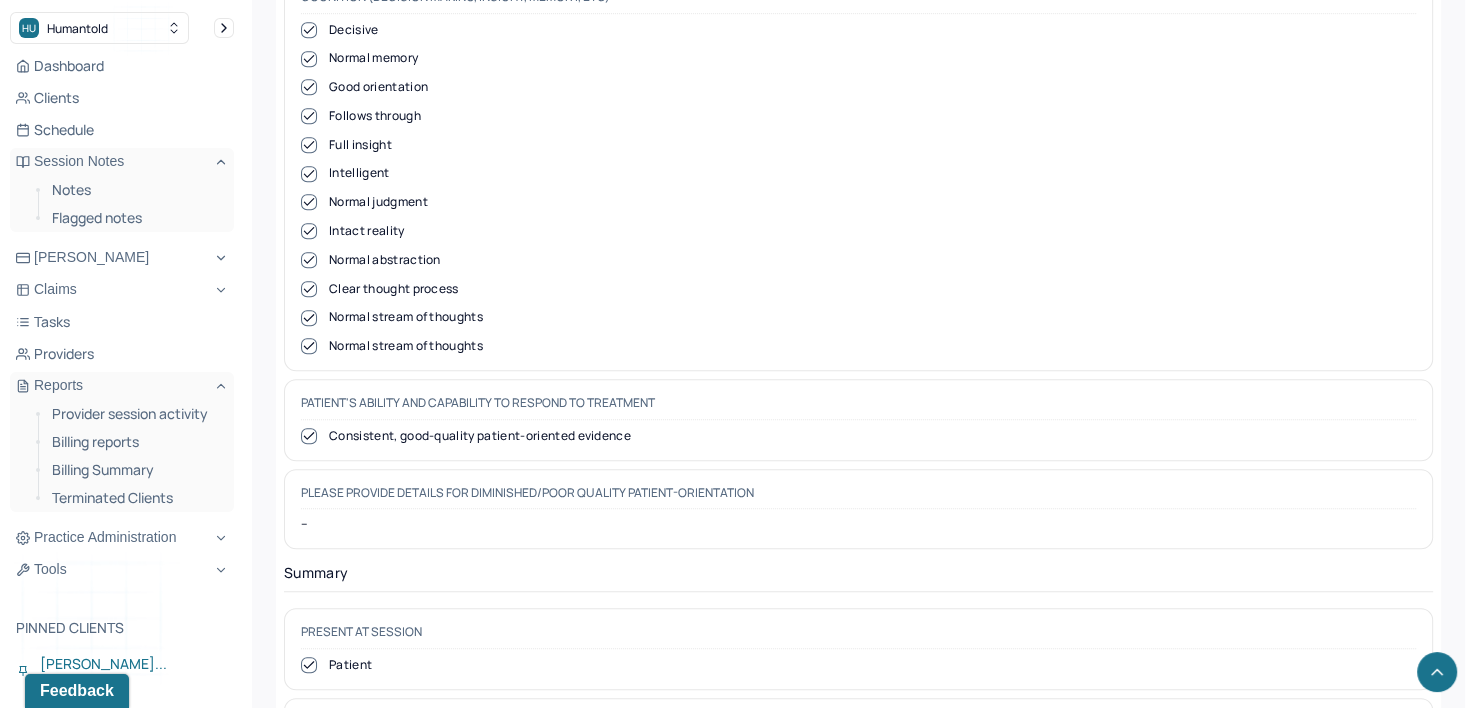 scroll, scrollTop: 8473, scrollLeft: 0, axis: vertical 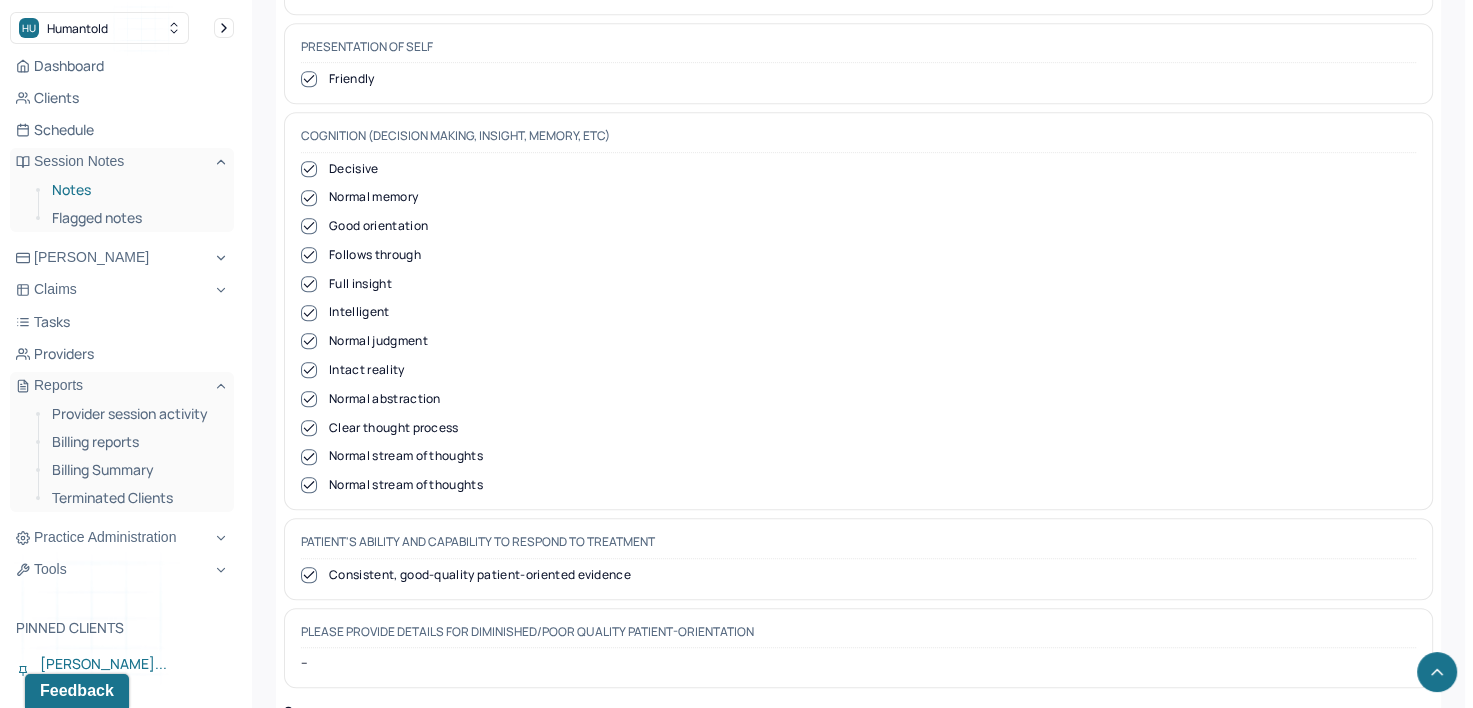 click on "Notes" at bounding box center (135, 190) 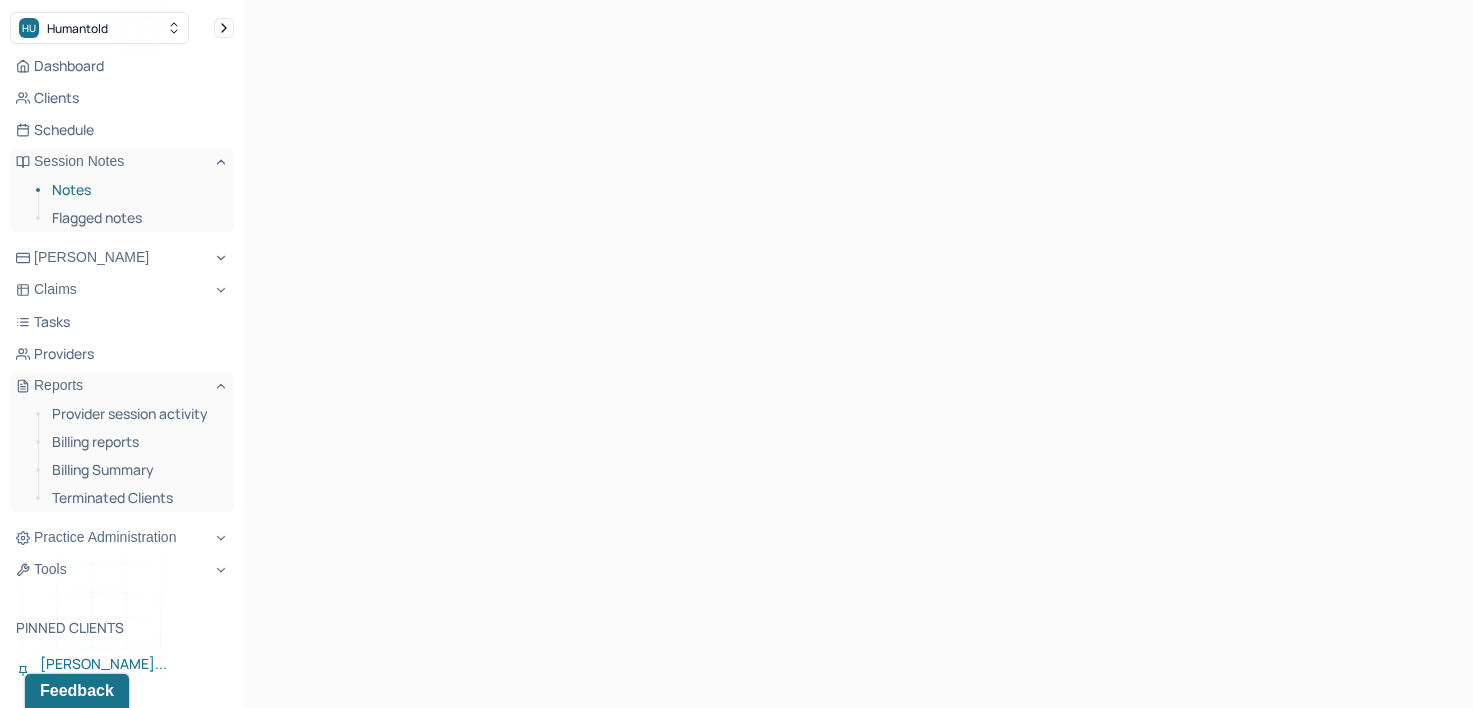 scroll, scrollTop: 212, scrollLeft: 0, axis: vertical 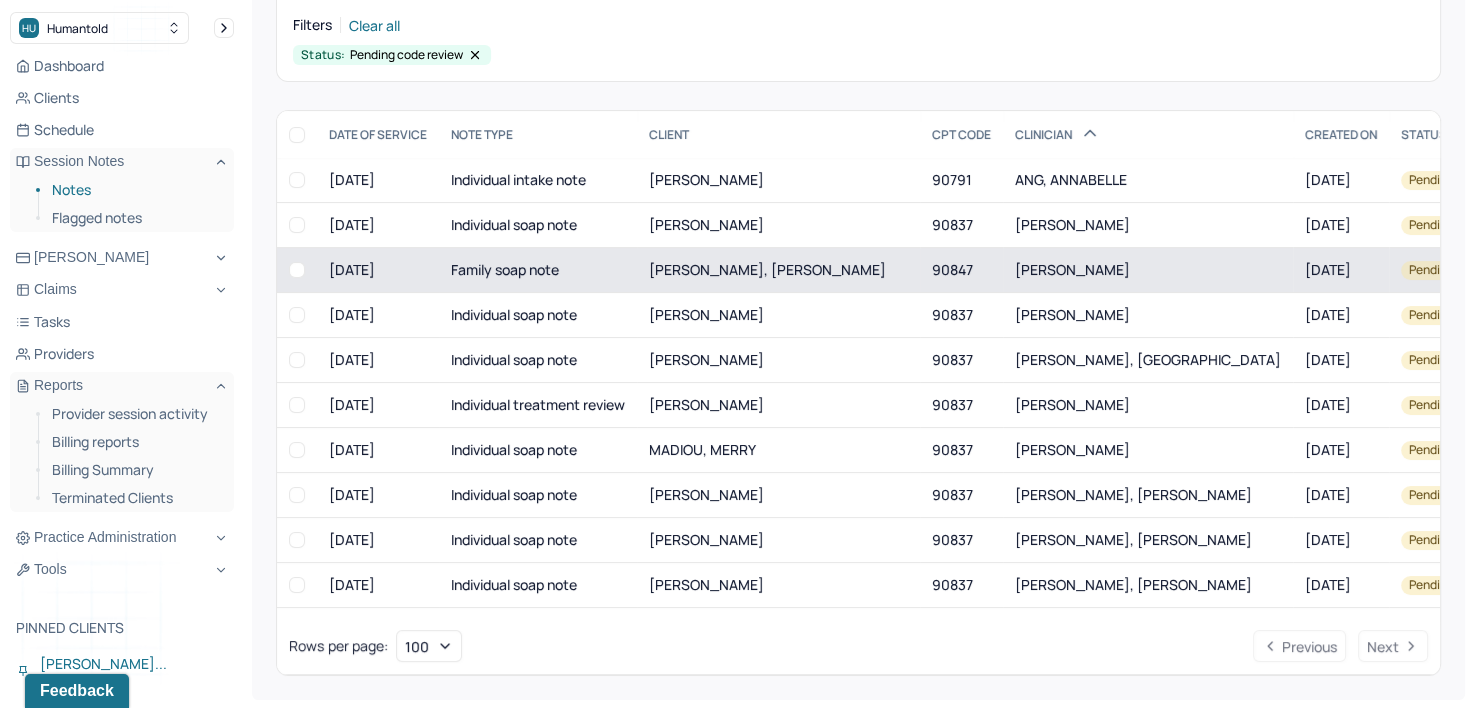 click on "90847" at bounding box center (961, 270) 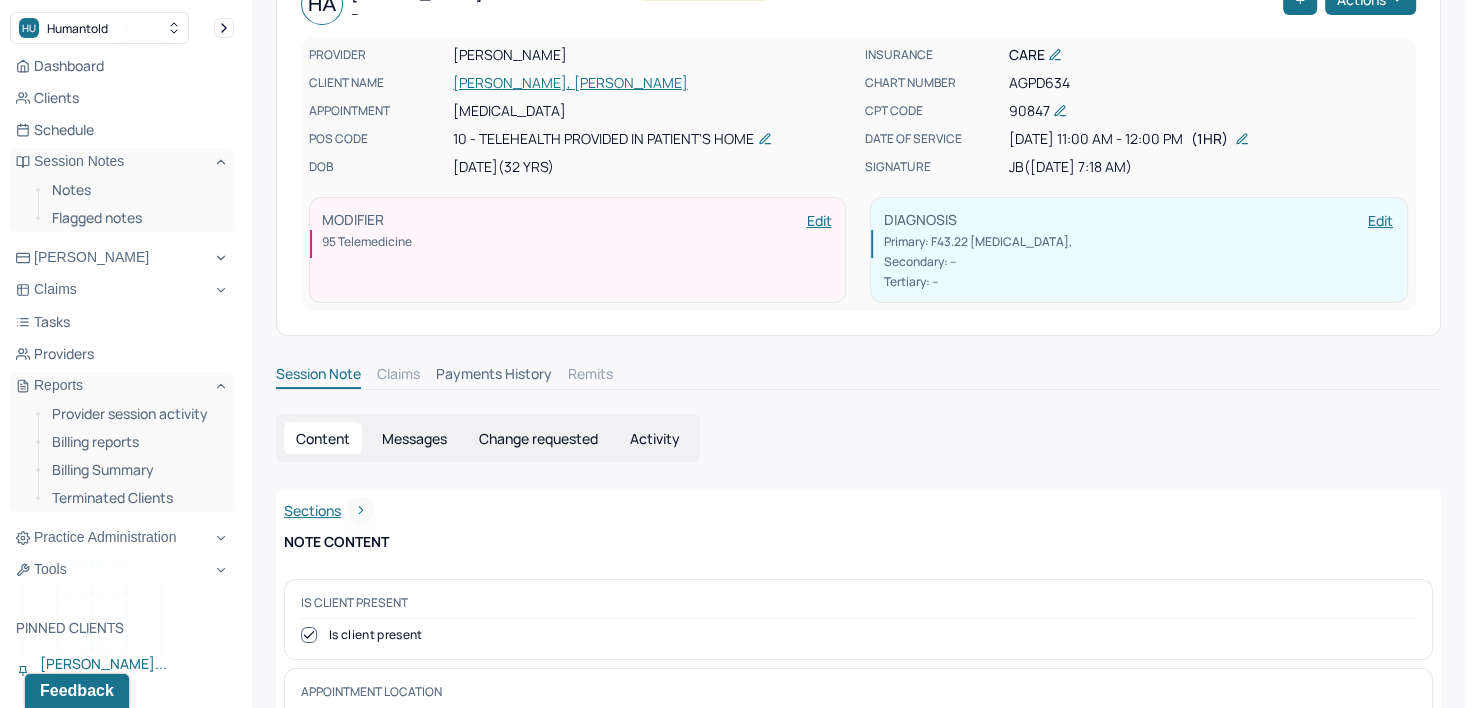 scroll, scrollTop: 0, scrollLeft: 0, axis: both 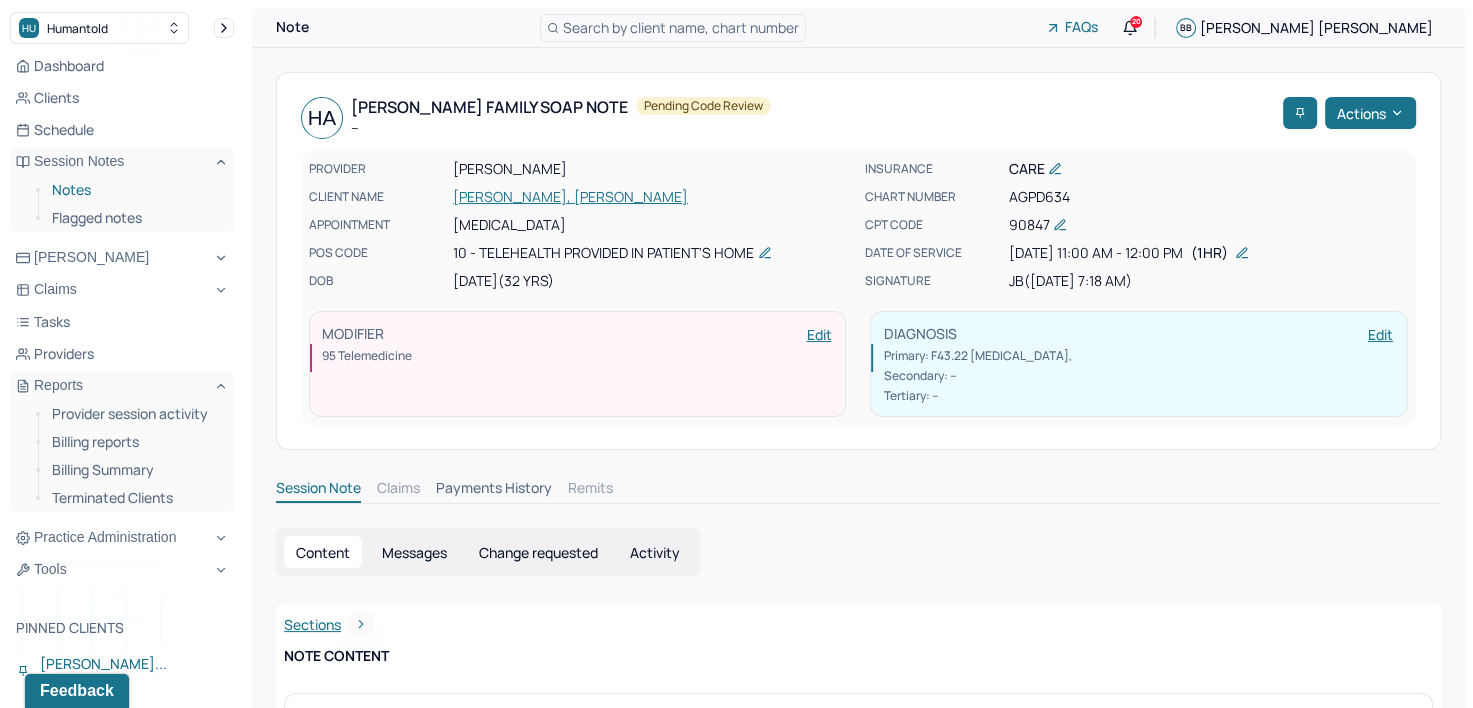 click on "Notes" at bounding box center [135, 190] 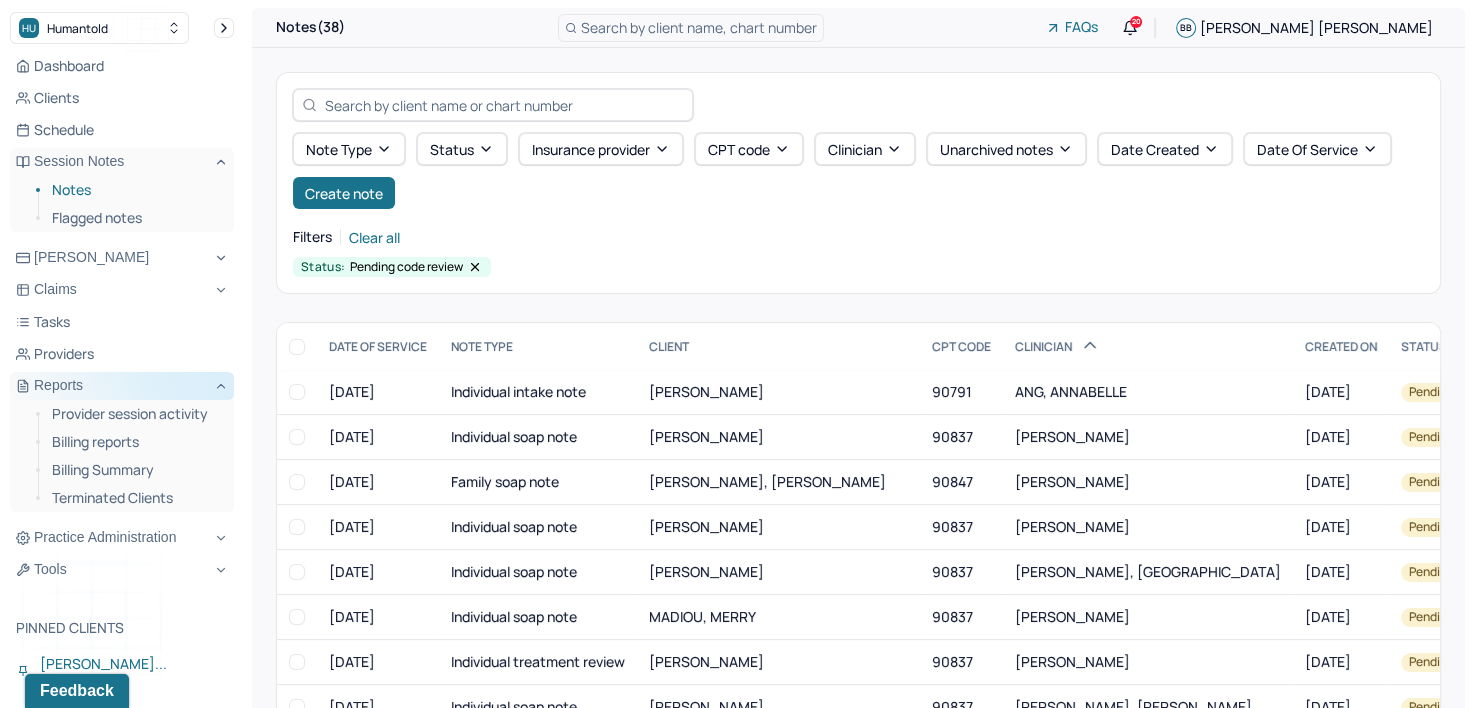 click on "Reports" at bounding box center (122, 386) 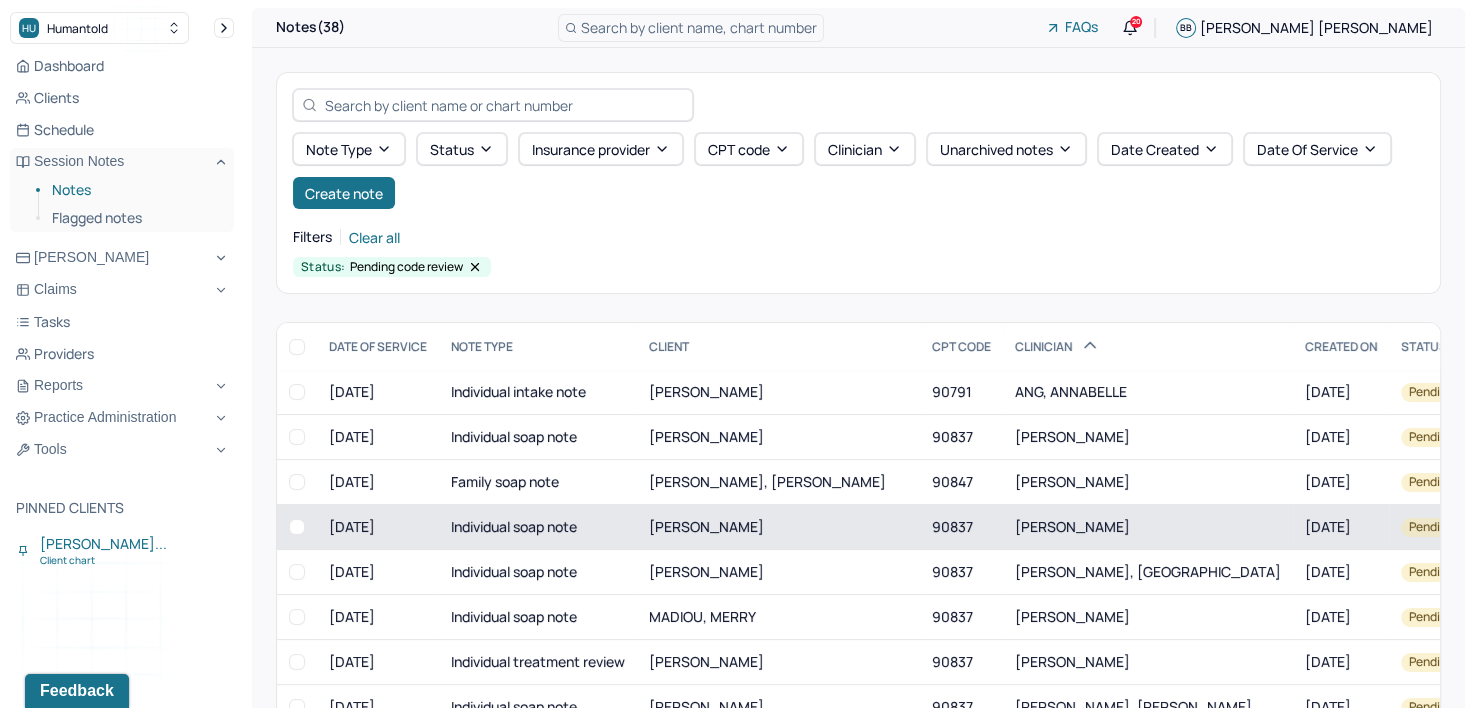 click on "[PERSON_NAME]" at bounding box center [1072, 526] 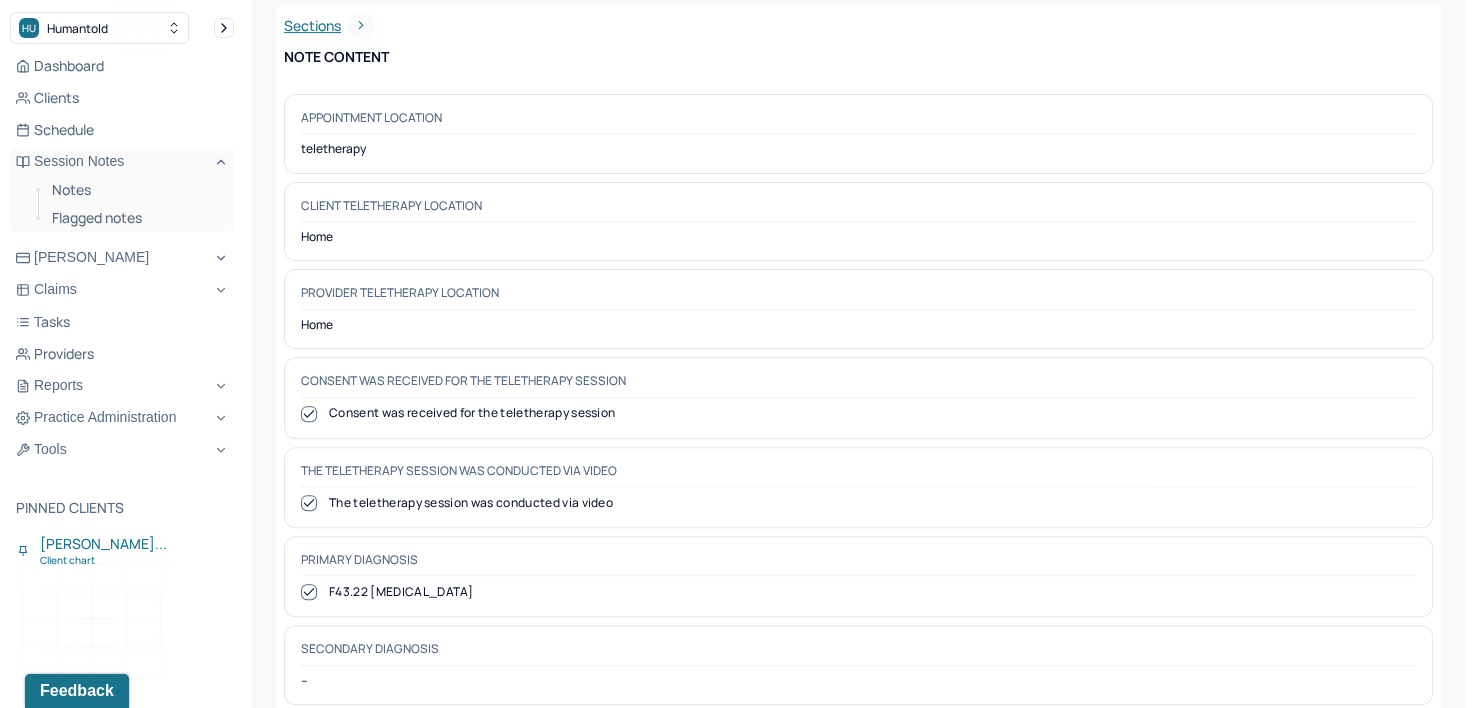 scroll, scrollTop: 525, scrollLeft: 0, axis: vertical 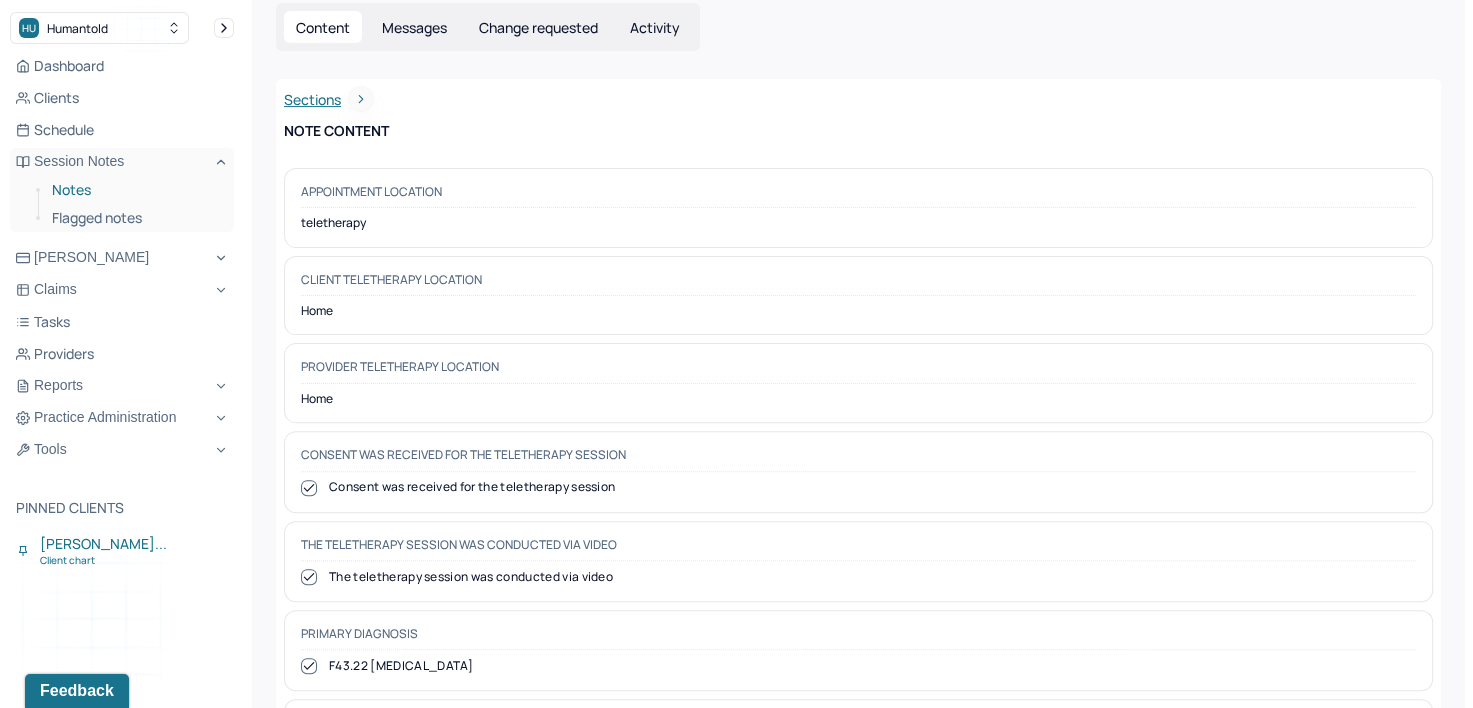 click on "Notes" at bounding box center [135, 190] 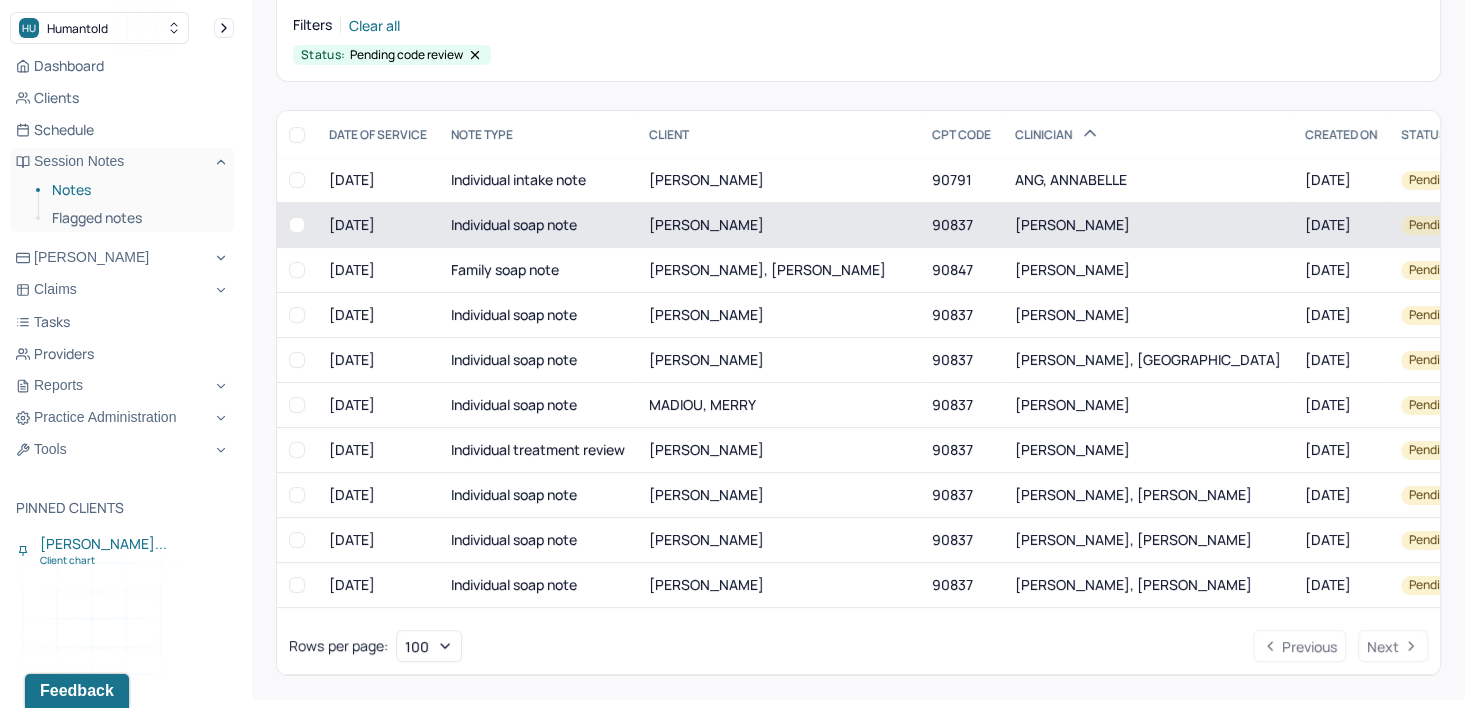 scroll, scrollTop: 0, scrollLeft: 0, axis: both 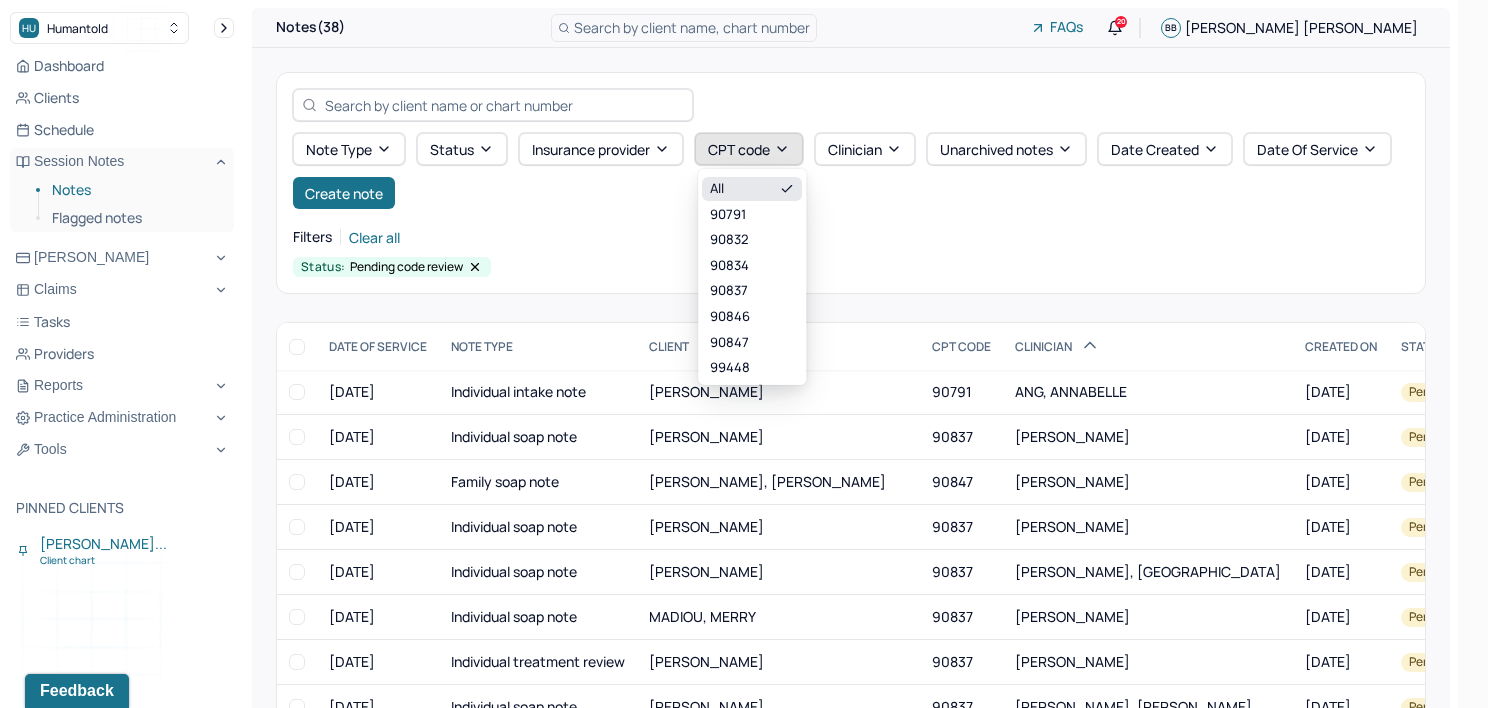 click 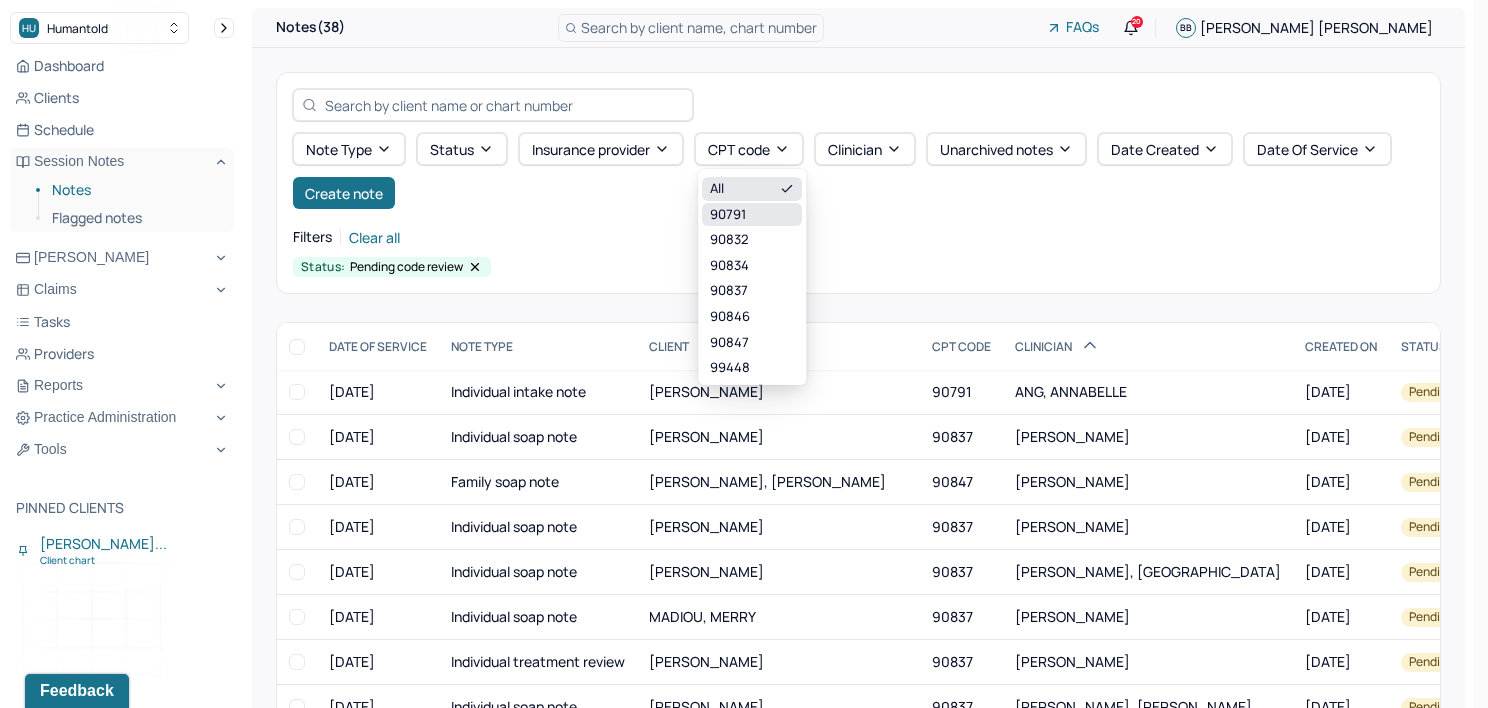 click on "90791" at bounding box center (752, 214) 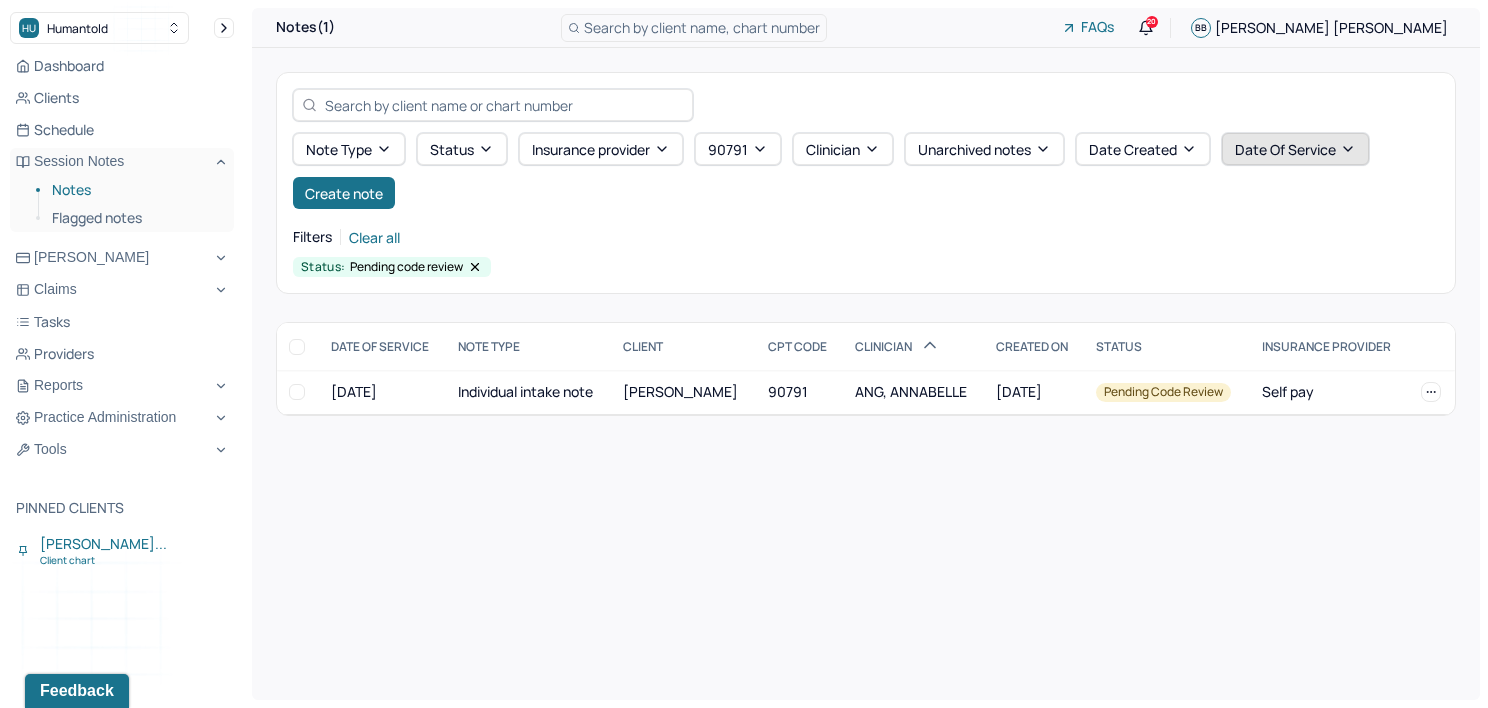 click on "Date Of Service" at bounding box center (1295, 149) 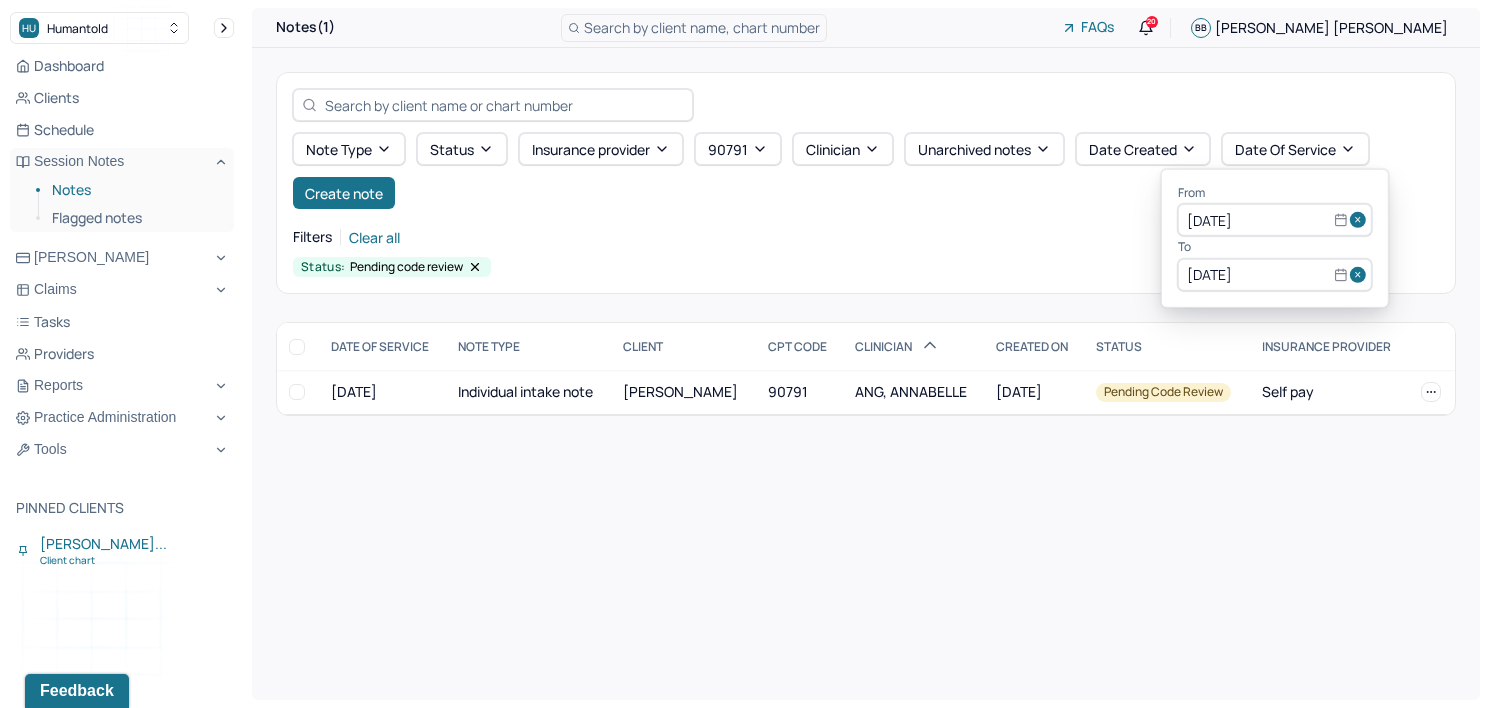 click at bounding box center [1361, 220] 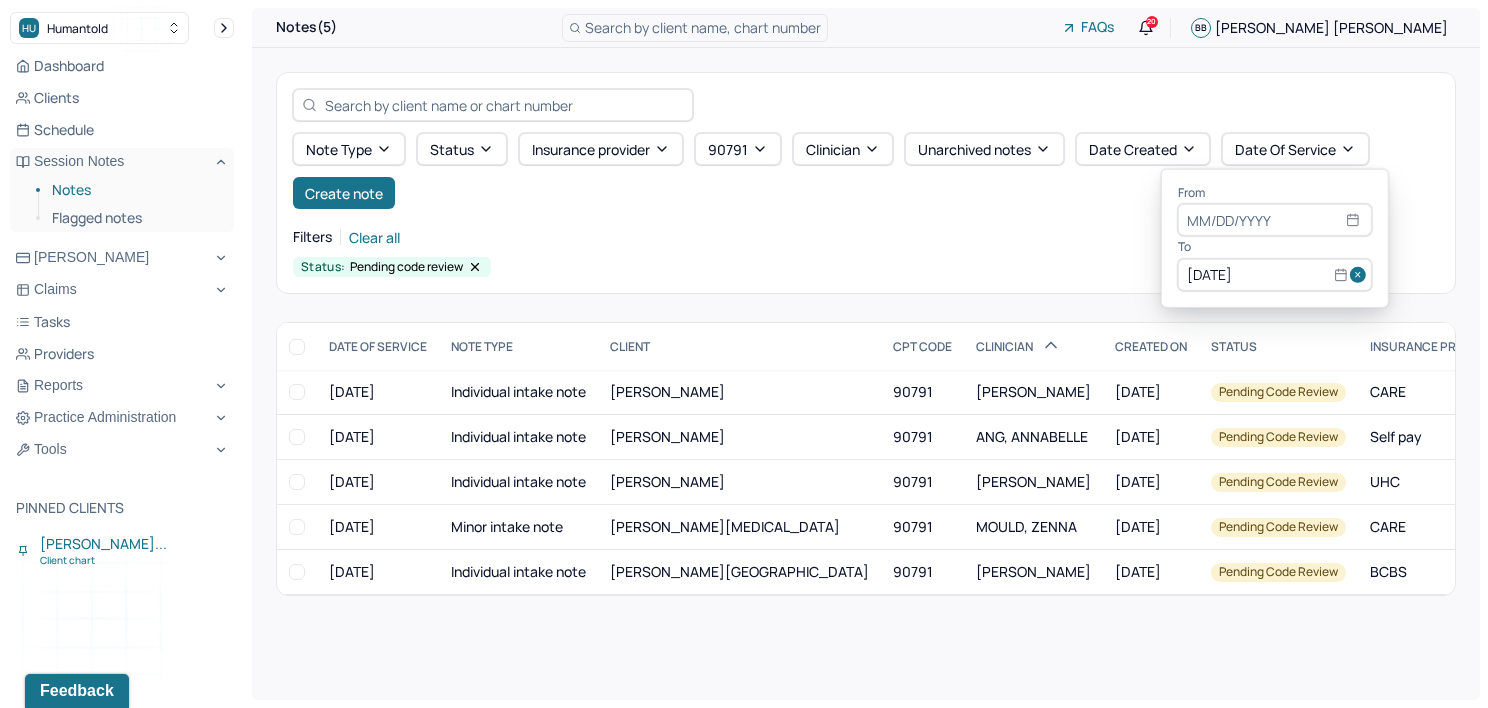 click at bounding box center [1361, 275] 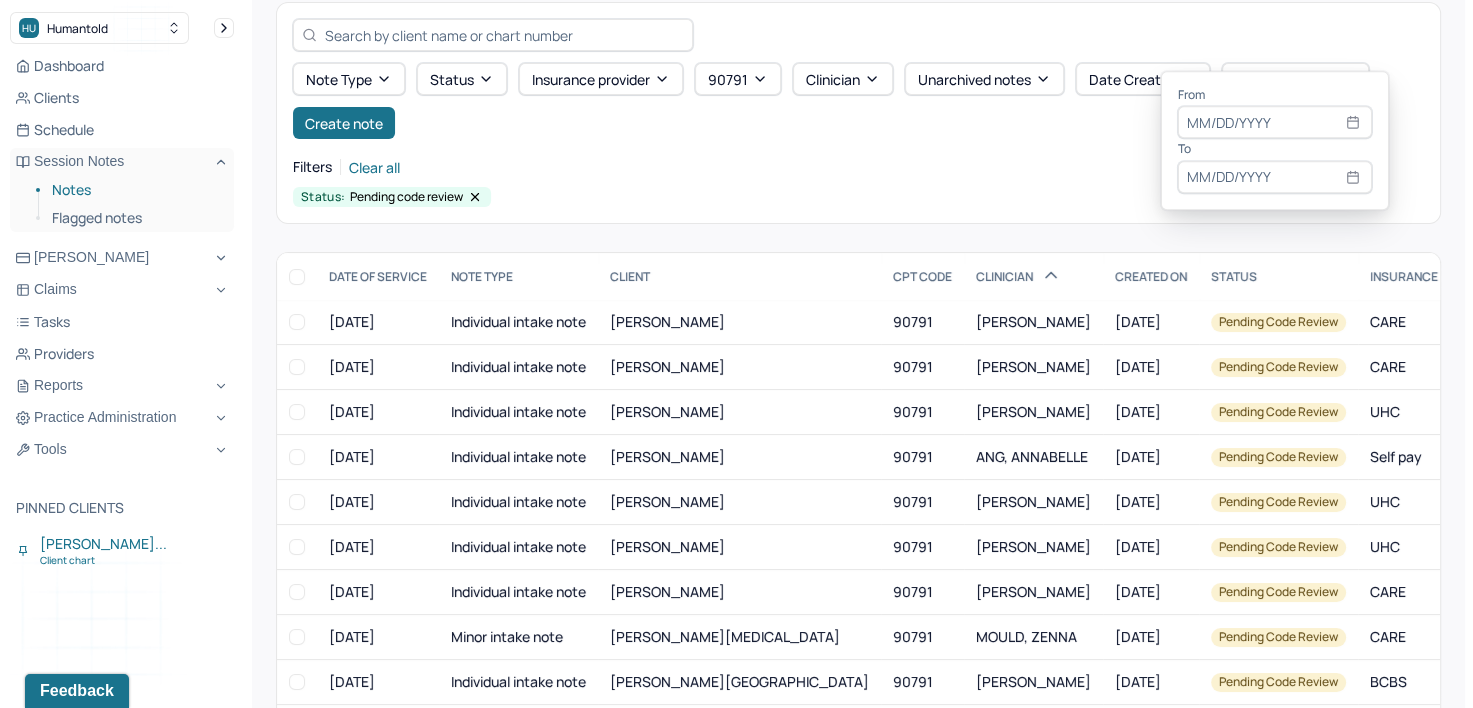 scroll, scrollTop: 100, scrollLeft: 0, axis: vertical 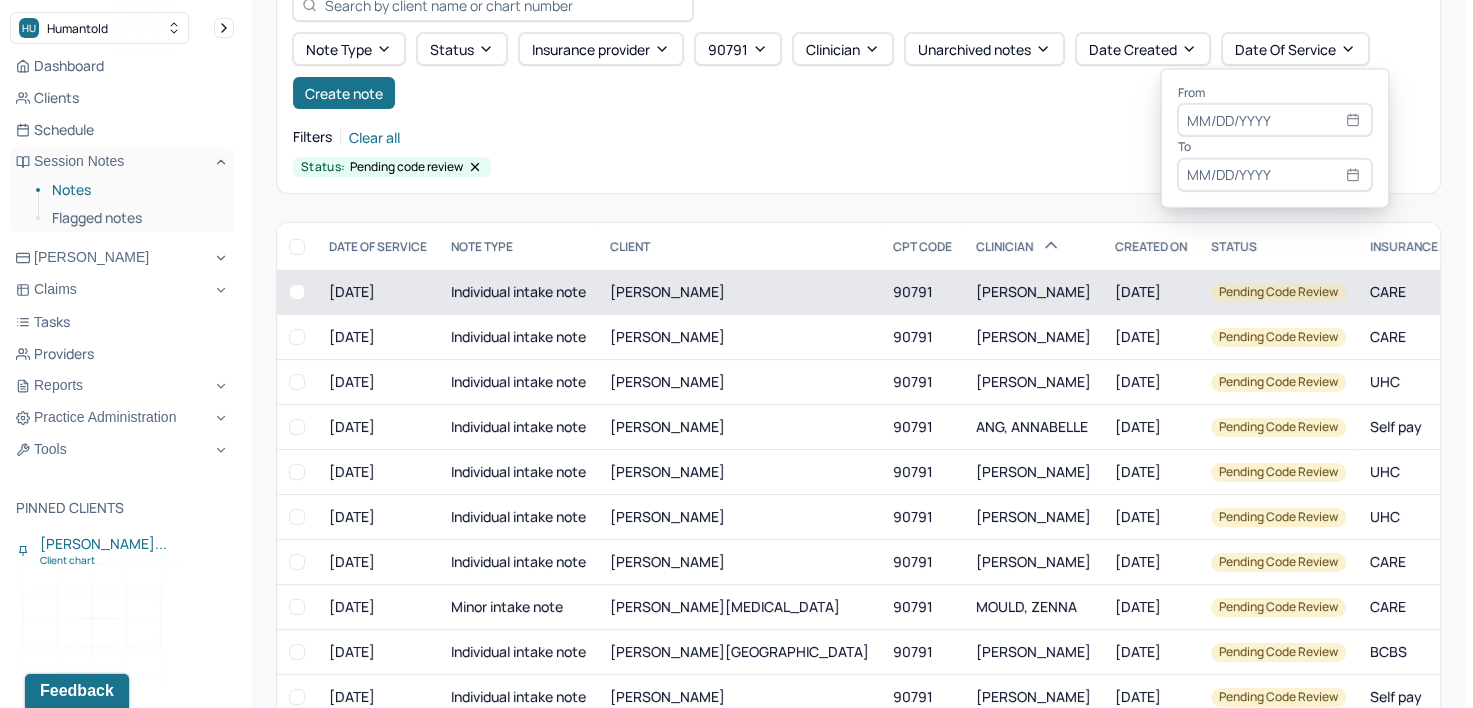 click on "[PERSON_NAME]" at bounding box center [1033, 292] 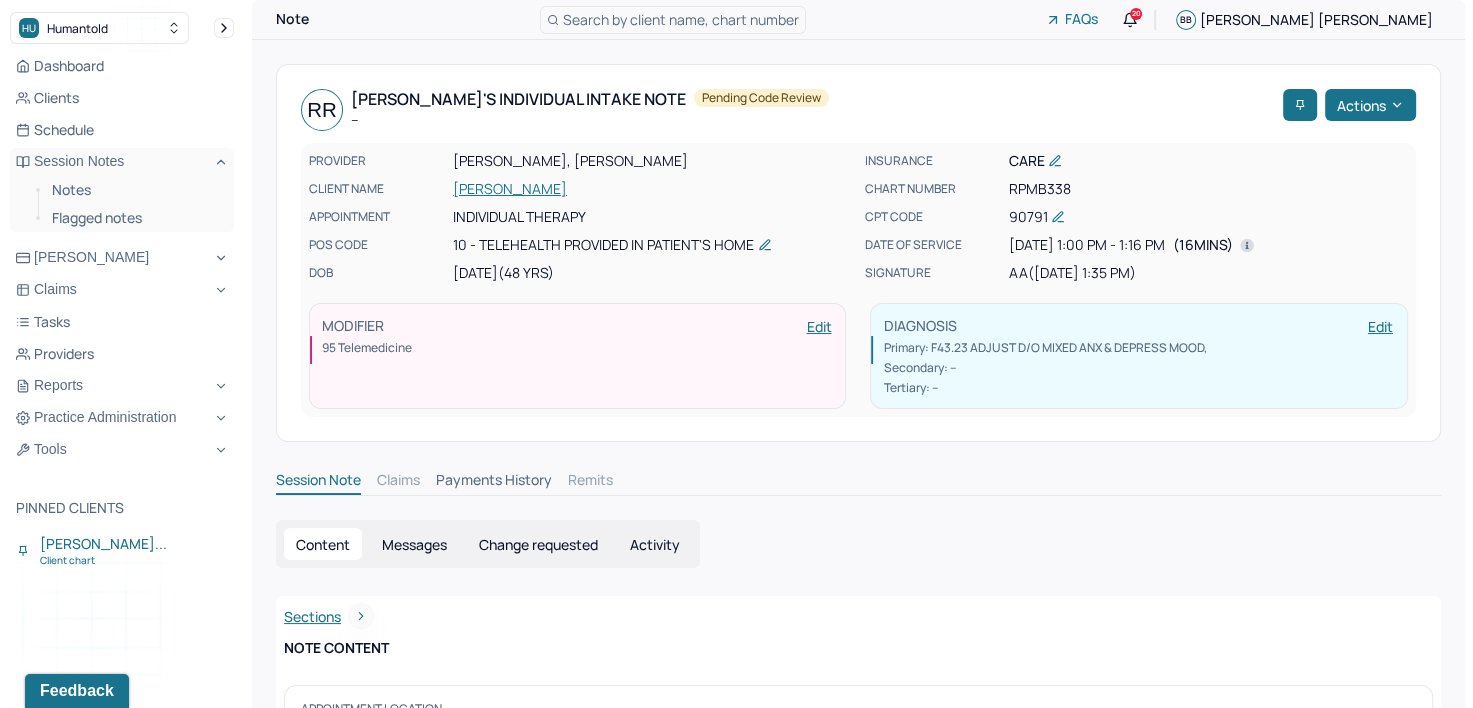 scroll, scrollTop: 0, scrollLeft: 0, axis: both 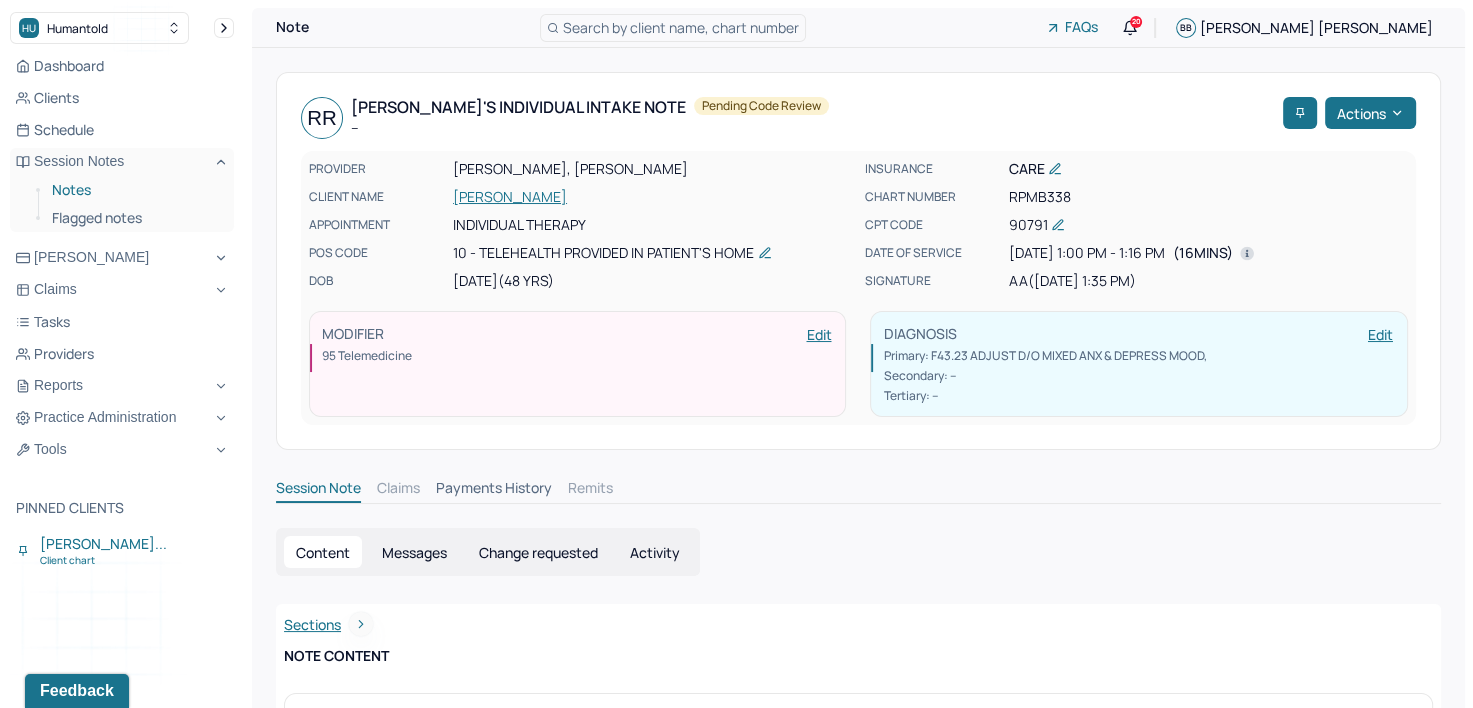 click on "Notes" at bounding box center (135, 190) 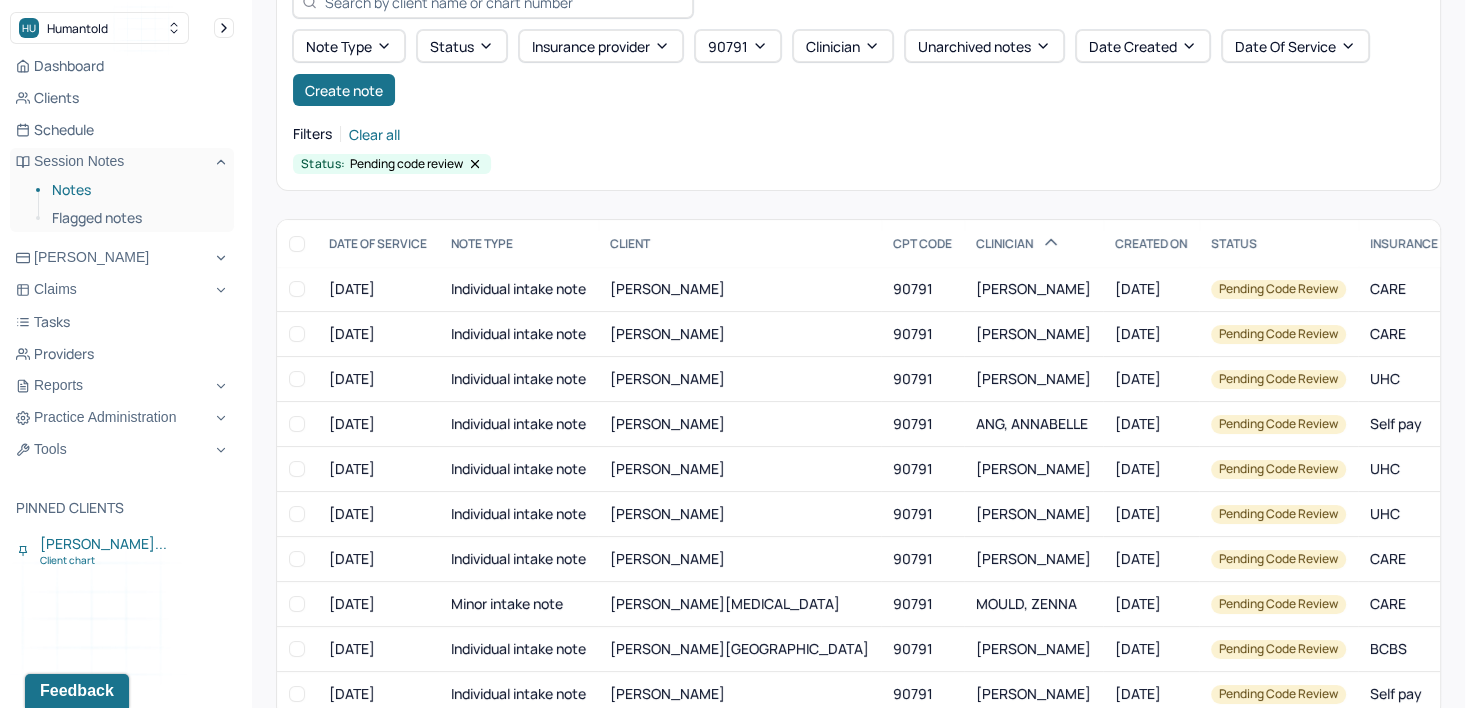 scroll, scrollTop: 157, scrollLeft: 0, axis: vertical 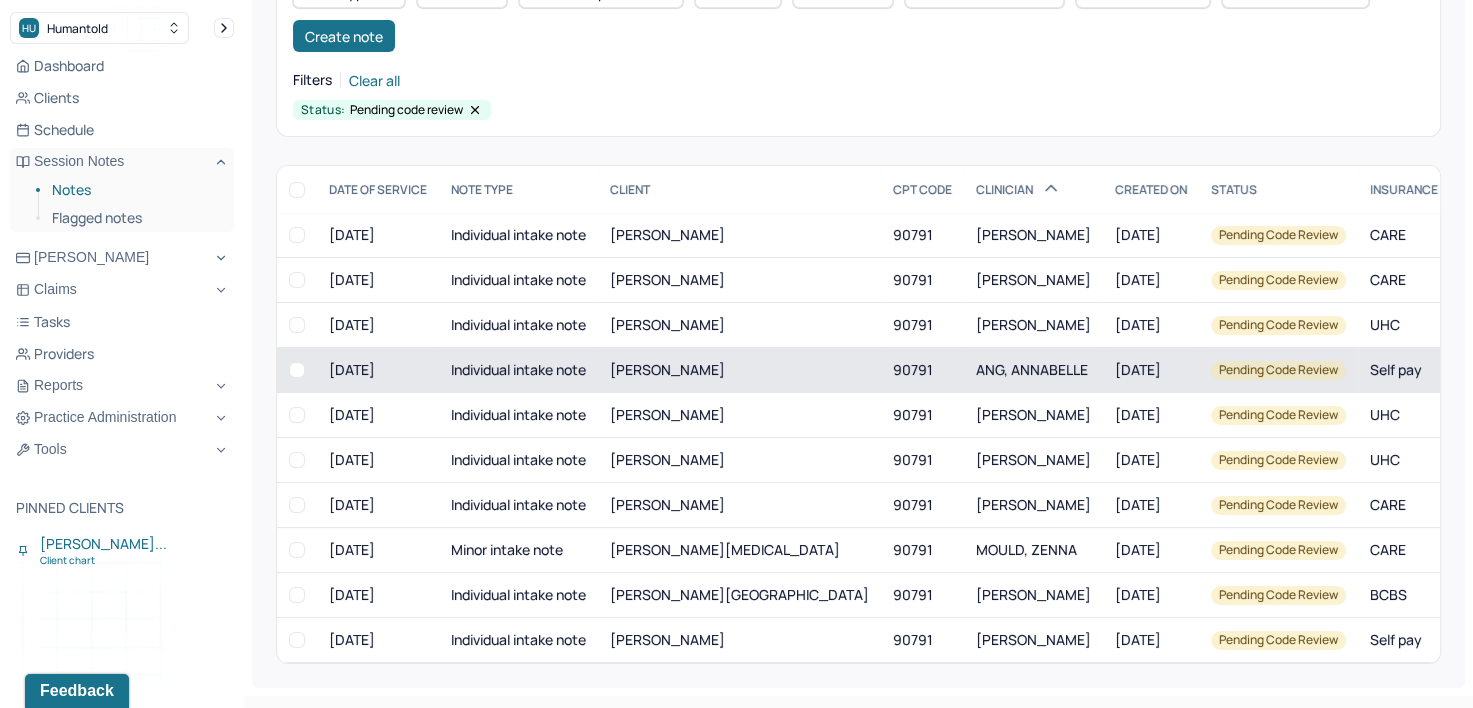 click on "ANG, ANNABELLE" at bounding box center [1032, 369] 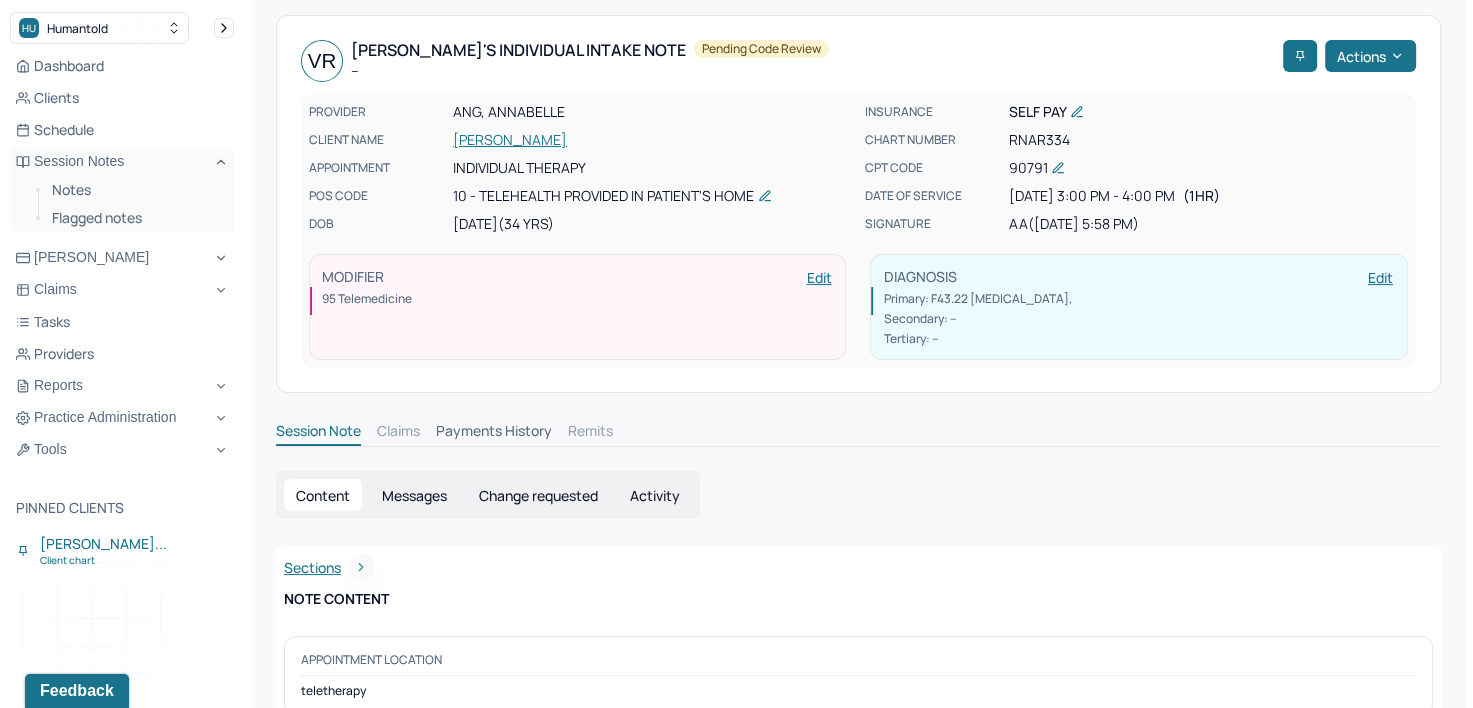 scroll, scrollTop: 0, scrollLeft: 0, axis: both 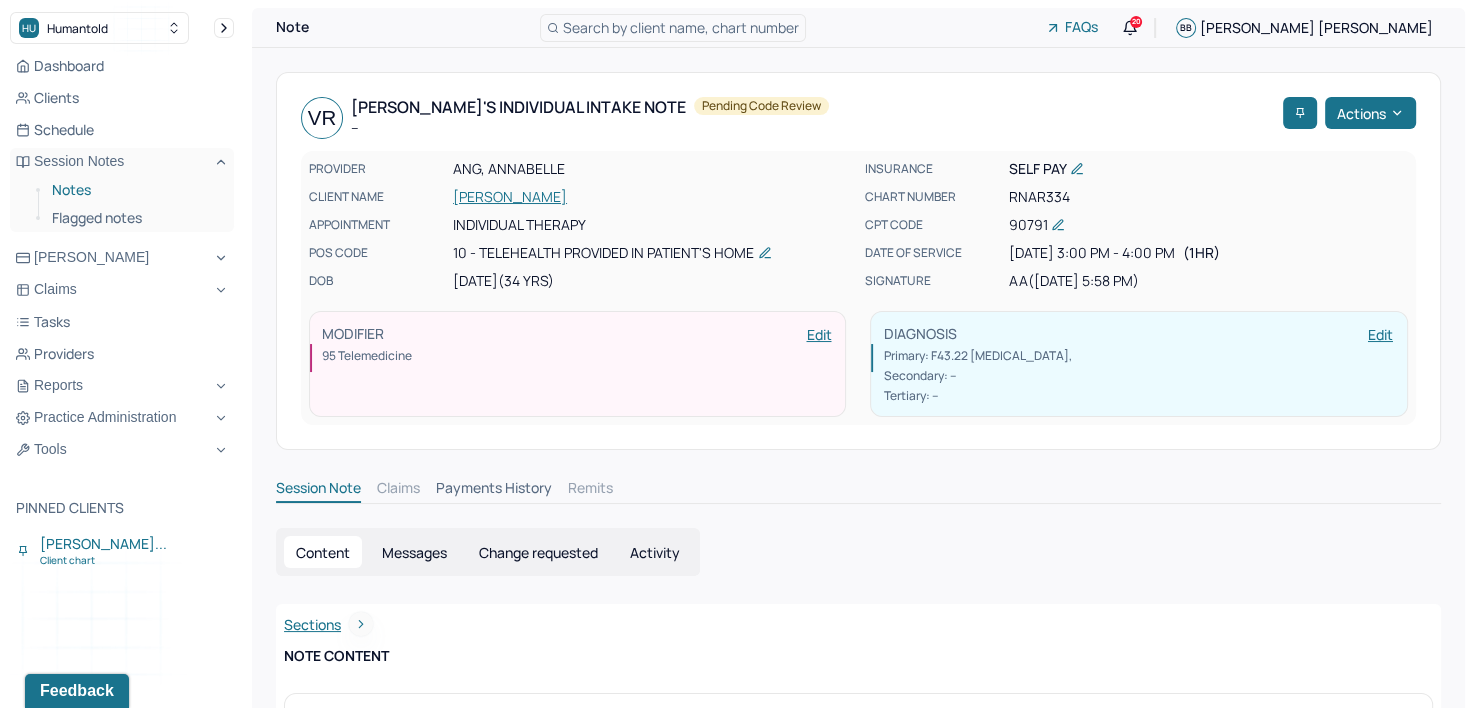 click on "Notes" at bounding box center [135, 190] 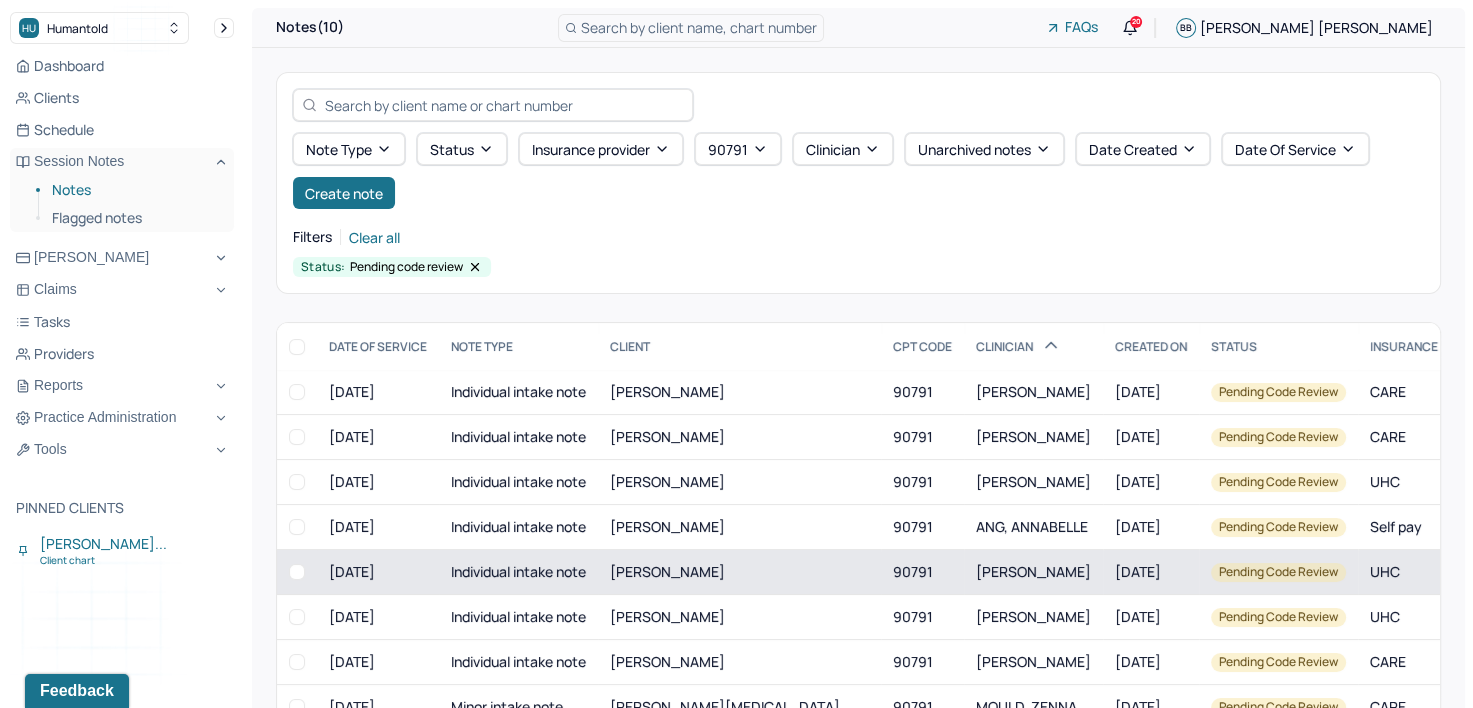 click on "[PERSON_NAME]" at bounding box center [739, 572] 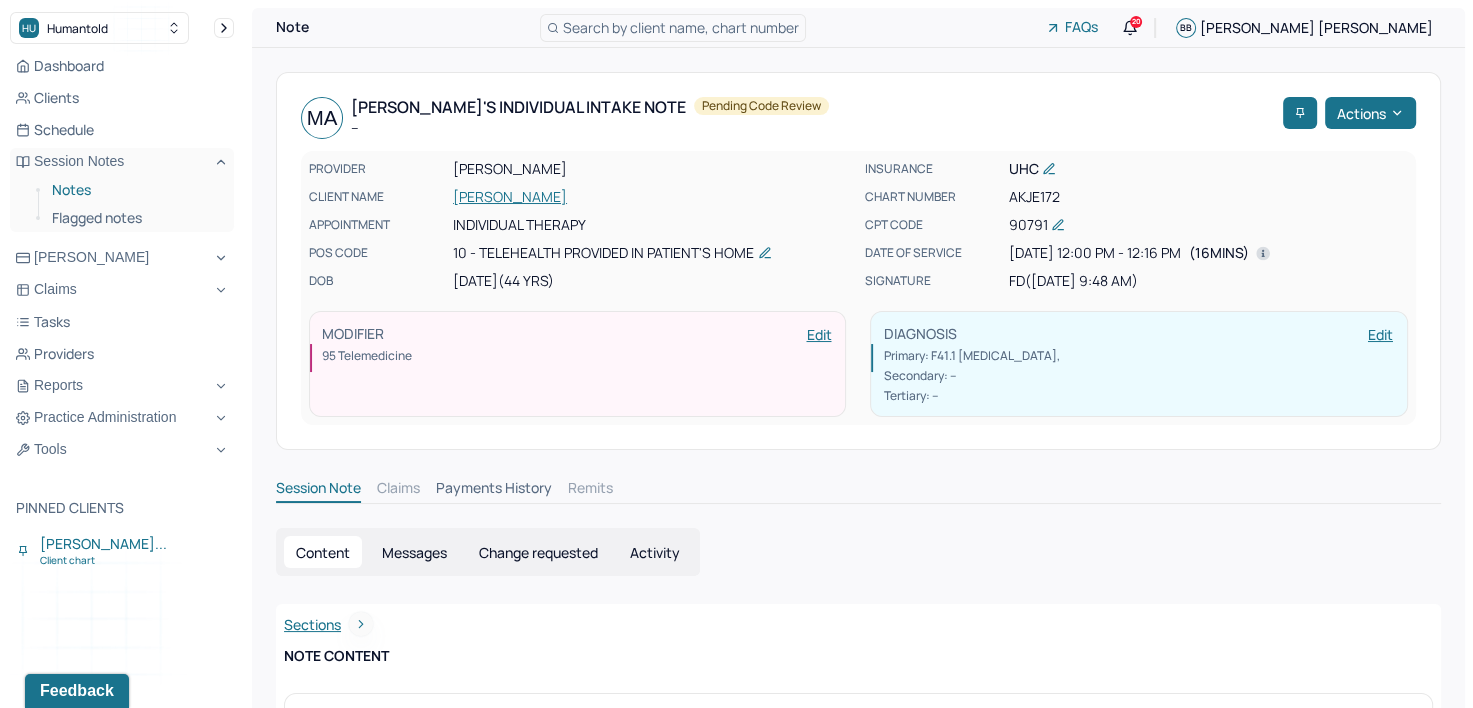 click on "Notes" at bounding box center [135, 190] 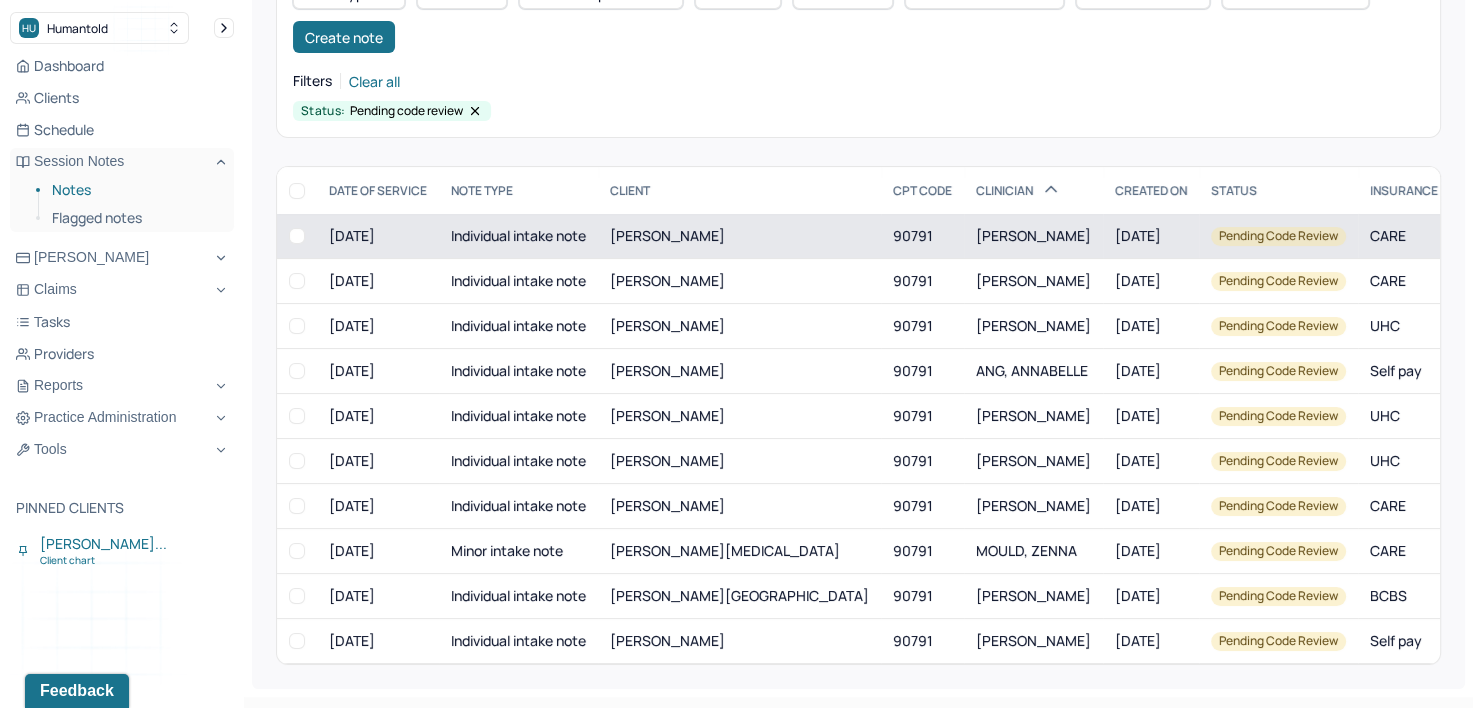 scroll, scrollTop: 157, scrollLeft: 0, axis: vertical 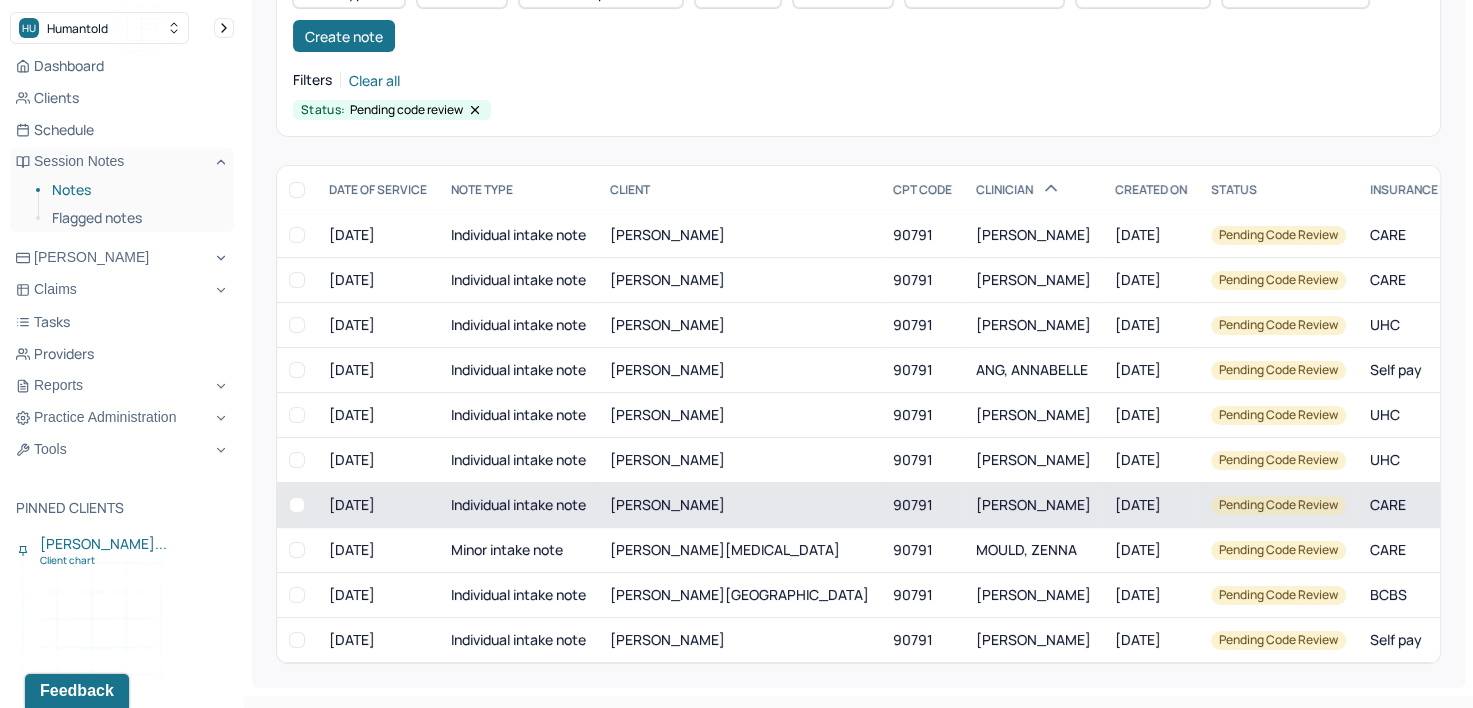 click on "90791" at bounding box center [922, 505] 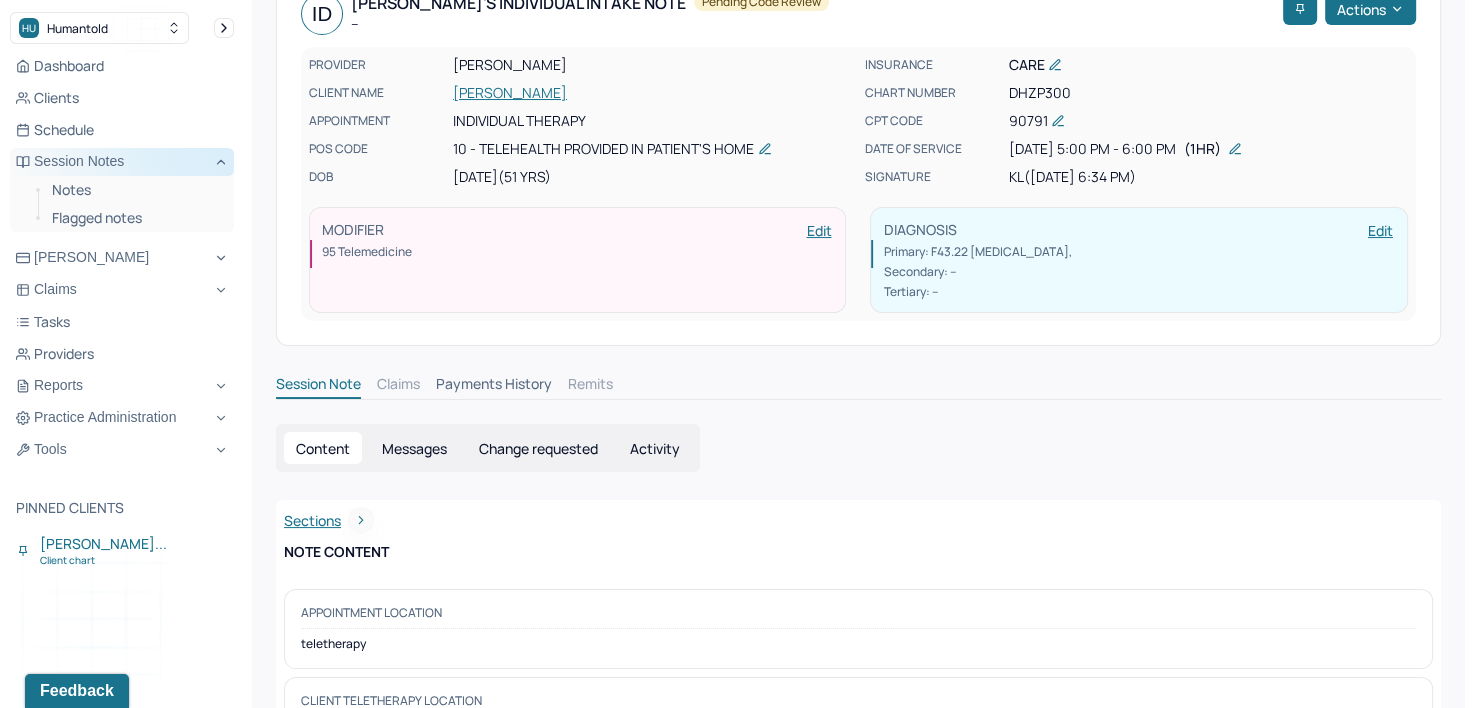 scroll, scrollTop: 57, scrollLeft: 0, axis: vertical 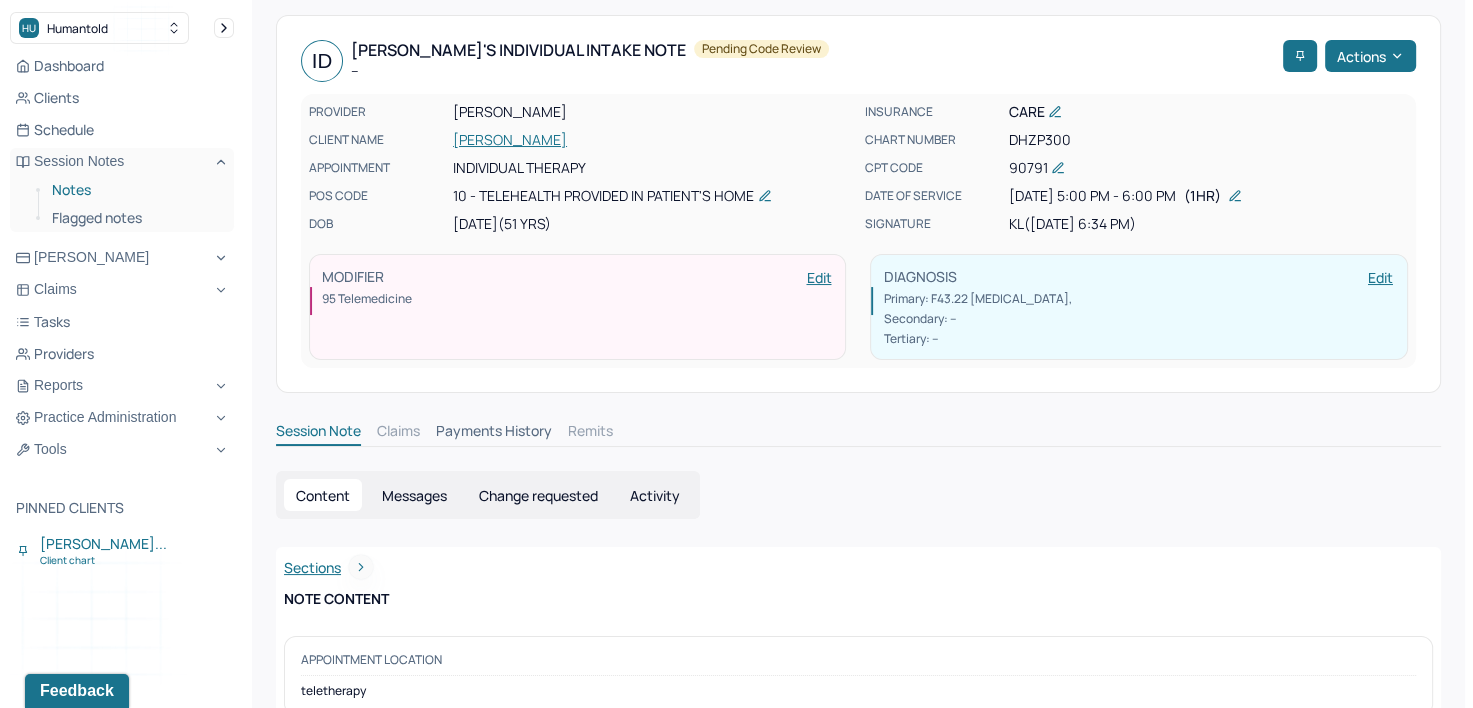 click on "Notes" at bounding box center [135, 190] 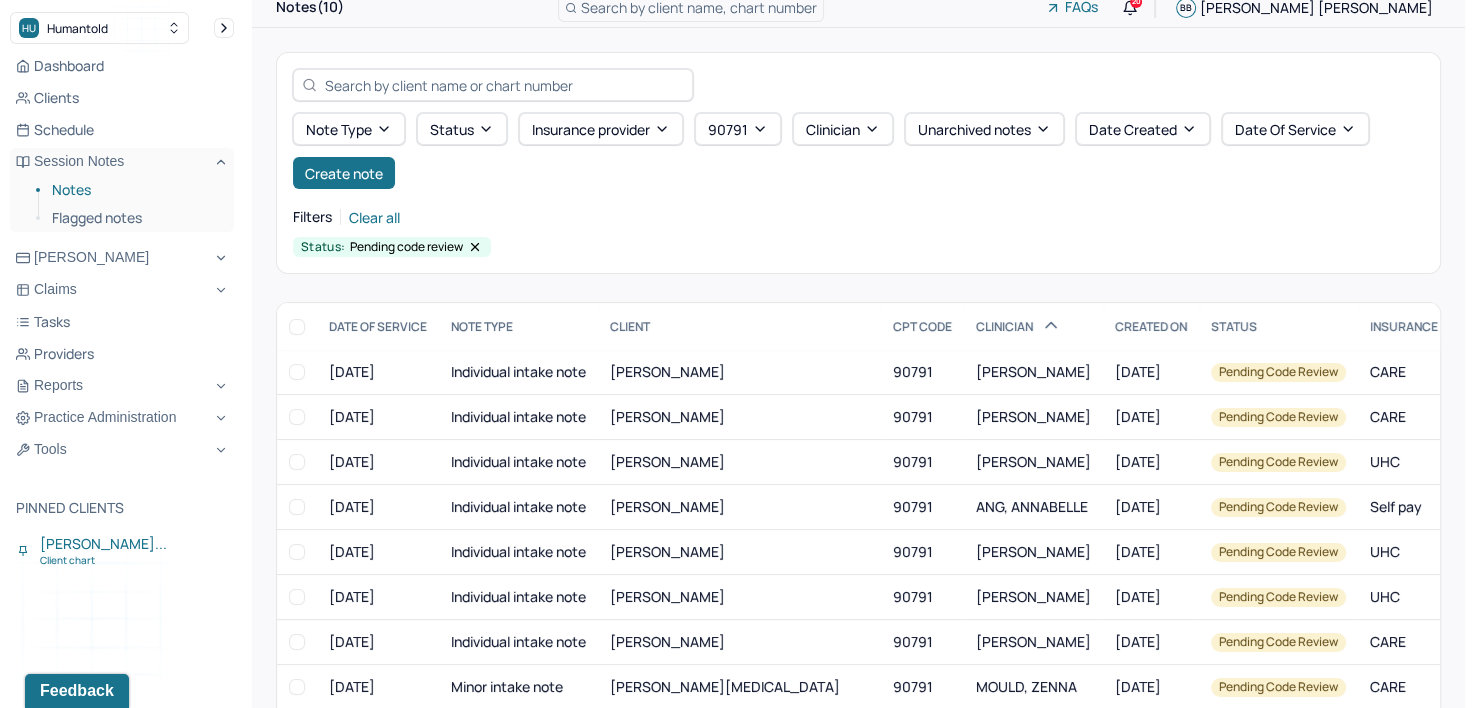 scroll, scrollTop: 0, scrollLeft: 0, axis: both 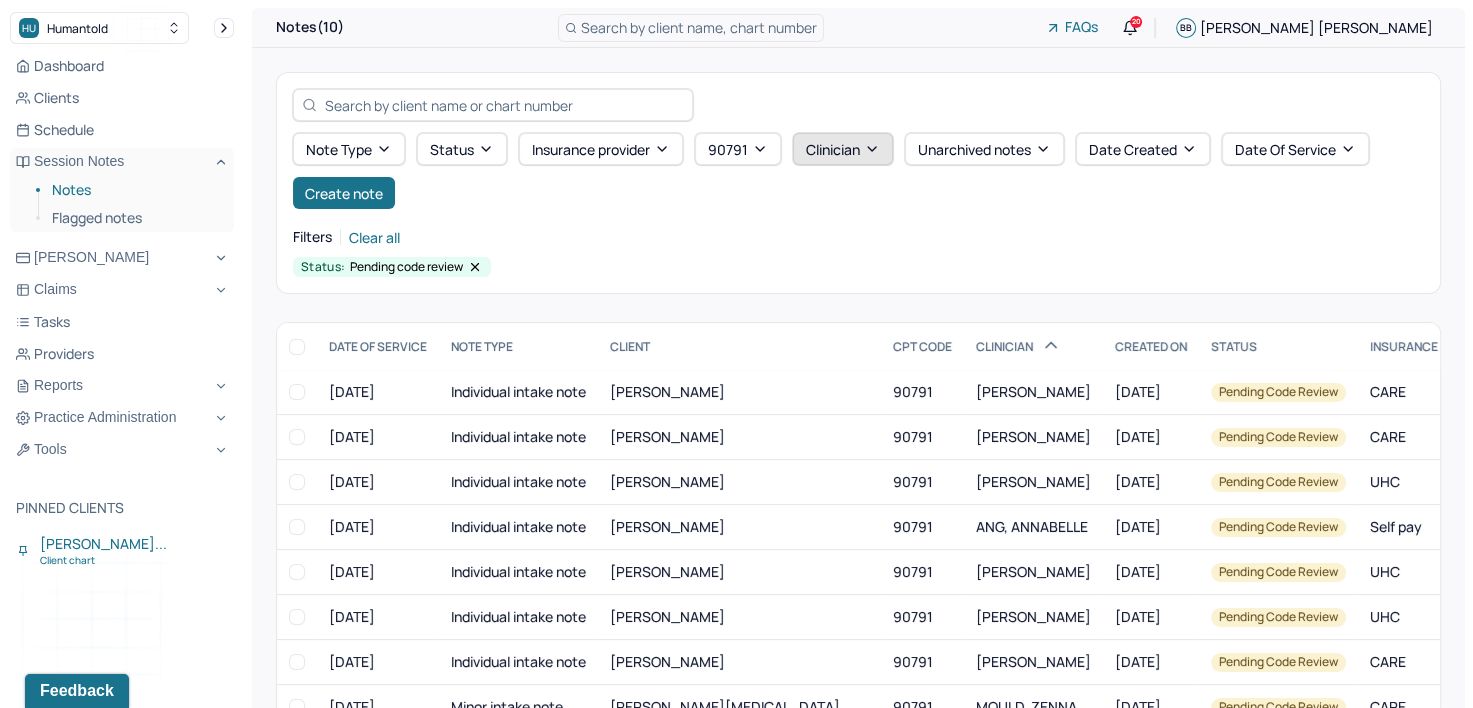 click on "Clinician" at bounding box center [843, 149] 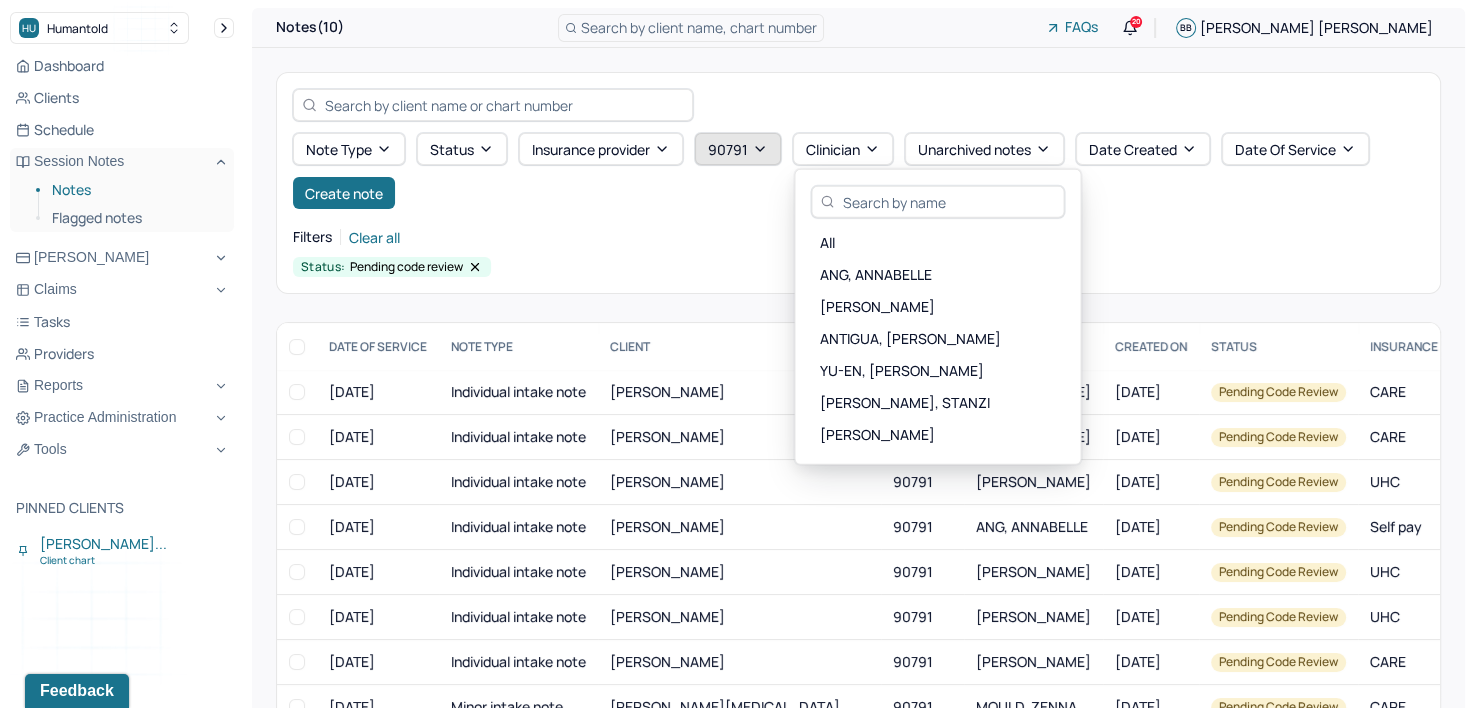 click 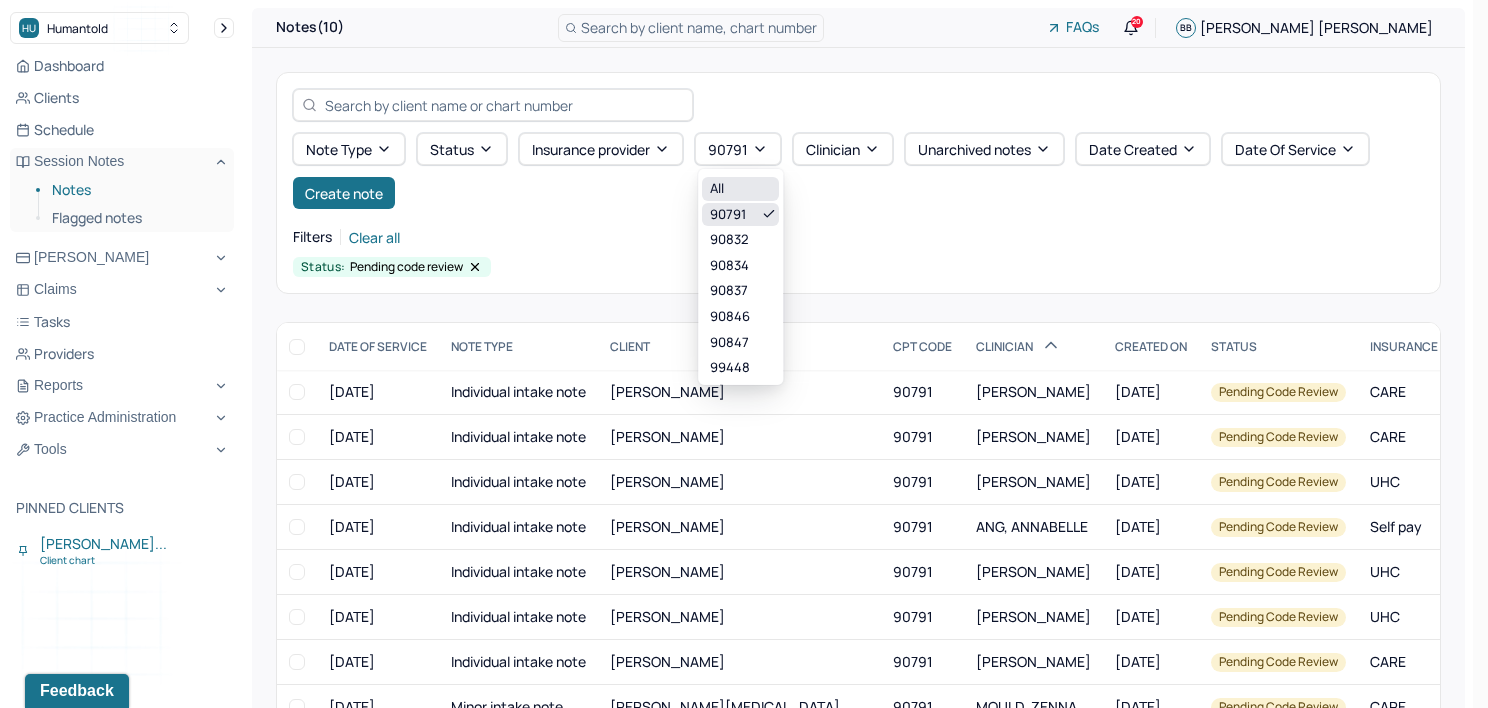 click on "All" at bounding box center (740, 189) 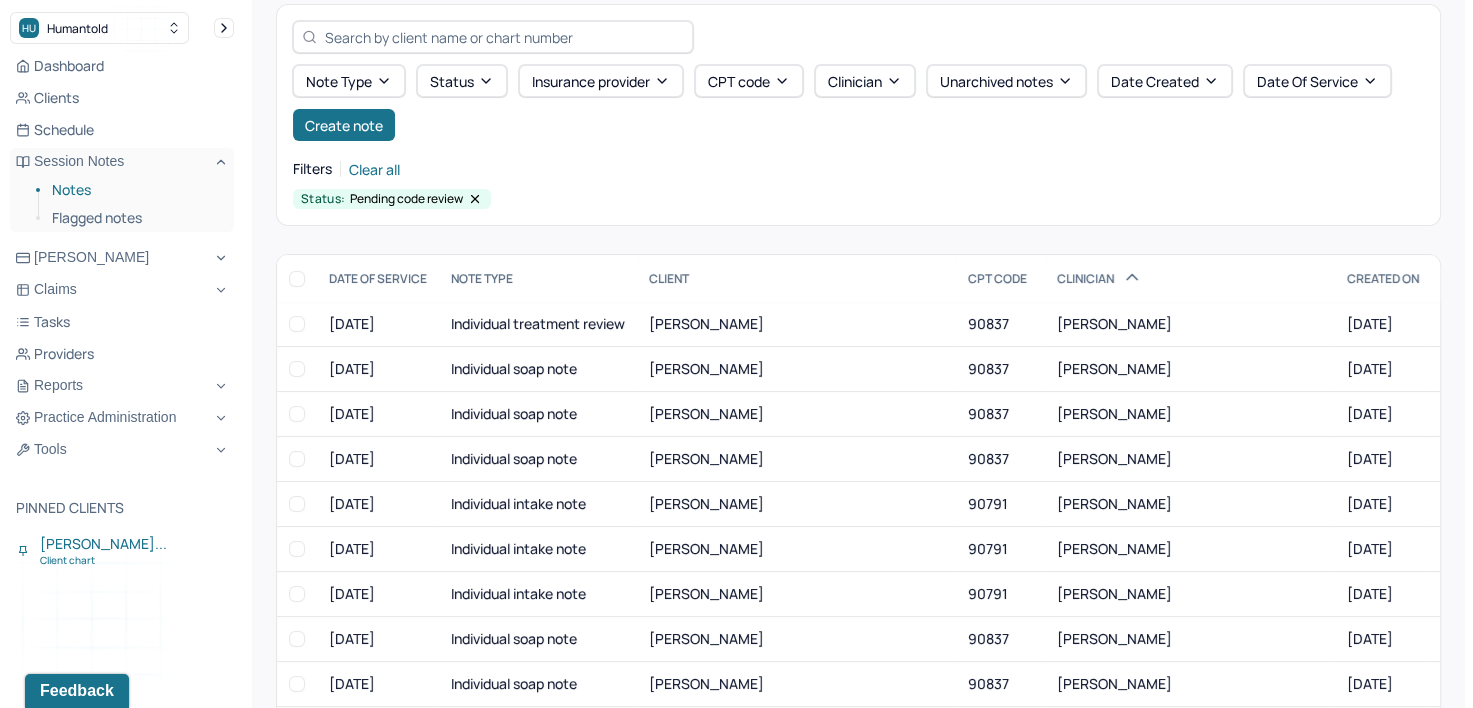 scroll, scrollTop: 100, scrollLeft: 0, axis: vertical 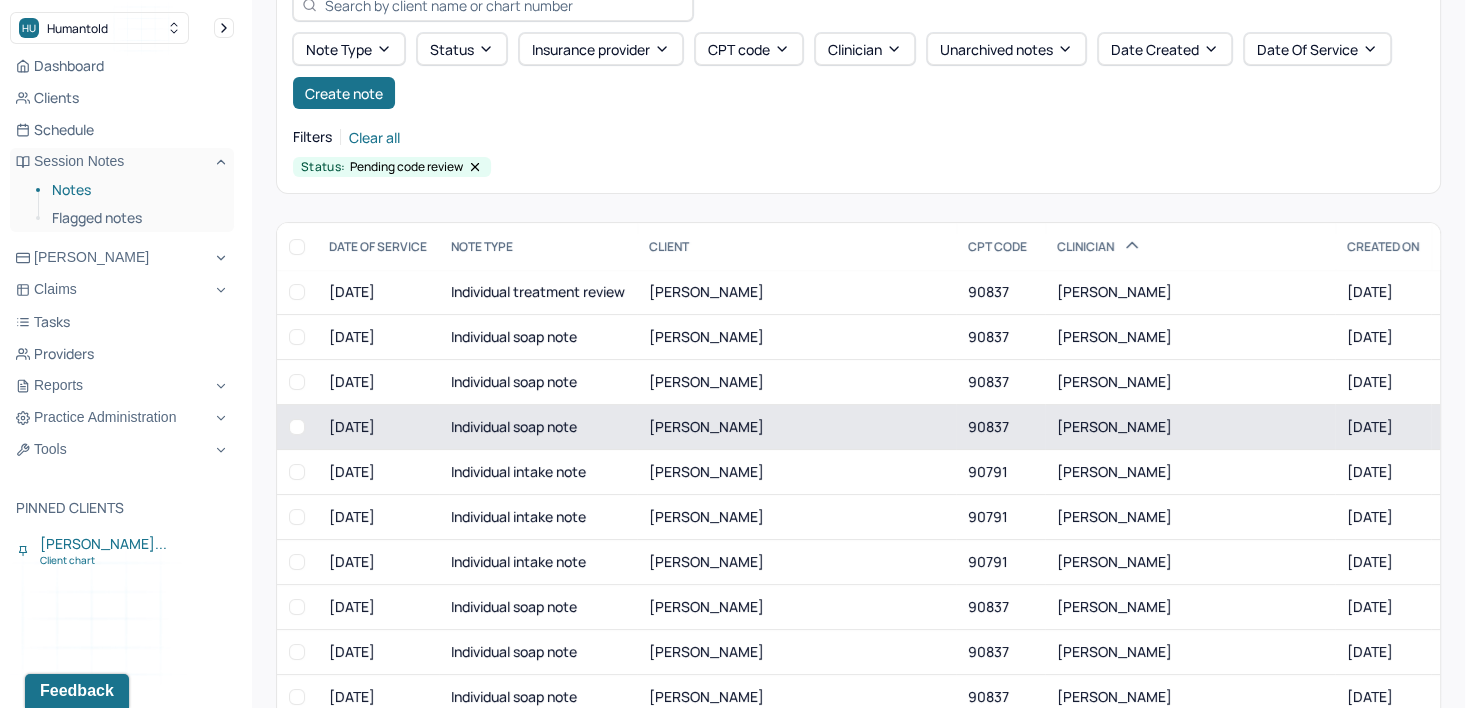 click on "[PERSON_NAME]" at bounding box center [796, 427] 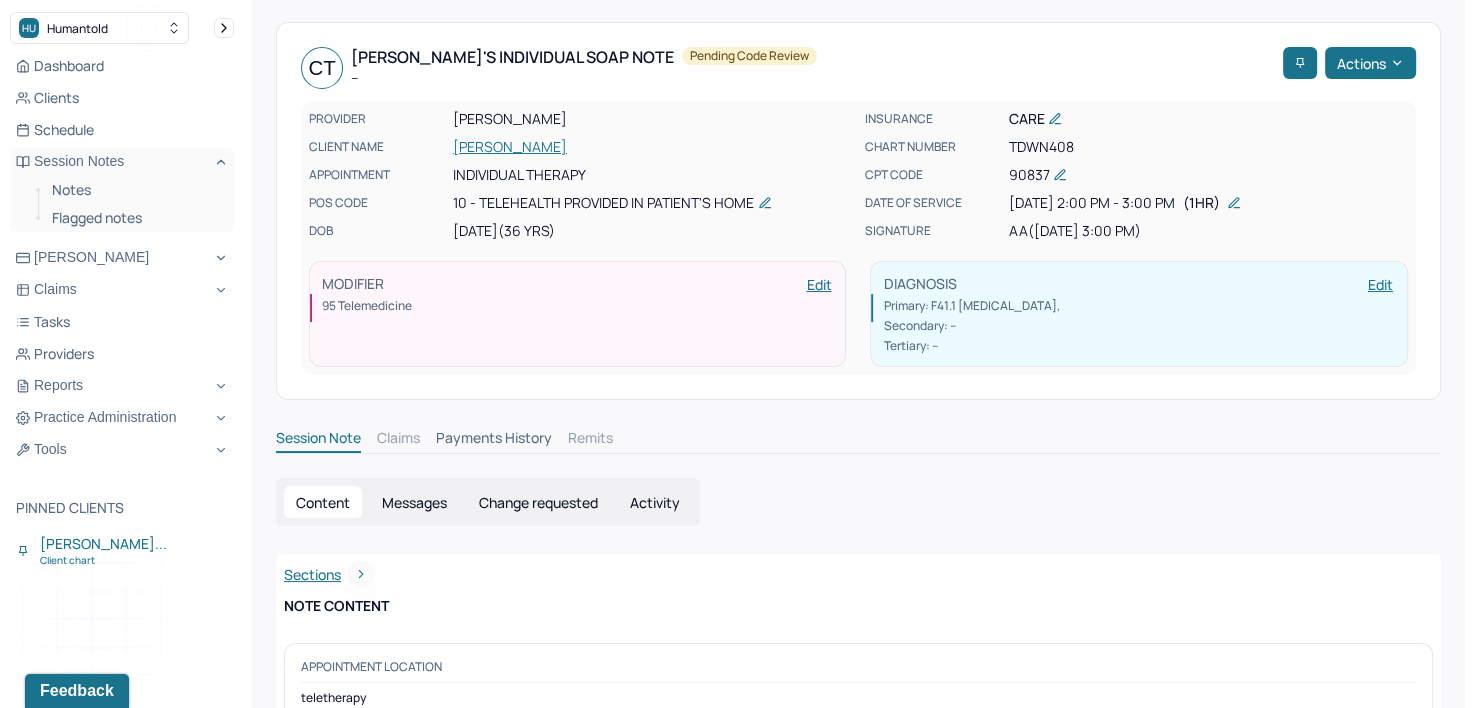 scroll, scrollTop: 100, scrollLeft: 0, axis: vertical 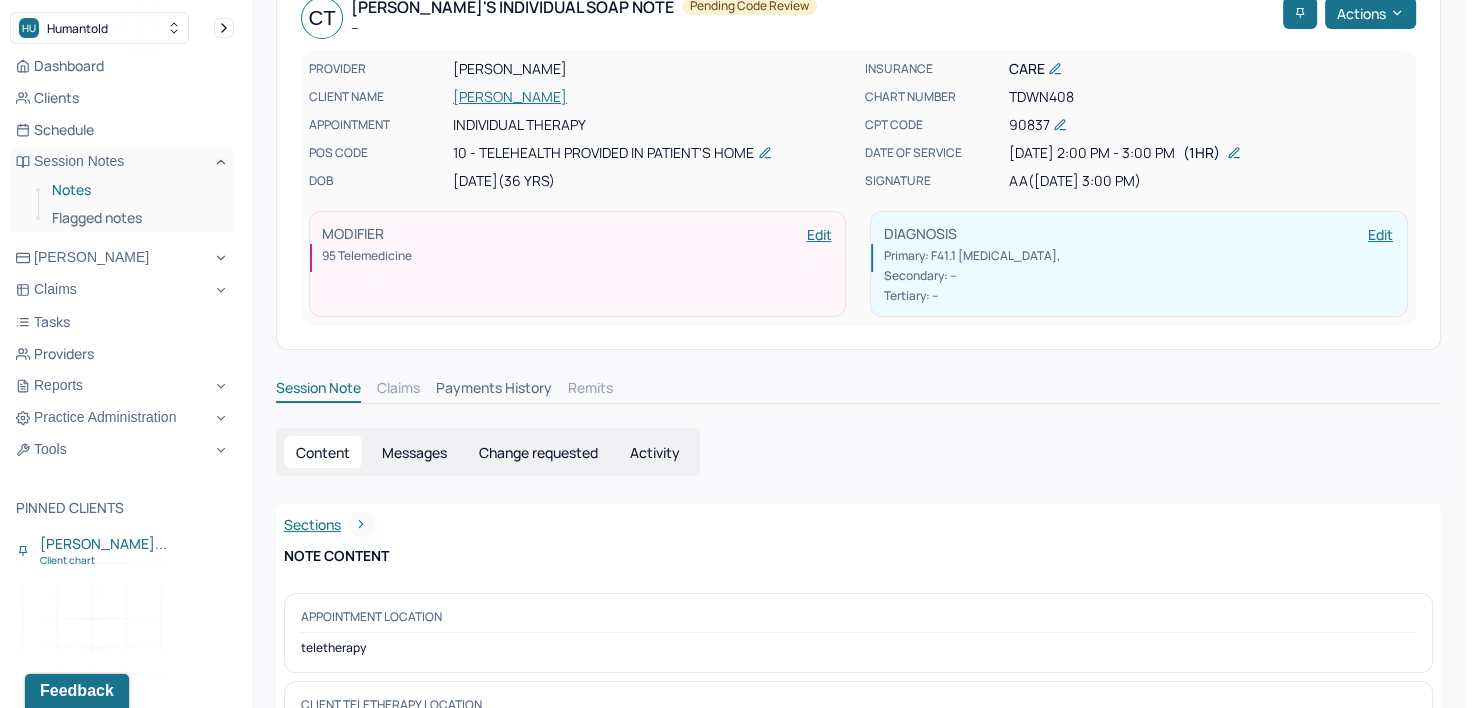 click on "Notes" at bounding box center (135, 190) 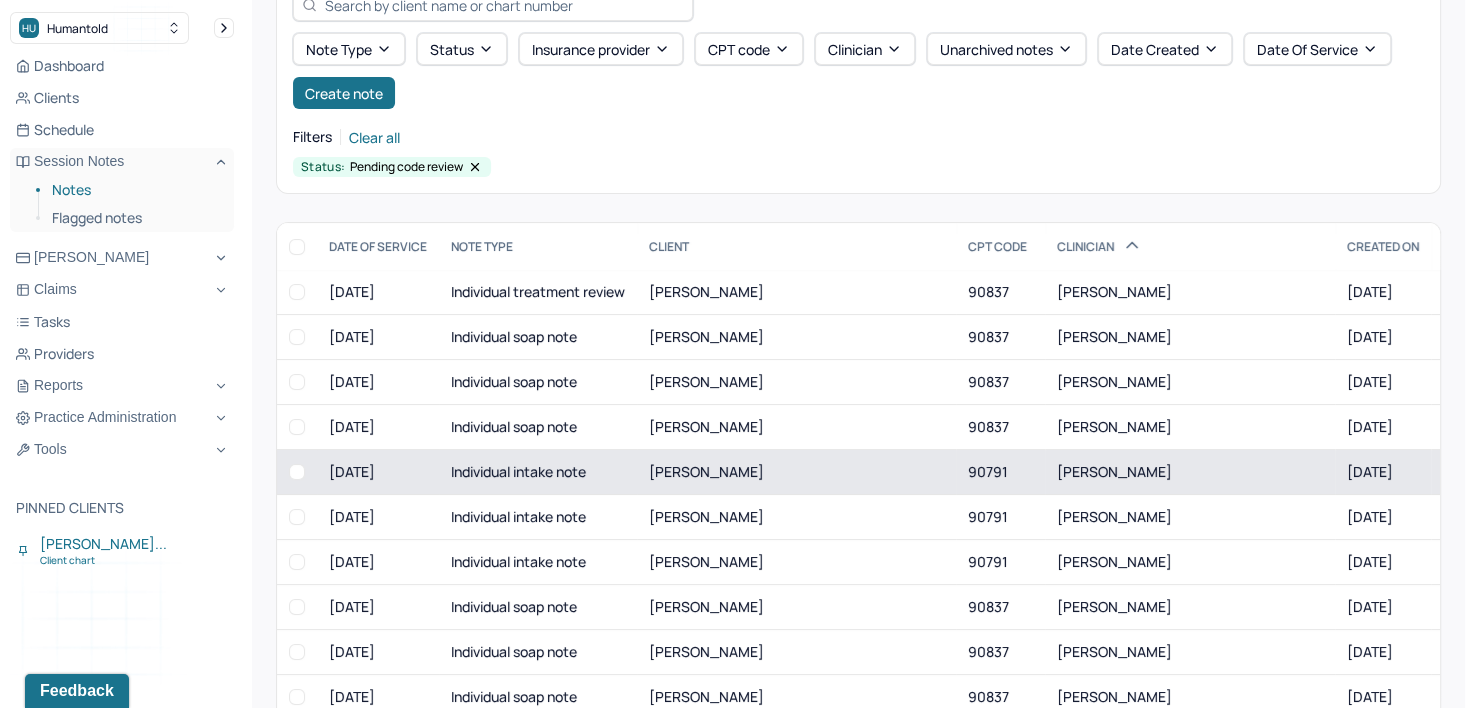 click on "90791" at bounding box center [1000, 472] 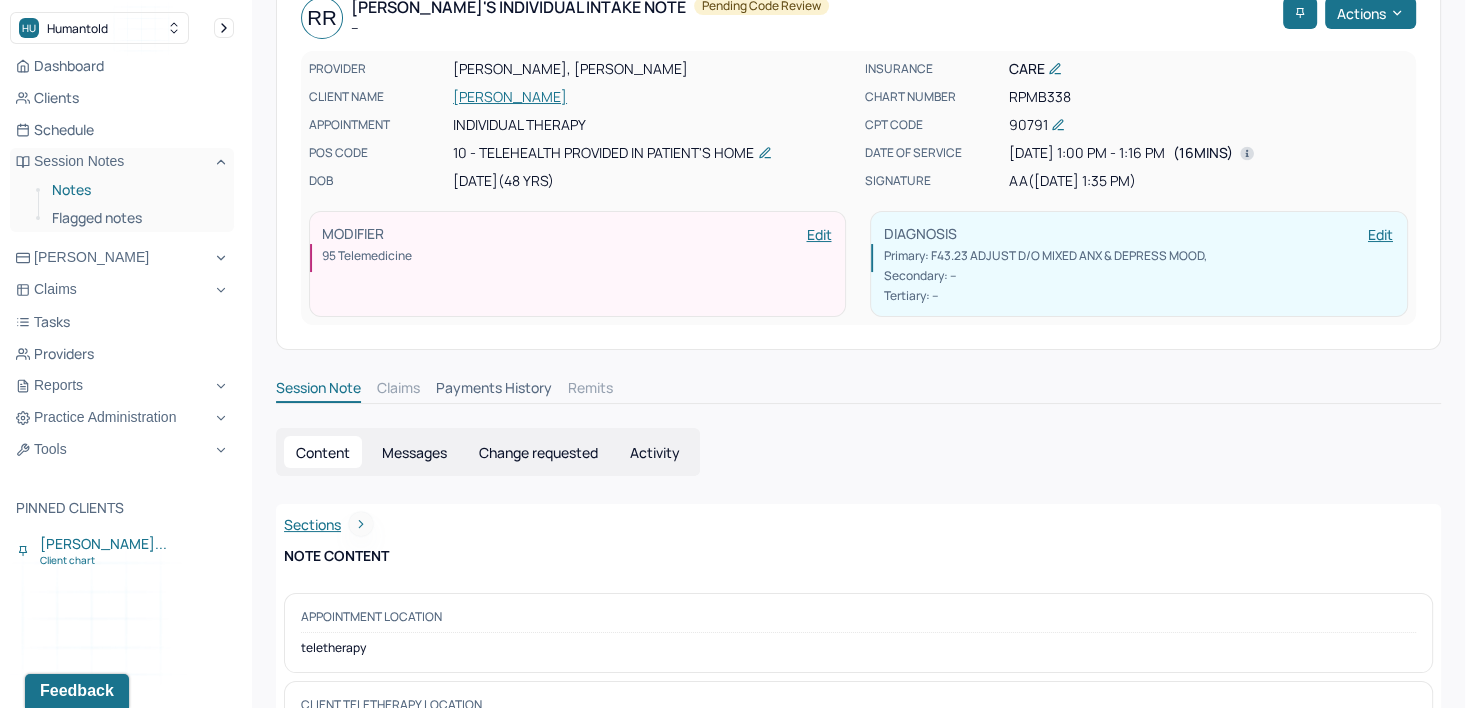 click on "Notes" at bounding box center [135, 190] 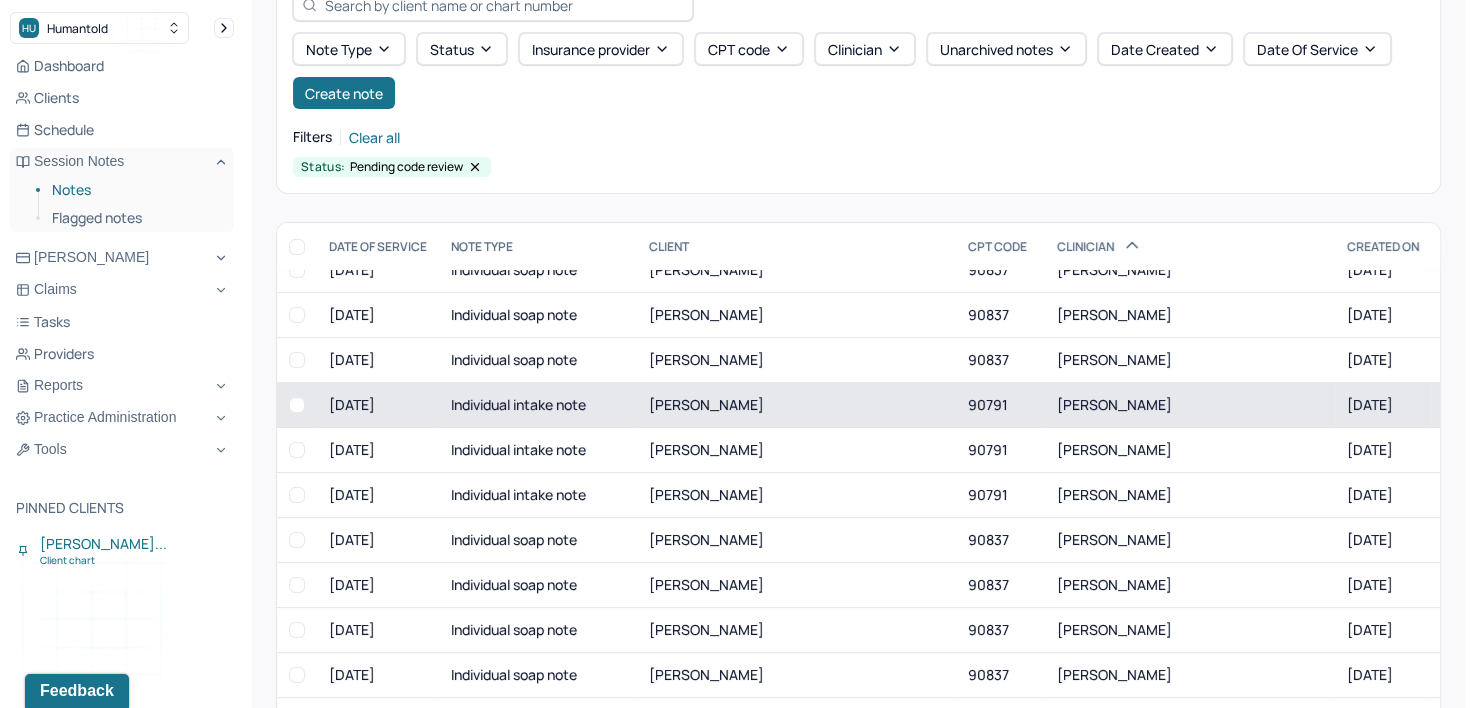scroll, scrollTop: 100, scrollLeft: 0, axis: vertical 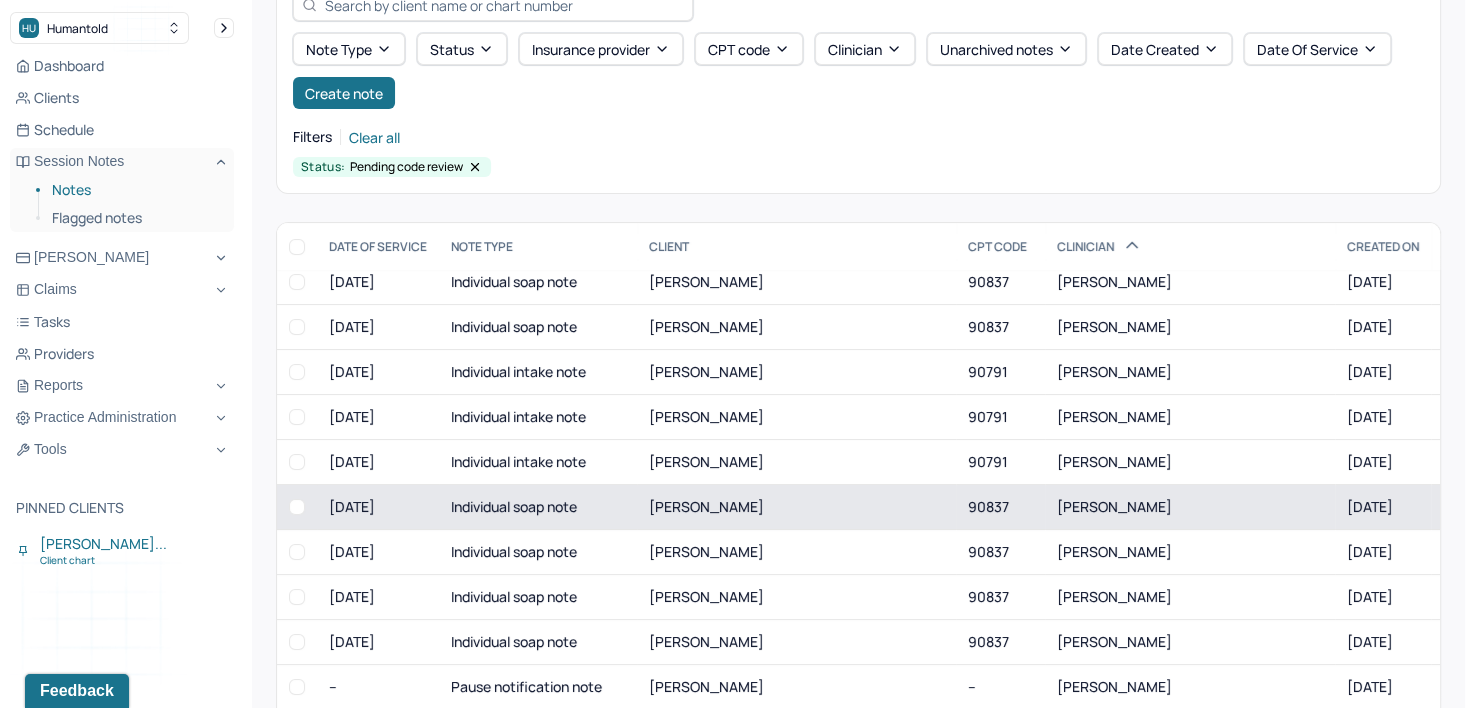 click on "[PERSON_NAME]" at bounding box center [796, 507] 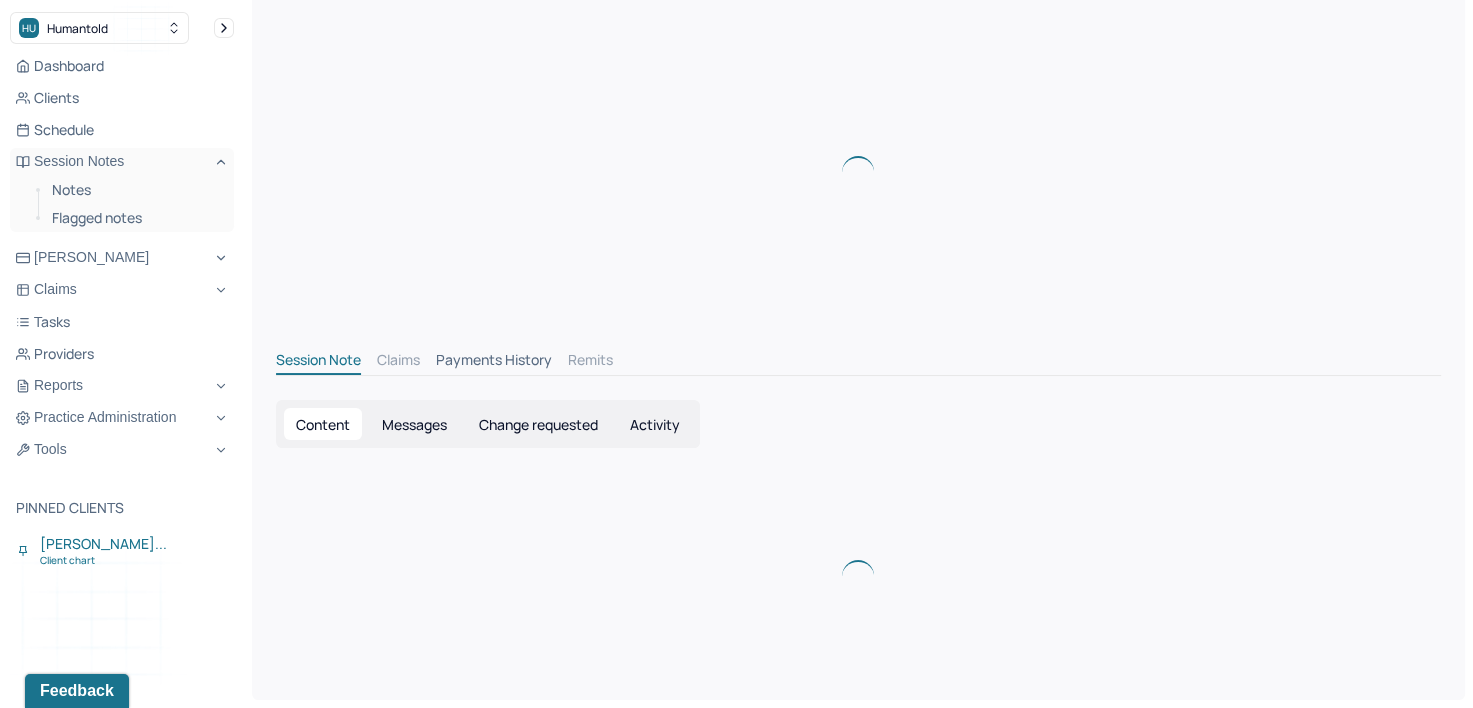 scroll, scrollTop: 100, scrollLeft: 0, axis: vertical 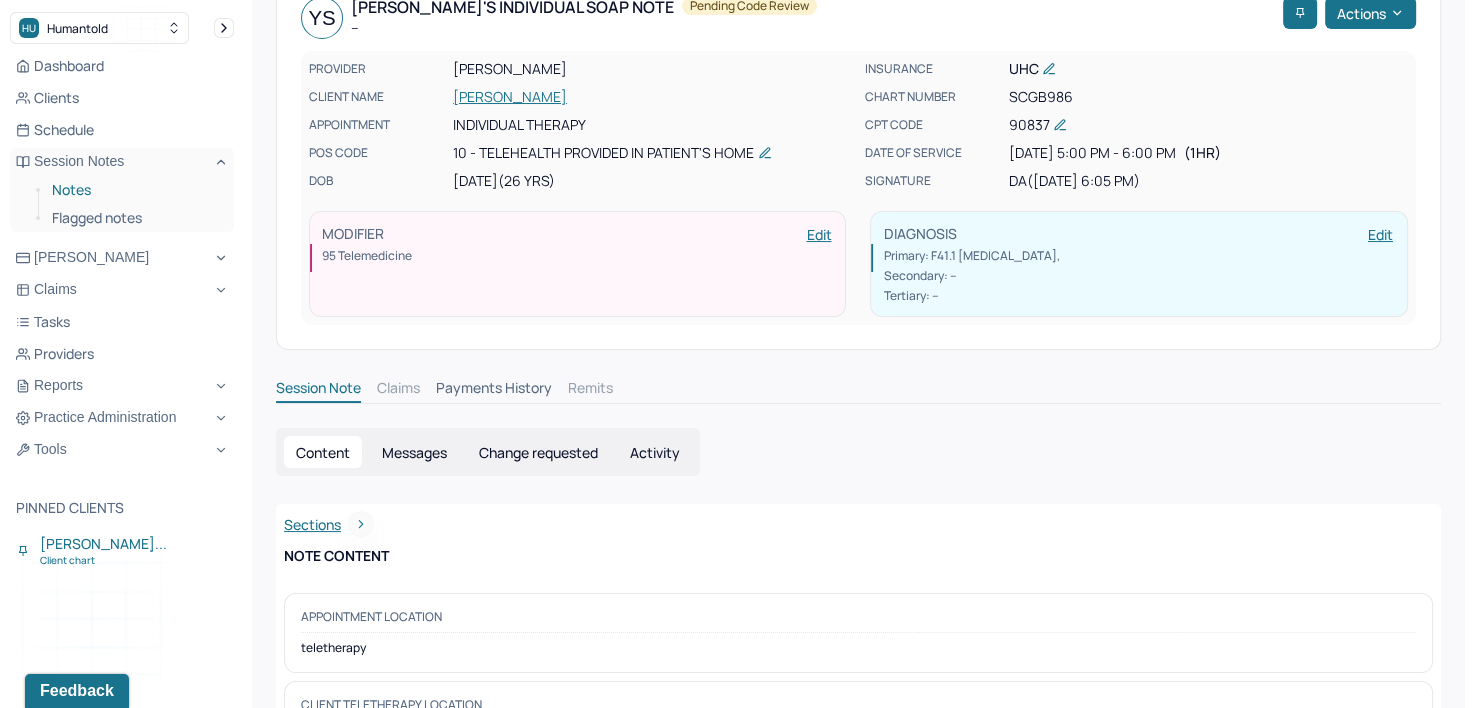 click on "Notes" at bounding box center (135, 190) 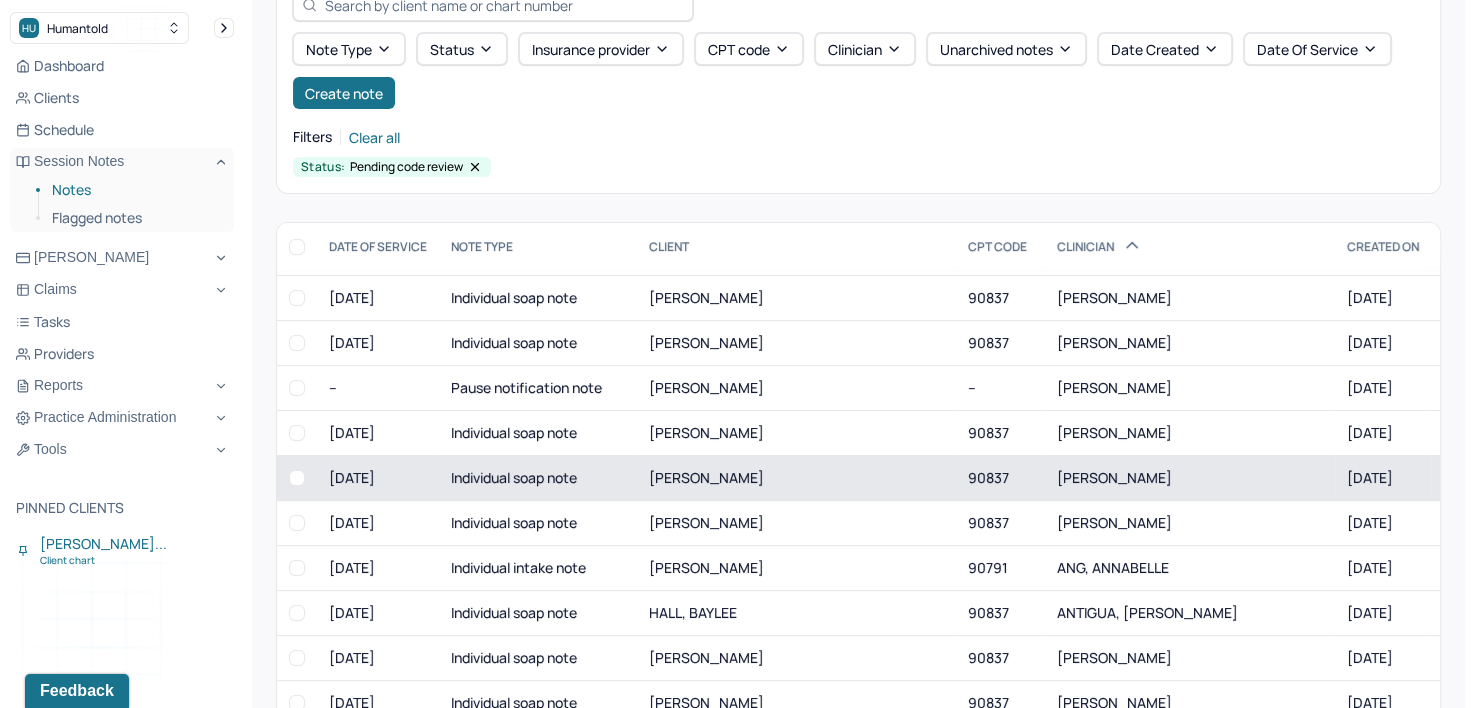 scroll, scrollTop: 400, scrollLeft: 0, axis: vertical 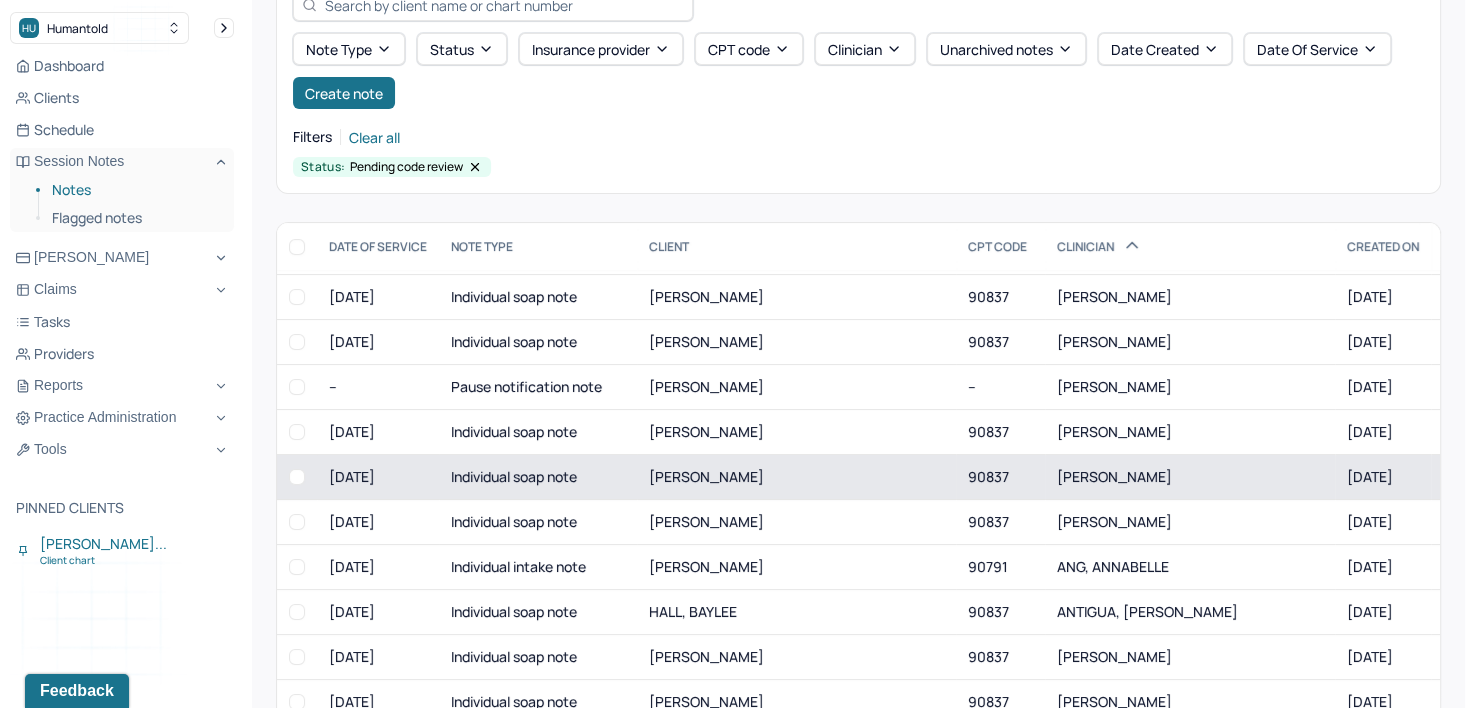 click on "[PERSON_NAME]" at bounding box center (796, 477) 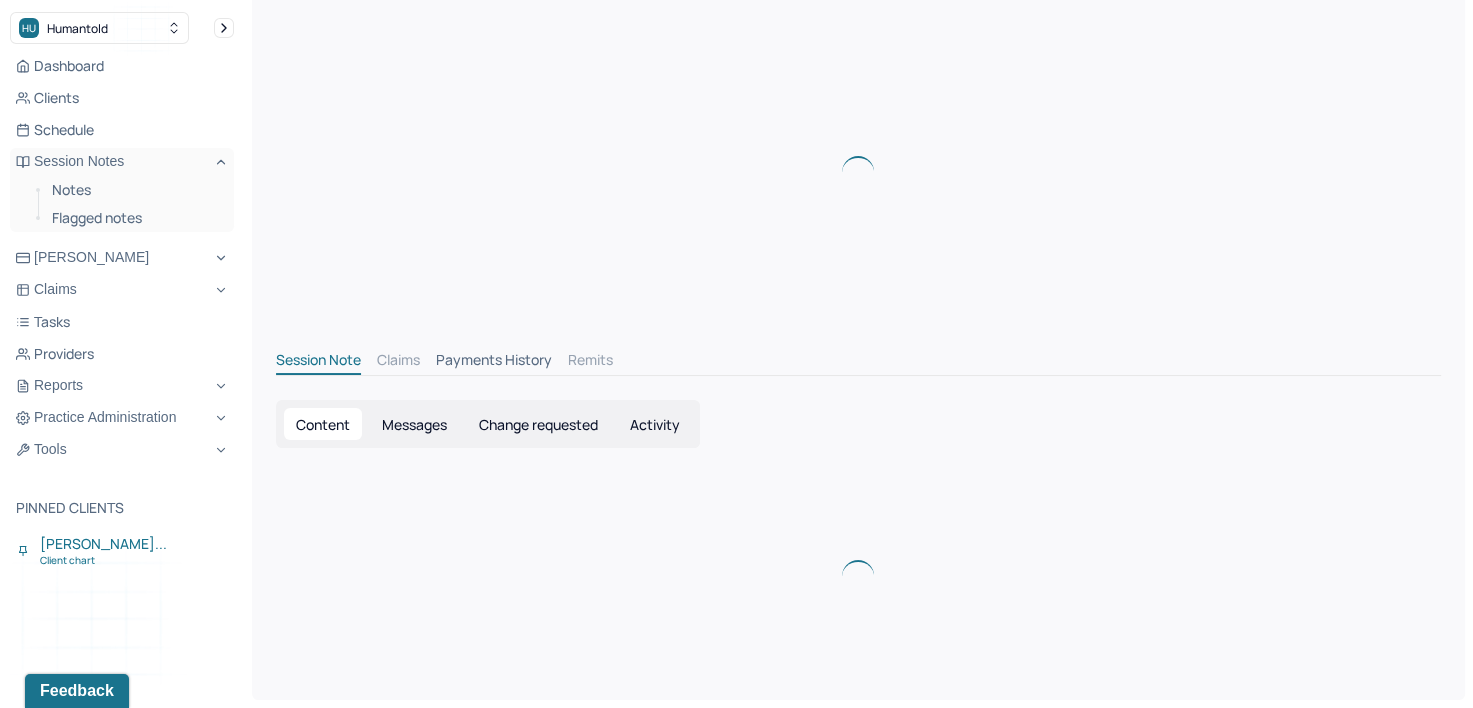 scroll, scrollTop: 100, scrollLeft: 0, axis: vertical 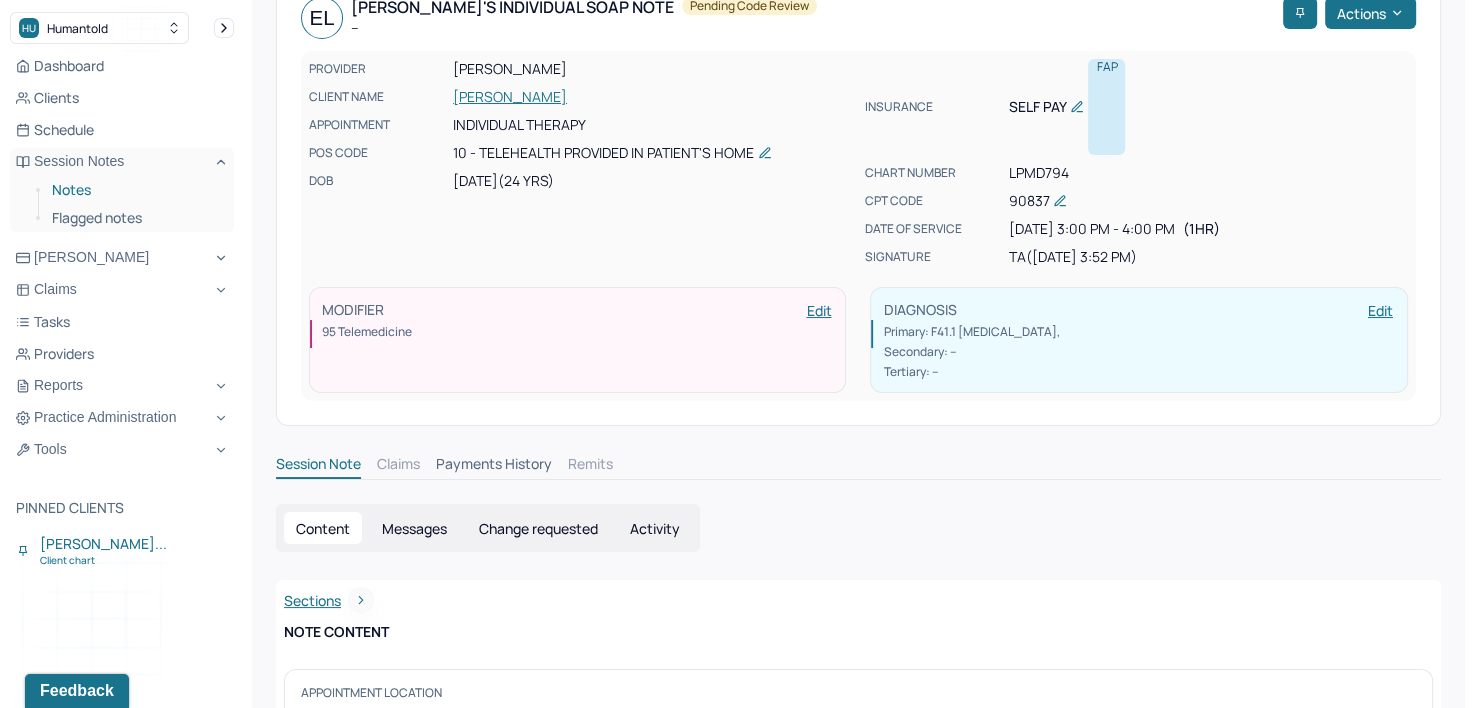 click on "Notes" at bounding box center [135, 190] 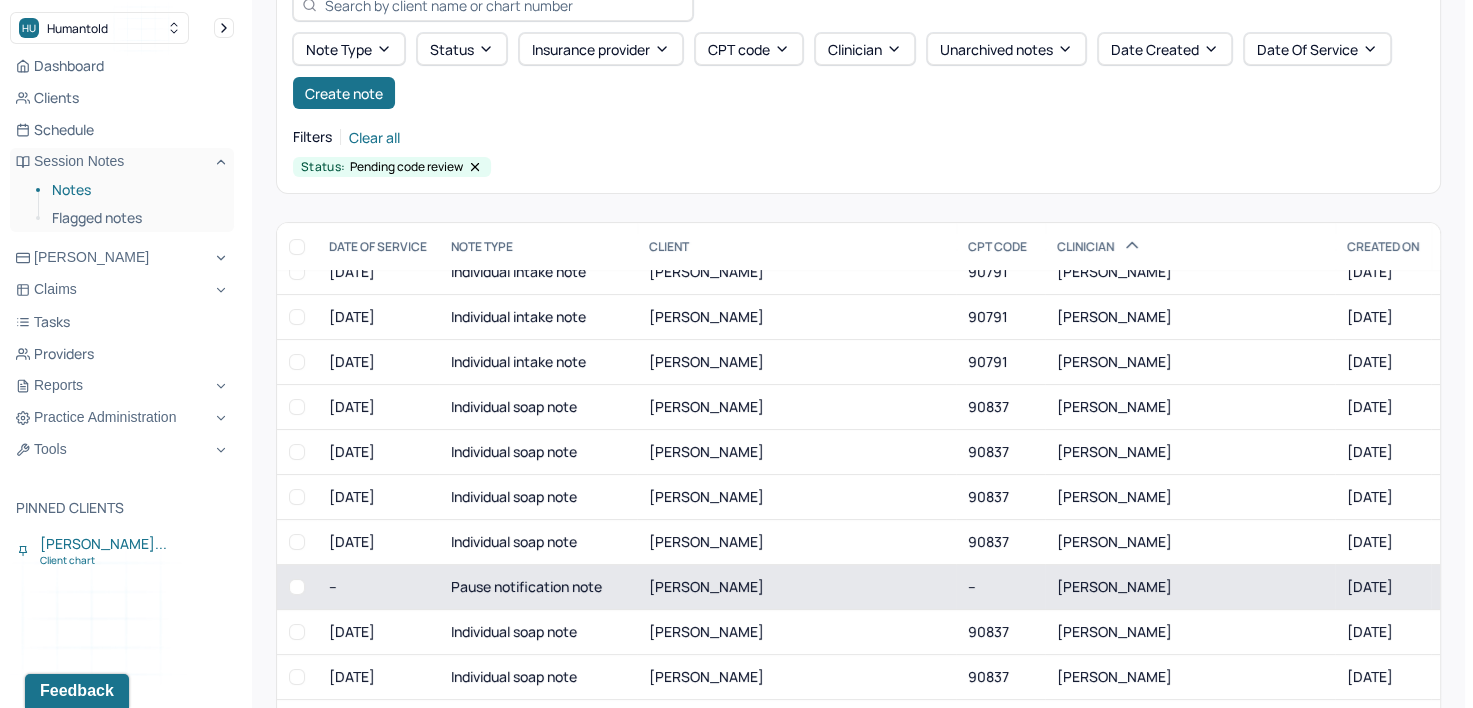 scroll, scrollTop: 300, scrollLeft: 0, axis: vertical 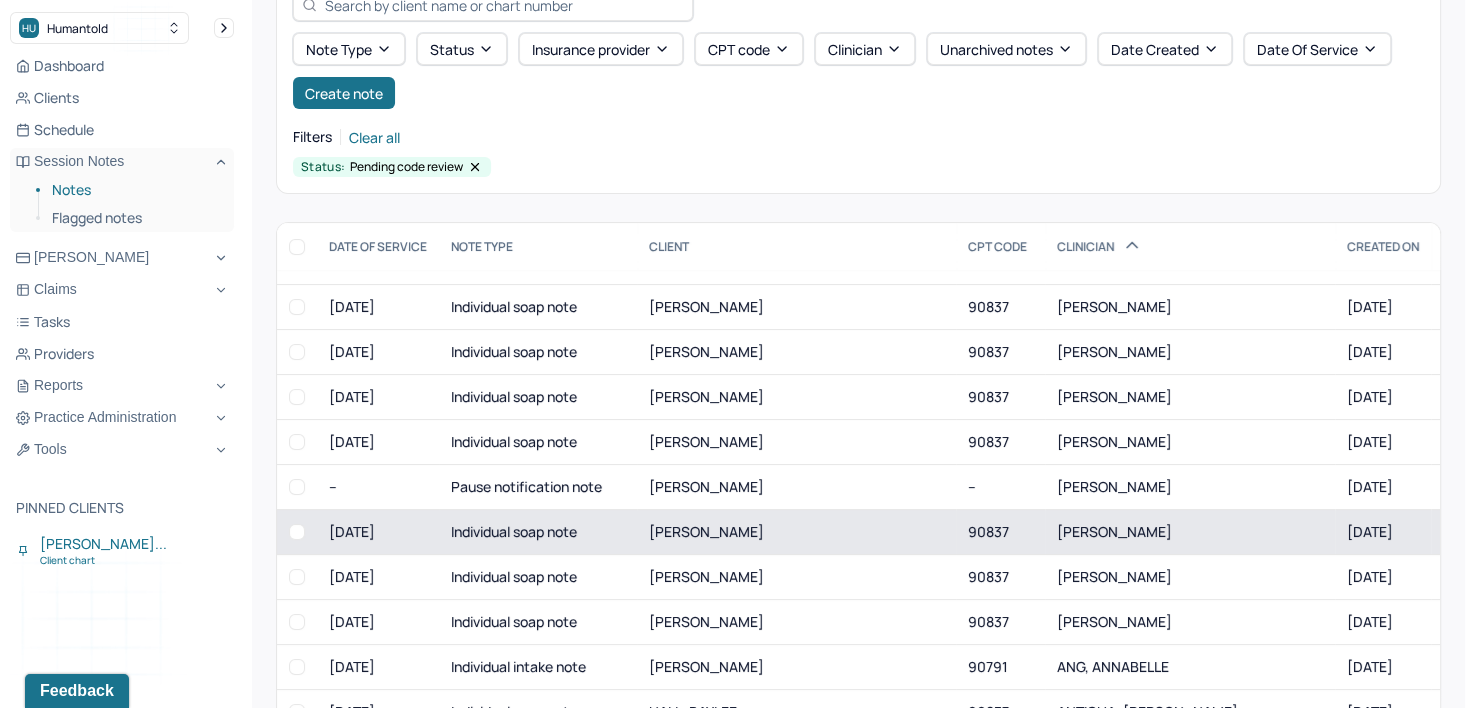 click on "[PERSON_NAME]" at bounding box center (796, 532) 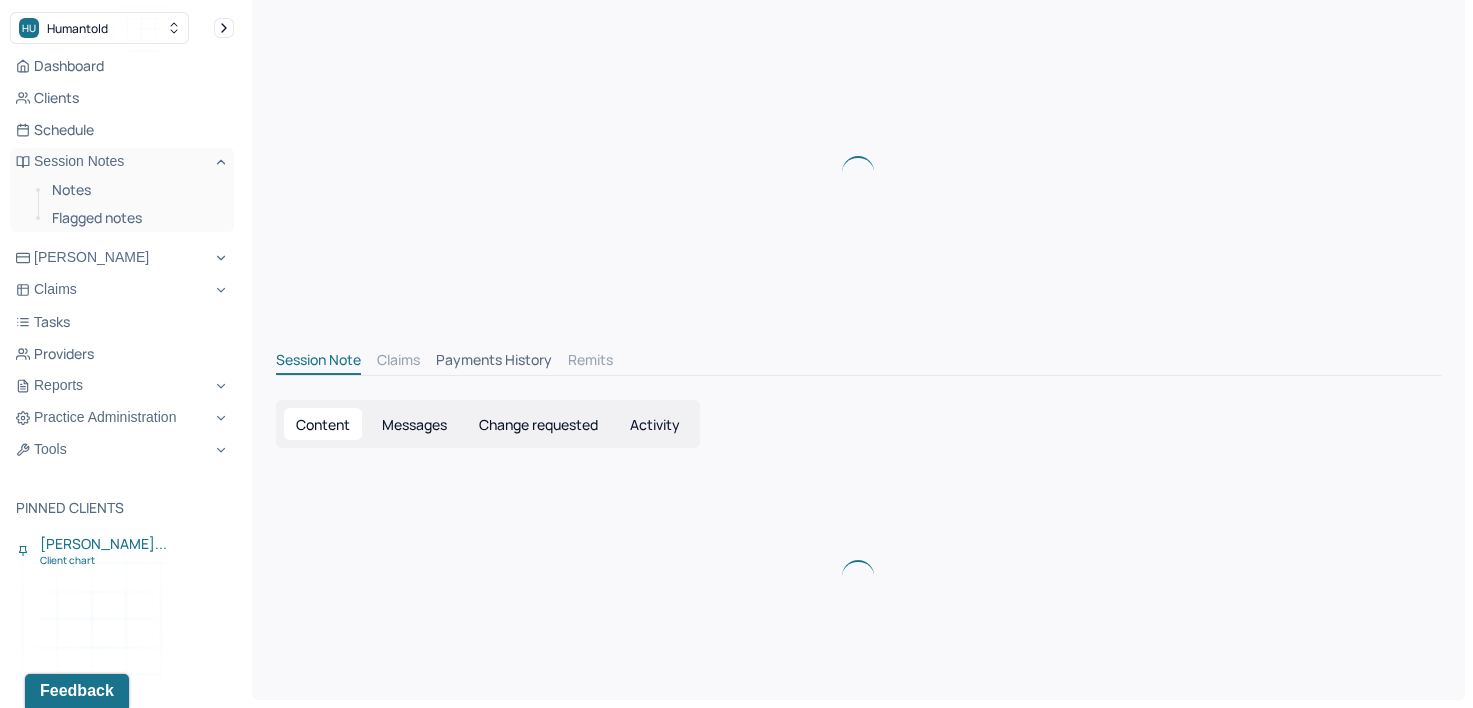 scroll, scrollTop: 100, scrollLeft: 0, axis: vertical 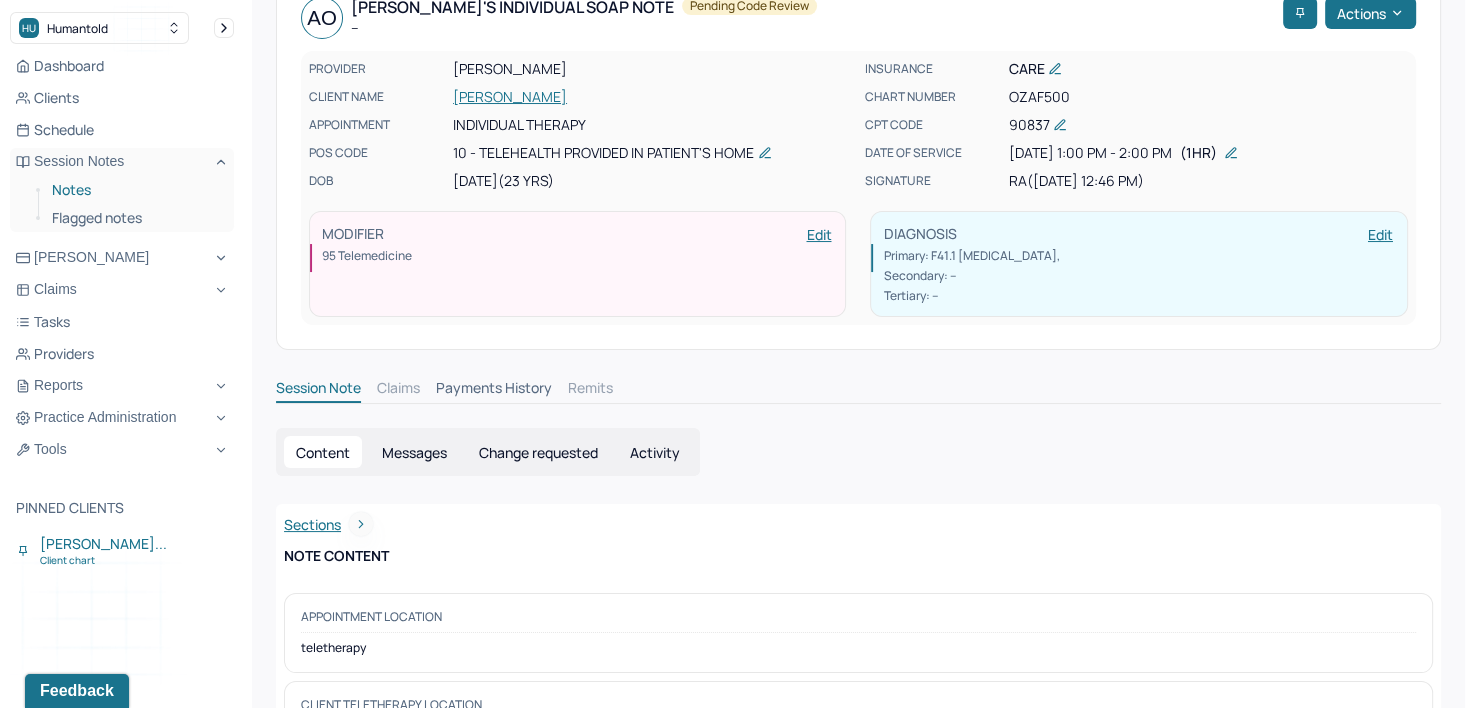 click on "Notes" at bounding box center [135, 190] 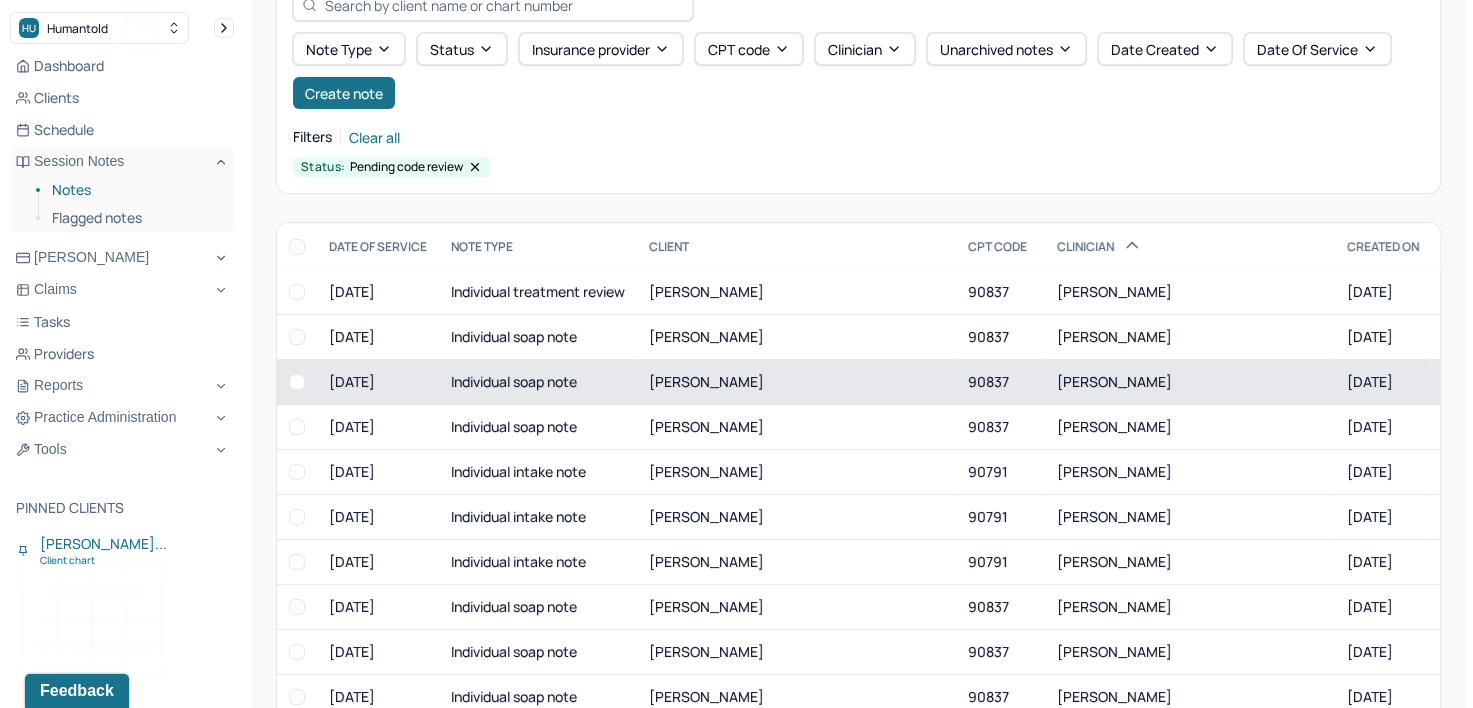 scroll, scrollTop: 0, scrollLeft: 0, axis: both 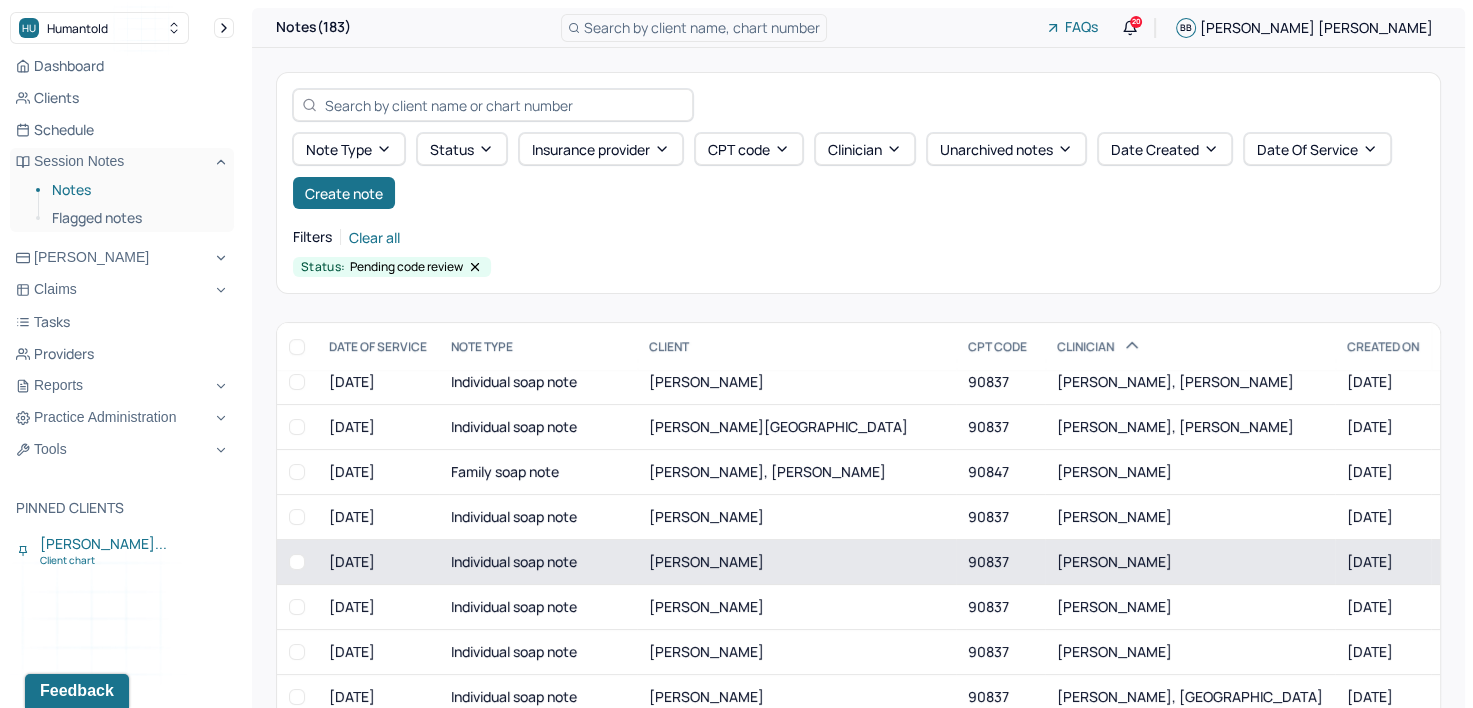 click on "[PERSON_NAME]" at bounding box center [796, 562] 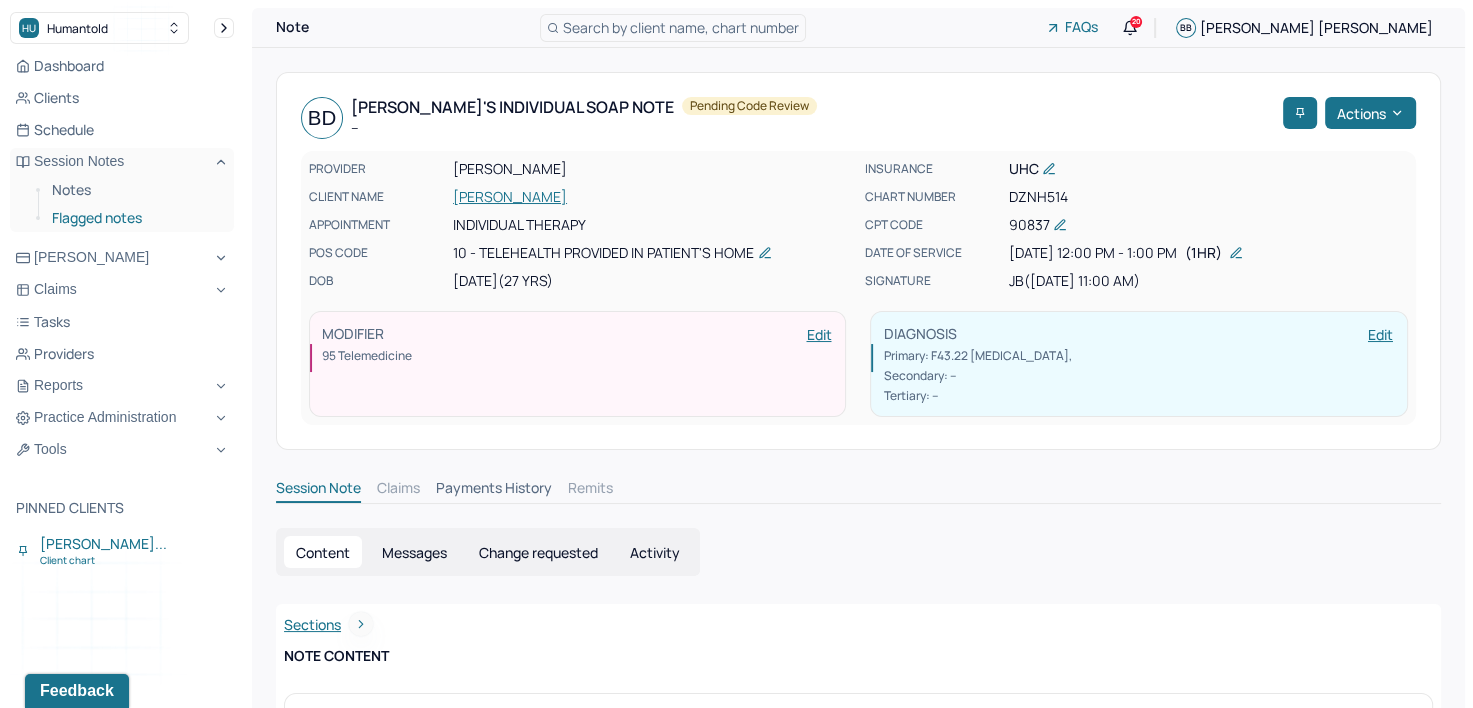 drag, startPoint x: 60, startPoint y: 192, endPoint x: 192, endPoint y: 231, distance: 137.64084 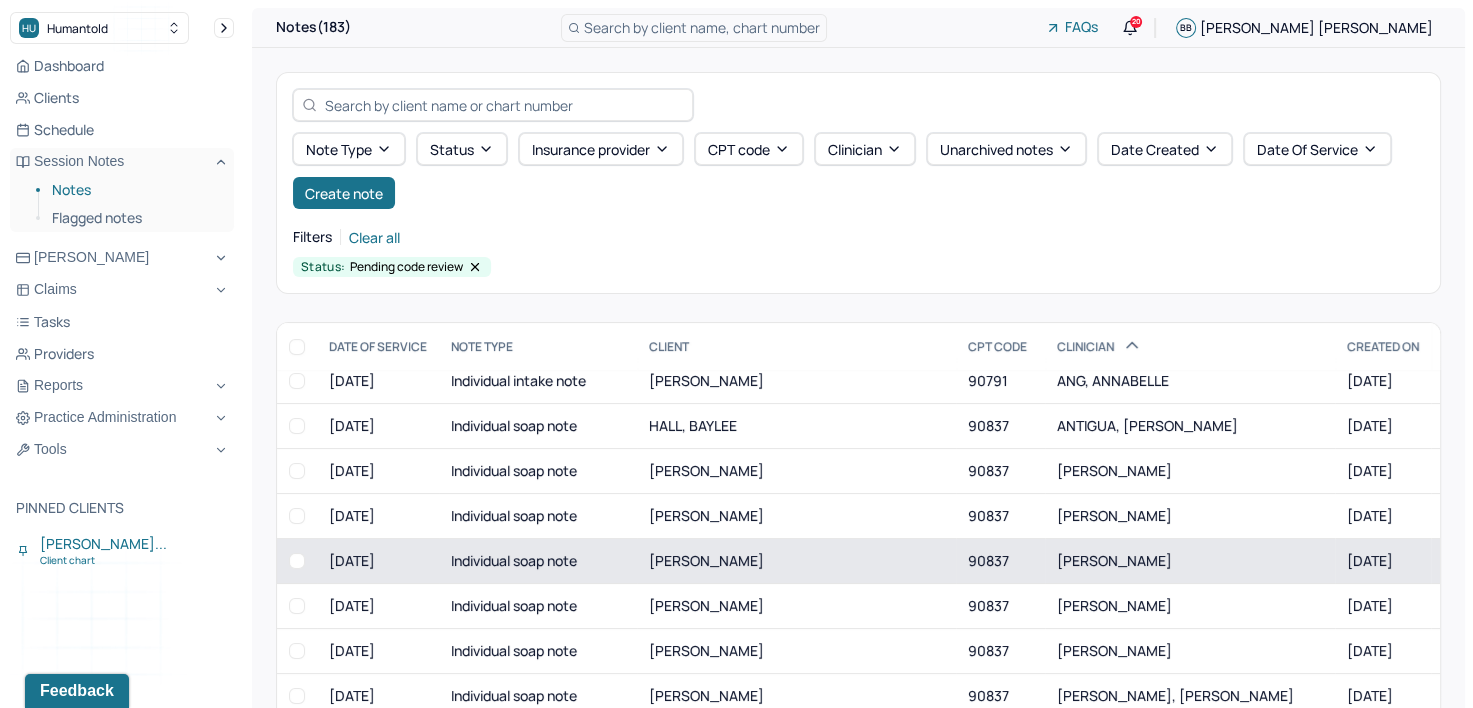scroll, scrollTop: 700, scrollLeft: 0, axis: vertical 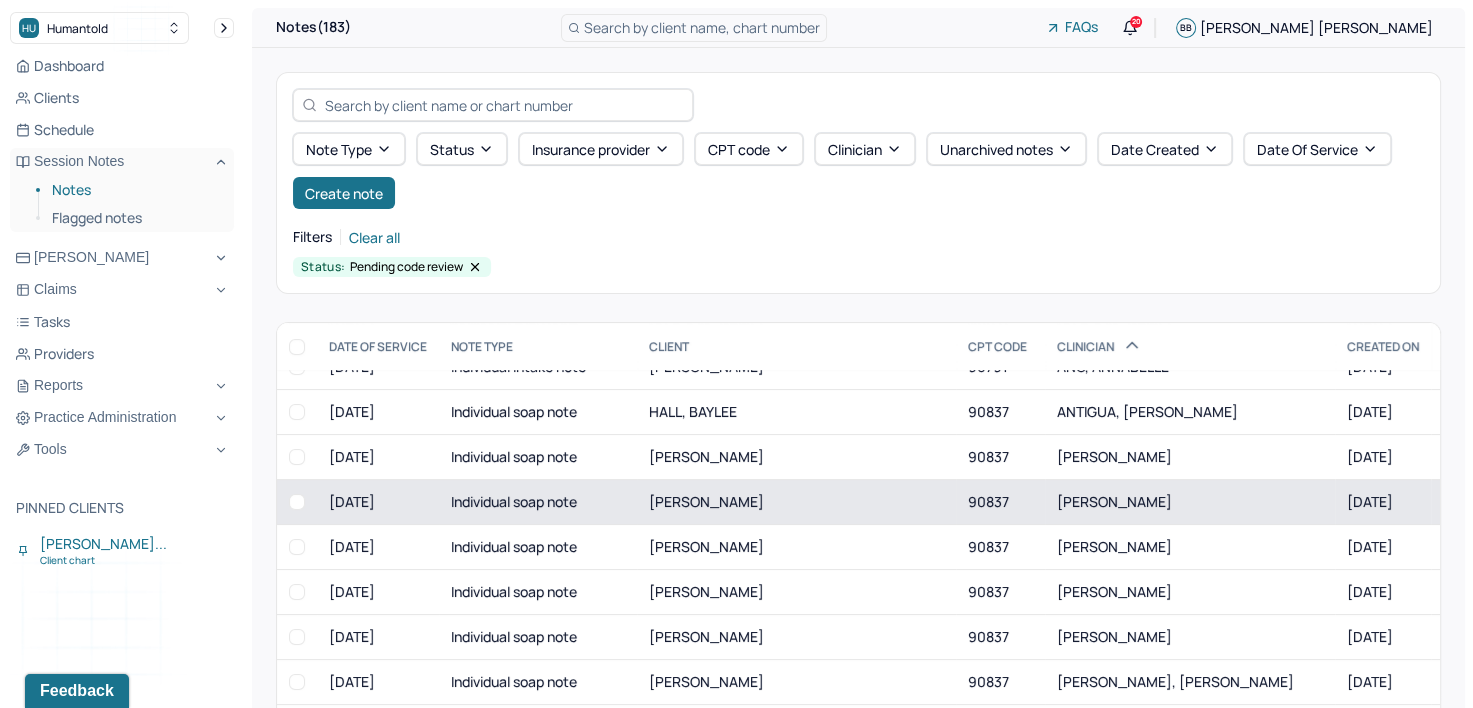 click on "[PERSON_NAME]" at bounding box center [796, 502] 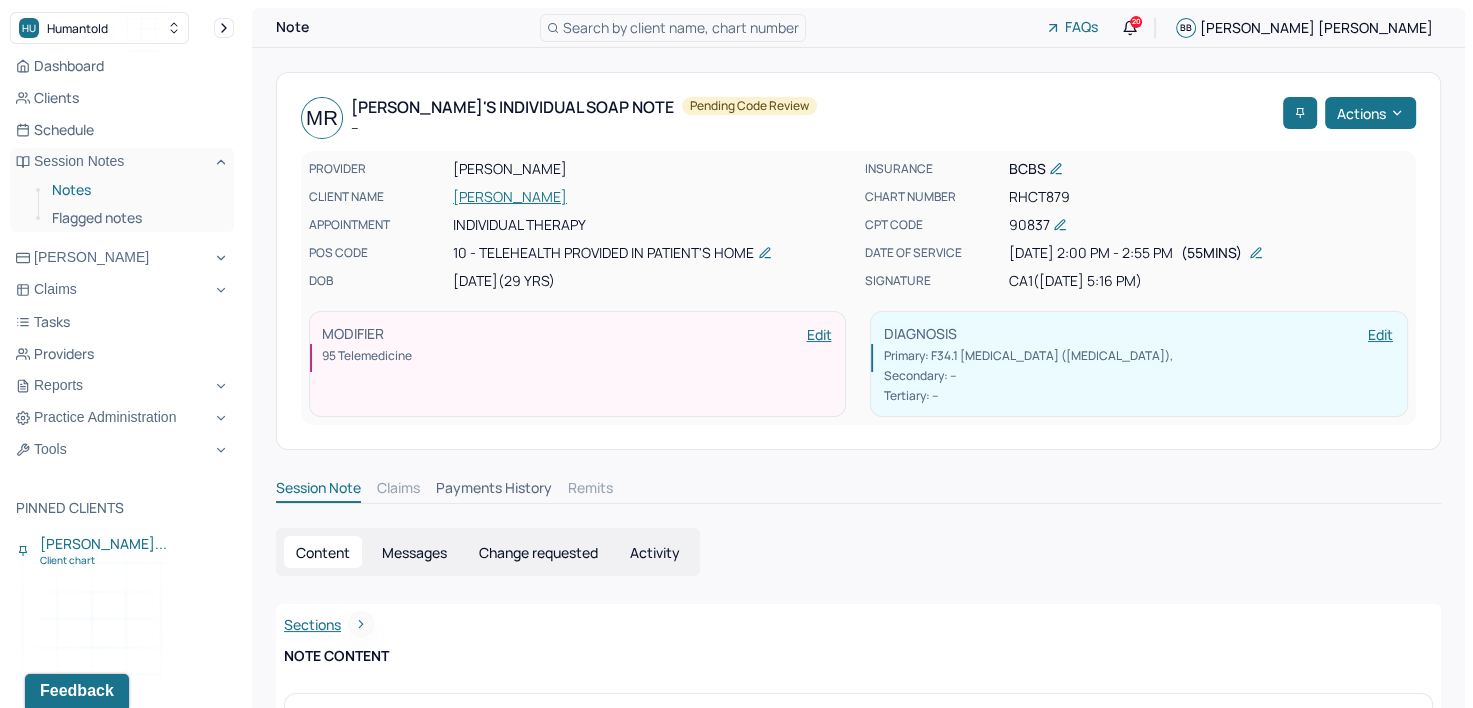click on "Notes" at bounding box center (135, 190) 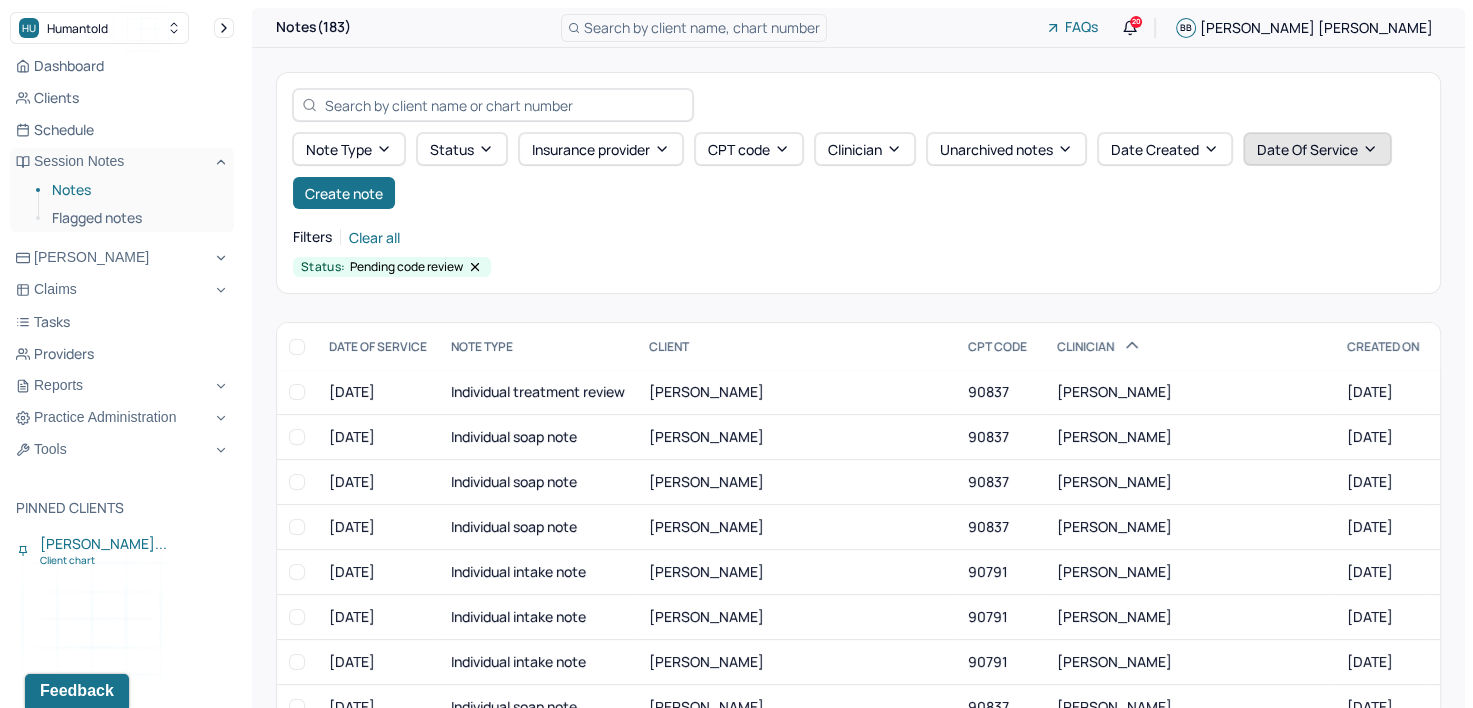 click on "Date Of Service" at bounding box center (1317, 149) 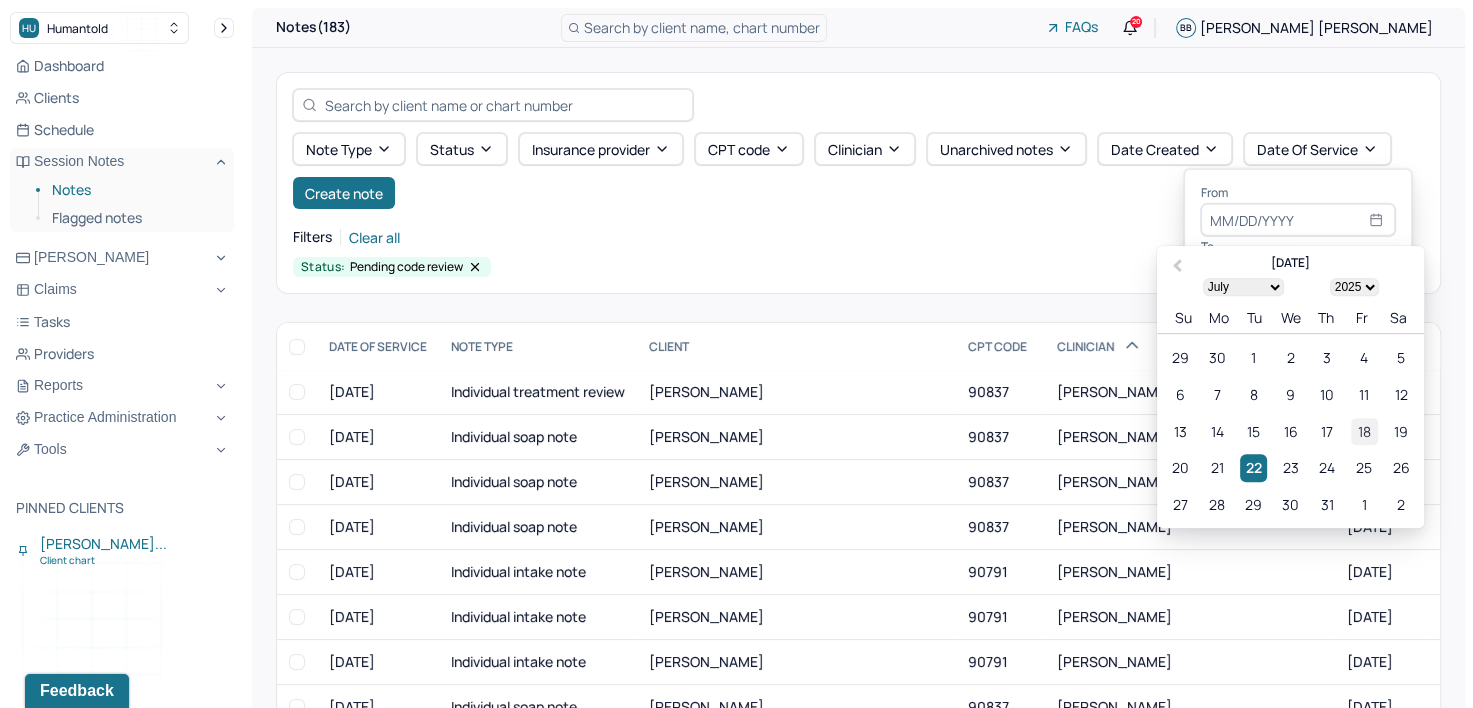 click on "18" at bounding box center [1364, 431] 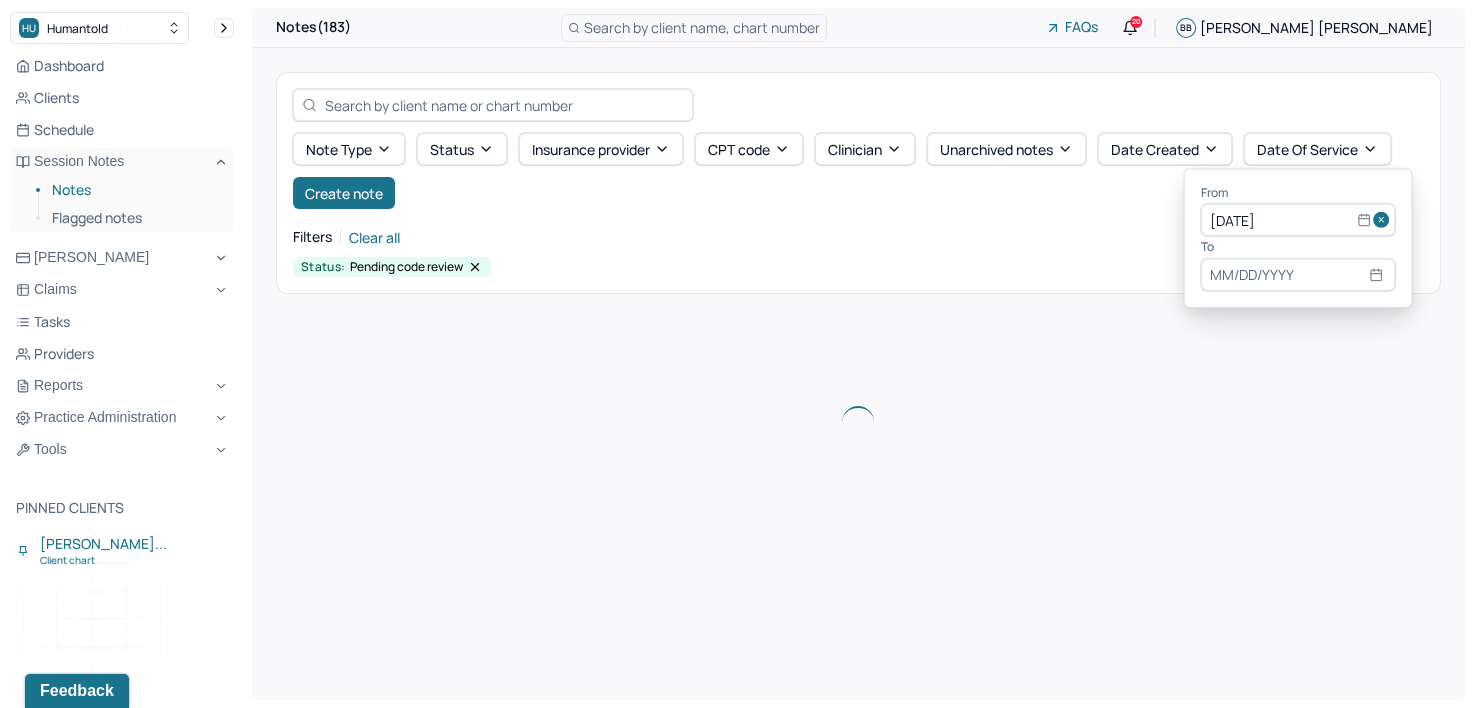 type on "[DATE]" 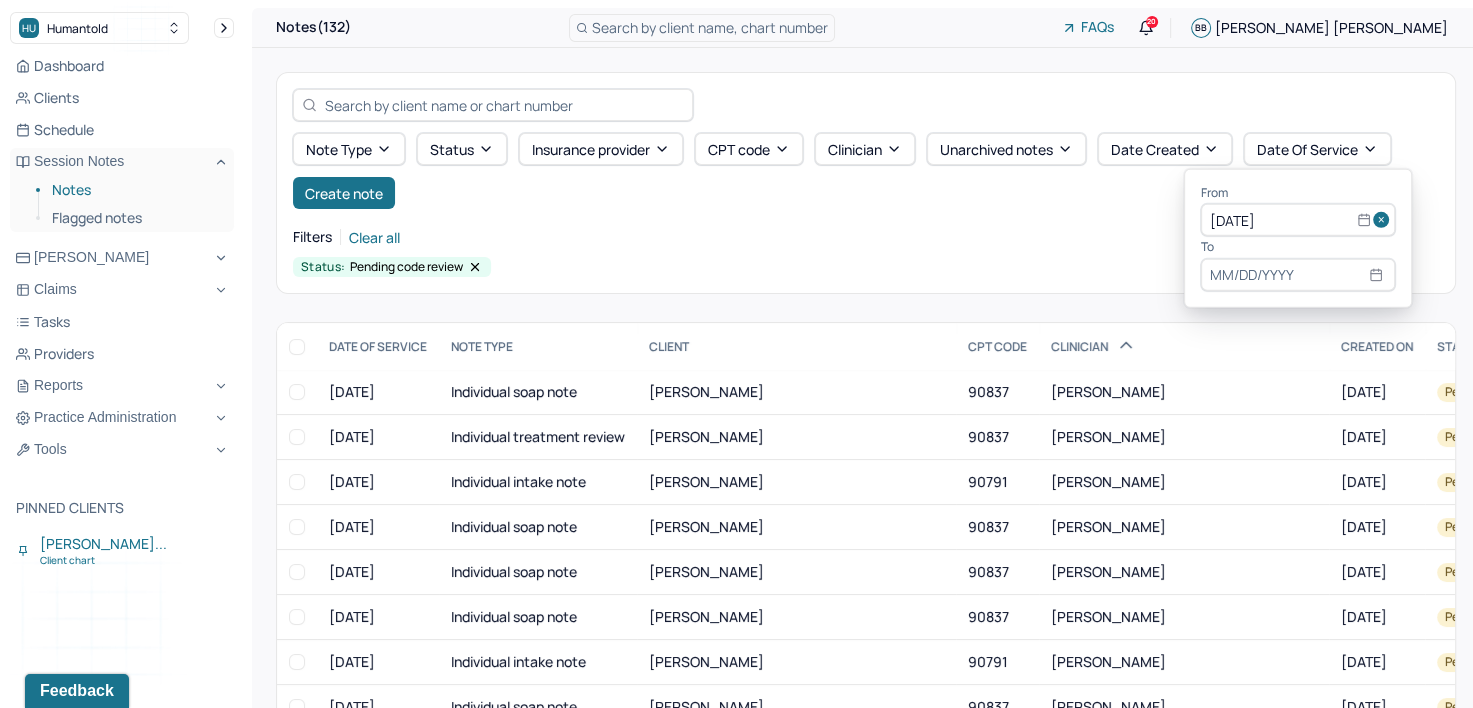 select on "6" 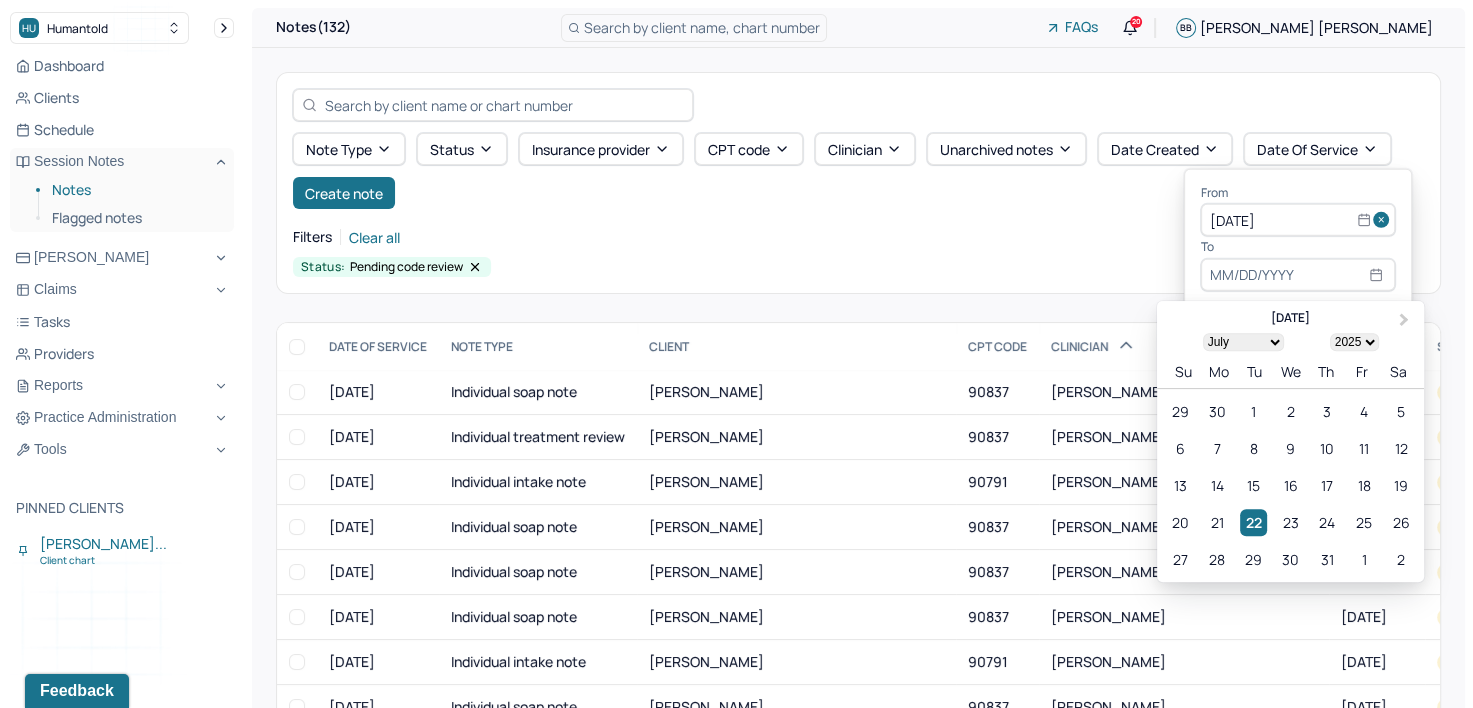 click at bounding box center [1298, 275] 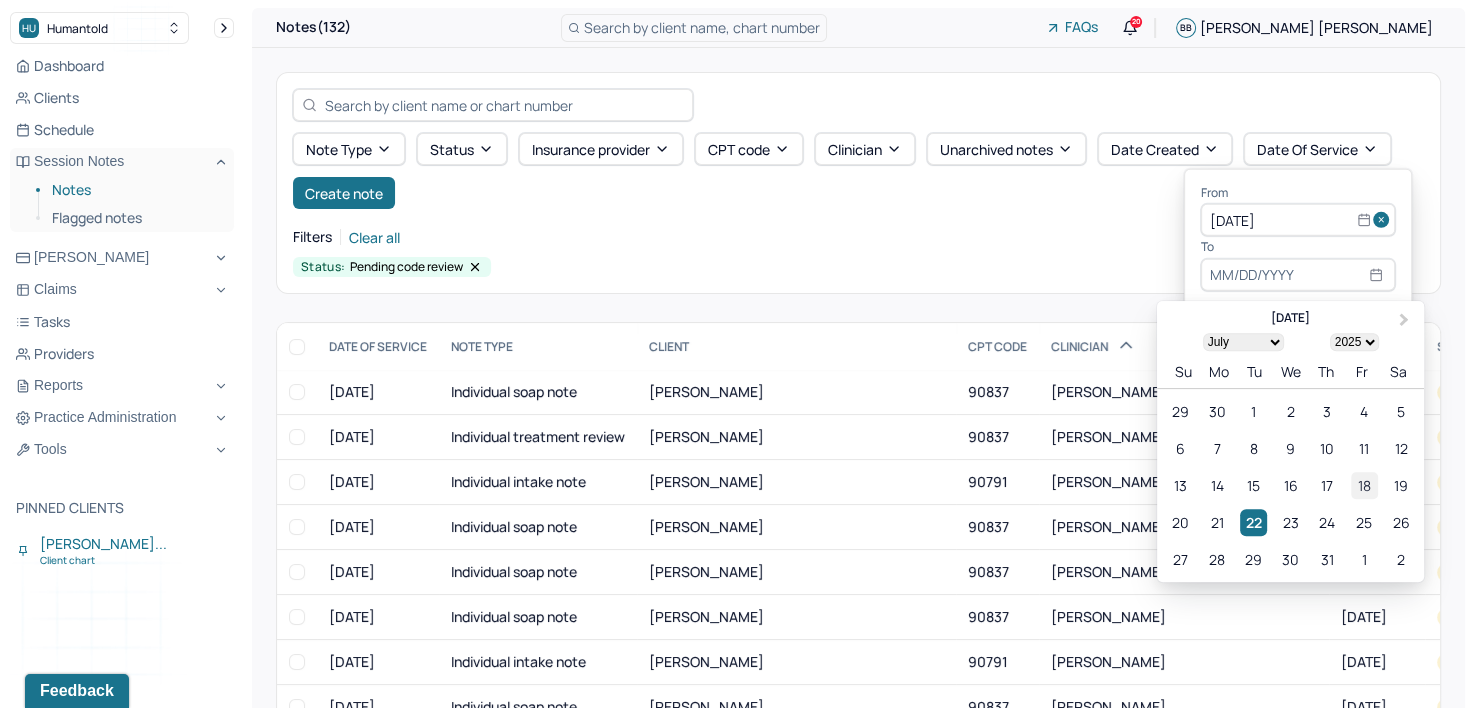 click on "18" at bounding box center (1364, 485) 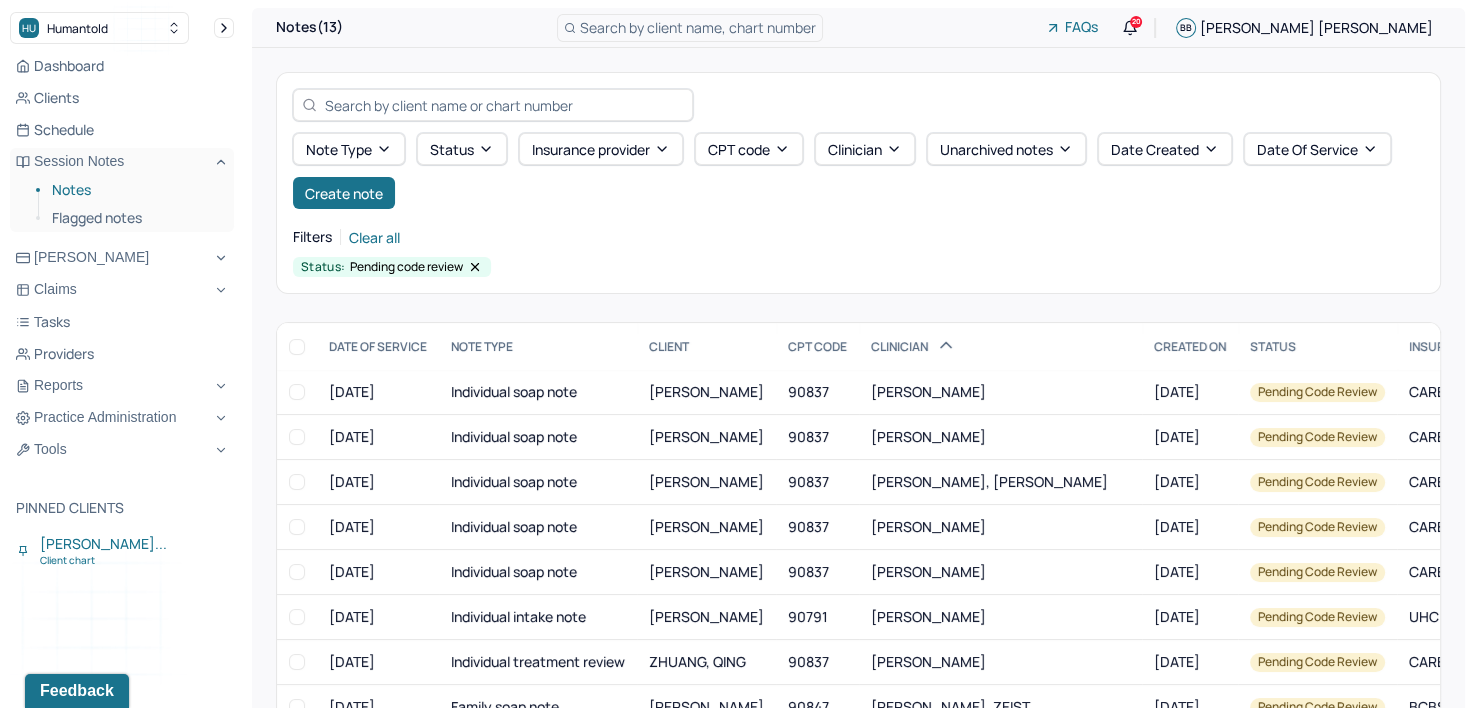 click on "Status: Pending code review" at bounding box center (858, 267) 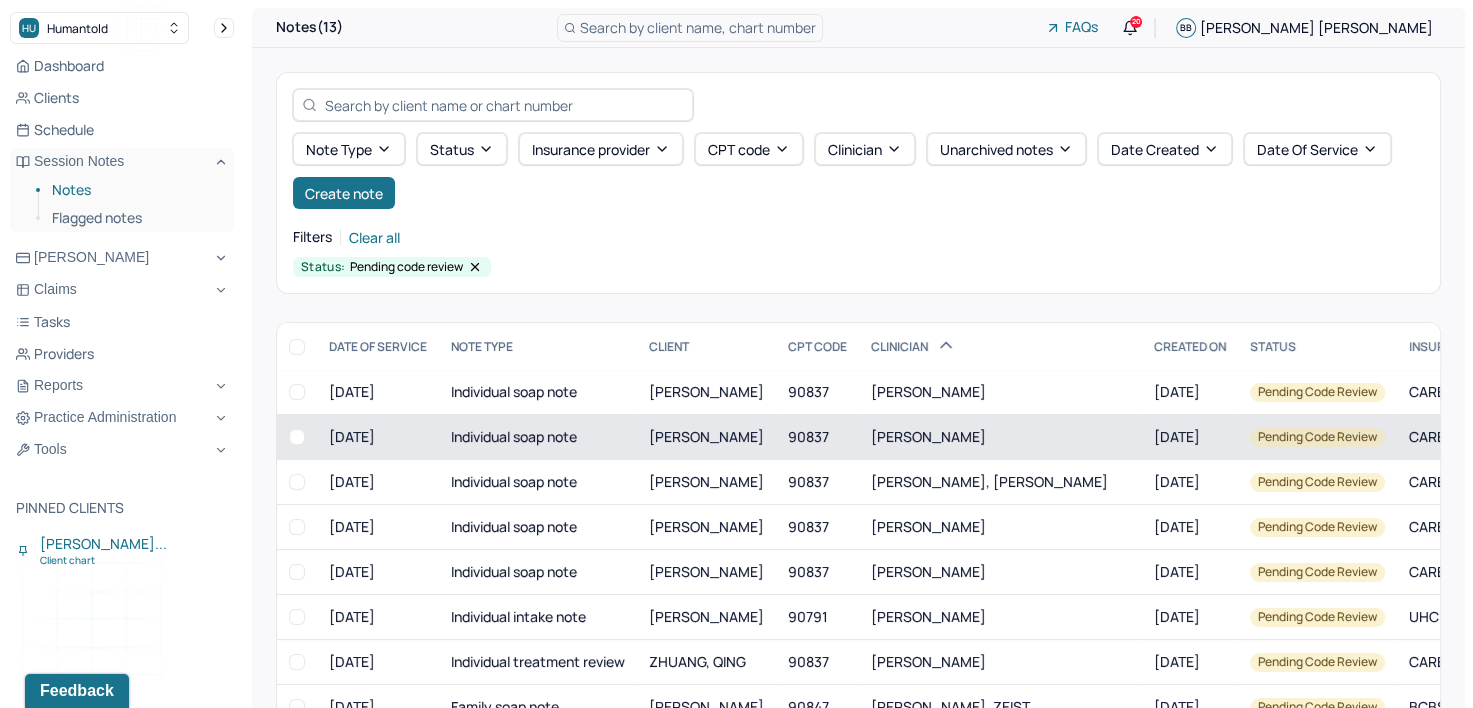 click on "[PERSON_NAME]" at bounding box center [706, 437] 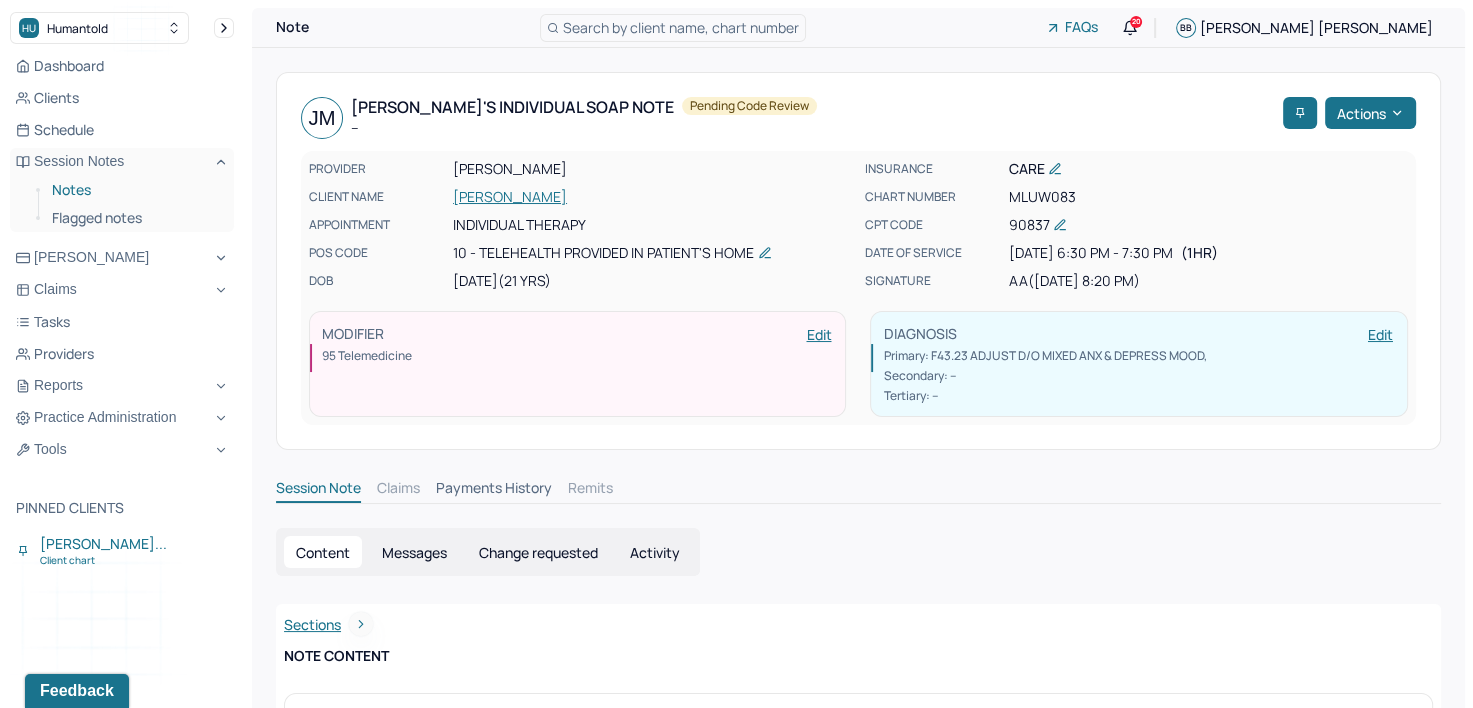 click on "Notes" at bounding box center (135, 190) 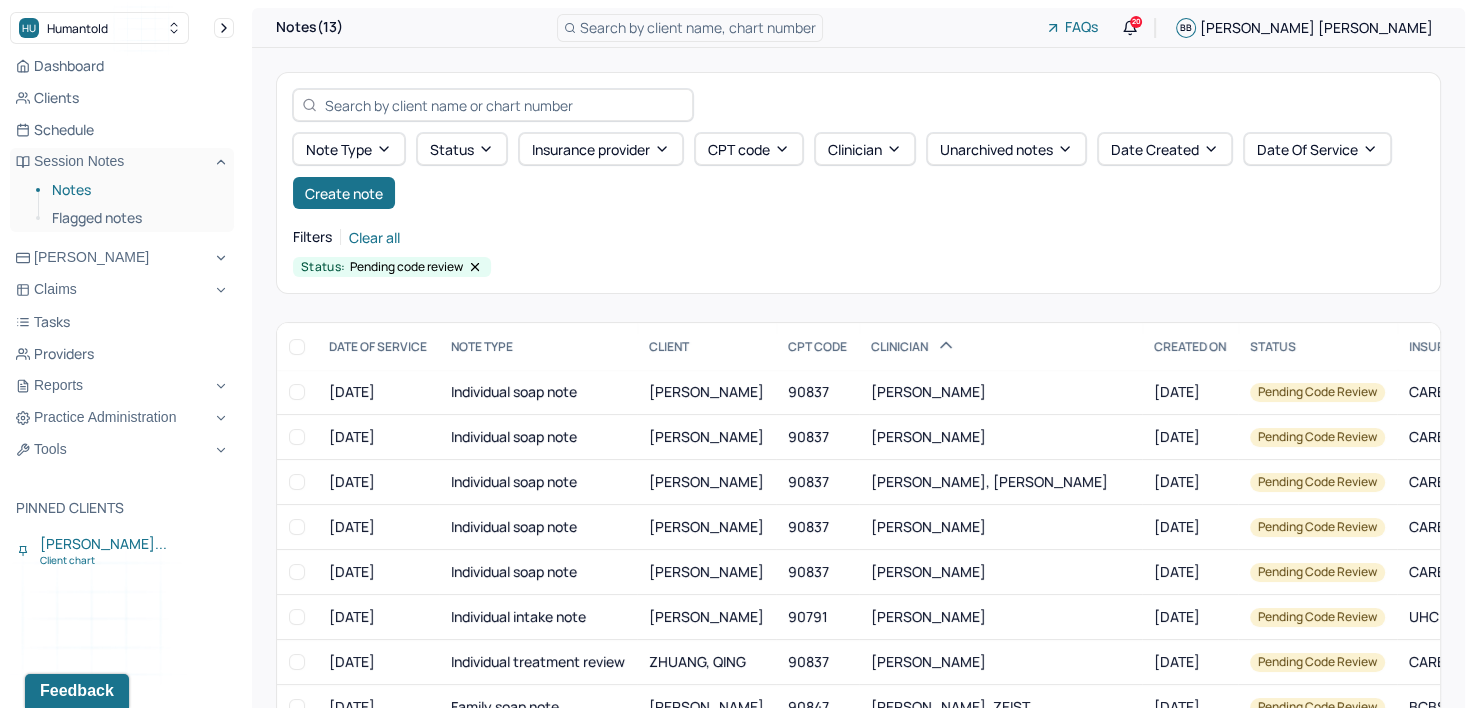 scroll, scrollTop: 80, scrollLeft: 0, axis: vertical 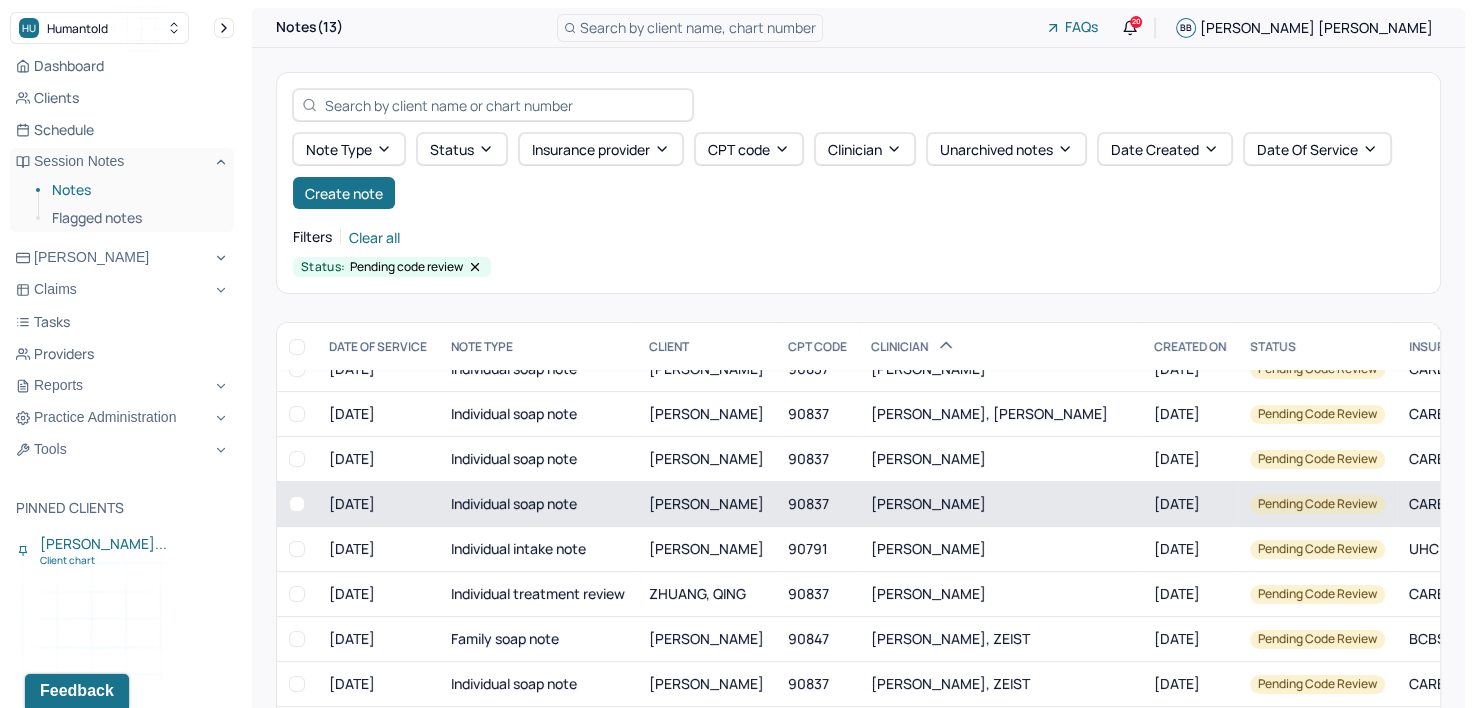 click on "90837" at bounding box center (817, 504) 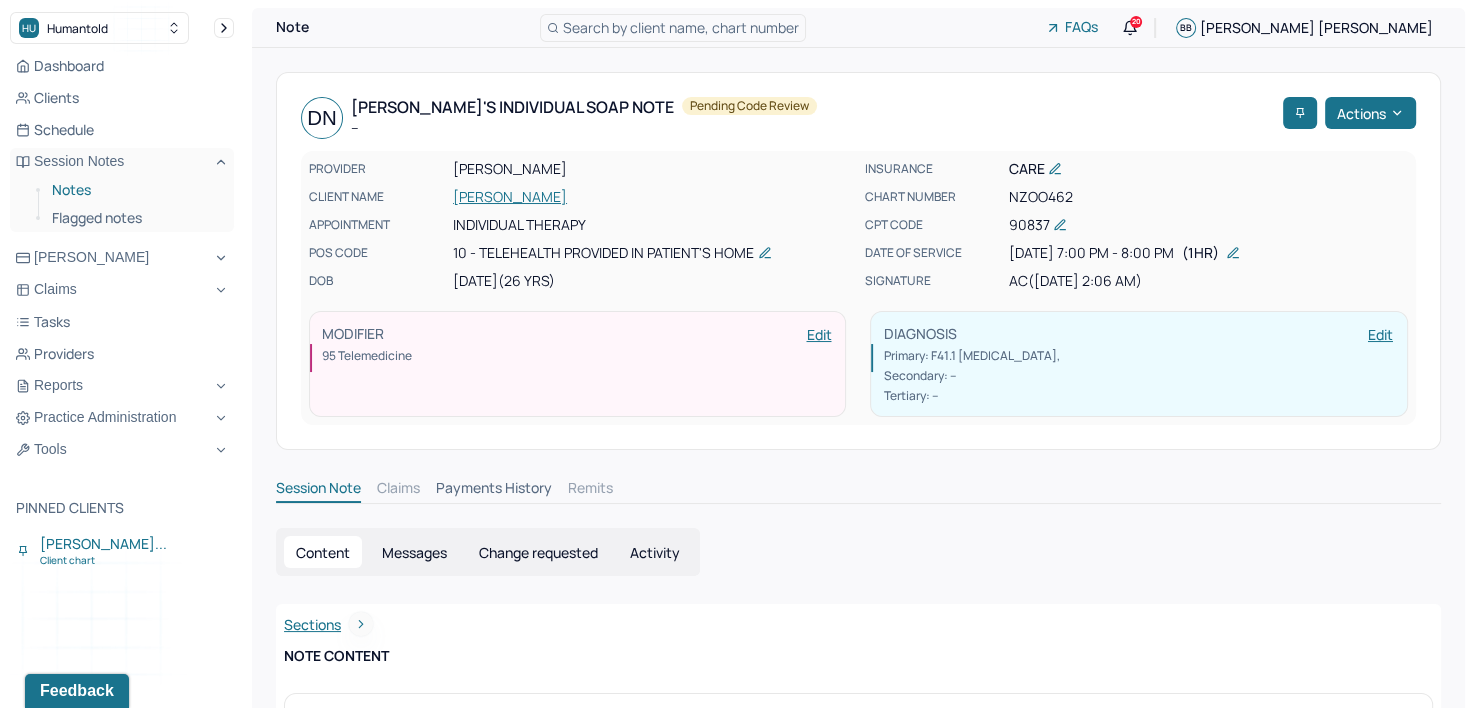 click on "Notes" at bounding box center [135, 190] 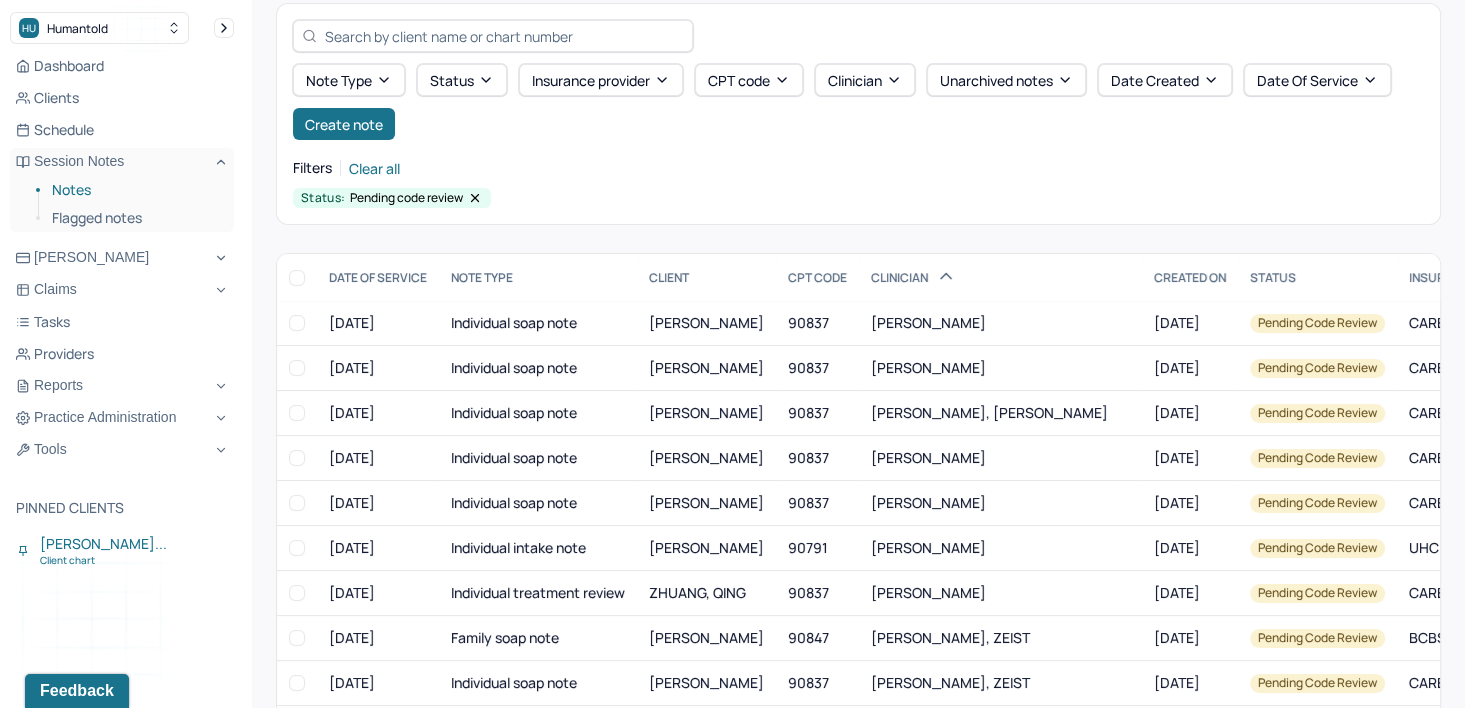 scroll, scrollTop: 100, scrollLeft: 0, axis: vertical 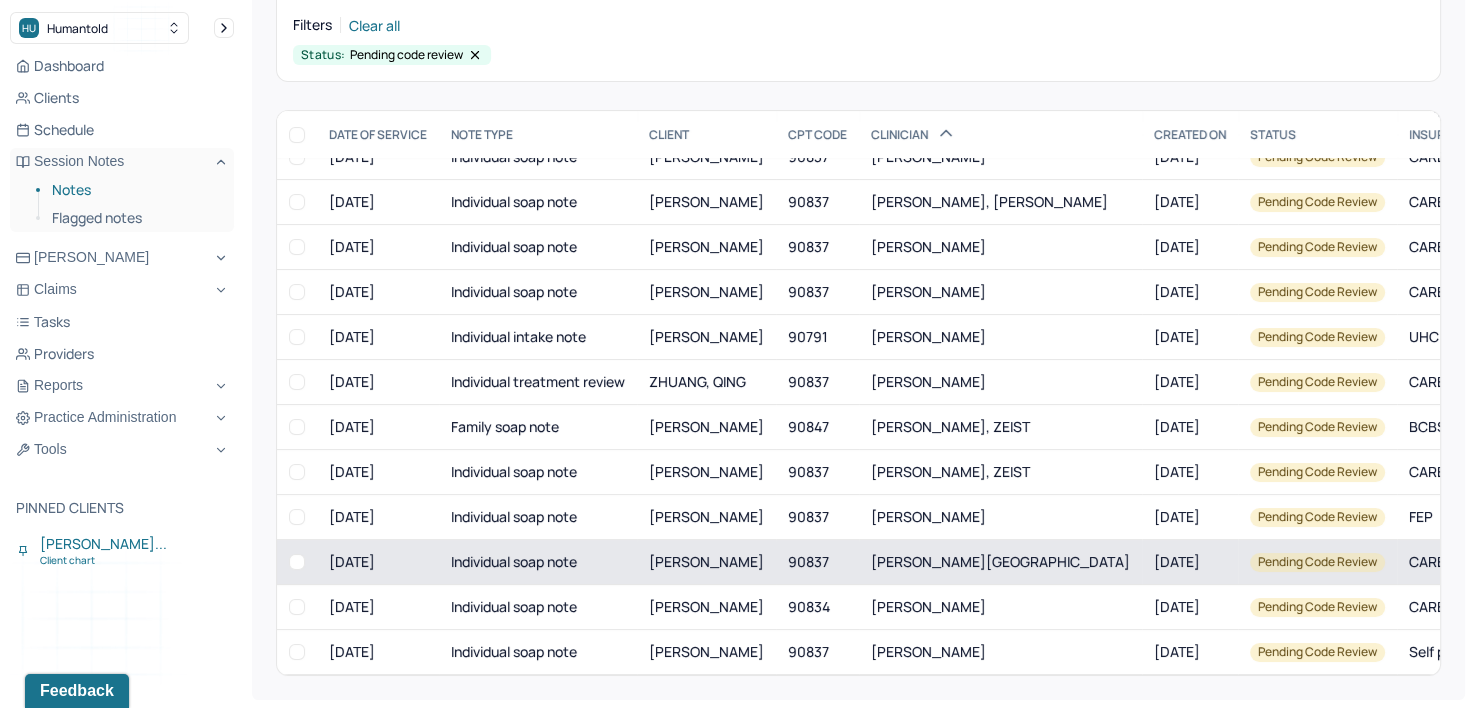 click on "[PERSON_NAME]" at bounding box center (706, 562) 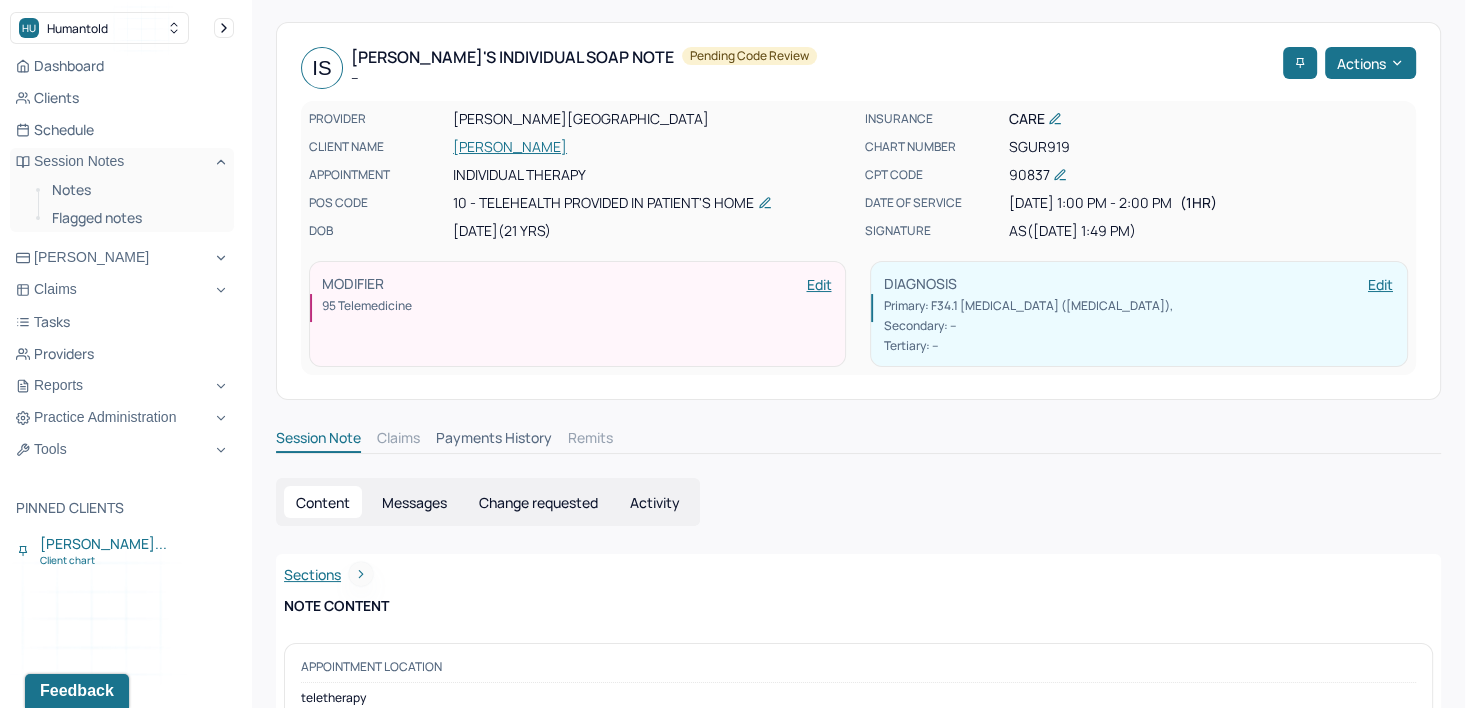 scroll, scrollTop: 212, scrollLeft: 0, axis: vertical 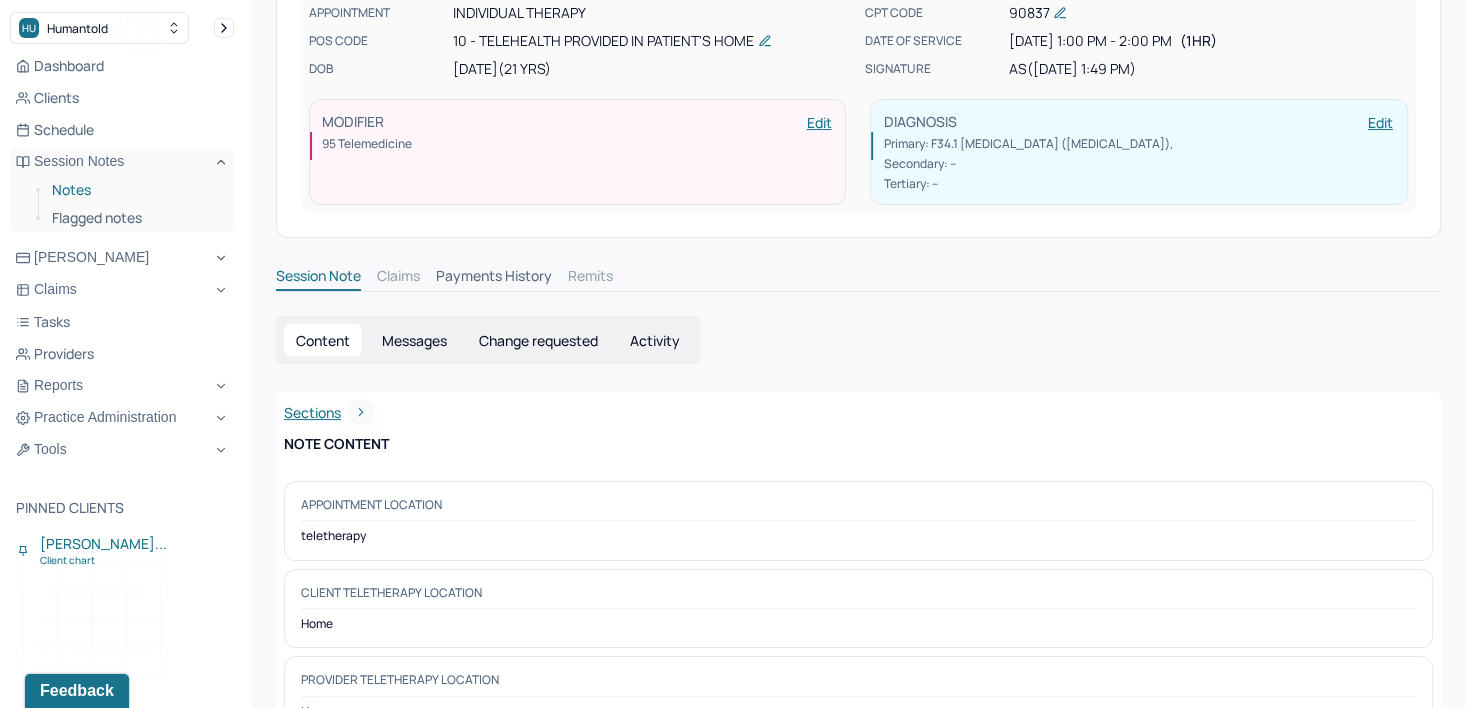 click on "Notes" at bounding box center (135, 190) 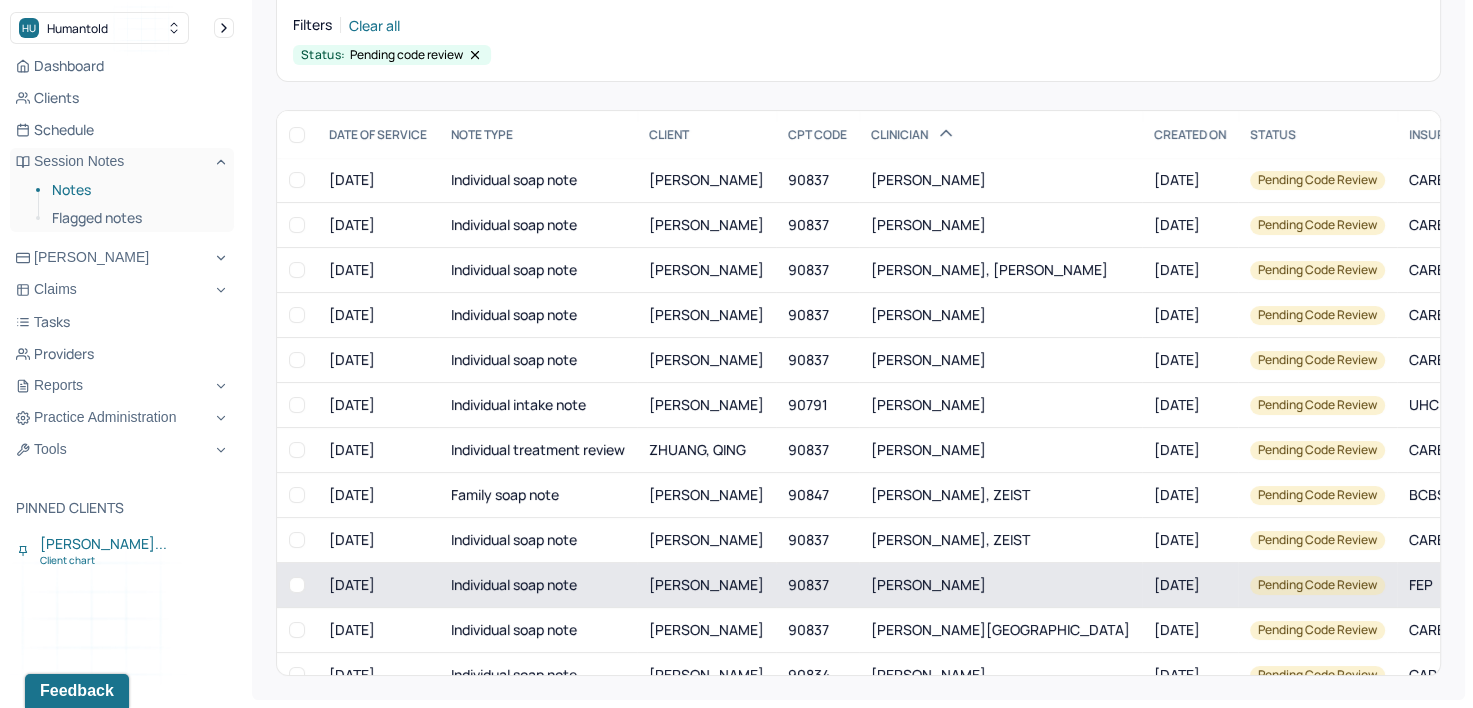 click on "Individual soap note" at bounding box center (538, 585) 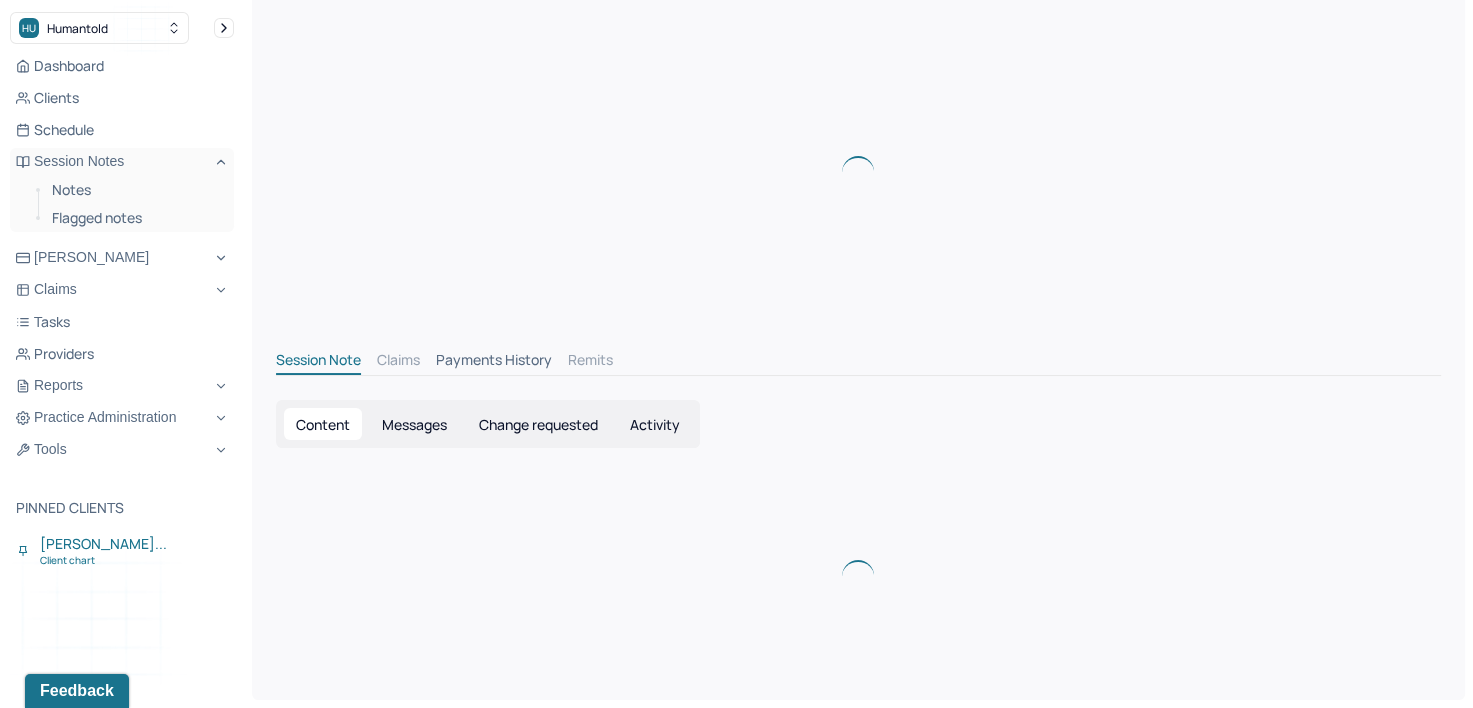 scroll, scrollTop: 212, scrollLeft: 0, axis: vertical 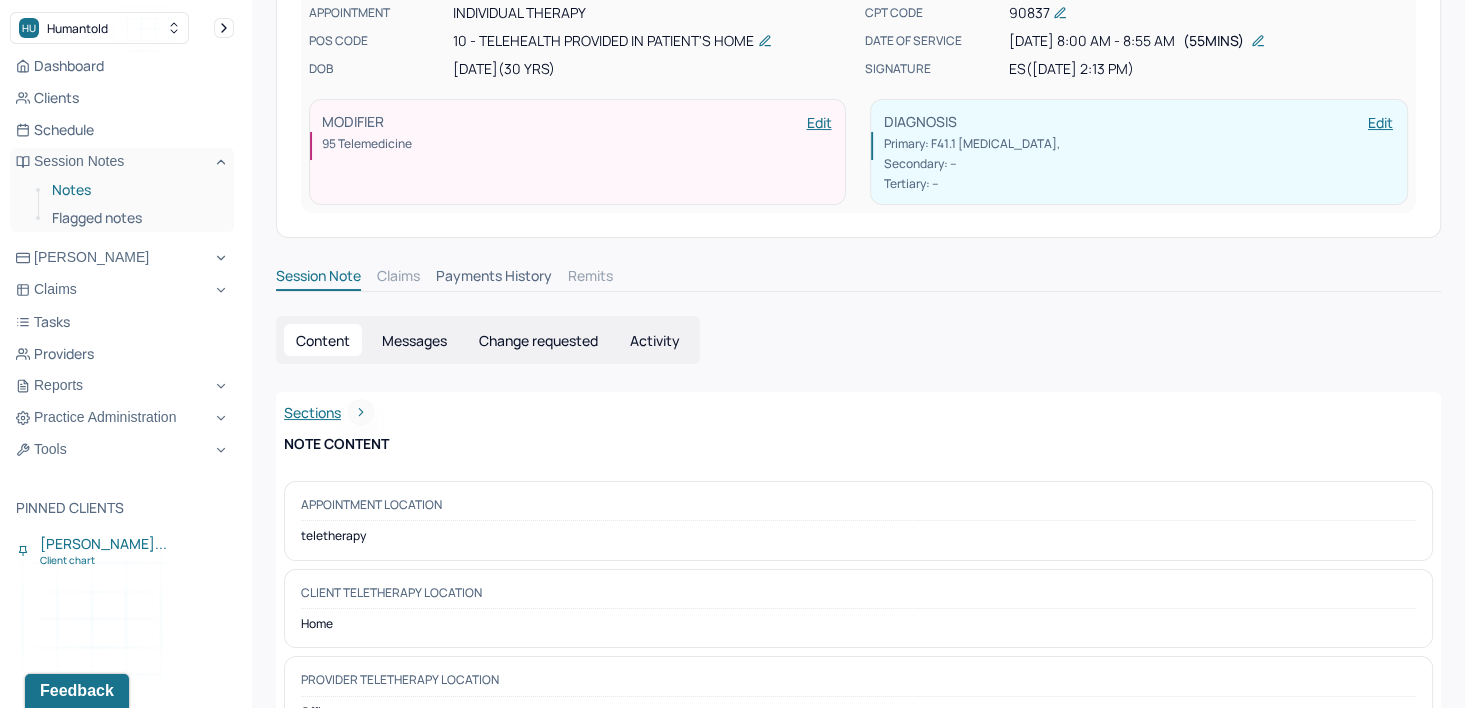 click on "Notes" at bounding box center [135, 190] 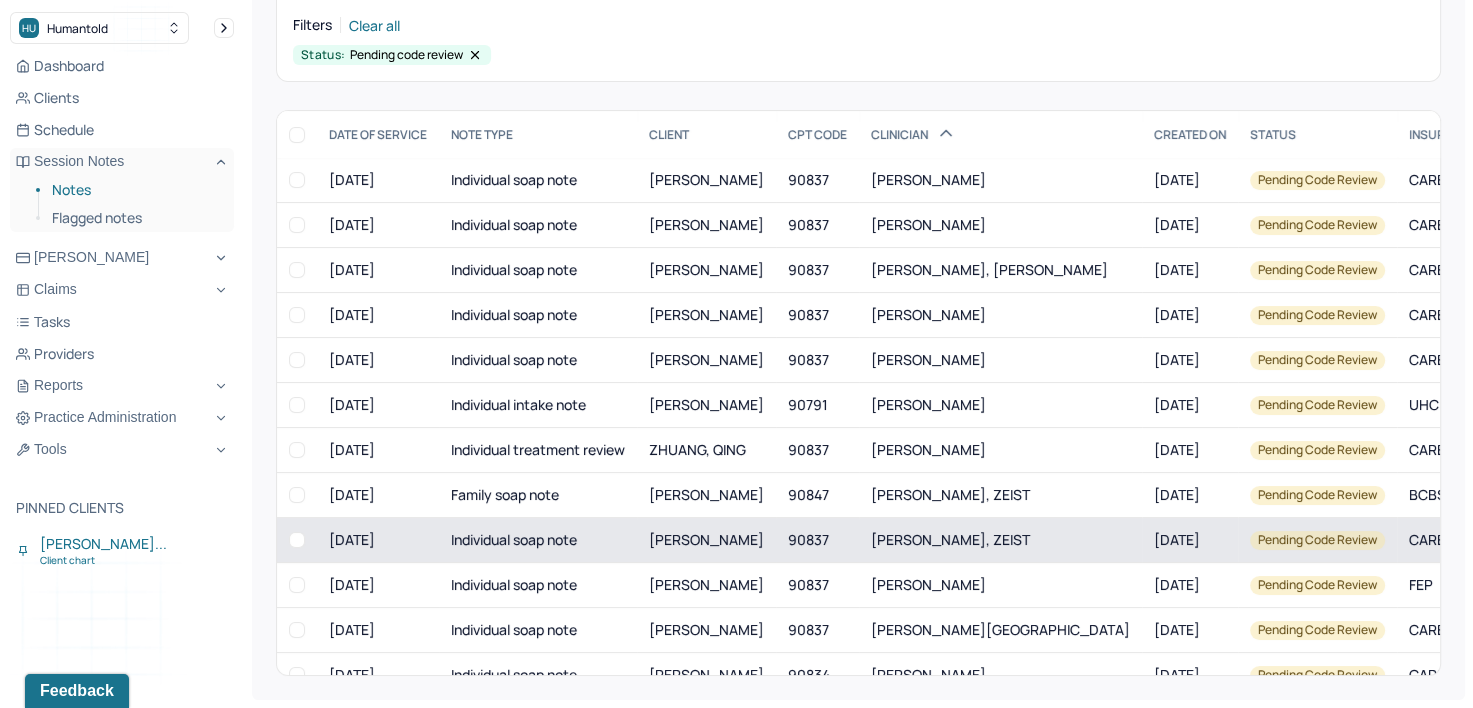 click on "[PERSON_NAME]" at bounding box center [706, 539] 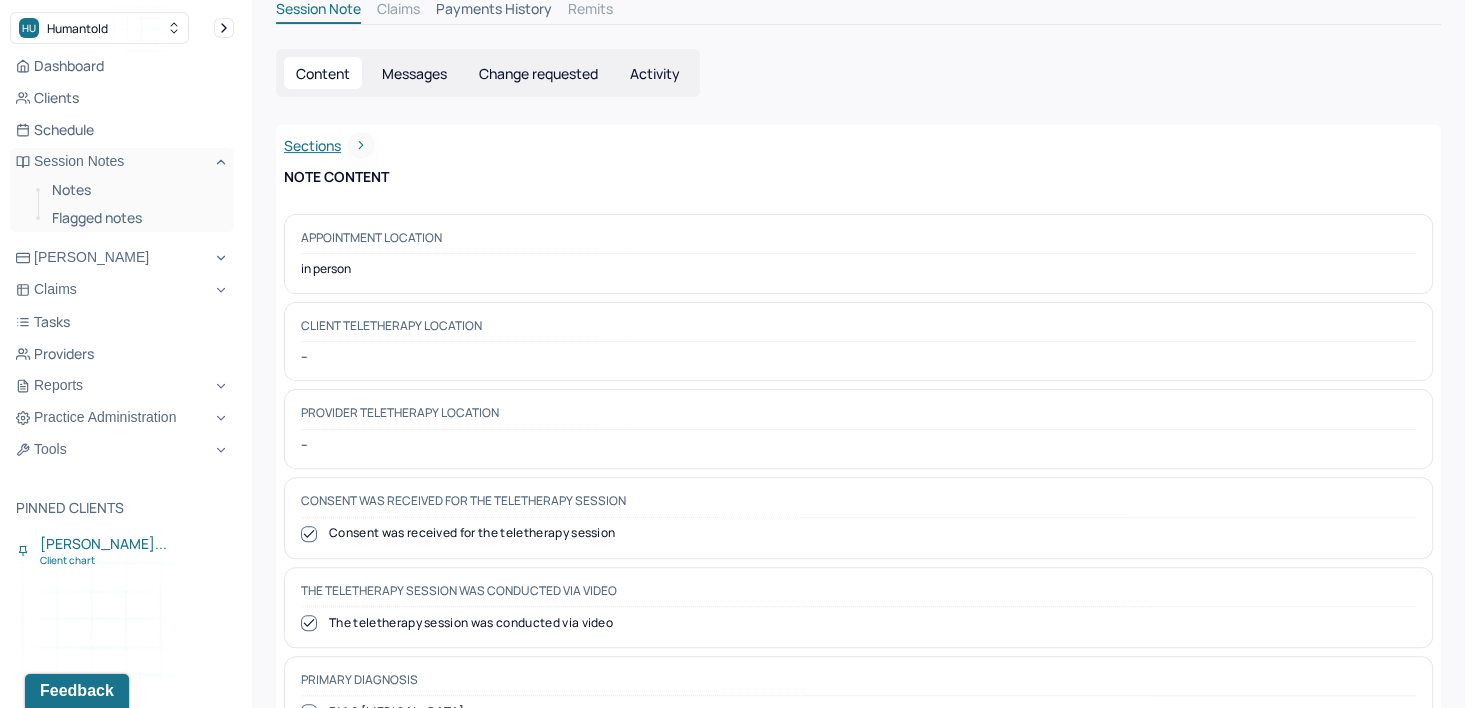 scroll, scrollTop: 512, scrollLeft: 0, axis: vertical 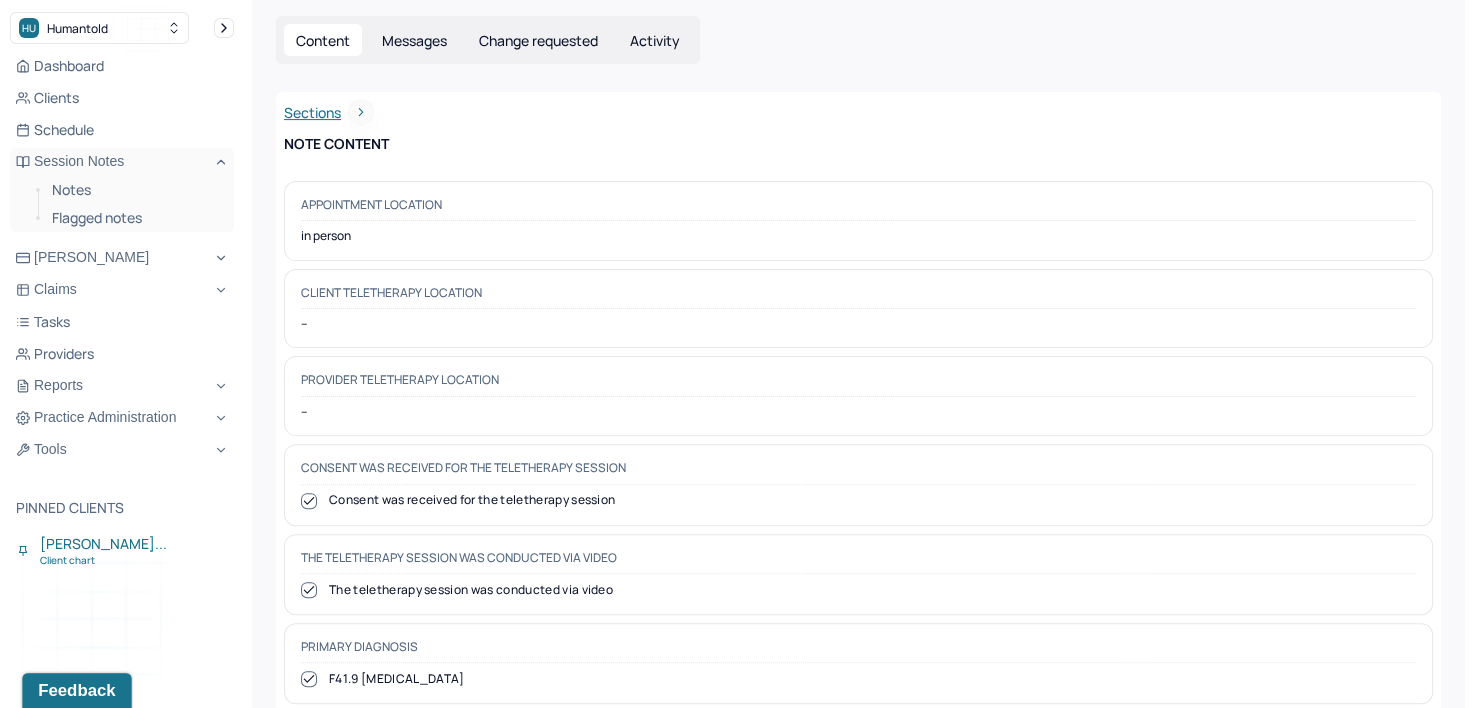 click on "Feedback" at bounding box center [76, 691] 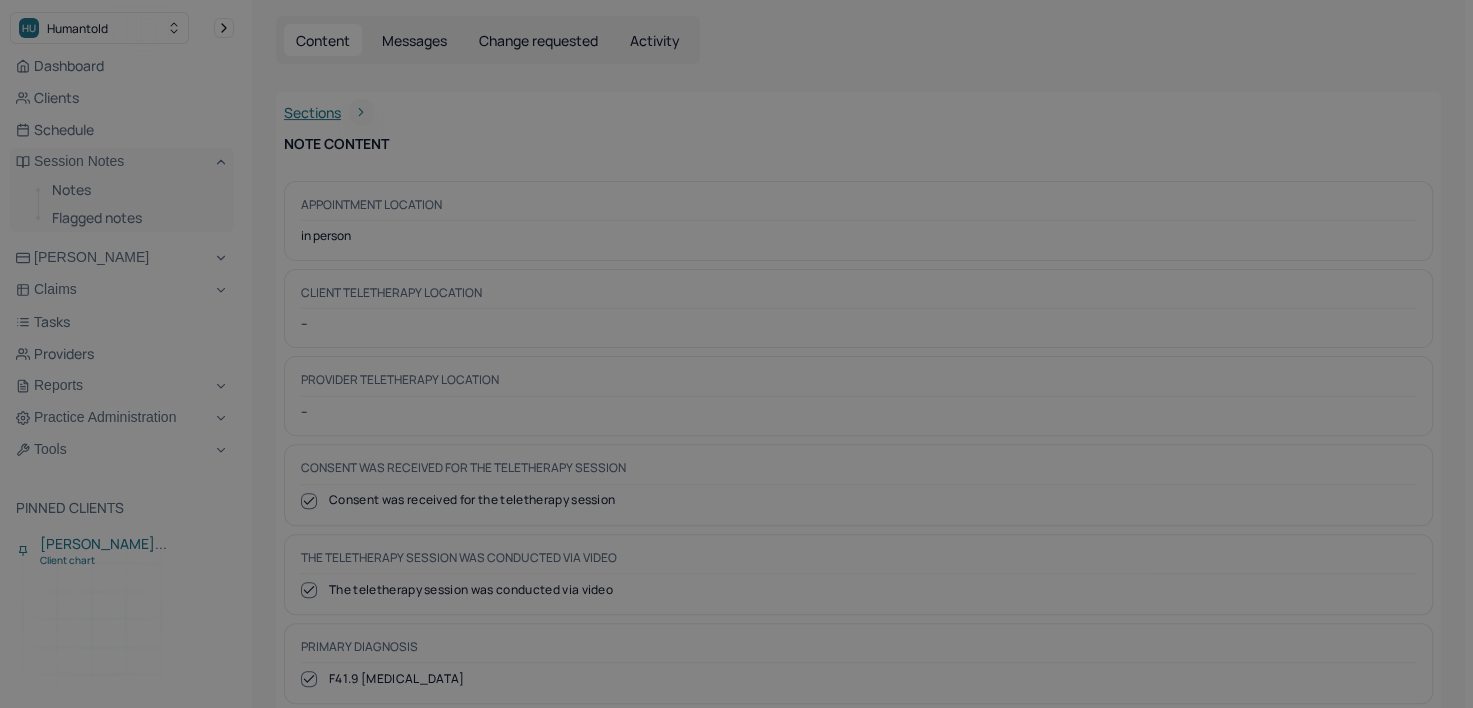 scroll, scrollTop: 0, scrollLeft: 0, axis: both 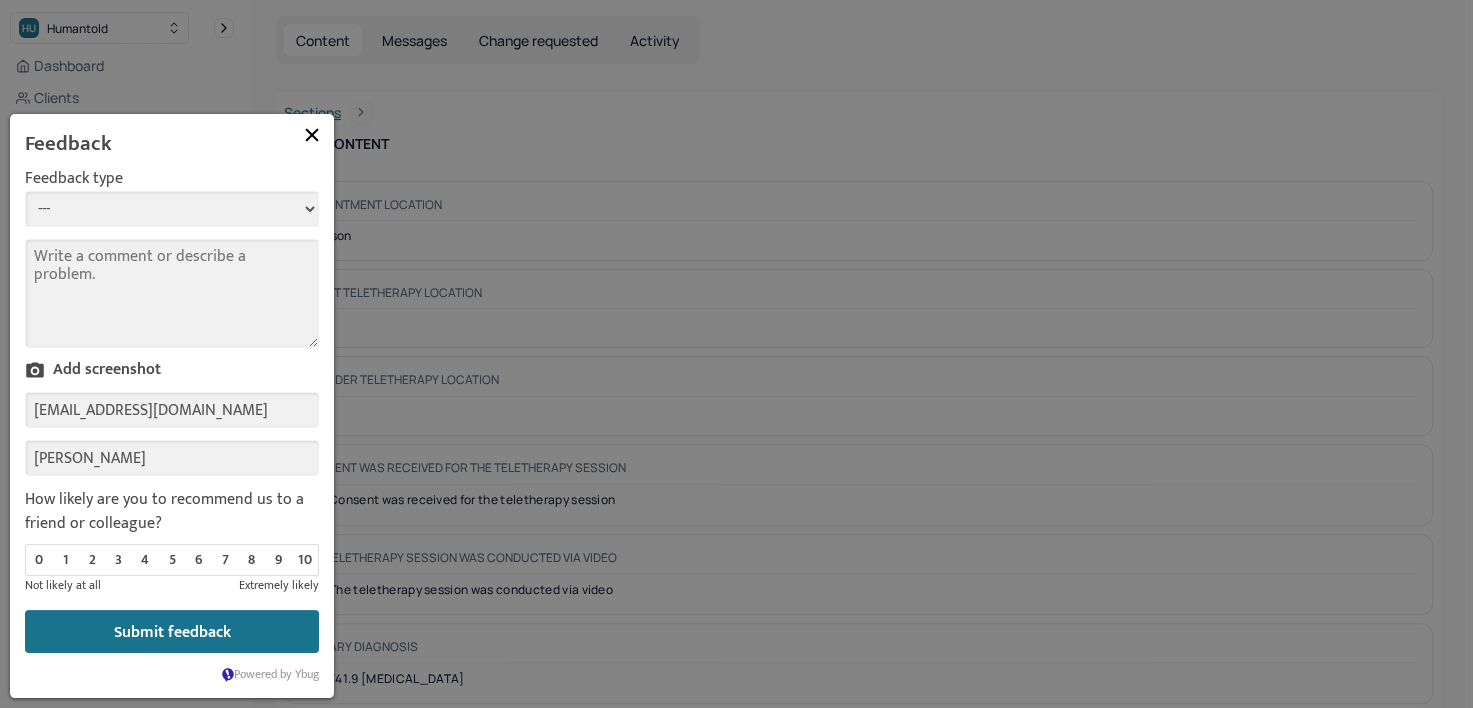 click on "--- Bug Improvement Question Feedback" at bounding box center [172, 209] 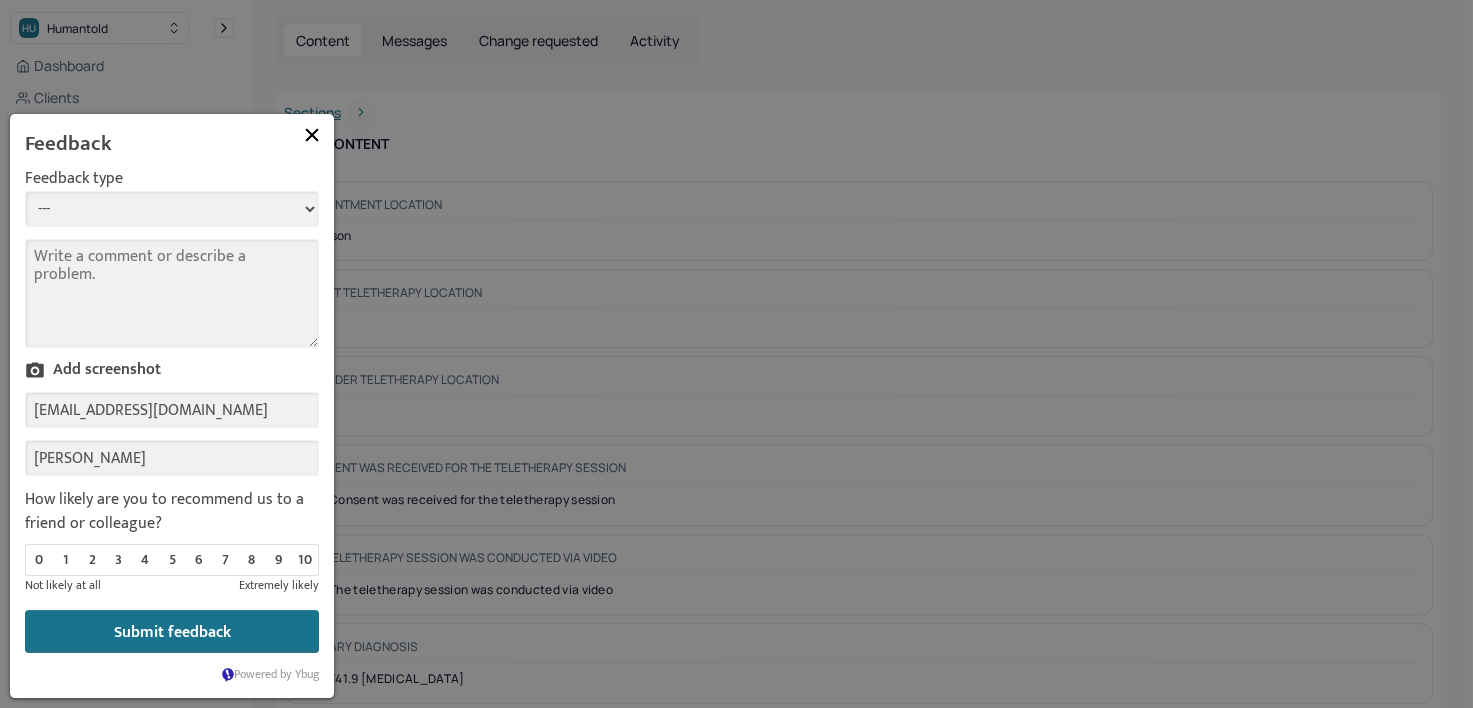 select on "1" 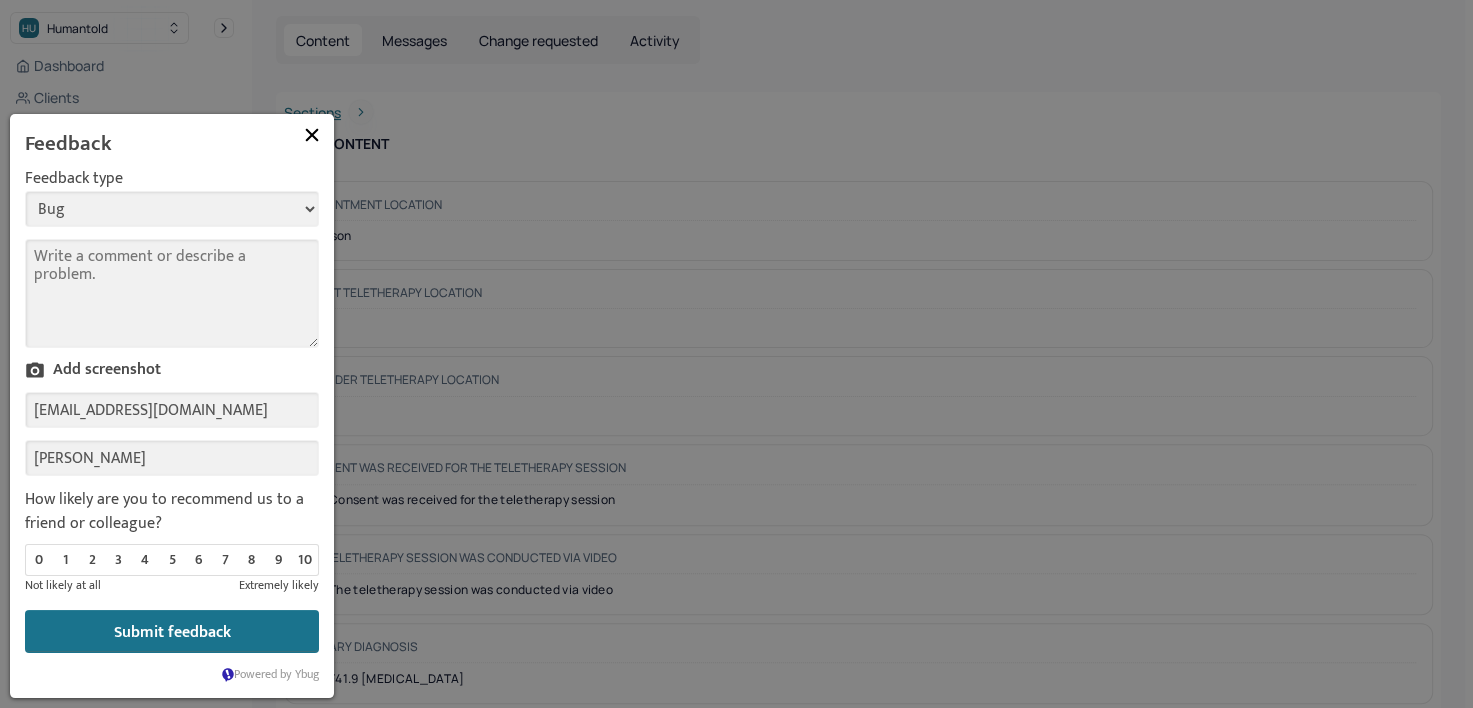 click on "--- Bug Improvement Question Feedback" at bounding box center [172, 209] 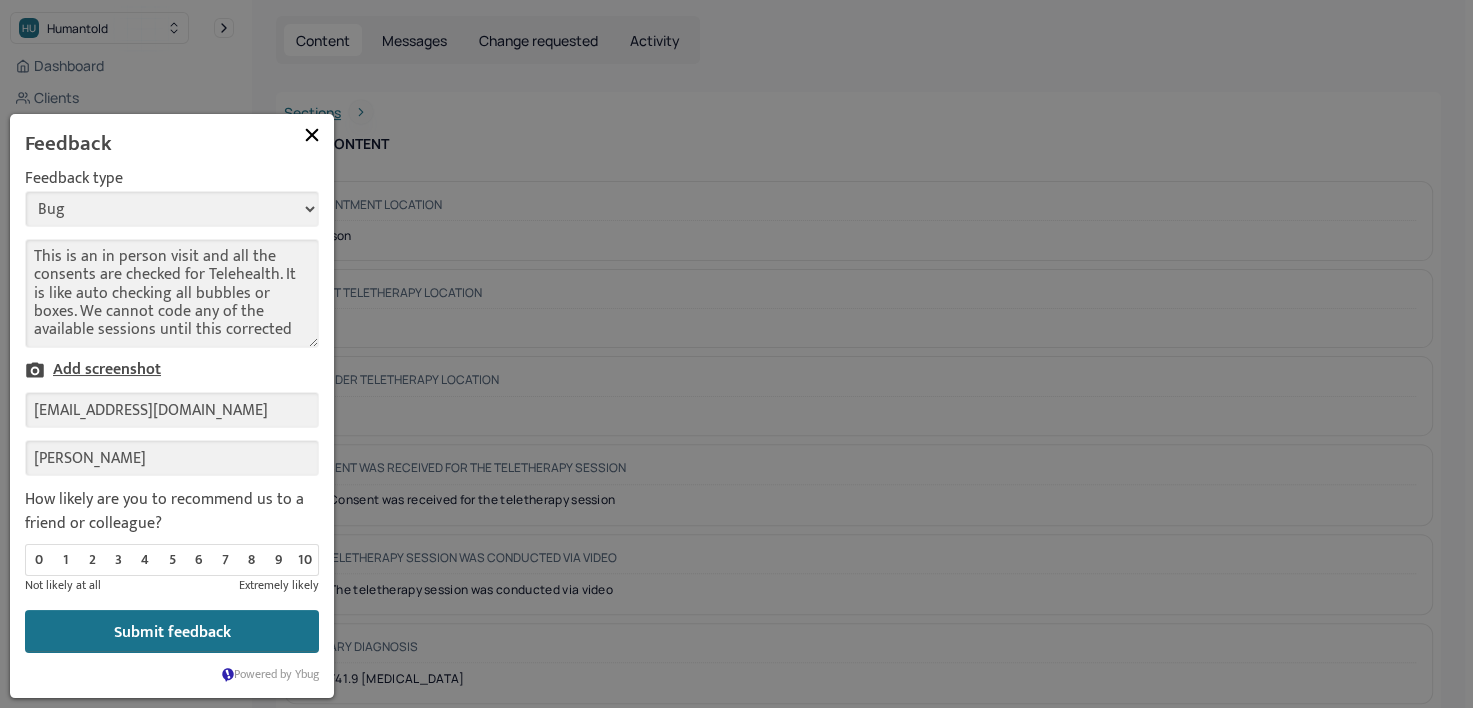 type on "This is an in person visit and all the consents are checked for Telehealth. It is like auto checking all bubbles or boxes. We cannot code any of the available sessions until this corrected" 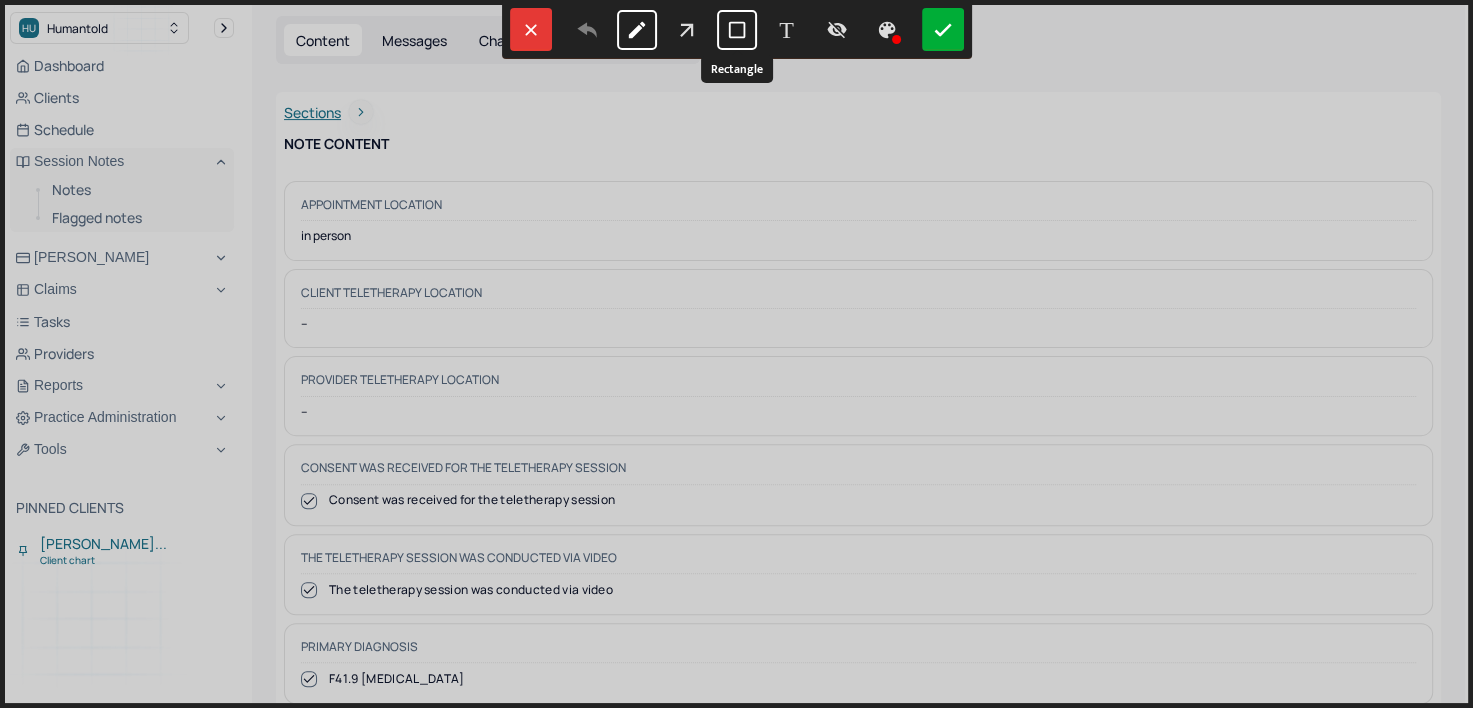 click at bounding box center [737, 30] 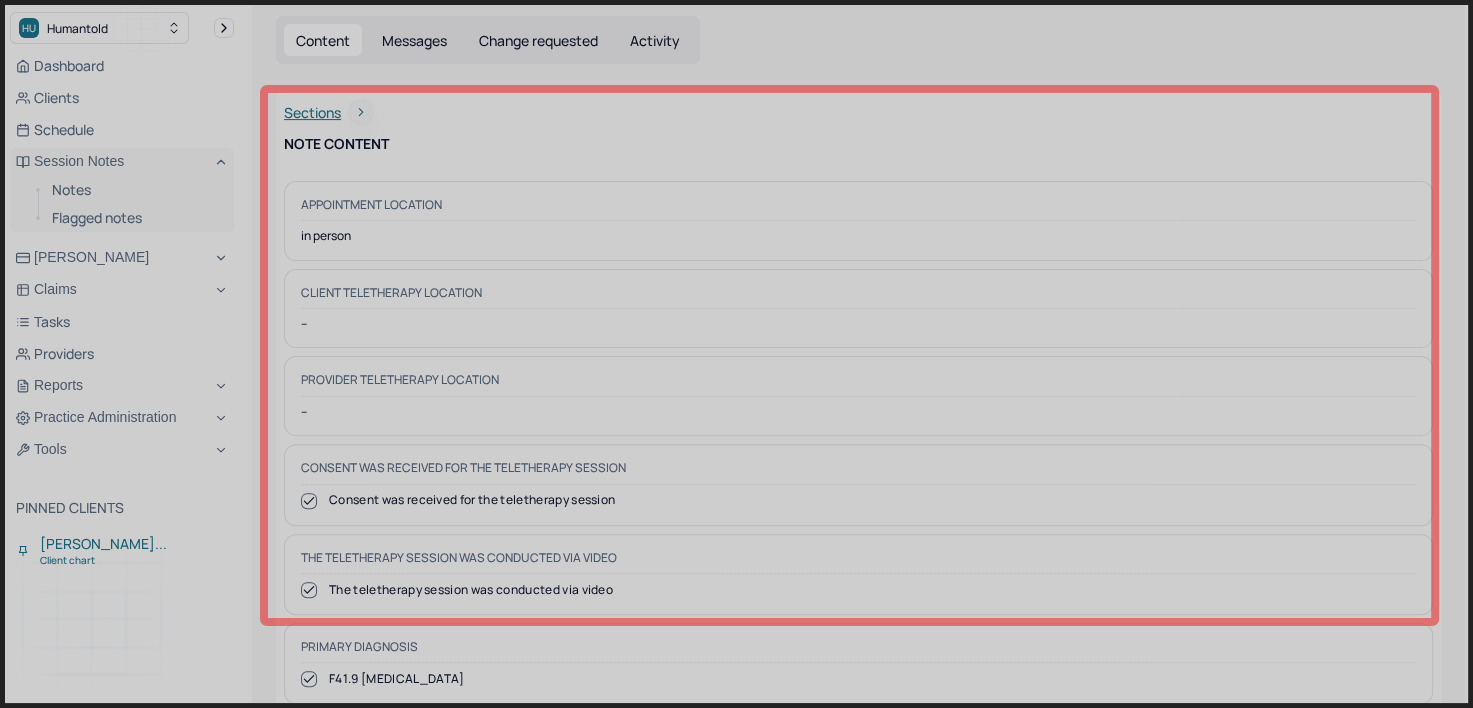 drag, startPoint x: 264, startPoint y: 88, endPoint x: 1435, endPoint y: 621, distance: 1286.5963 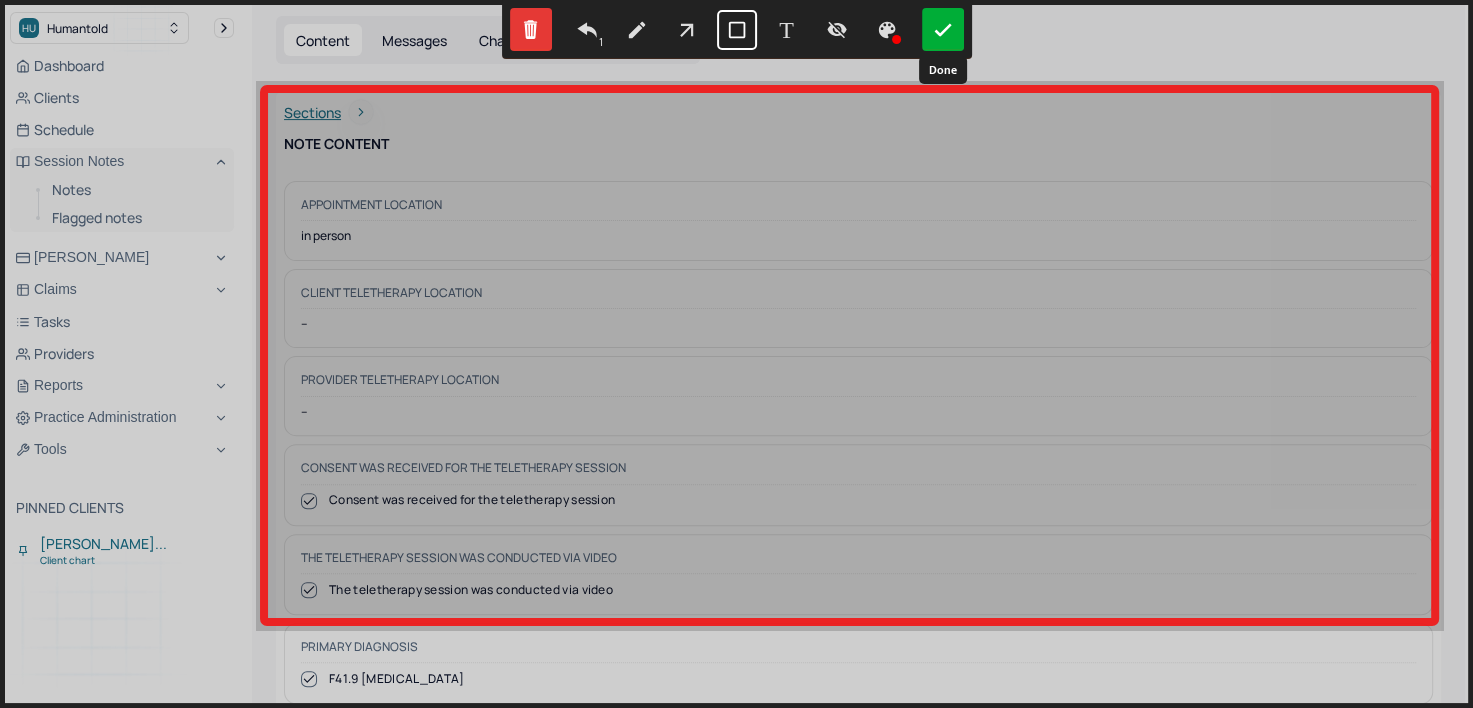 click at bounding box center [943, 29] 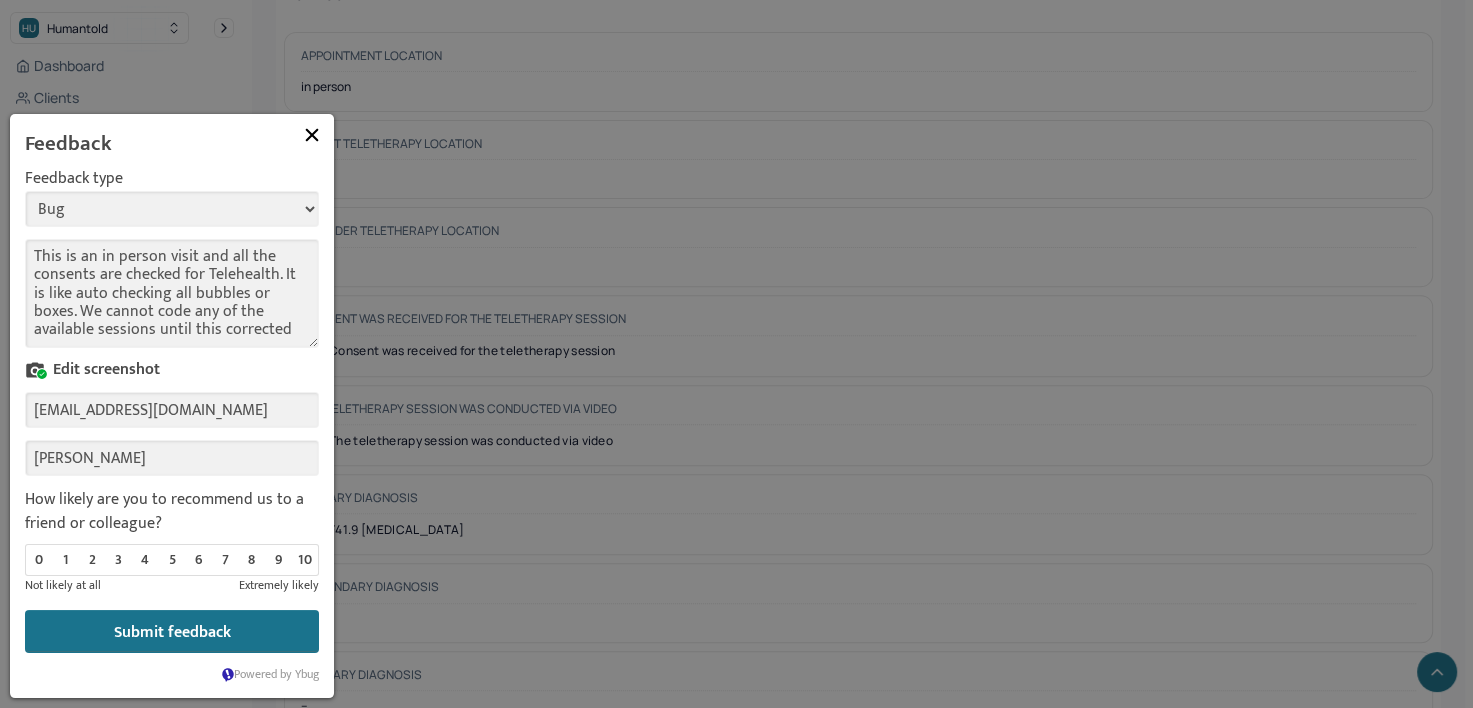 scroll, scrollTop: 712, scrollLeft: 0, axis: vertical 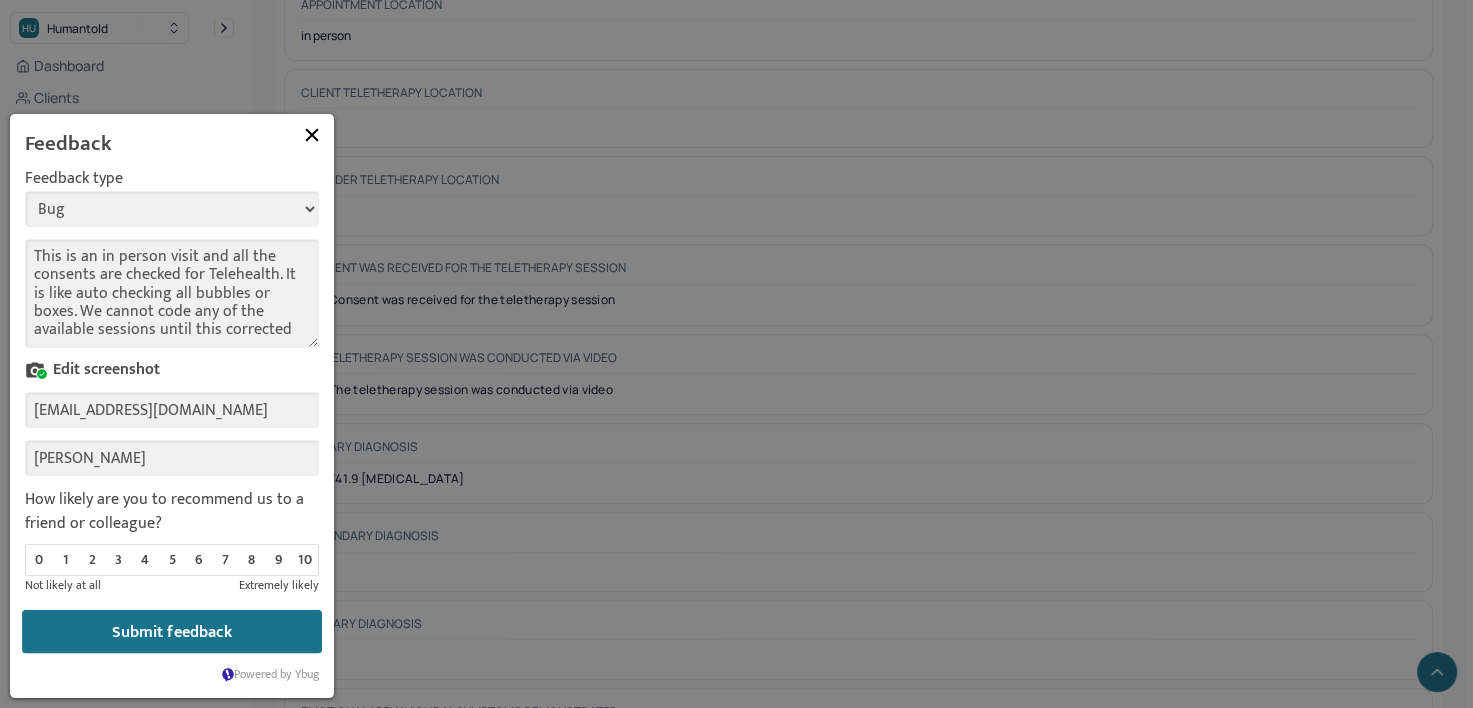 click on "Submit feedback" at bounding box center [172, 632] 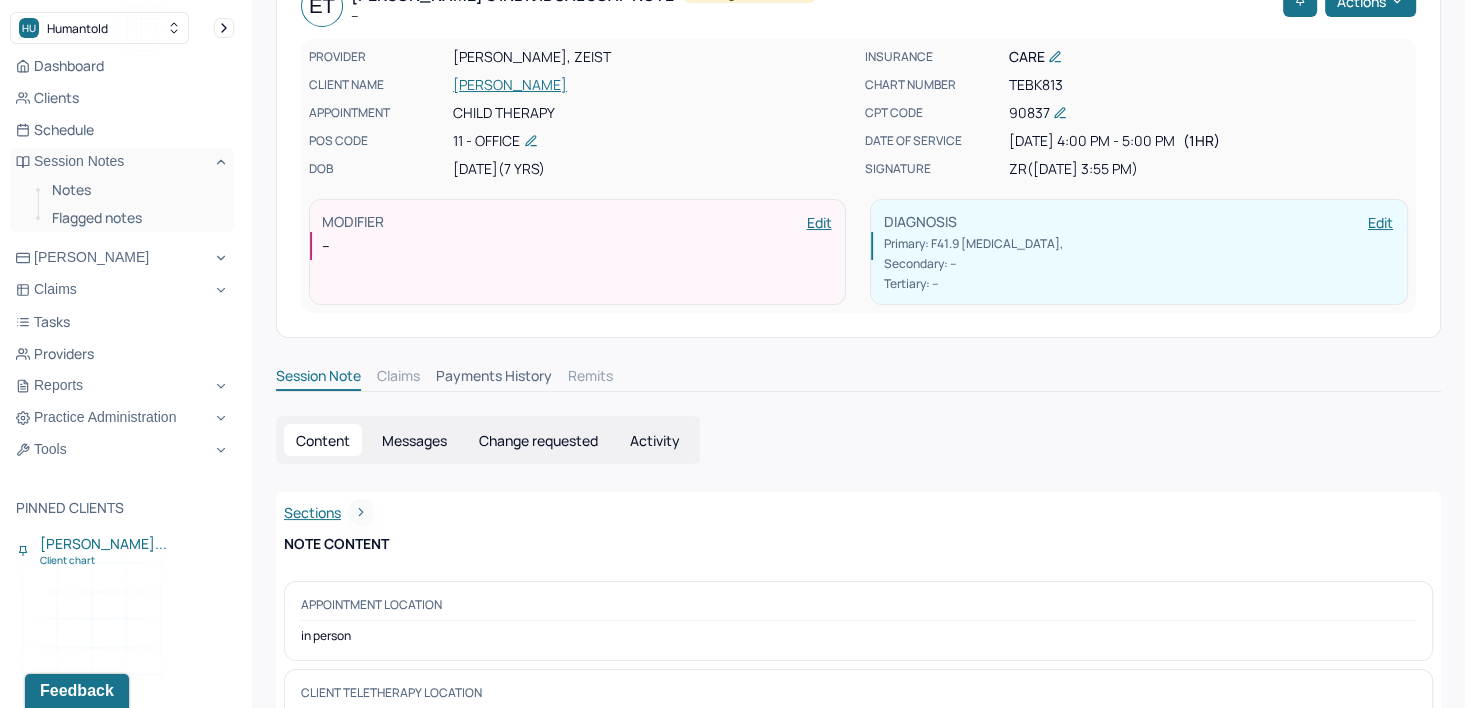 scroll, scrollTop: 0, scrollLeft: 0, axis: both 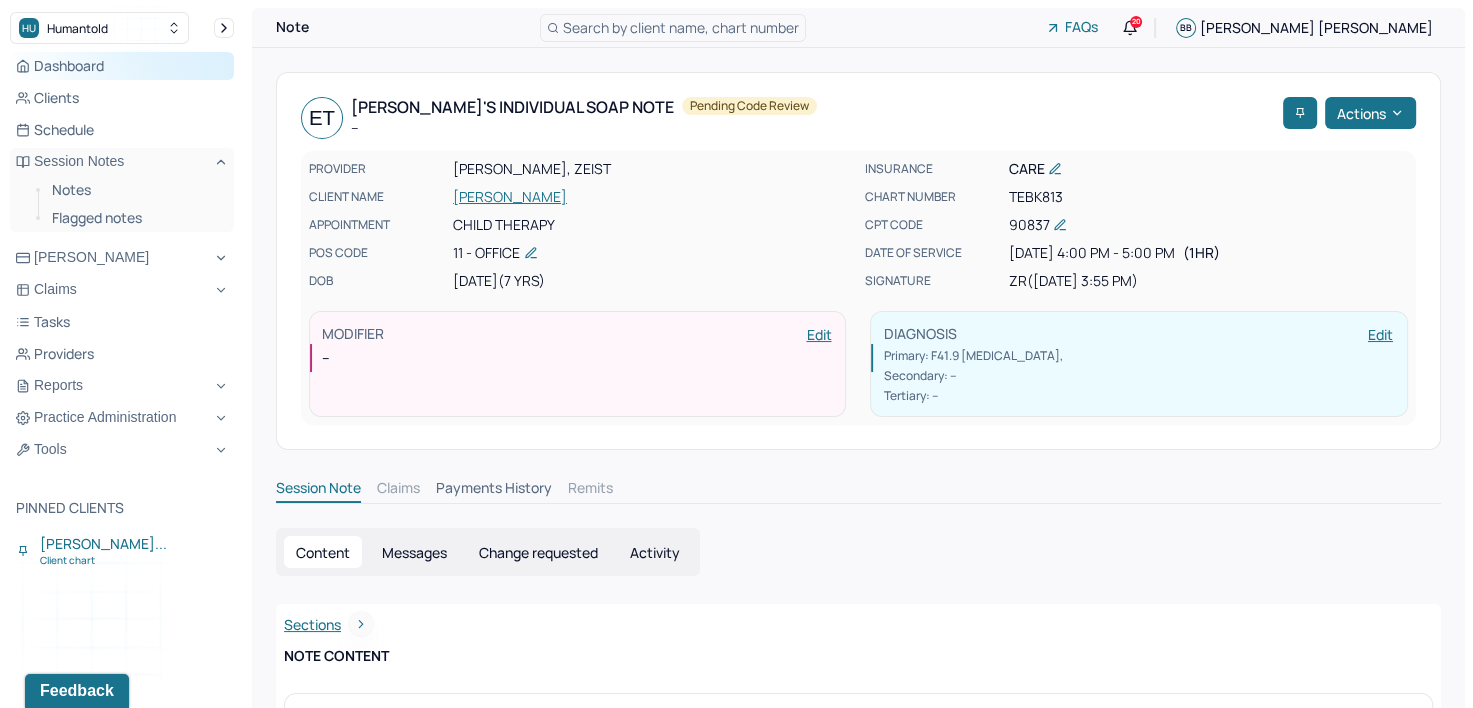 click on "Dashboard" at bounding box center [122, 66] 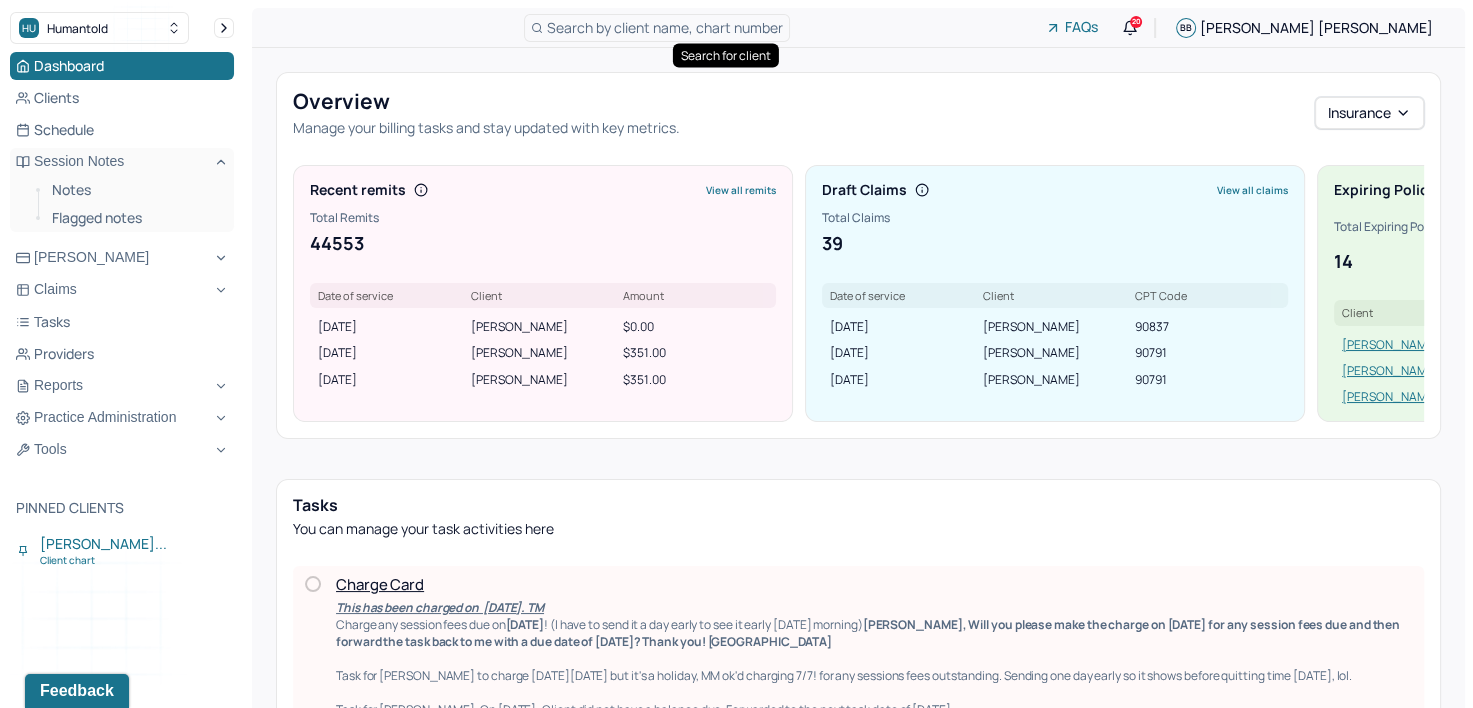 click on "Search by client name, chart number" at bounding box center (665, 27) 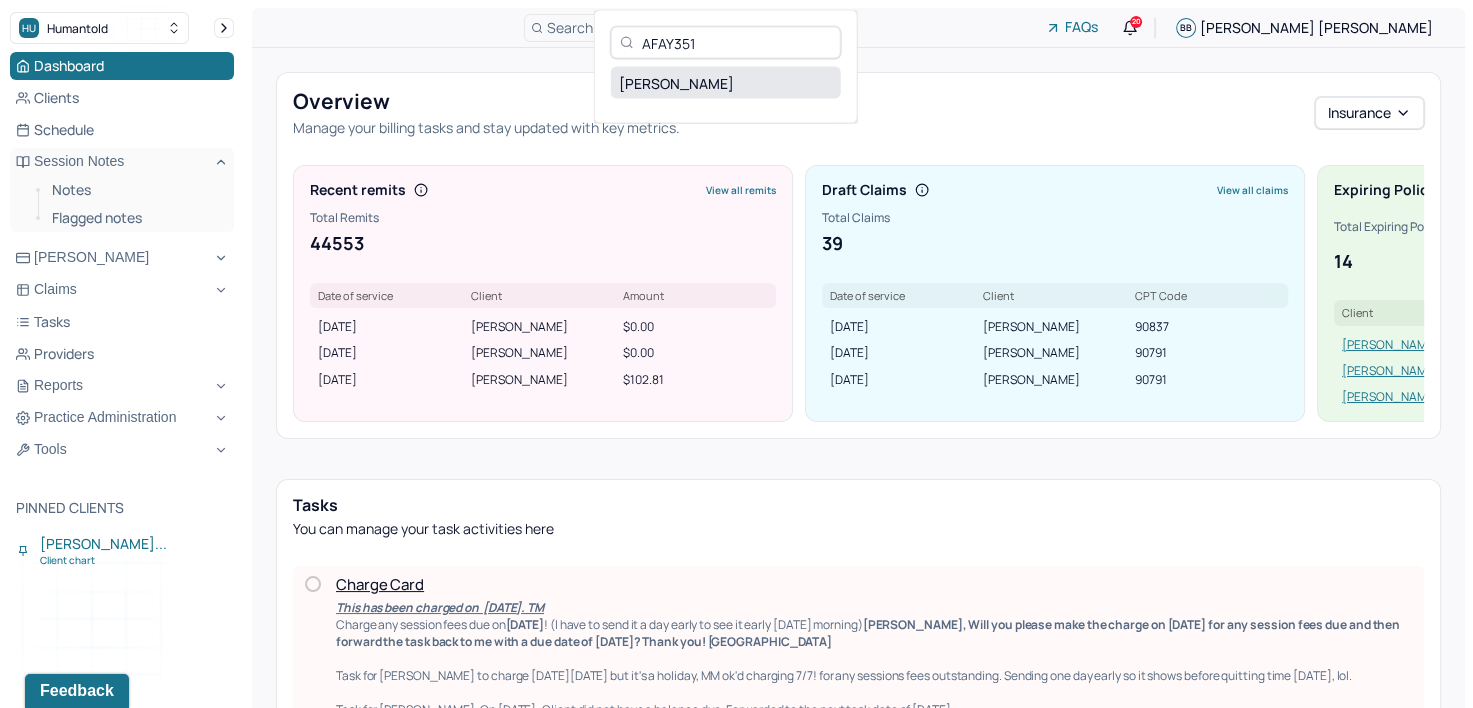 type on "AFAY351" 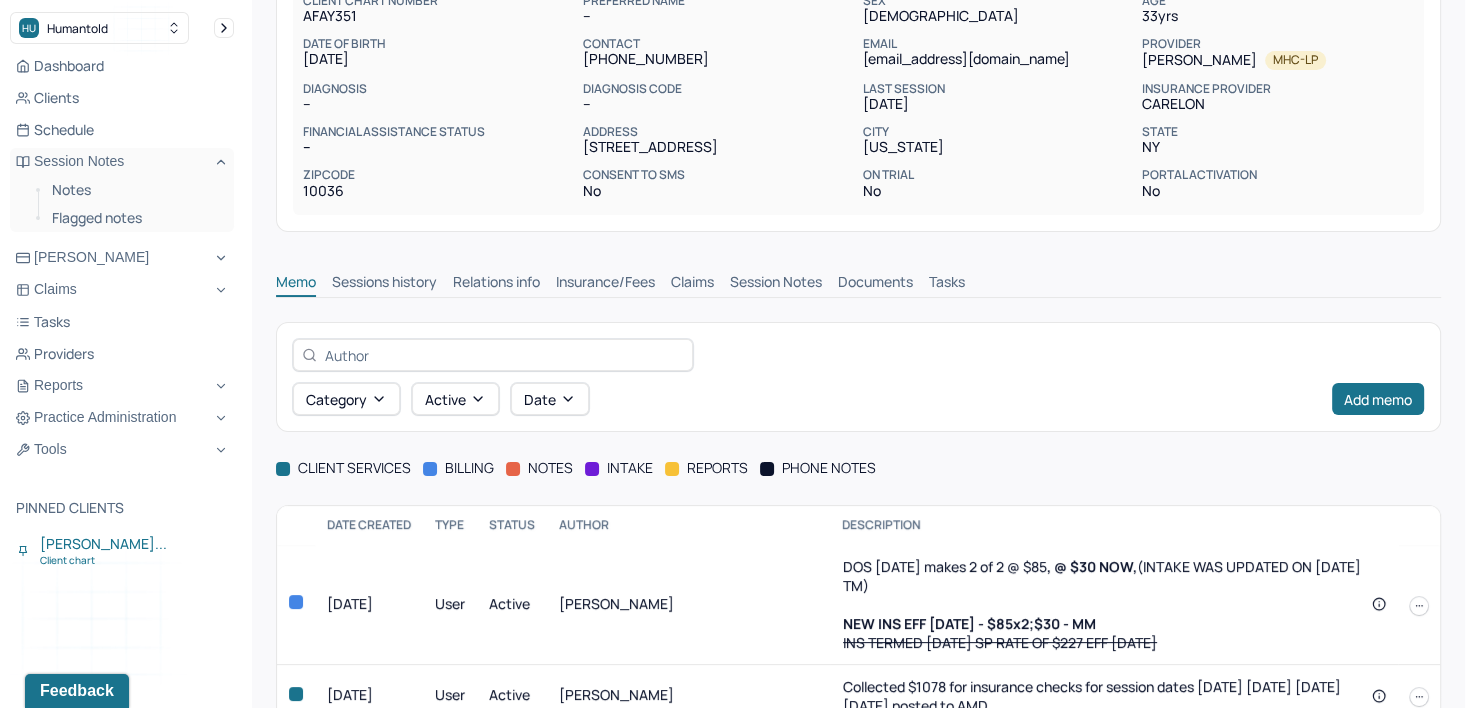 scroll, scrollTop: 100, scrollLeft: 0, axis: vertical 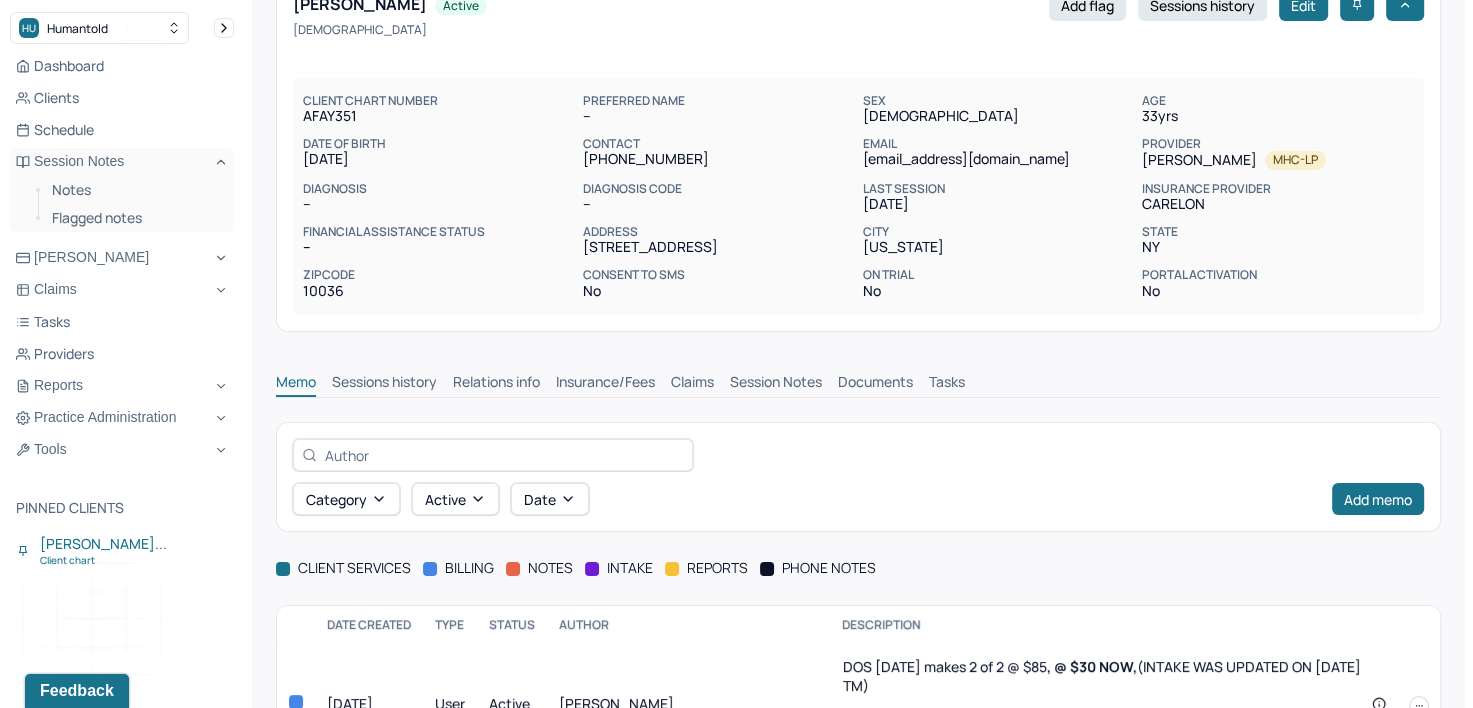 click on "[EMAIL_ADDRESS][DOMAIN_NAME]" at bounding box center (998, 159) 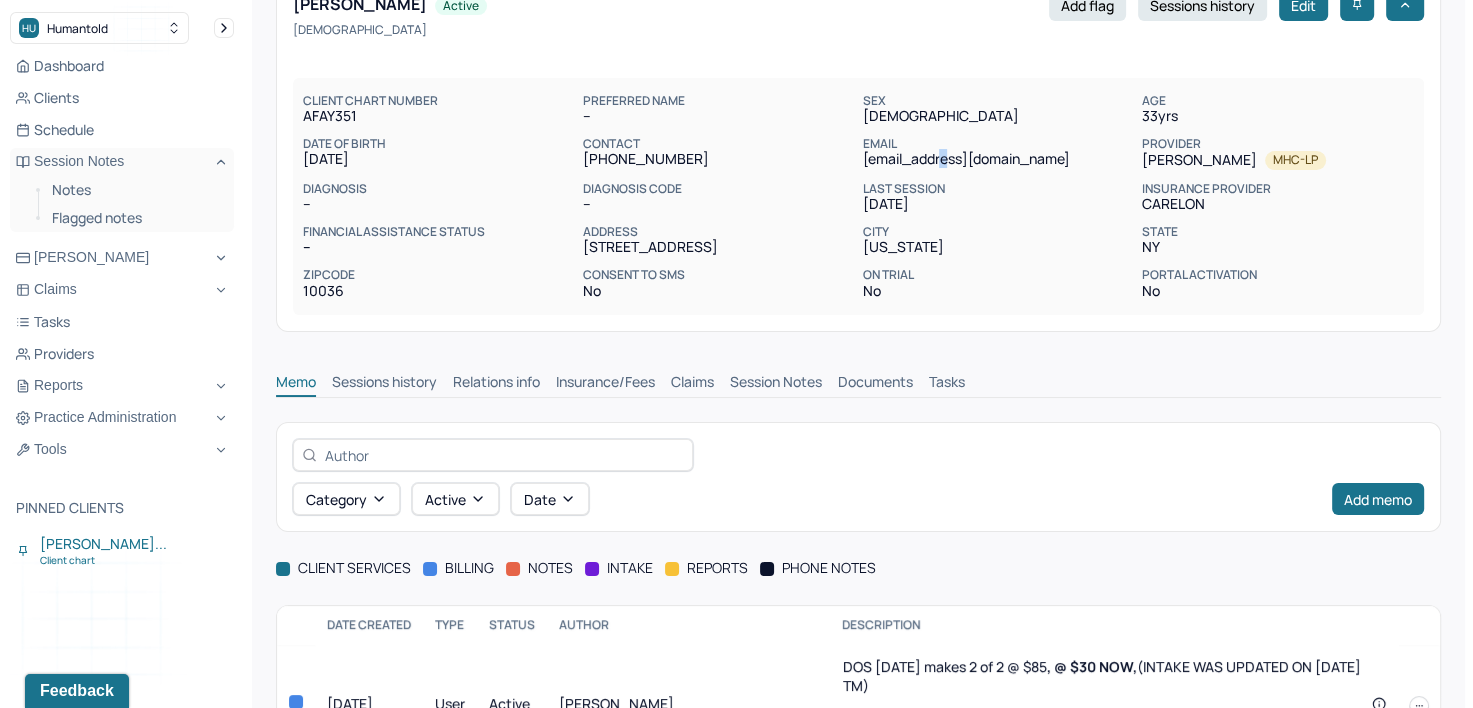 click on "[EMAIL_ADDRESS][DOMAIN_NAME]" at bounding box center (998, 159) 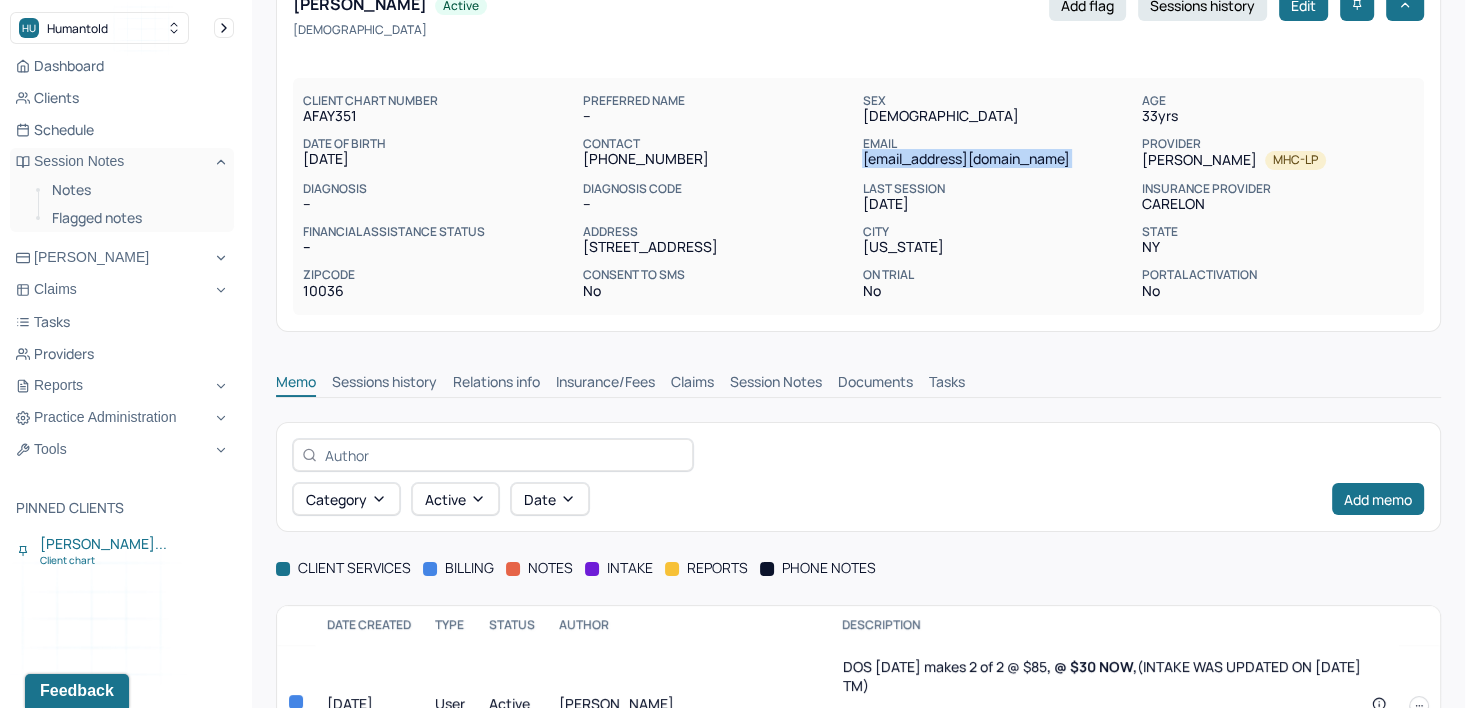 click on "[EMAIL_ADDRESS][DOMAIN_NAME]" at bounding box center (998, 159) 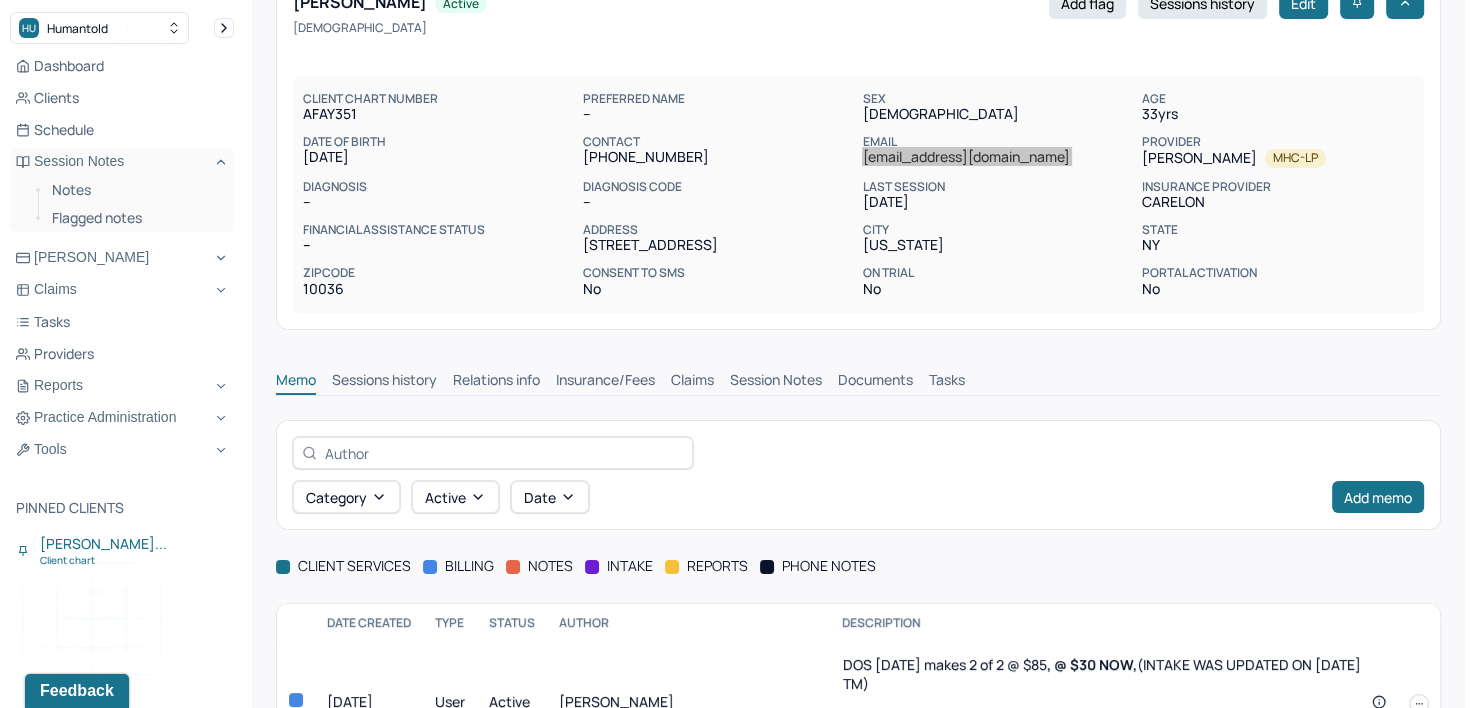 scroll, scrollTop: 0, scrollLeft: 0, axis: both 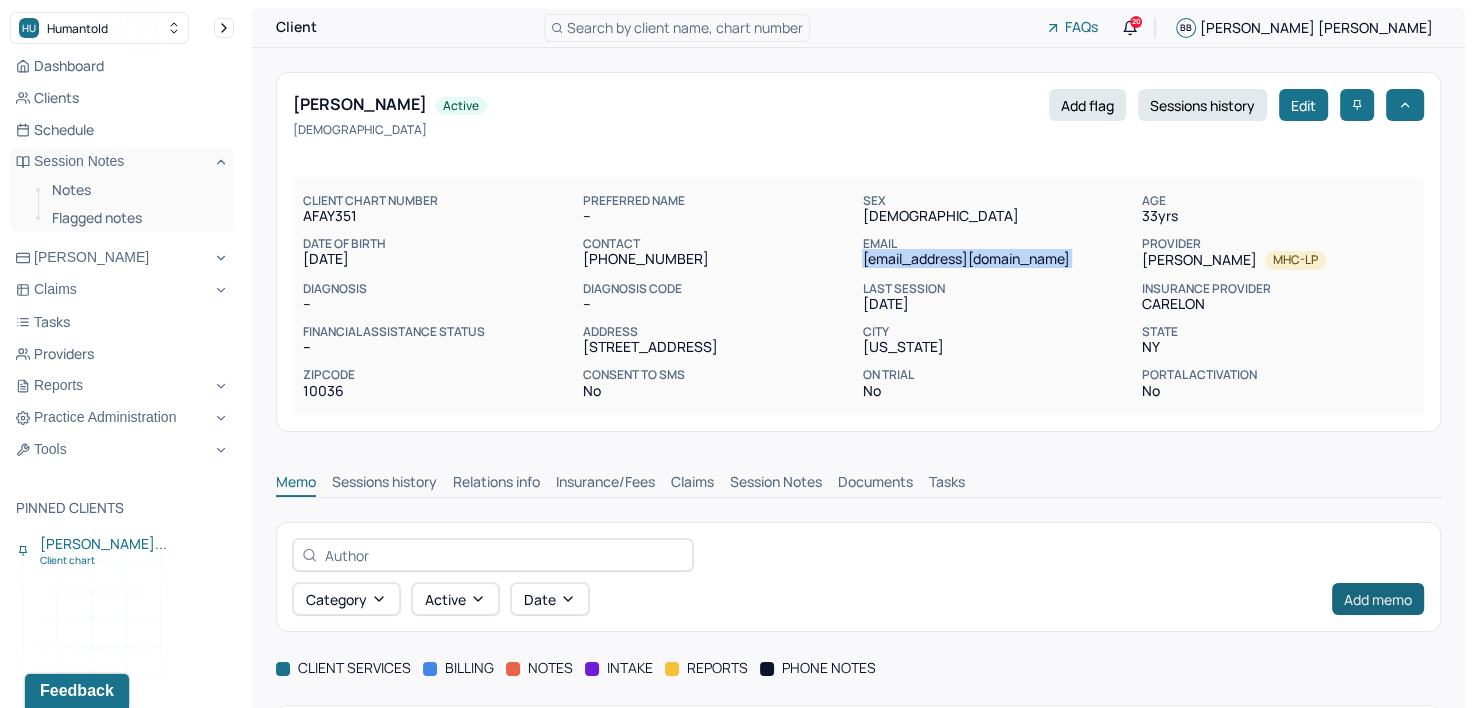 click on "Add memo" at bounding box center [1378, 599] 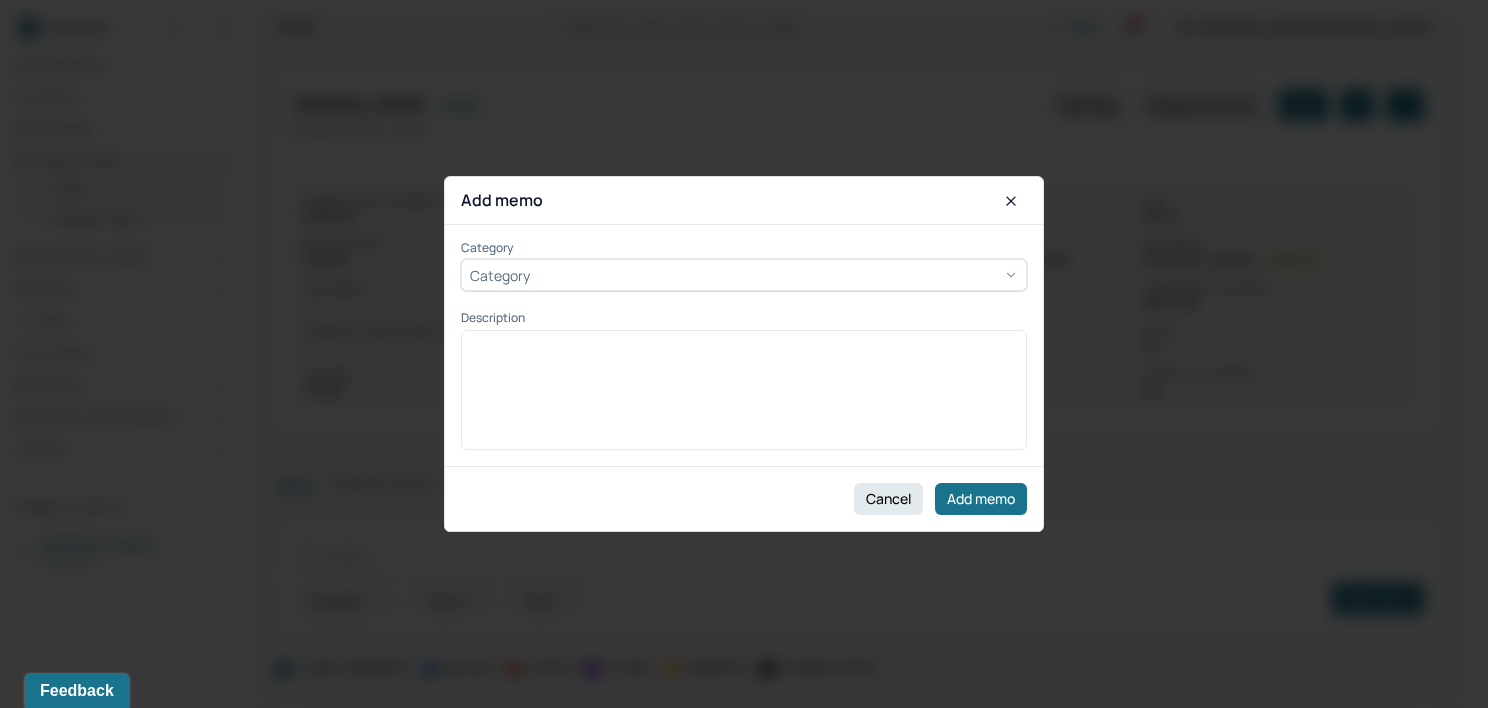 click on "Category" at bounding box center [744, 276] 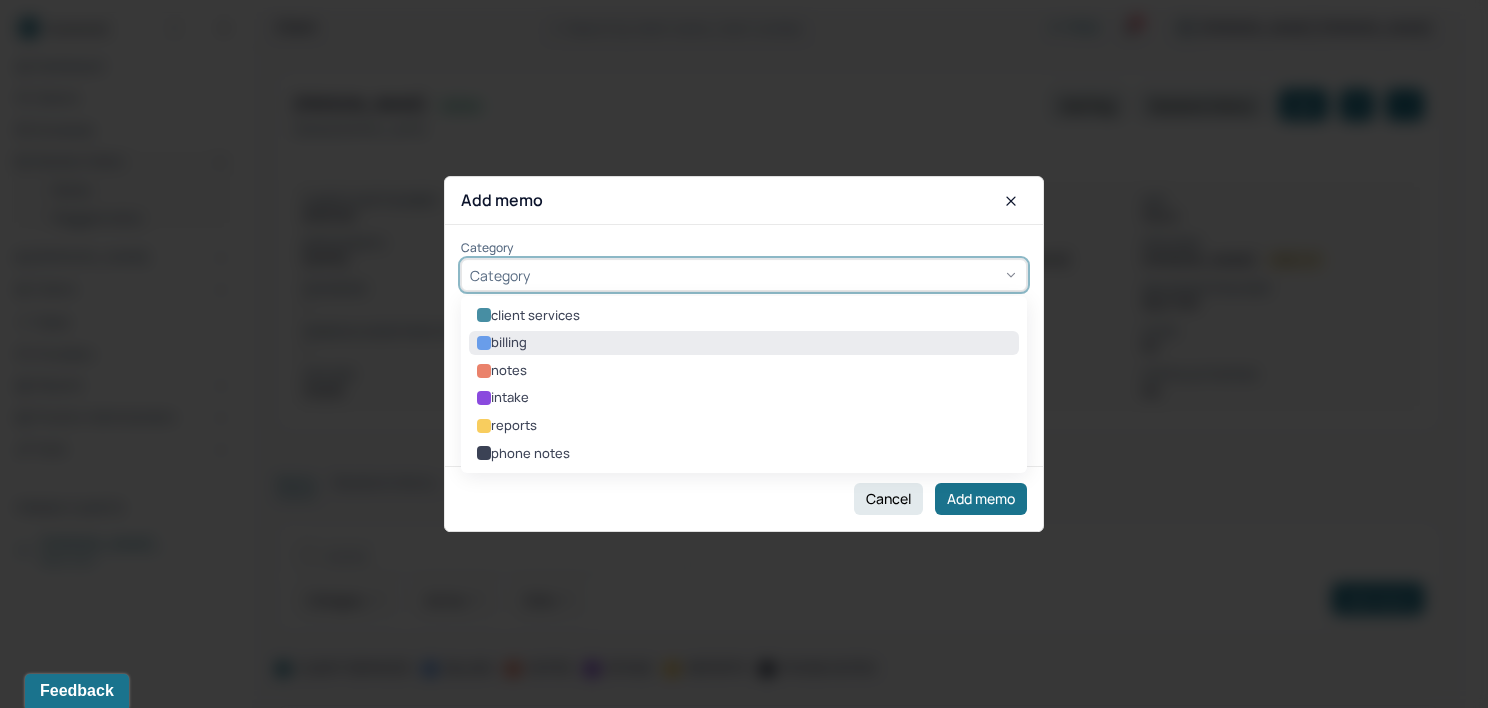 click on "billing" at bounding box center (744, 343) 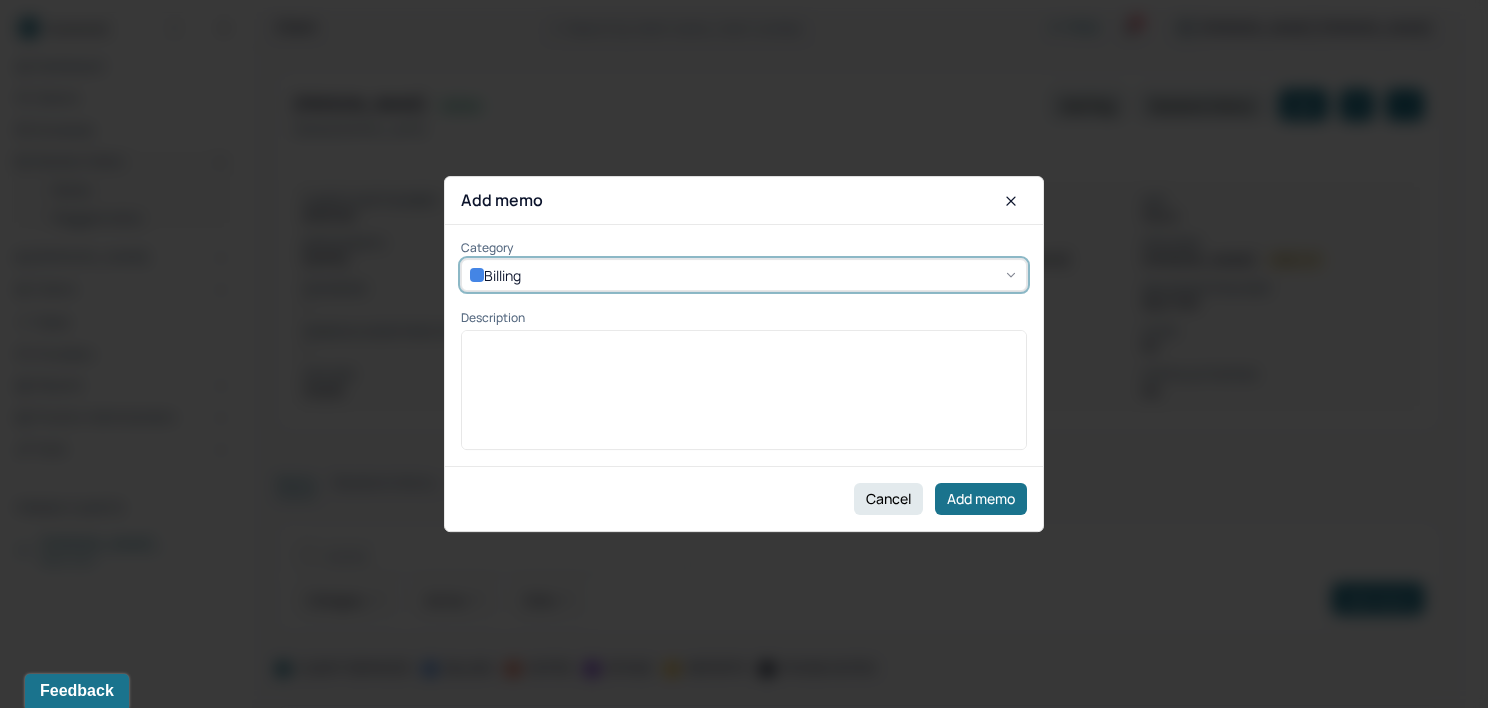 click at bounding box center (744, 346) 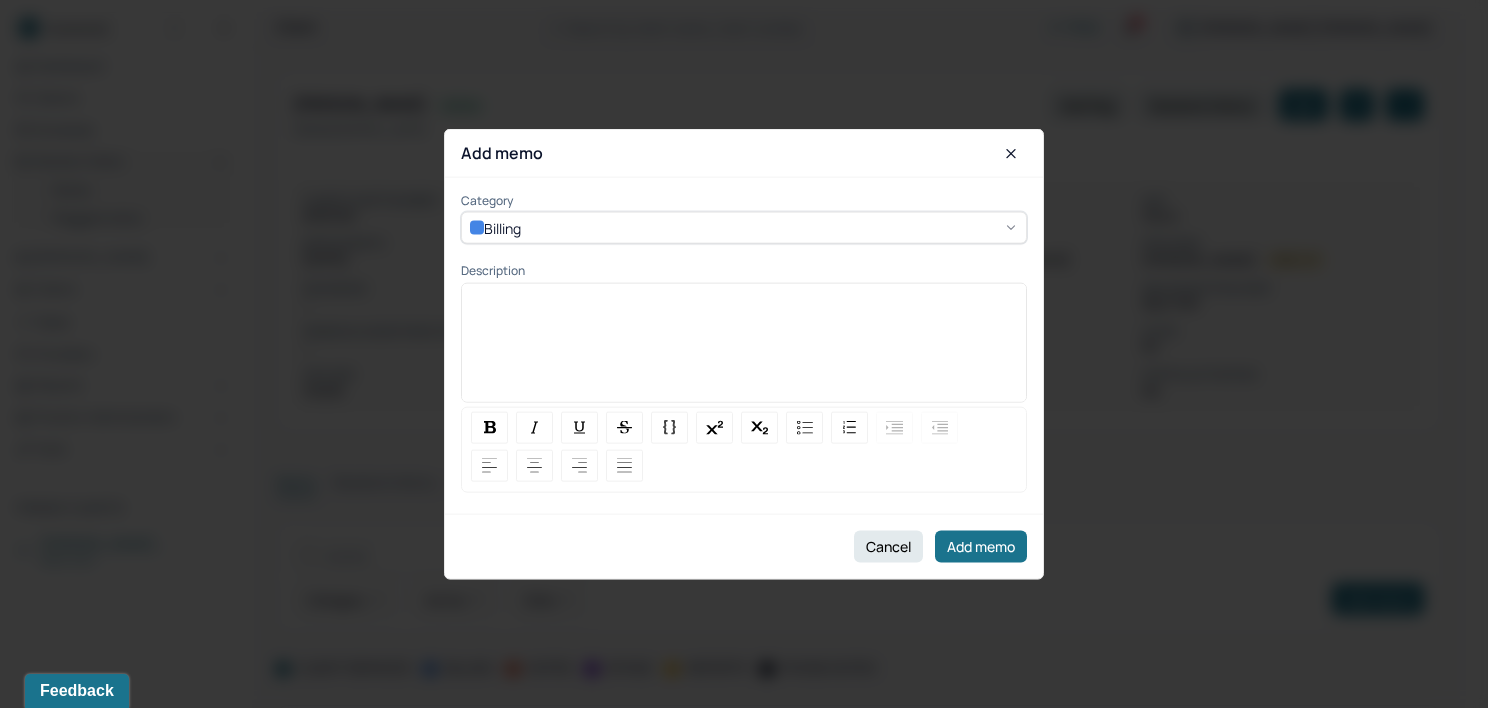 type 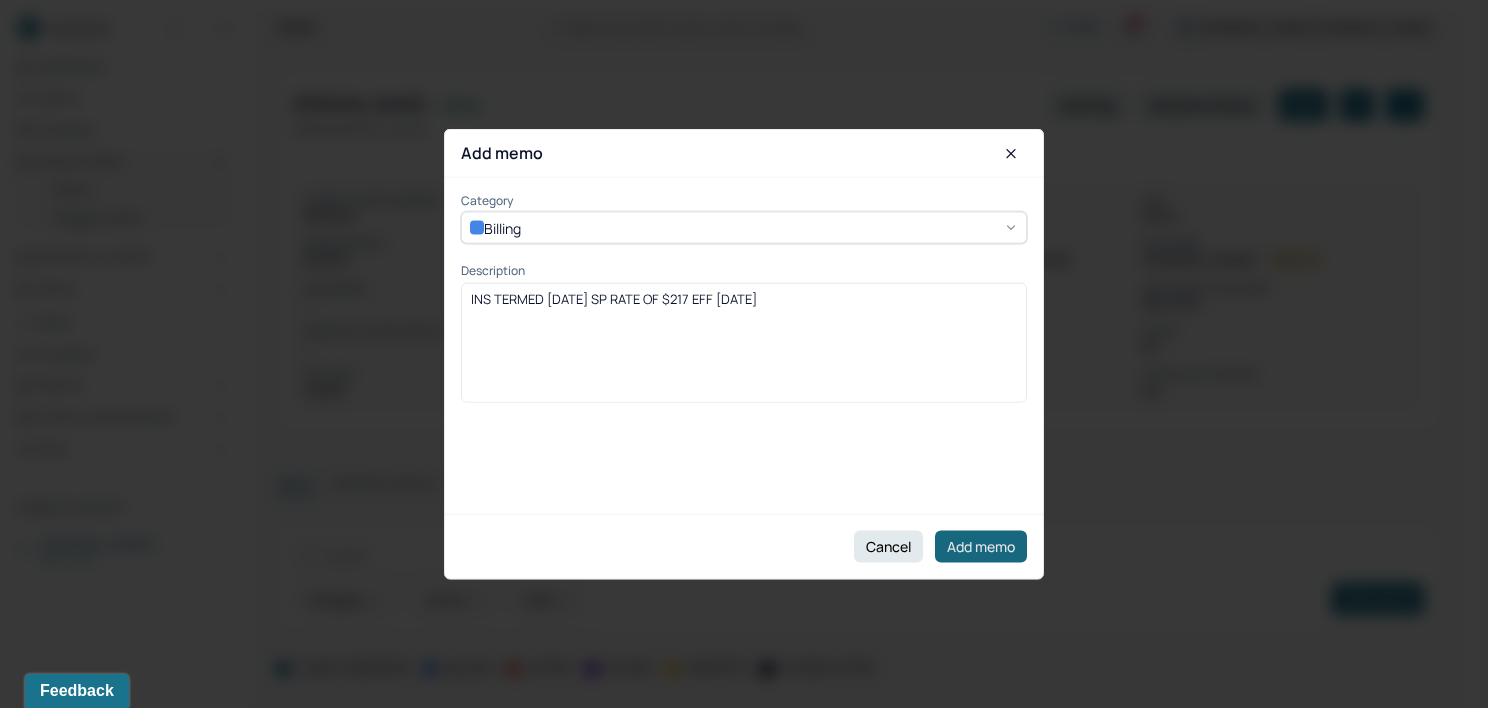 click on "Add memo" at bounding box center [981, 546] 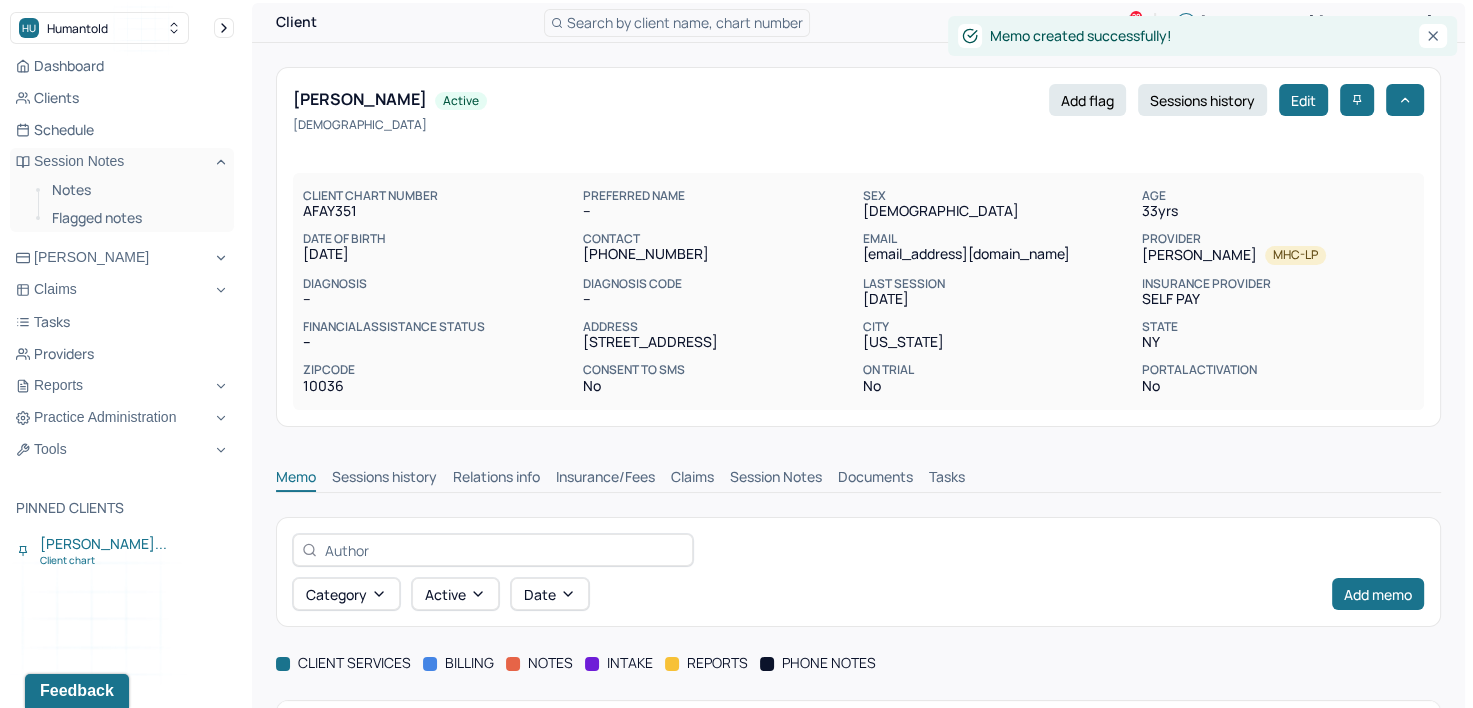 scroll, scrollTop: 0, scrollLeft: 0, axis: both 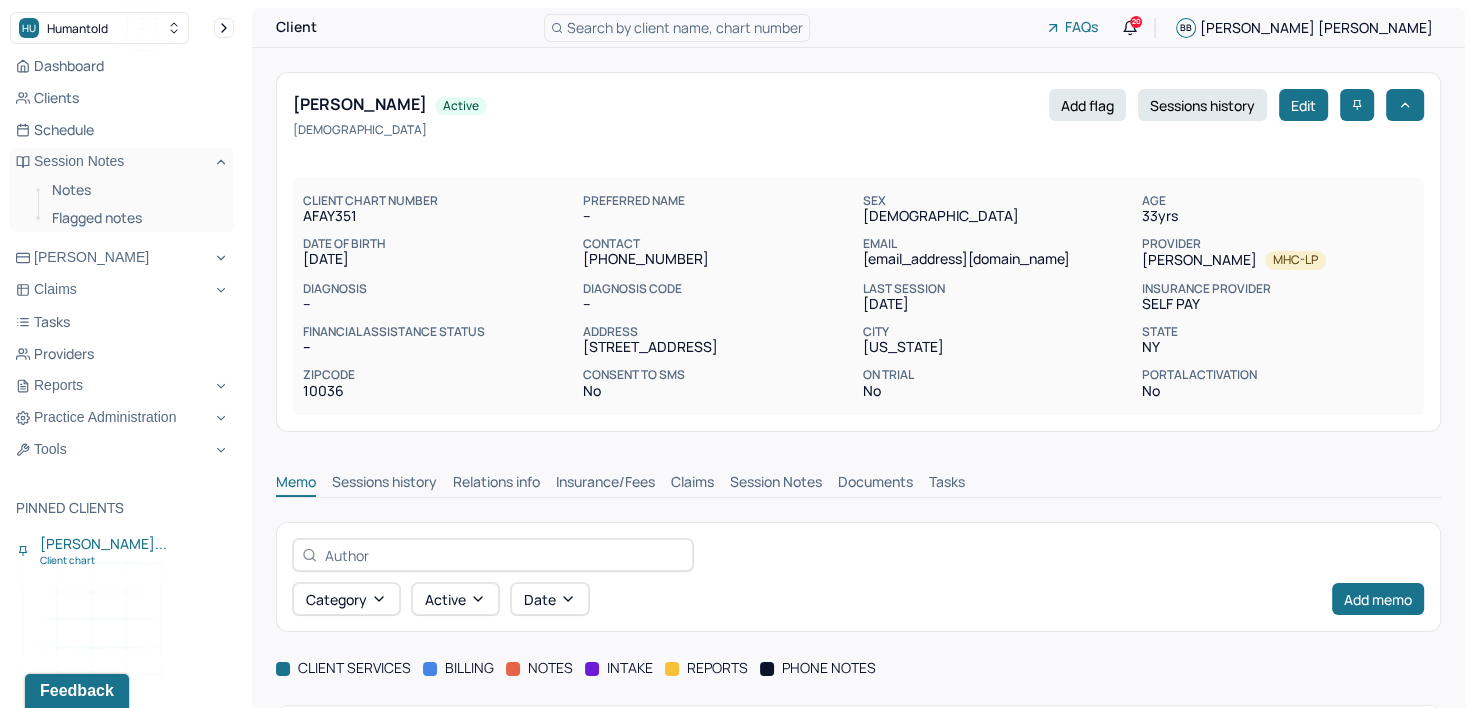 click on "Client Search by client name, chart number  FAQs 20 BB [PERSON_NAME]" at bounding box center (858, 28) 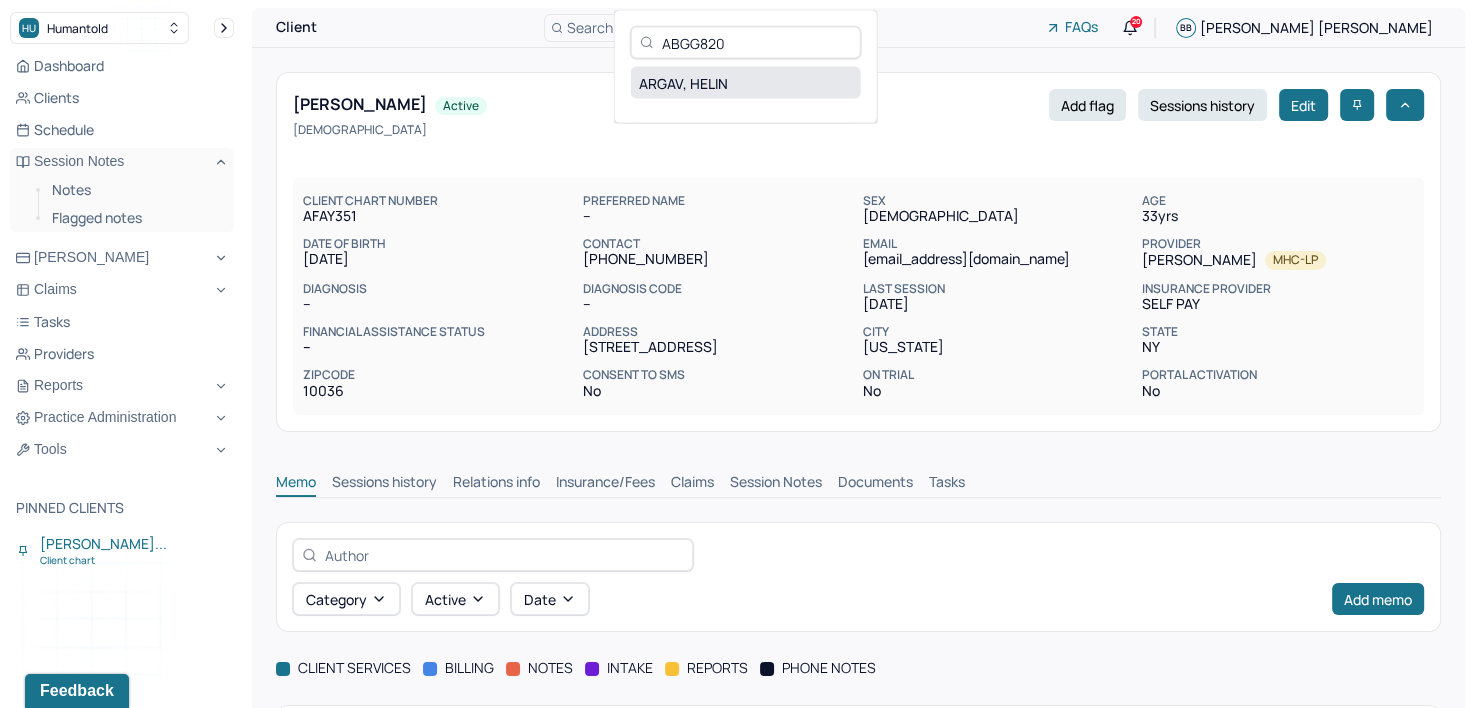 type on "ABGG820" 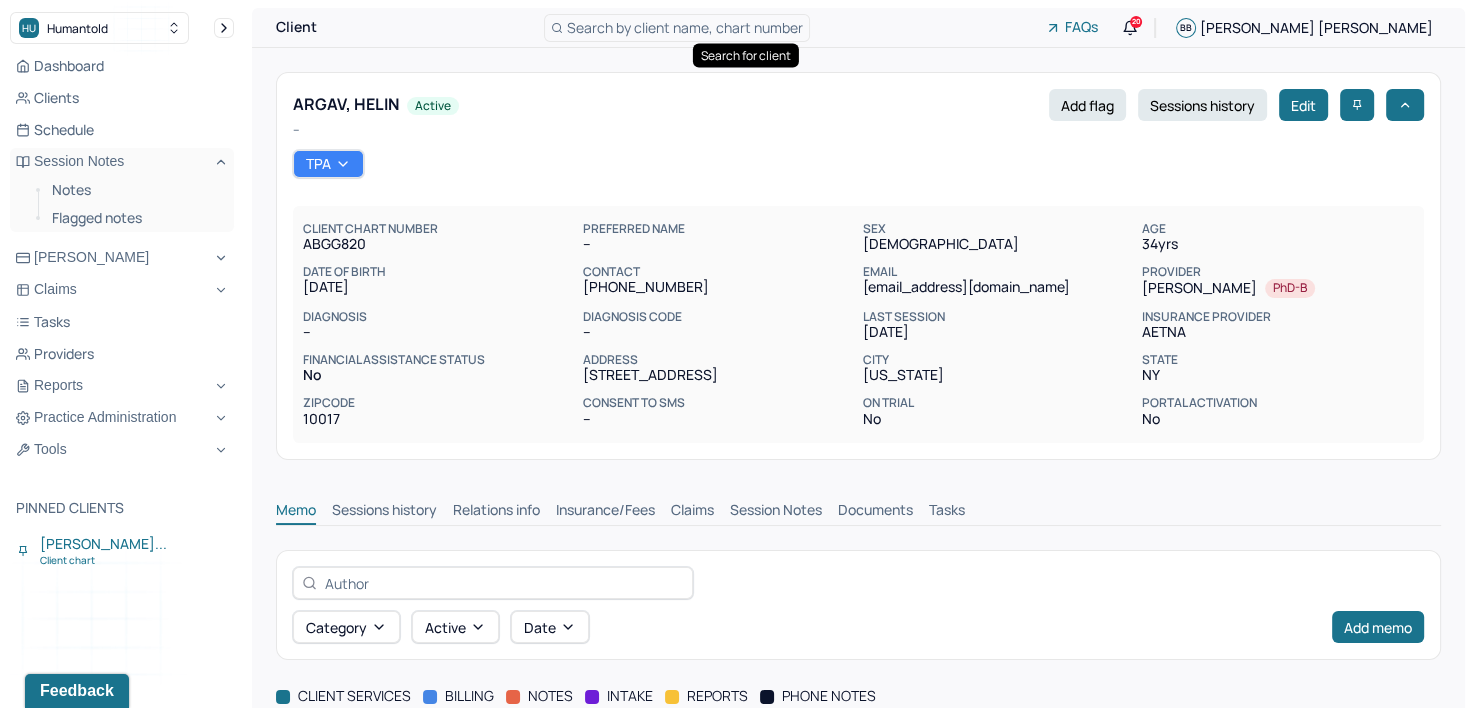 click on "[EMAIL_ADDRESS][DOMAIN_NAME]" at bounding box center (998, 287) 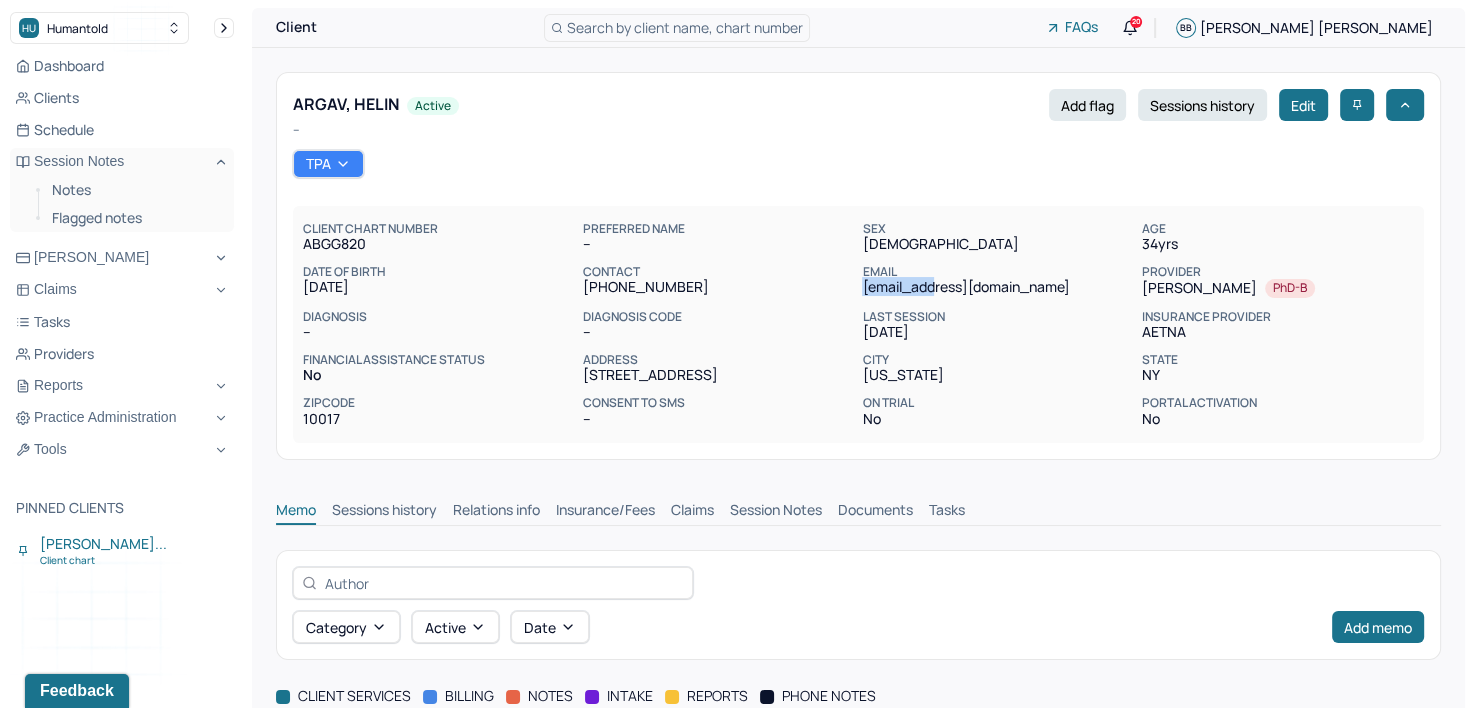 click on "[EMAIL_ADDRESS][DOMAIN_NAME]" at bounding box center (998, 287) 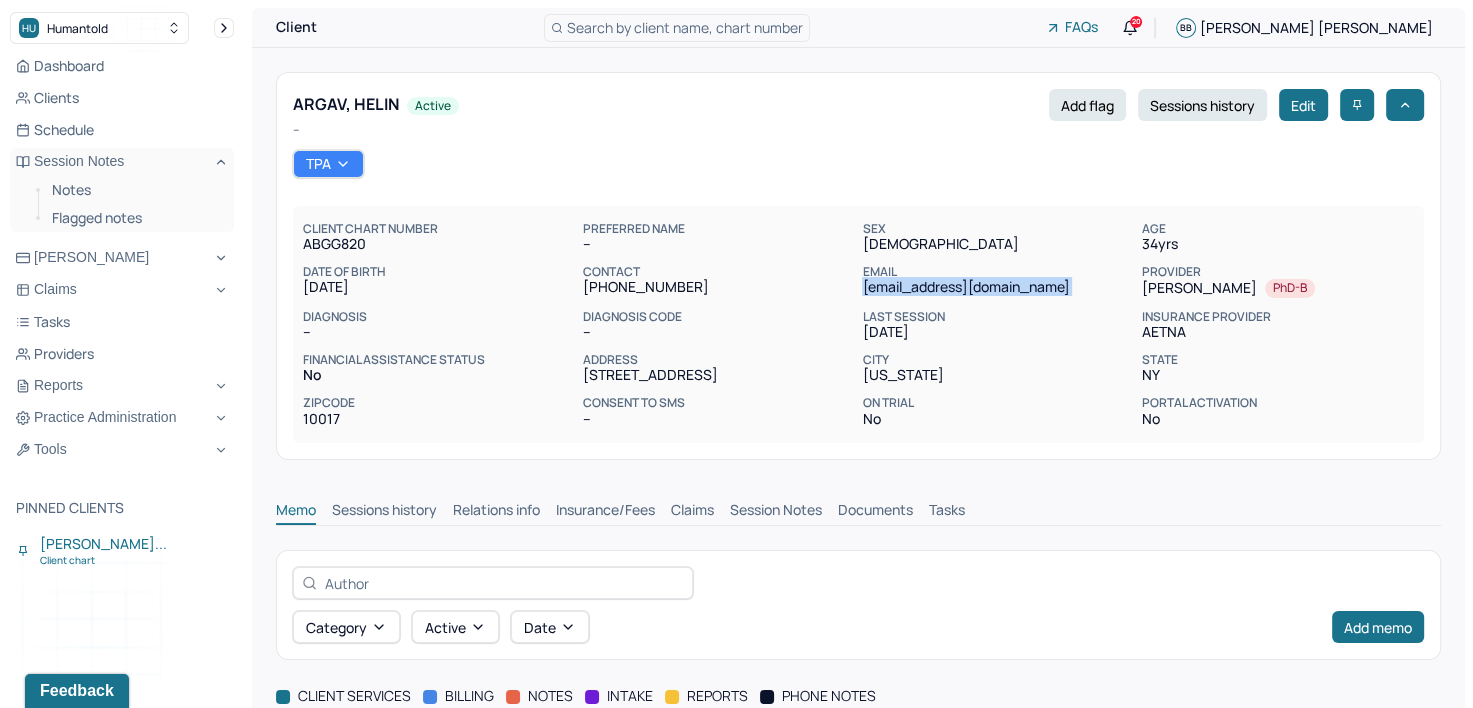 click on "[EMAIL_ADDRESS][DOMAIN_NAME]" at bounding box center [998, 287] 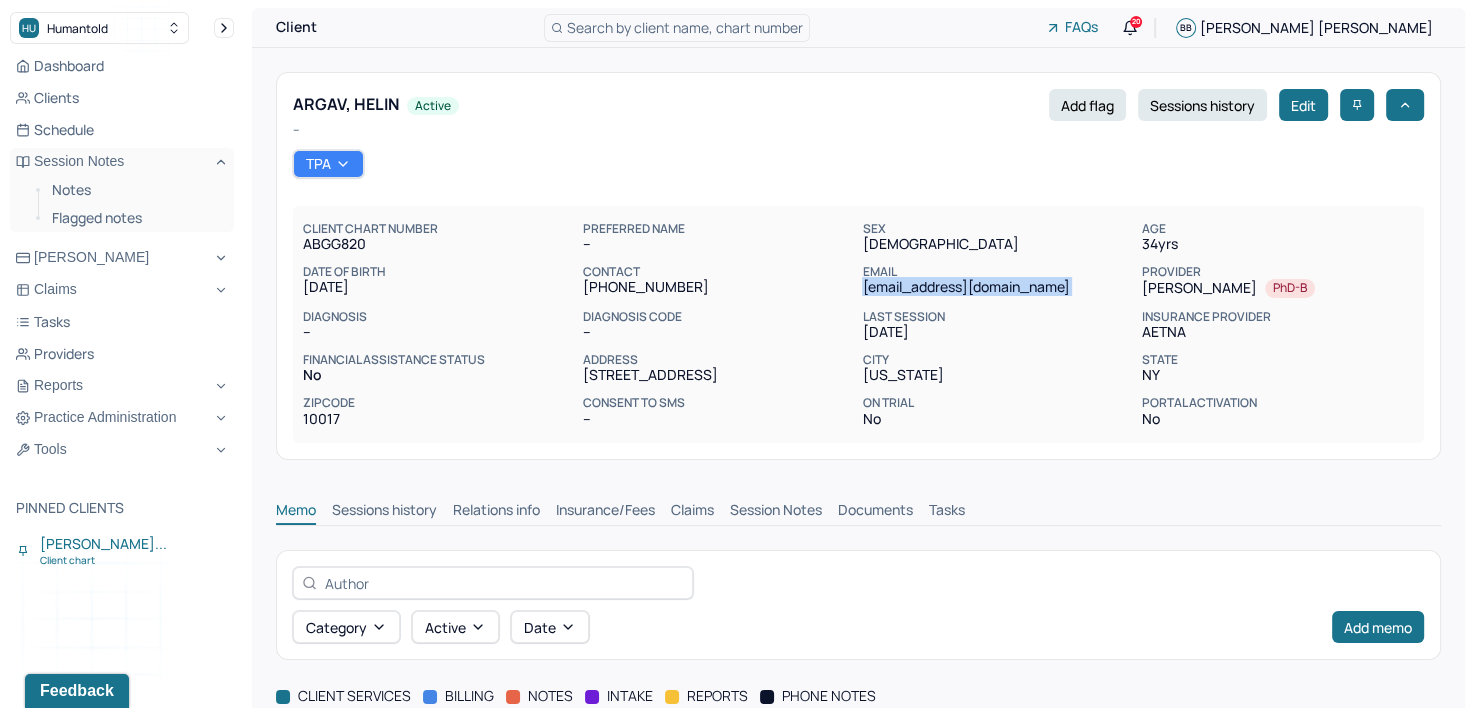 copy on "[EMAIL_ADDRESS][DOMAIN_NAME]" 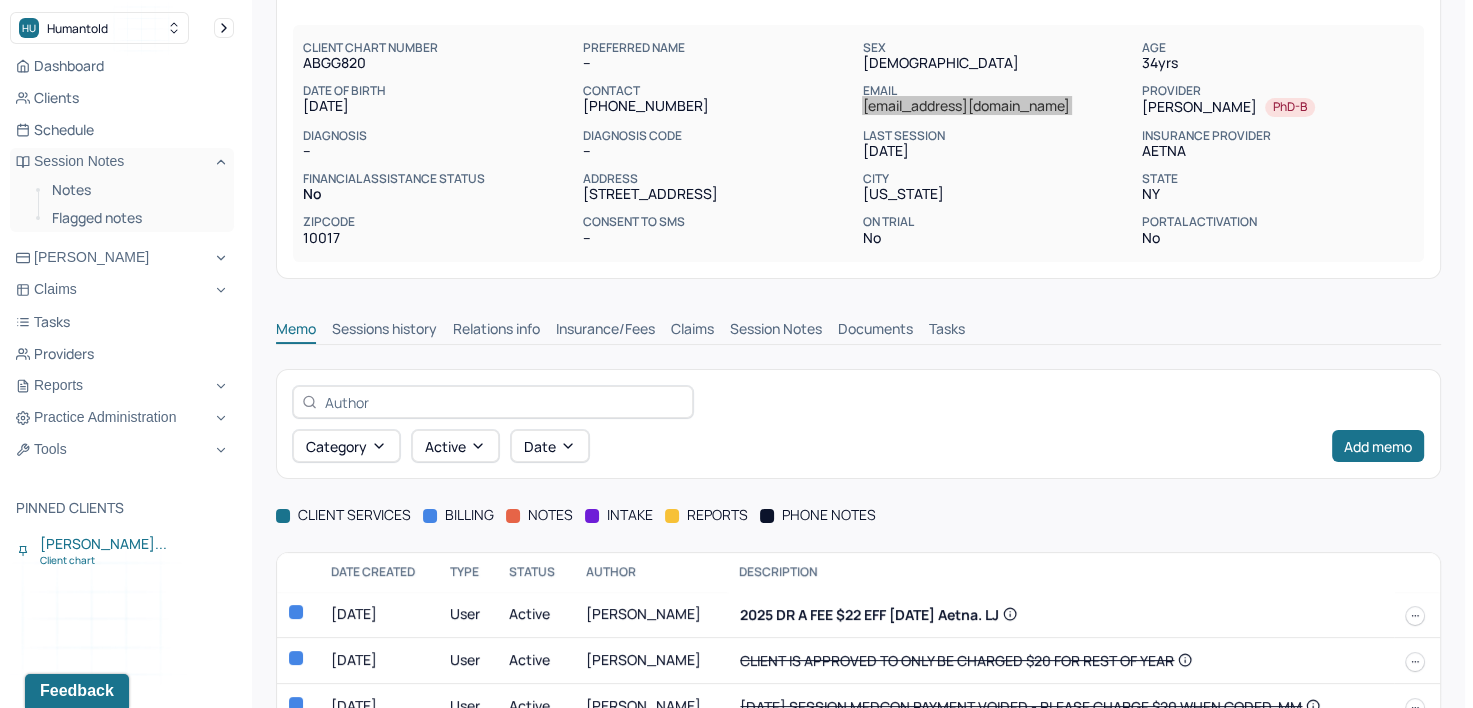 scroll, scrollTop: 282, scrollLeft: 0, axis: vertical 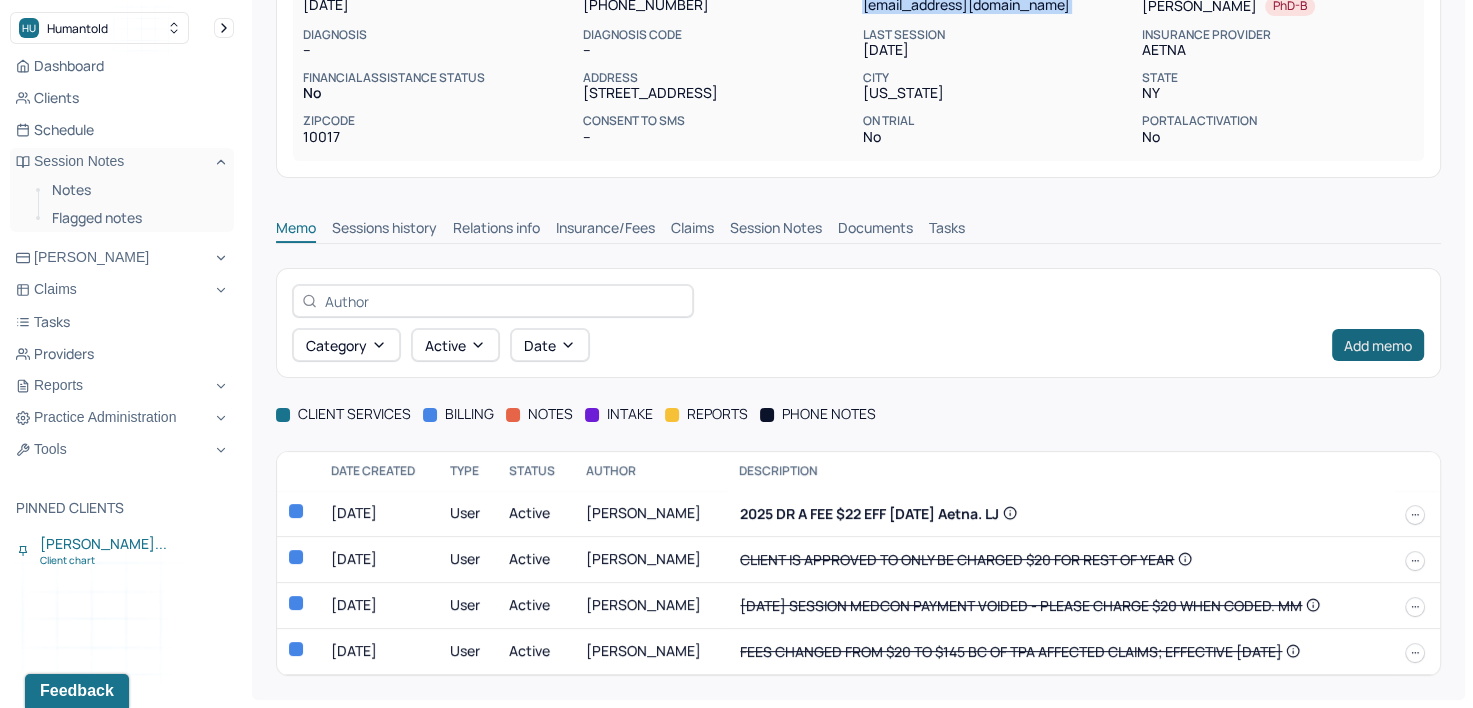 click on "Add memo" at bounding box center [1378, 345] 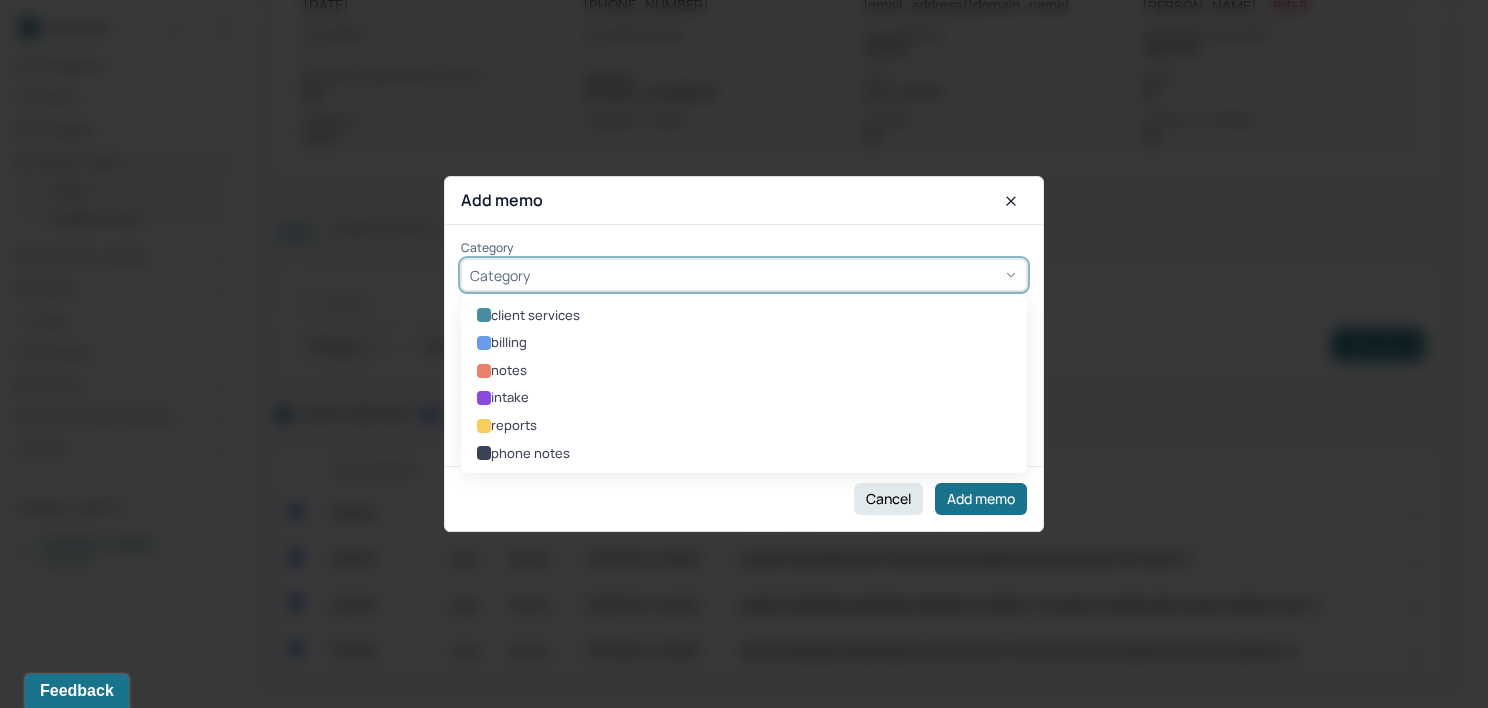 click on "Category" at bounding box center (744, 276) 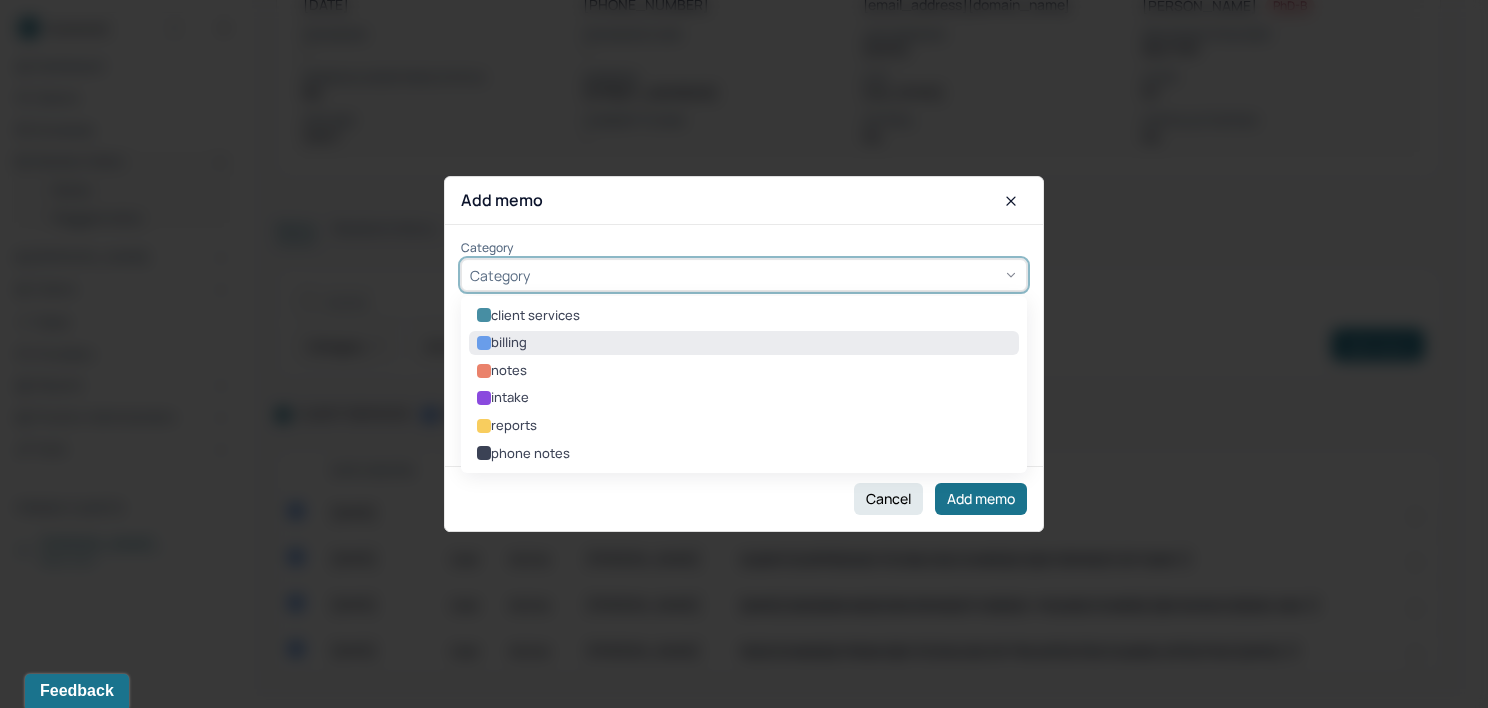 click on "billing" at bounding box center (744, 343) 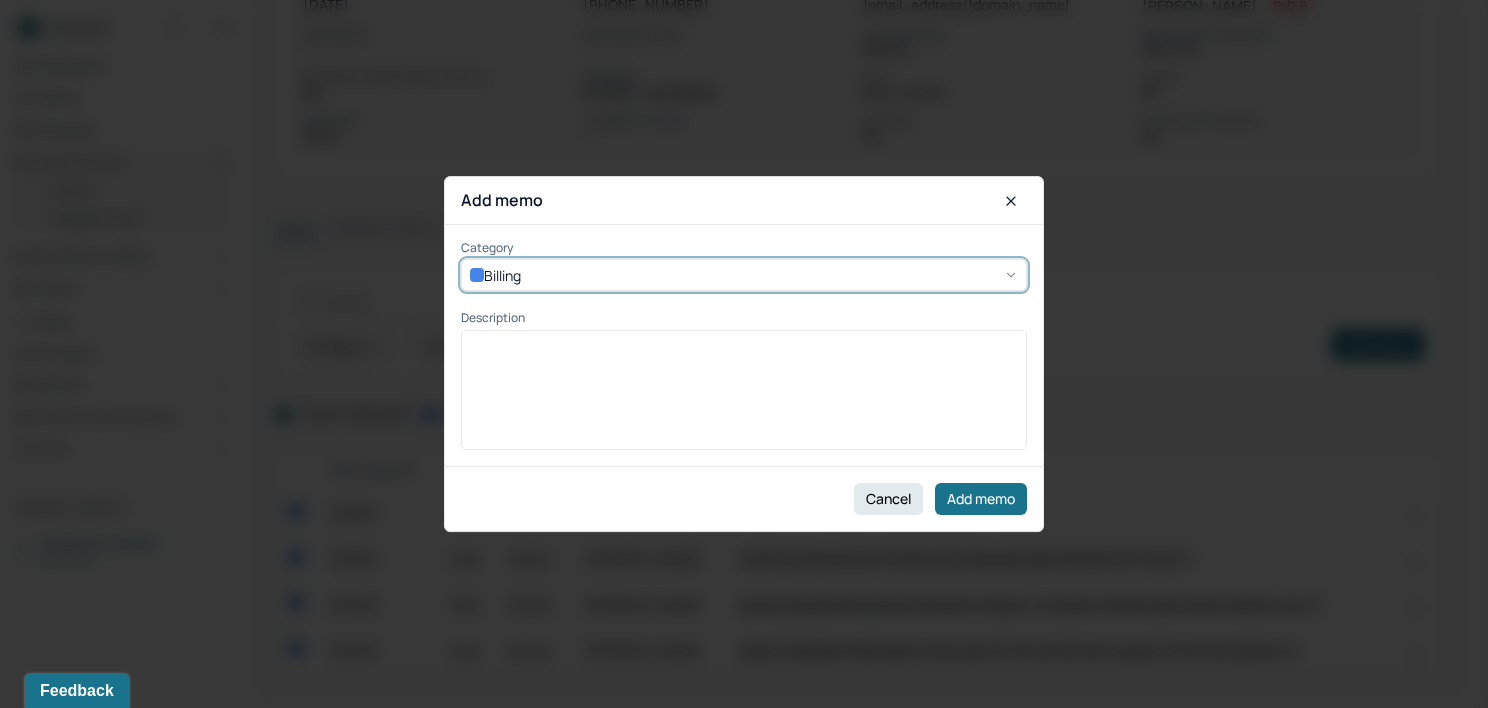 click at bounding box center [744, 346] 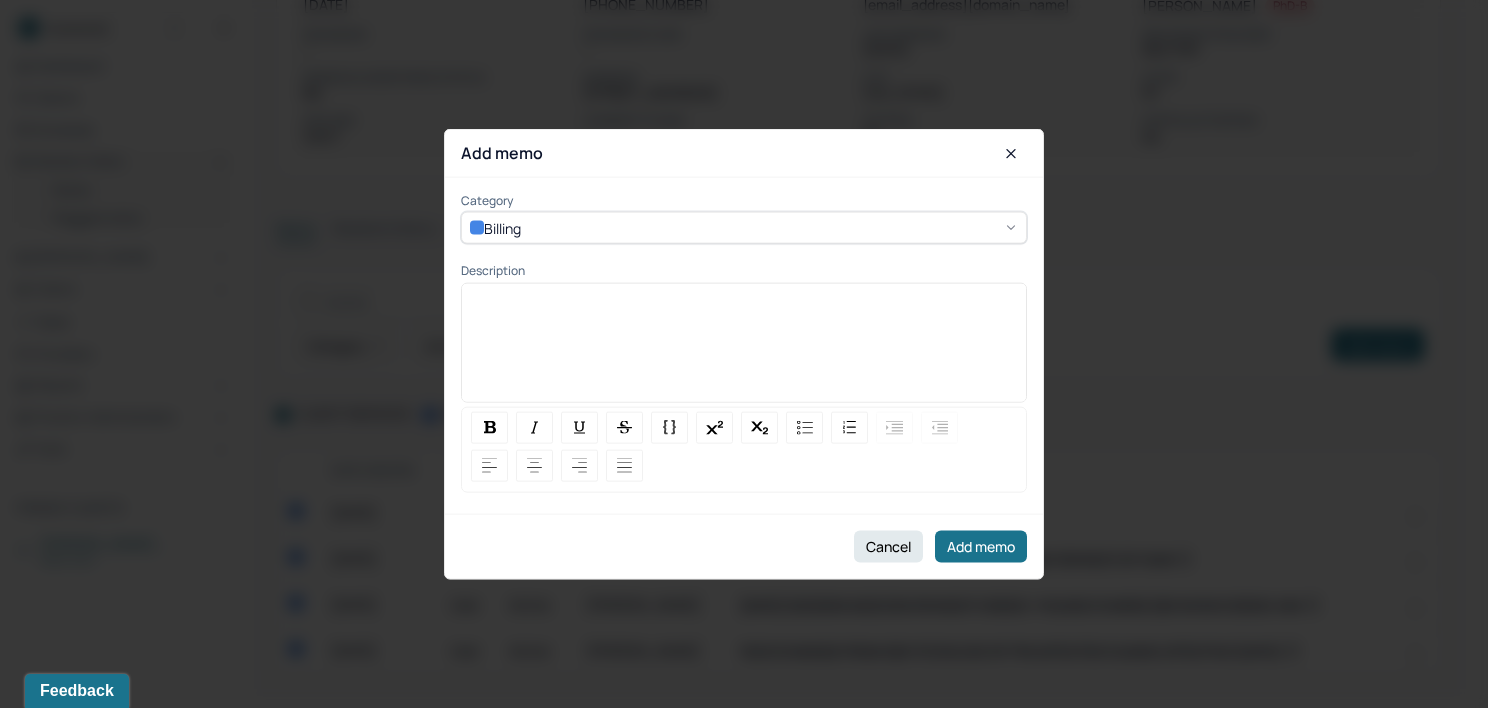 type 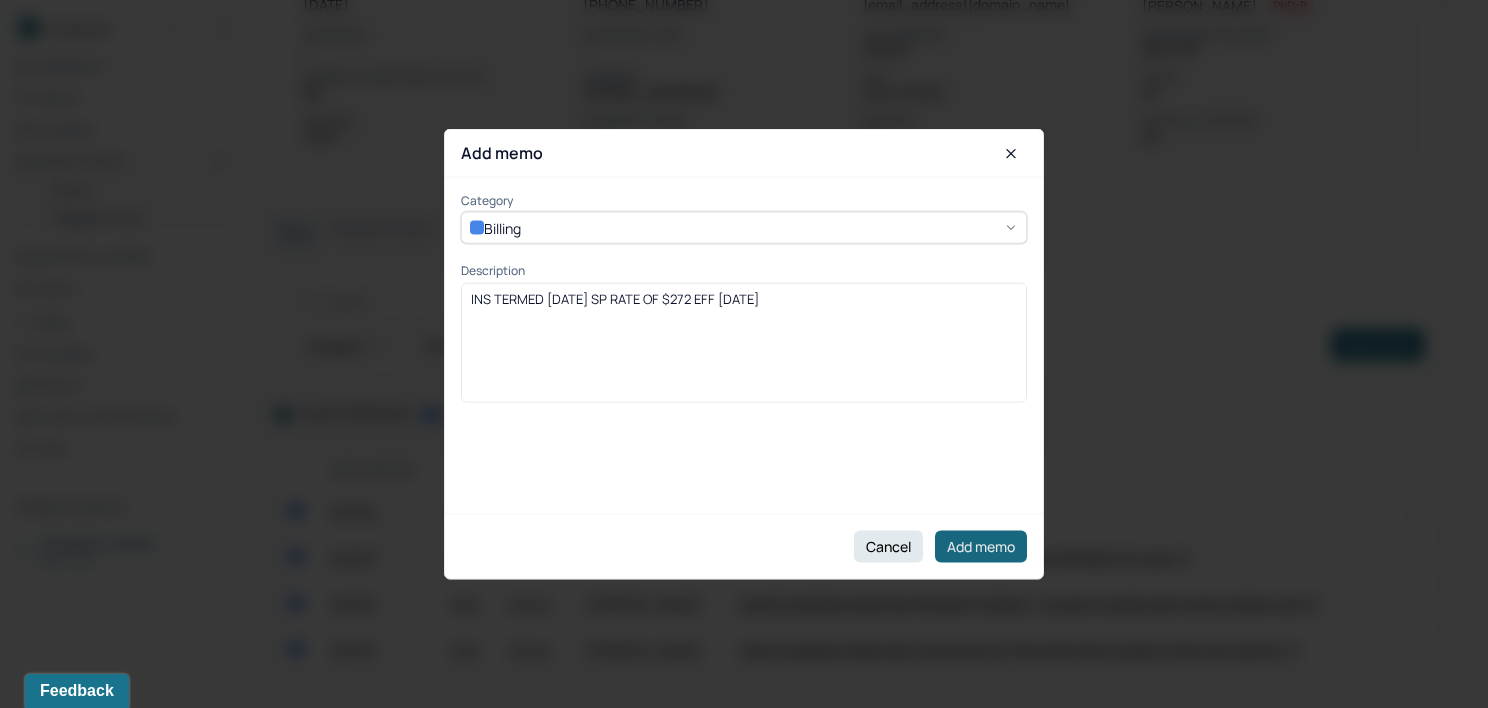 click on "Add memo" at bounding box center (981, 546) 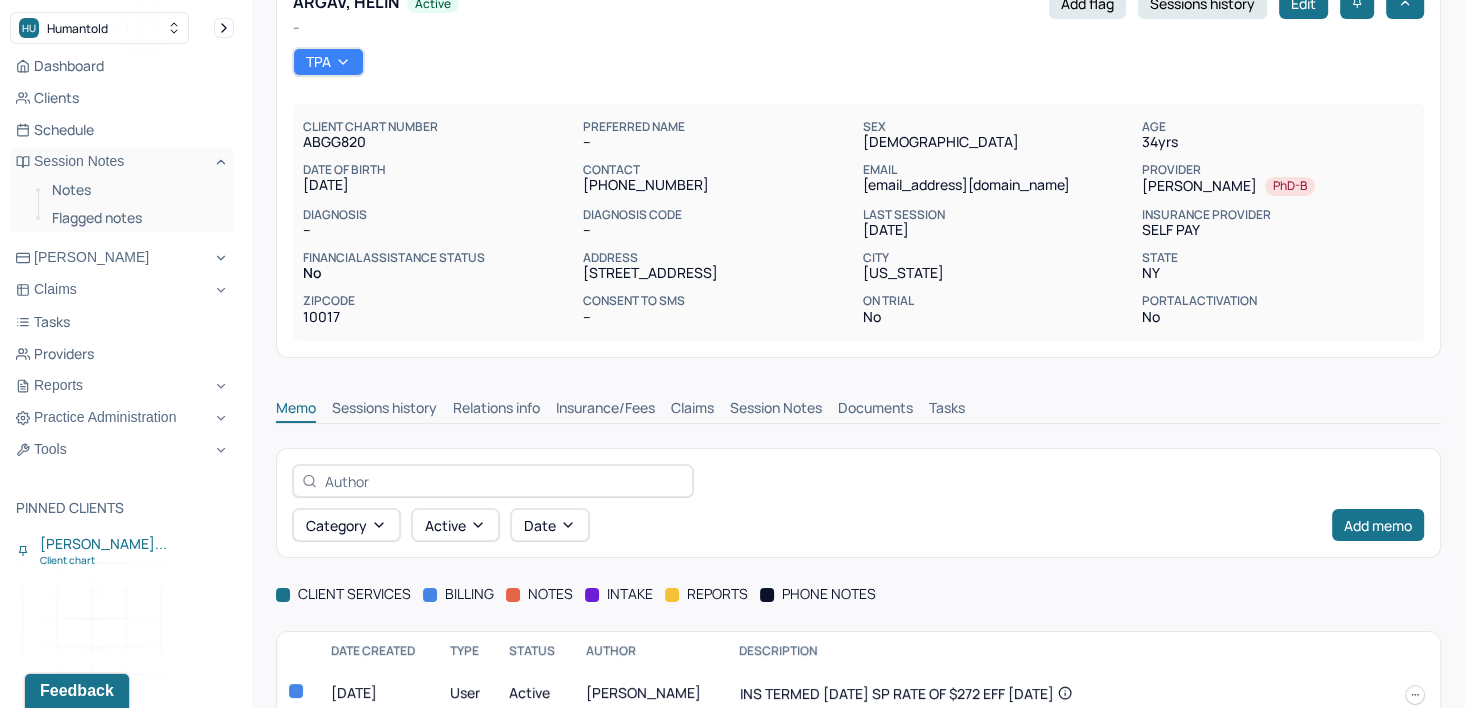 scroll, scrollTop: 0, scrollLeft: 0, axis: both 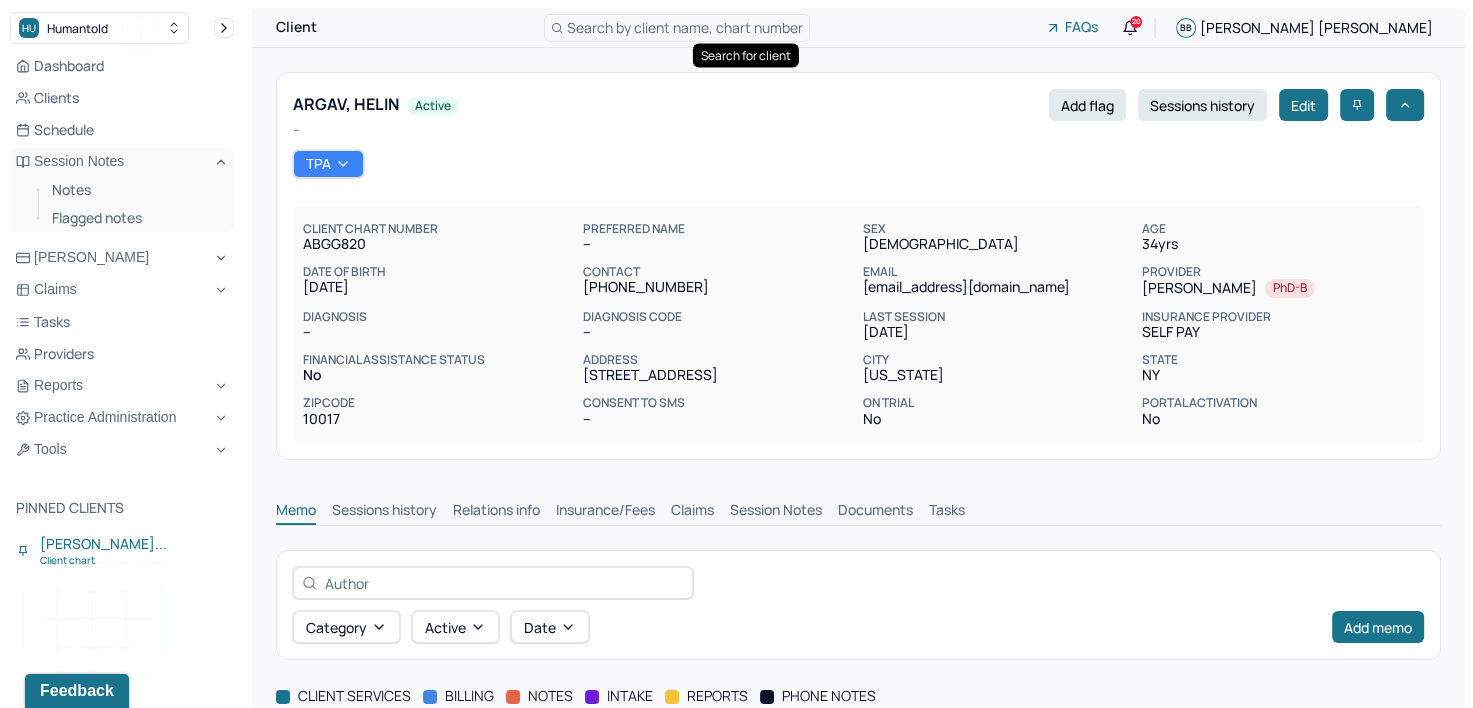 click on "Search by client name, chart number" at bounding box center [685, 27] 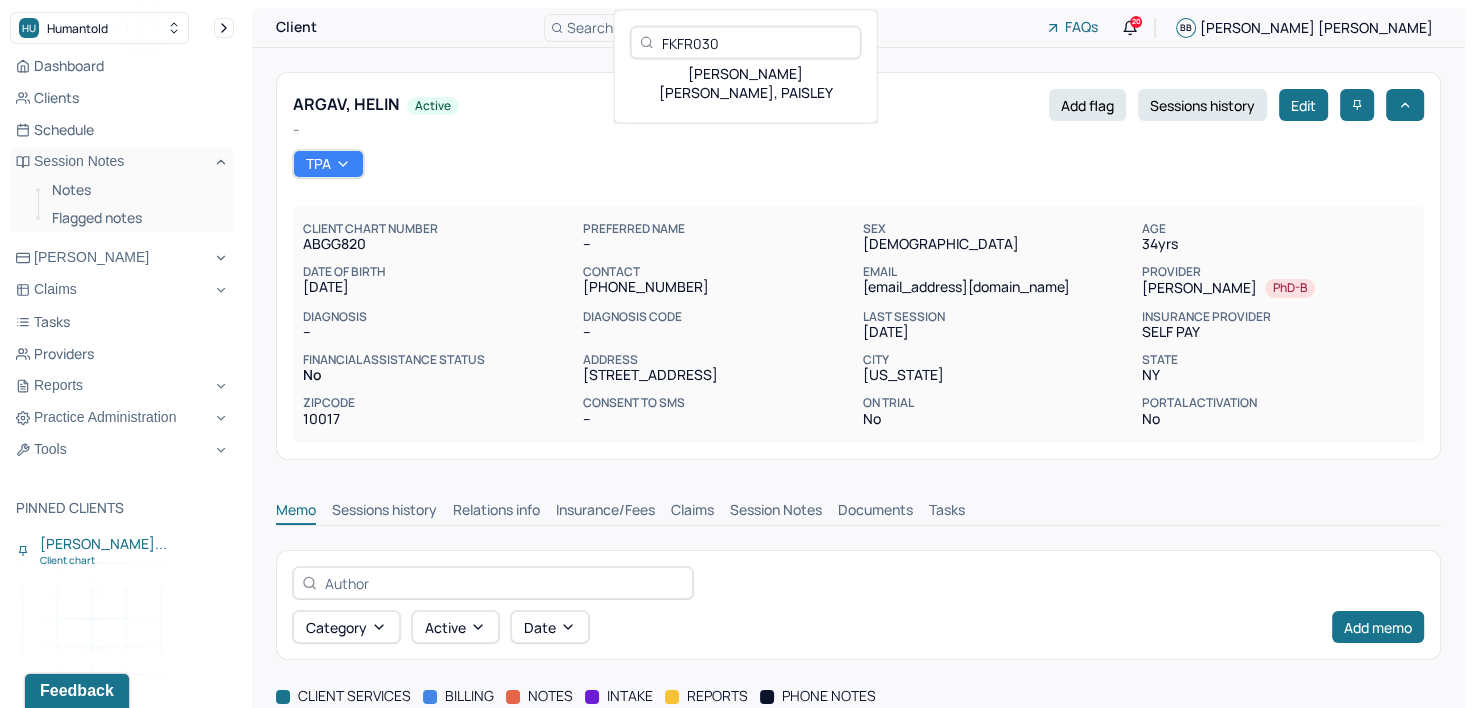 type on "FKFR030" 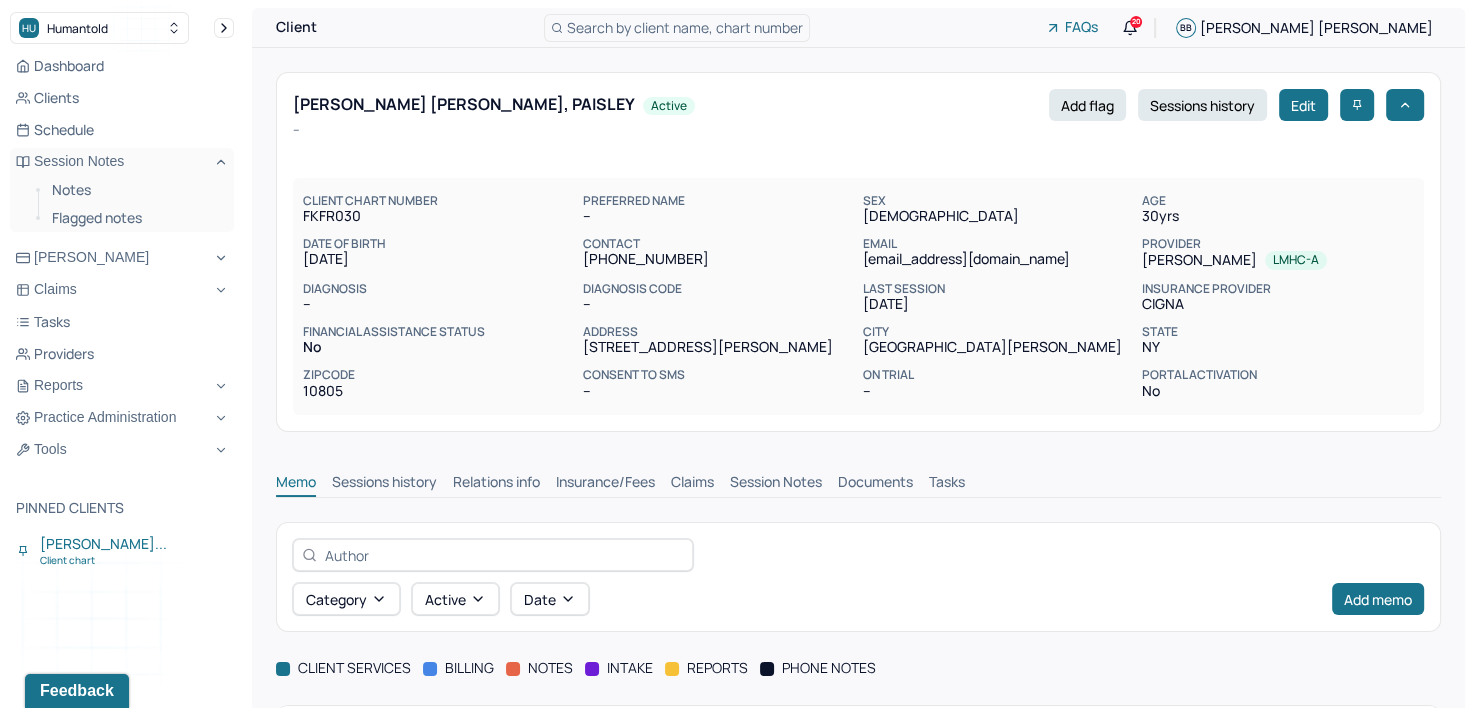click on "[EMAIL_ADDRESS][DOMAIN_NAME]" at bounding box center (998, 259) 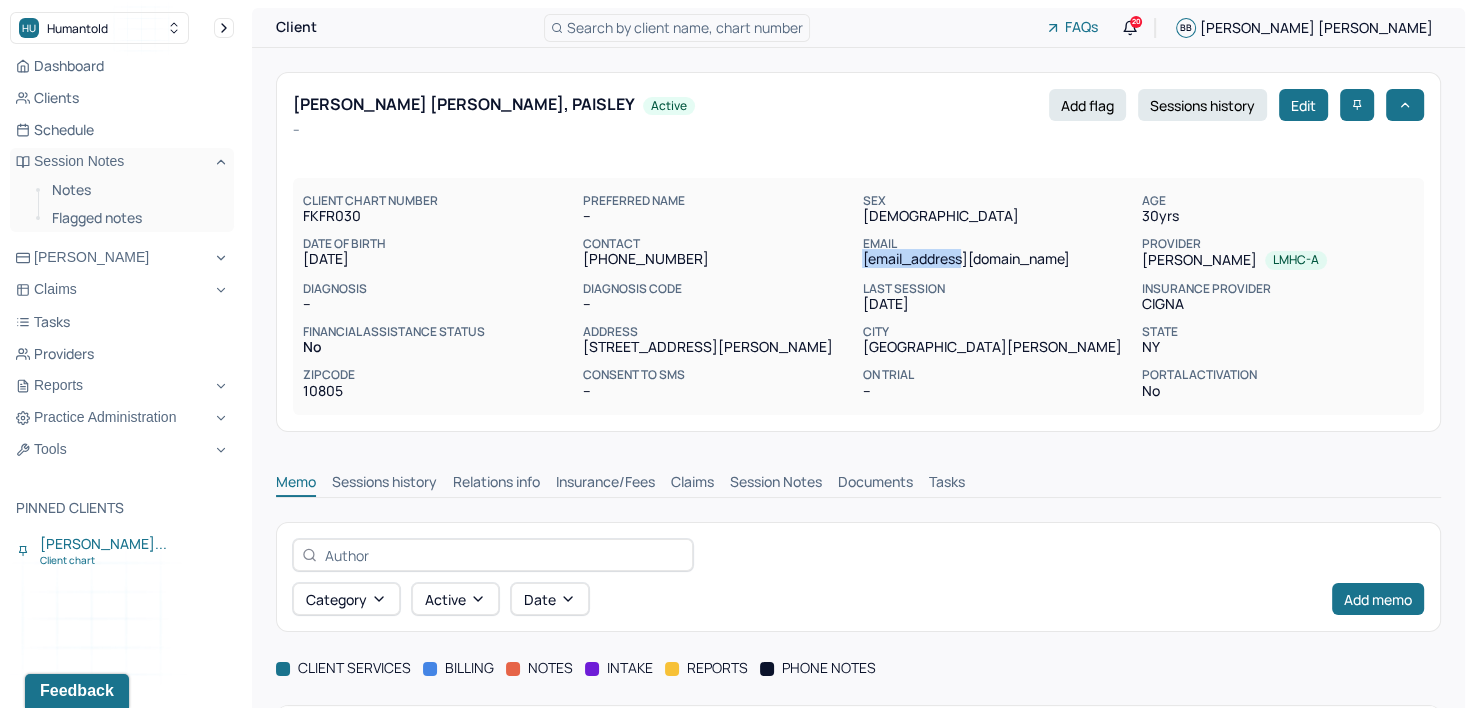 click on "[EMAIL_ADDRESS][DOMAIN_NAME]" at bounding box center (998, 259) 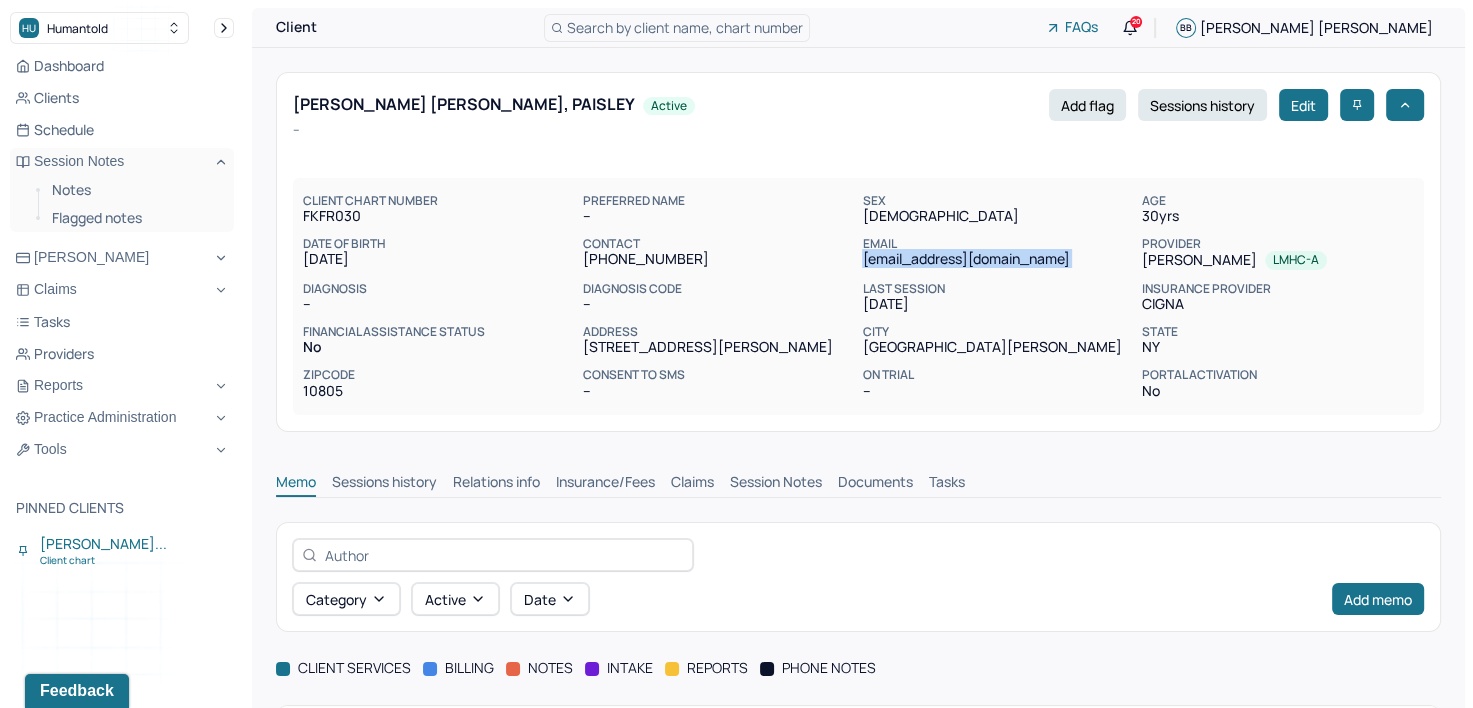 click on "[EMAIL_ADDRESS][DOMAIN_NAME]" at bounding box center [998, 259] 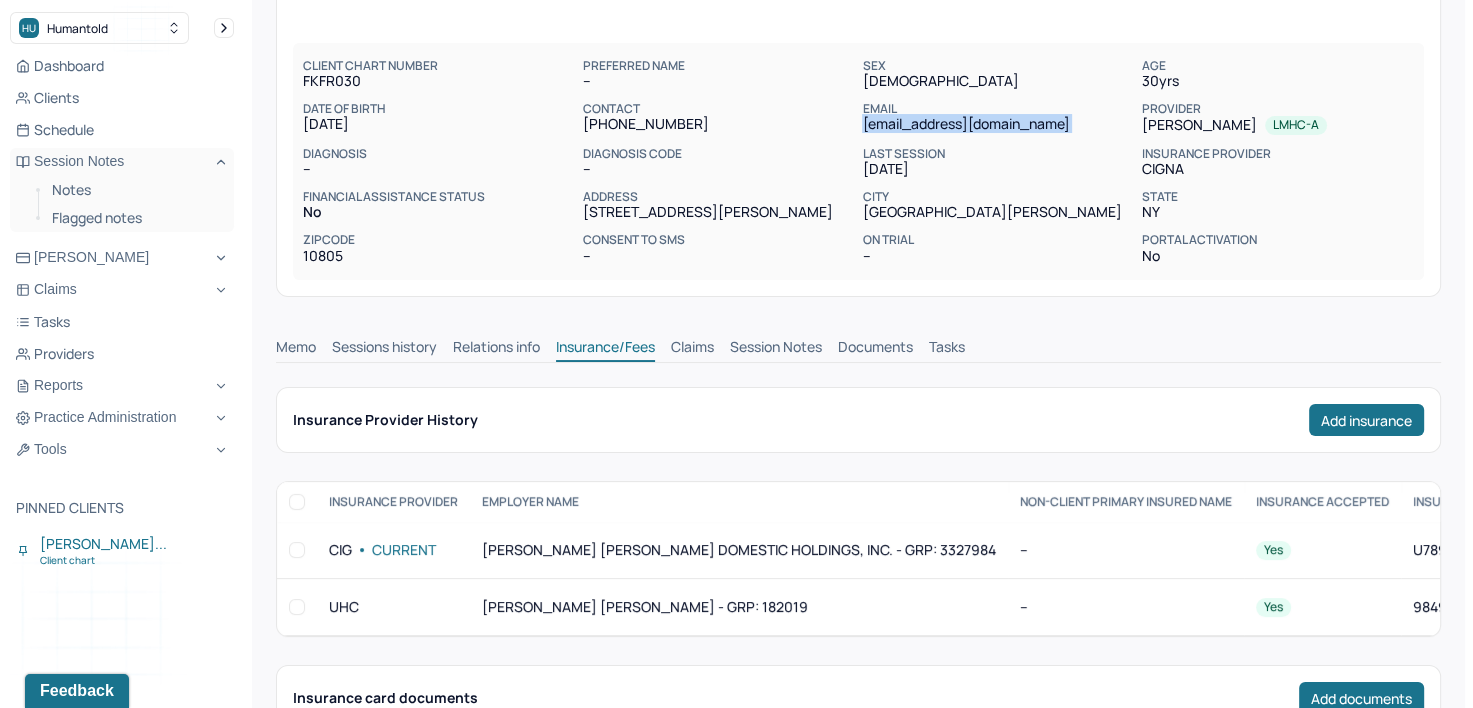 scroll, scrollTop: 100, scrollLeft: 0, axis: vertical 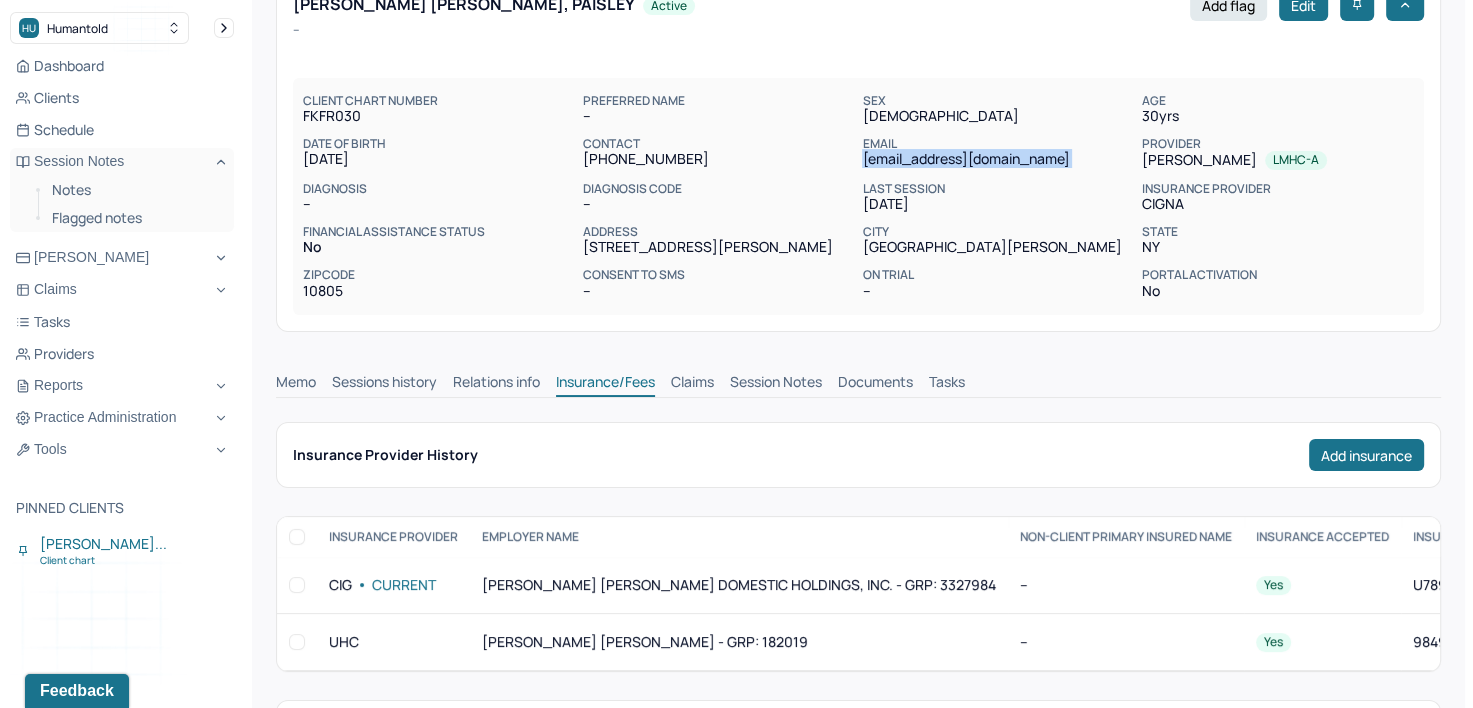click on "Memo" at bounding box center (296, 384) 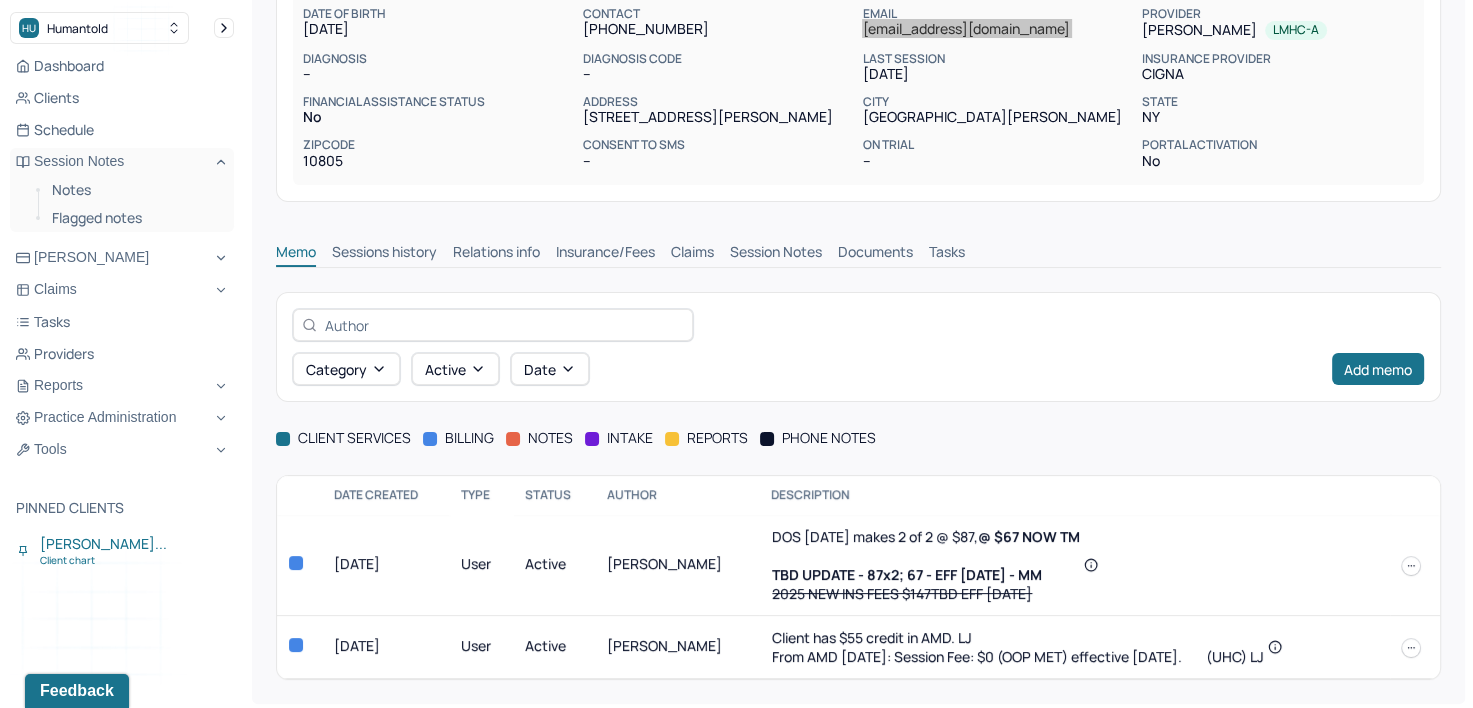 scroll, scrollTop: 233, scrollLeft: 0, axis: vertical 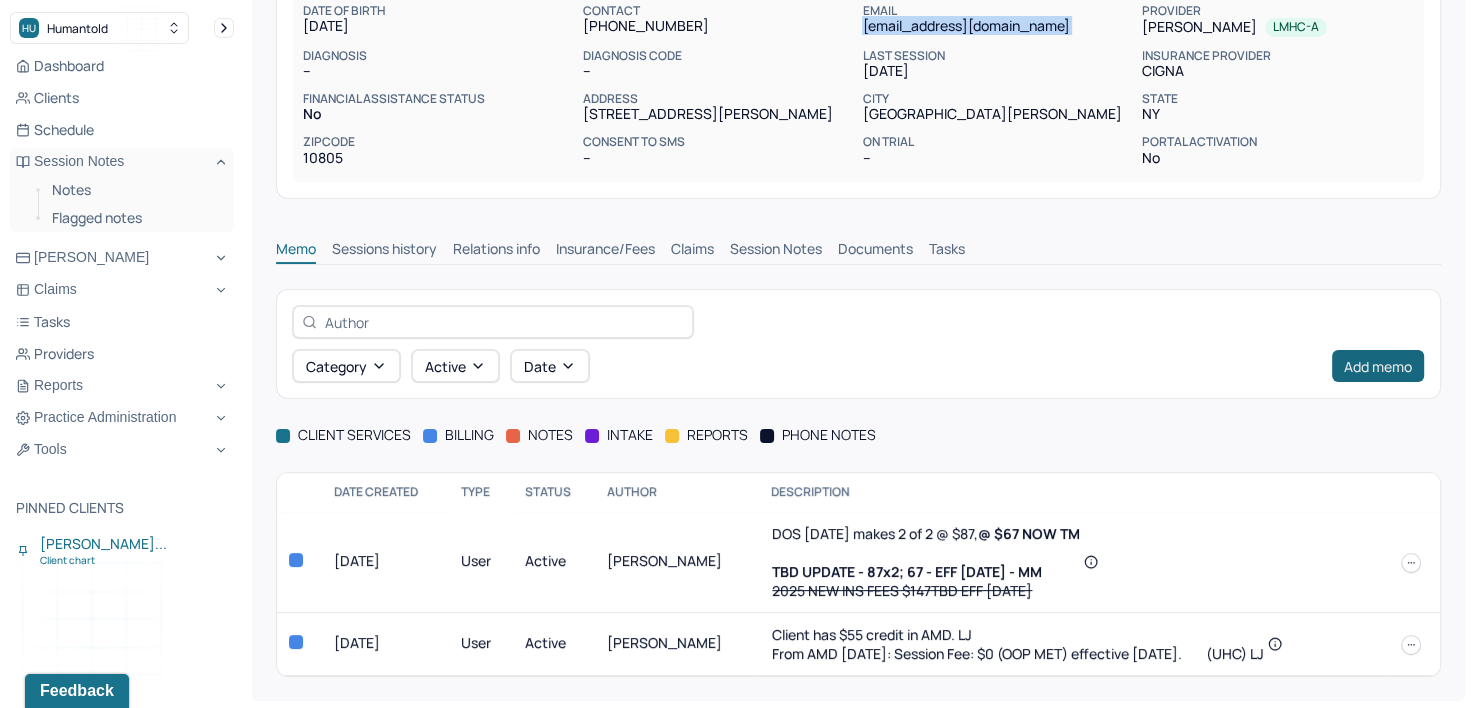 click on "Add memo" at bounding box center (1378, 366) 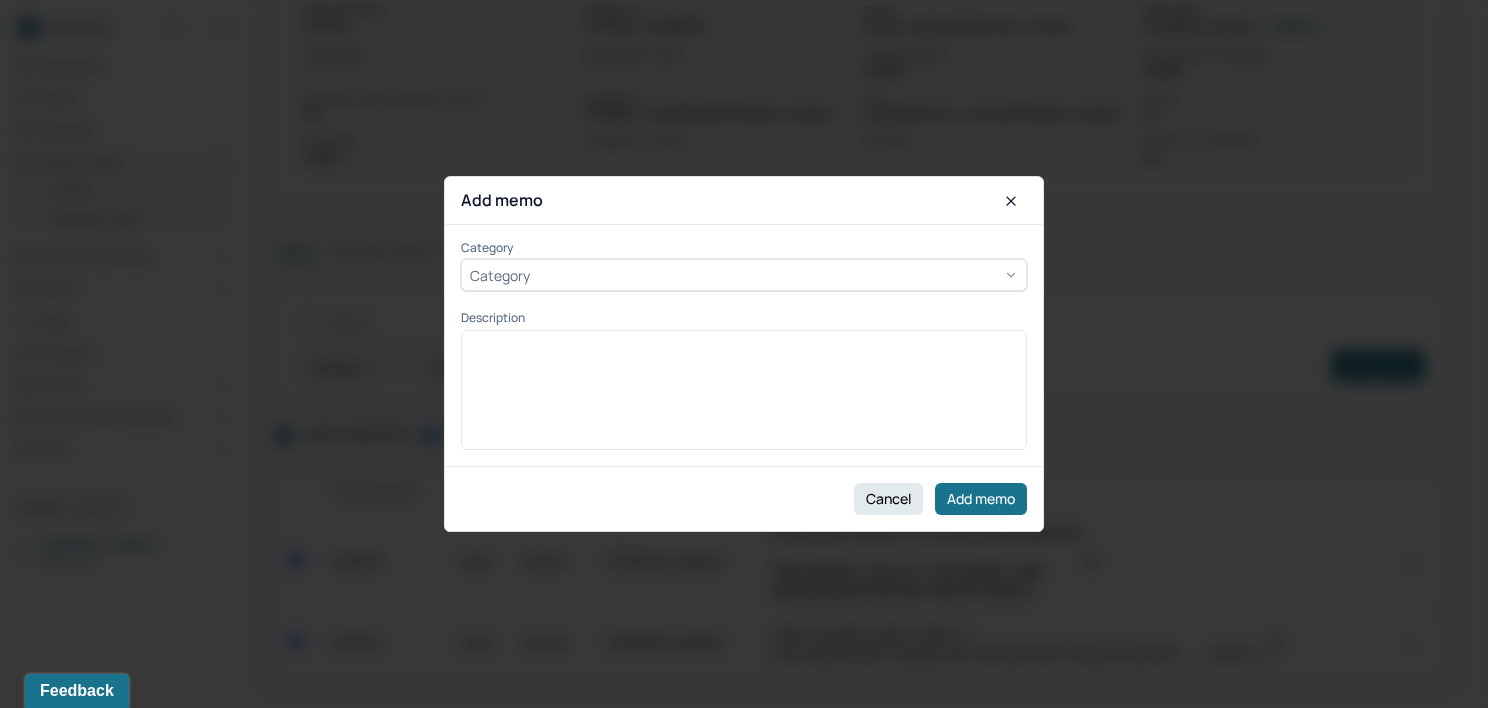 click on "Category" at bounding box center (744, 276) 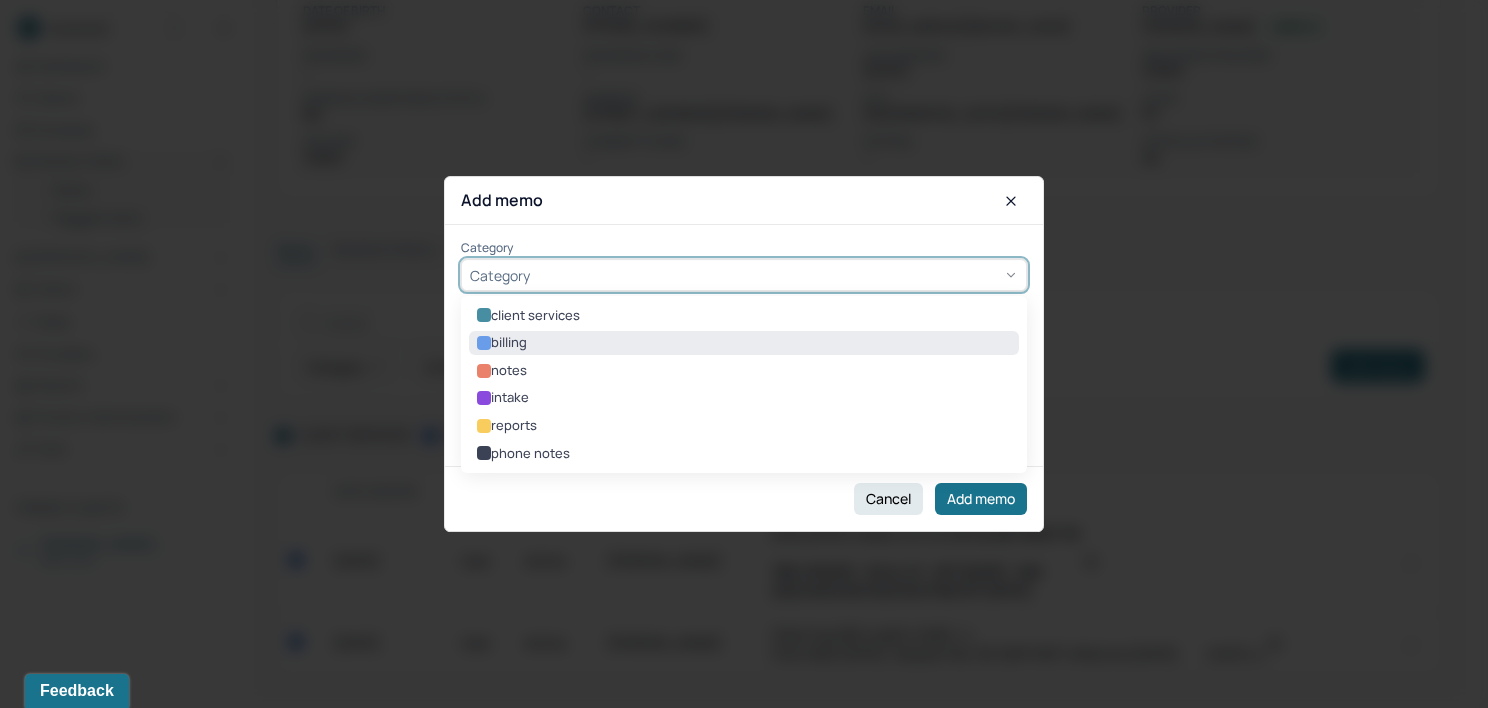click on "billing" at bounding box center (744, 343) 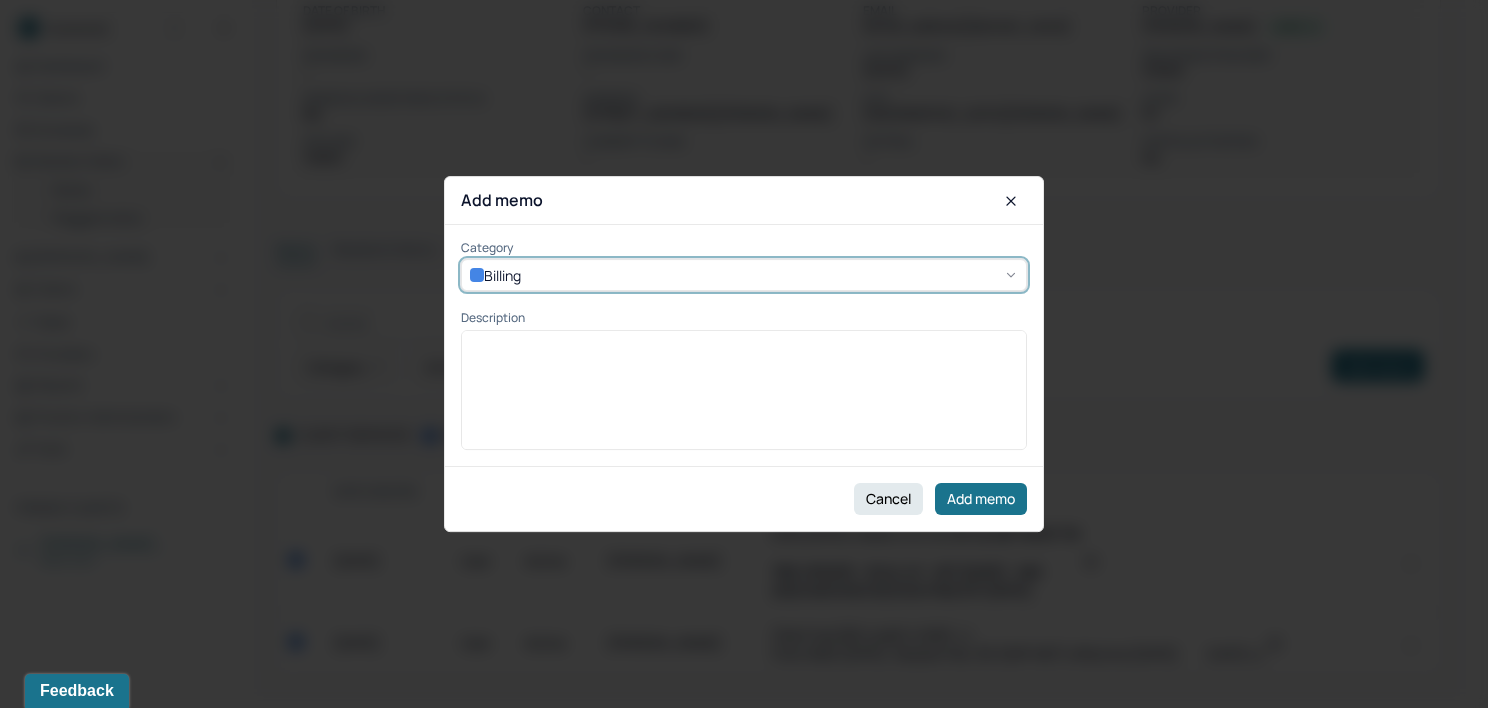 click at bounding box center [744, 397] 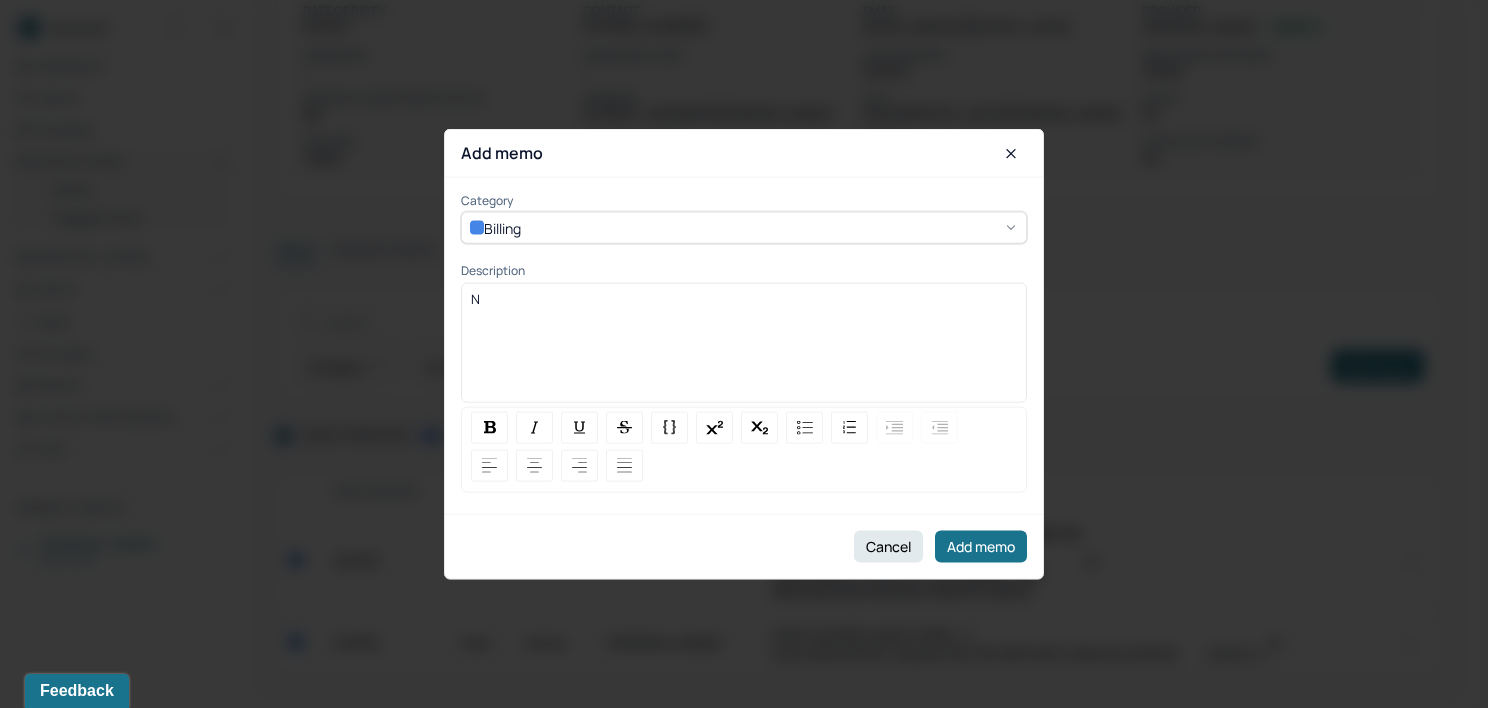 type 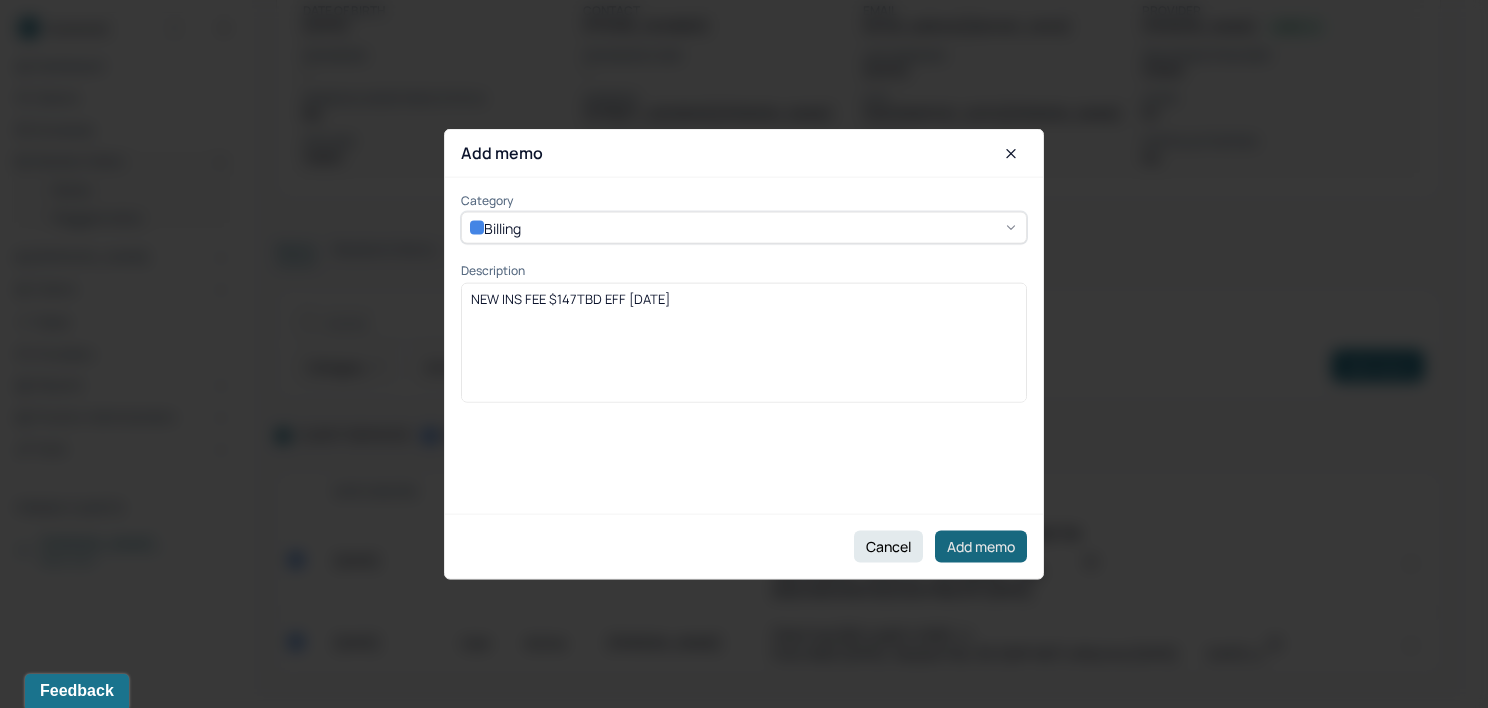 click on "Add memo" at bounding box center [981, 546] 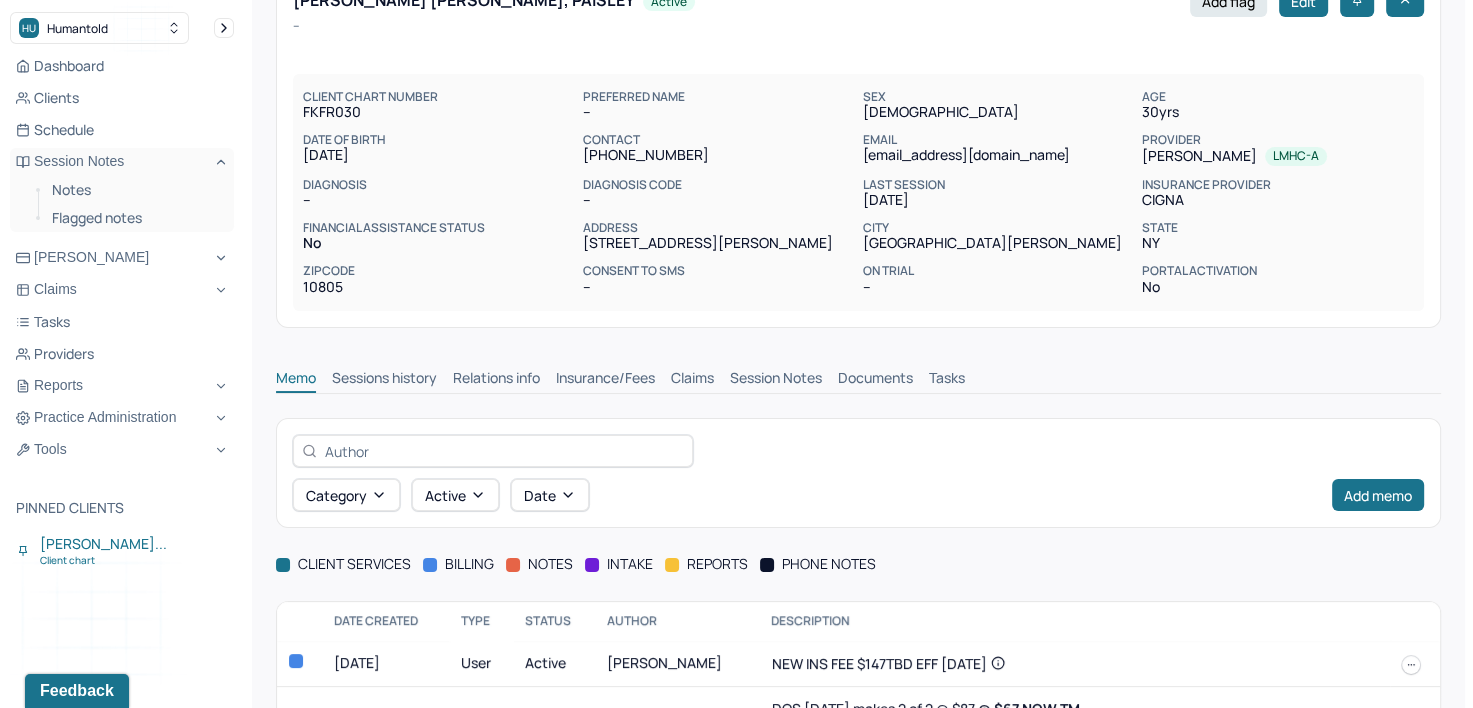 scroll, scrollTop: 0, scrollLeft: 0, axis: both 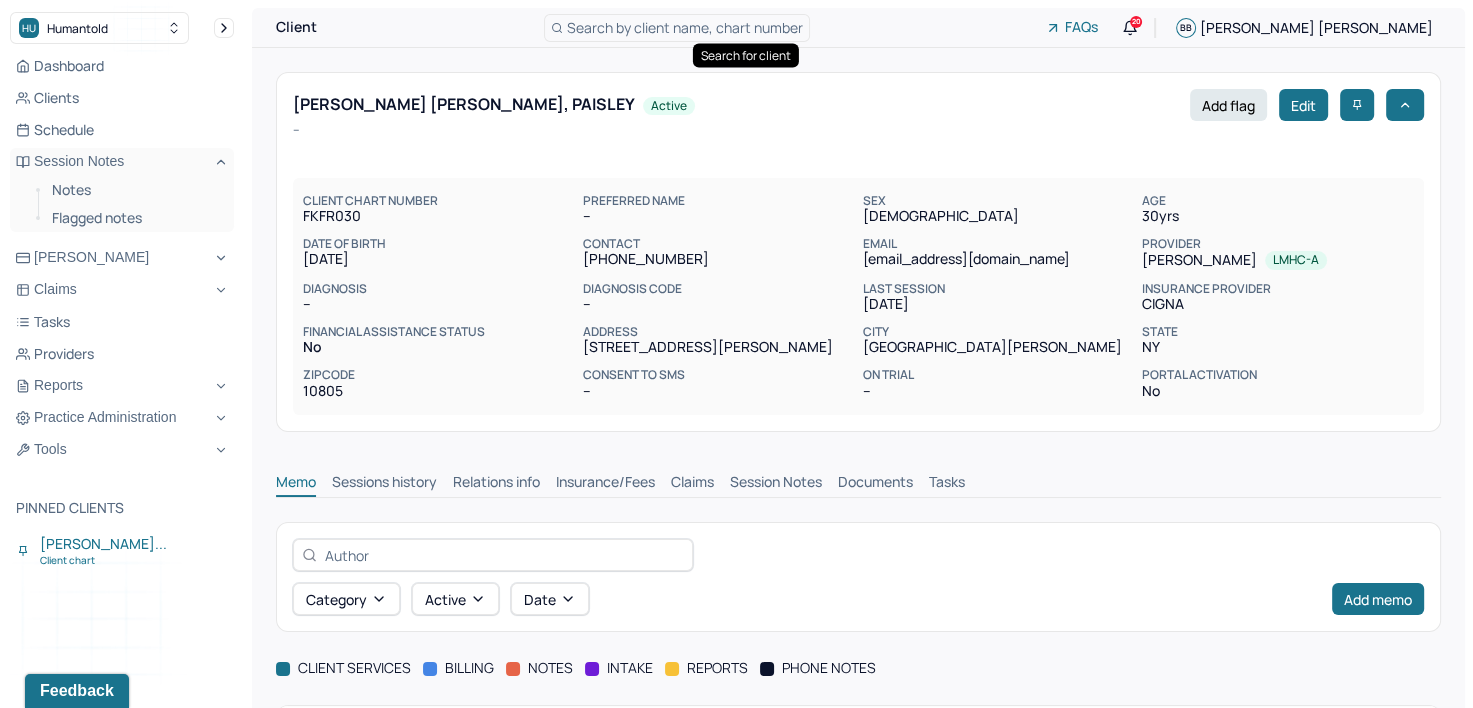 click on "Search by client name, chart number" at bounding box center [685, 27] 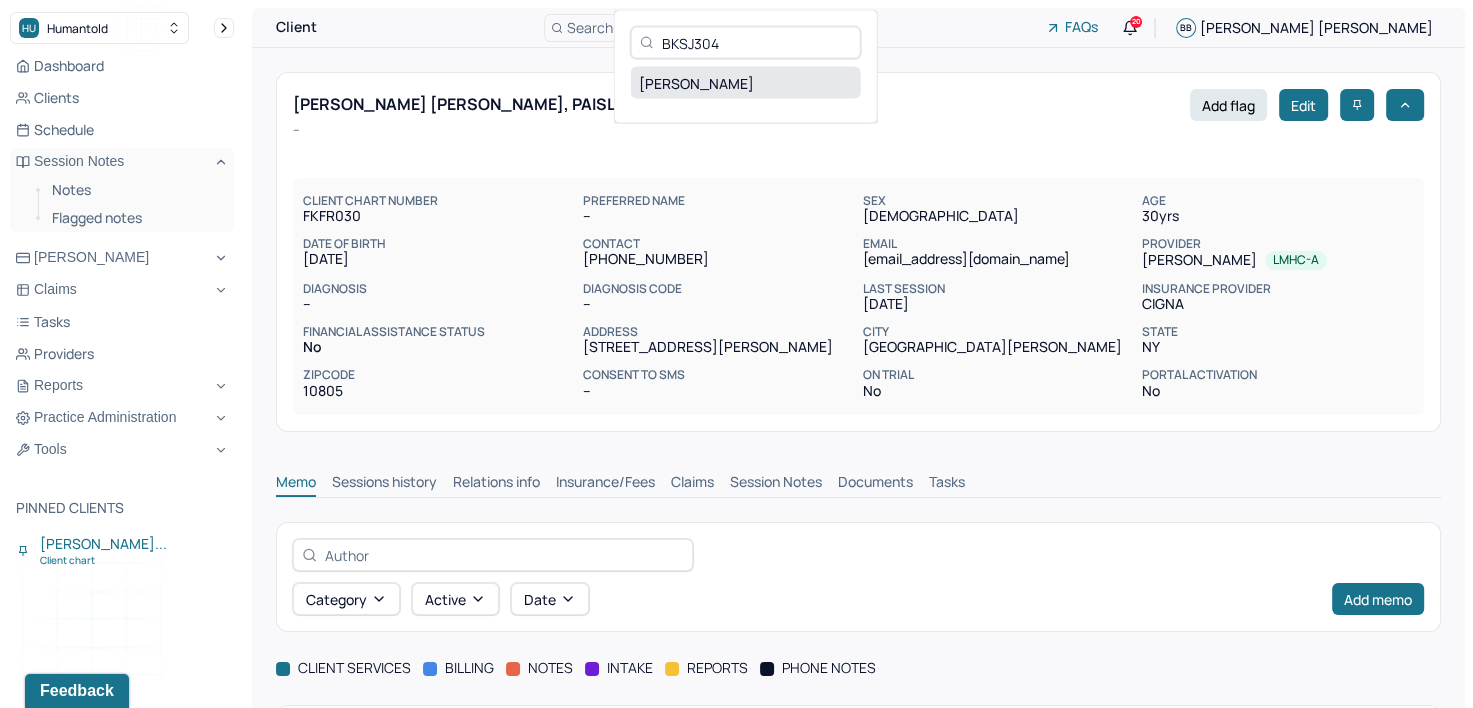 type on "BKSJ304" 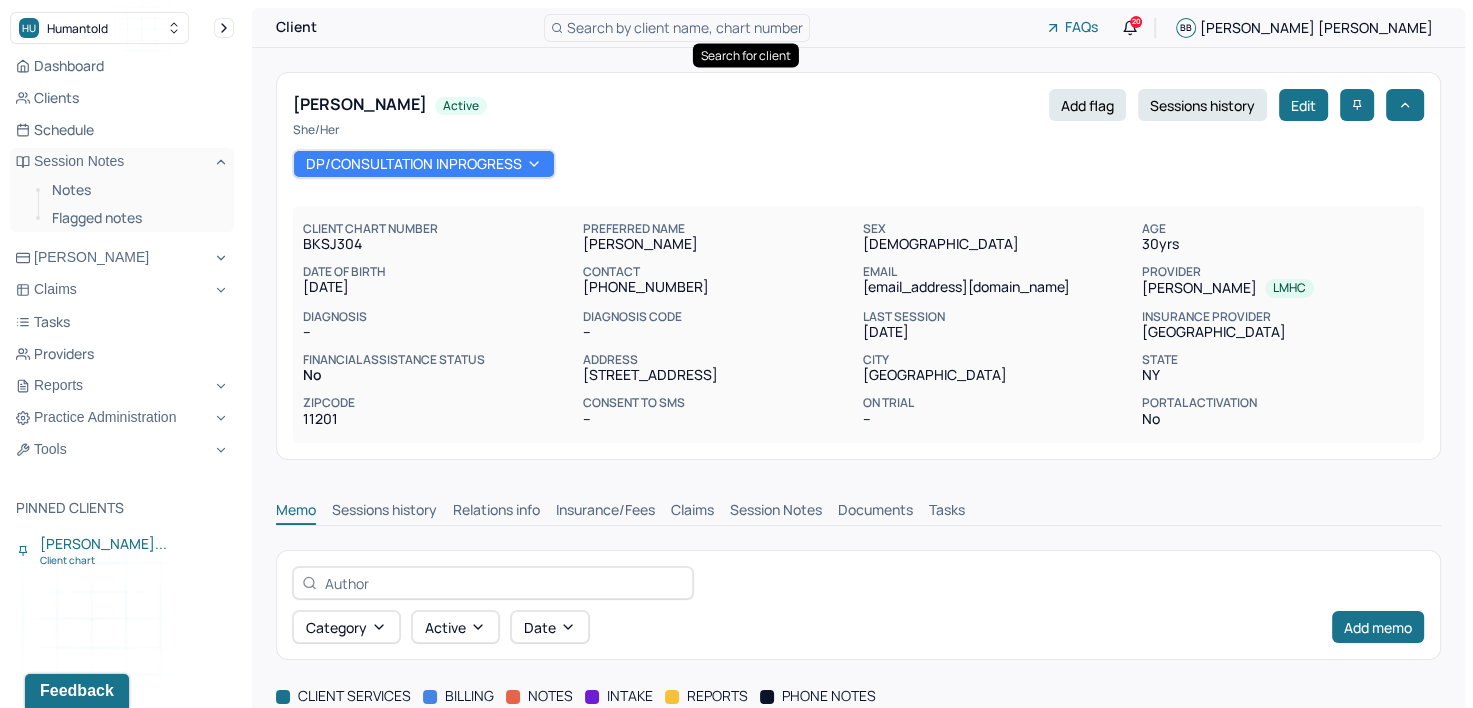 scroll, scrollTop: 0, scrollLeft: 0, axis: both 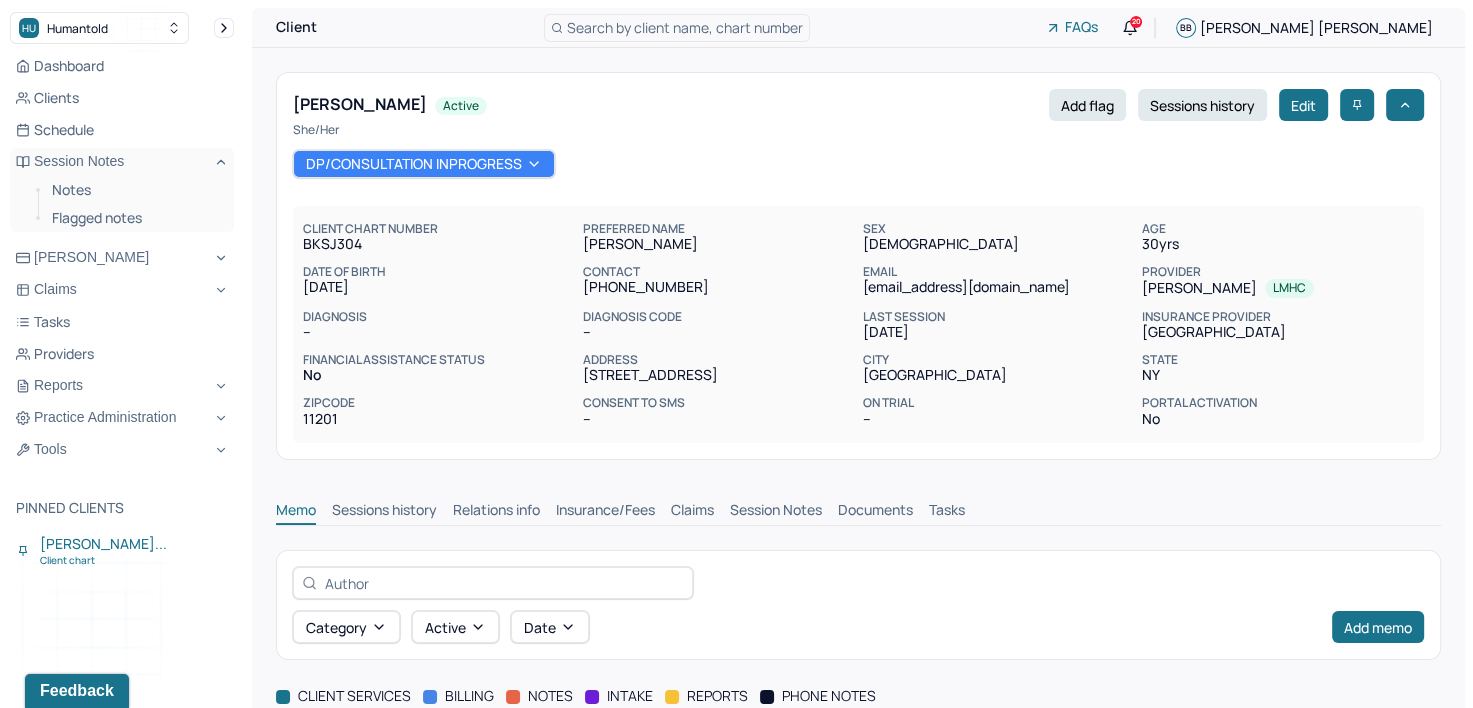 click on "[EMAIL_ADDRESS][DOMAIN_NAME]" at bounding box center (998, 287) 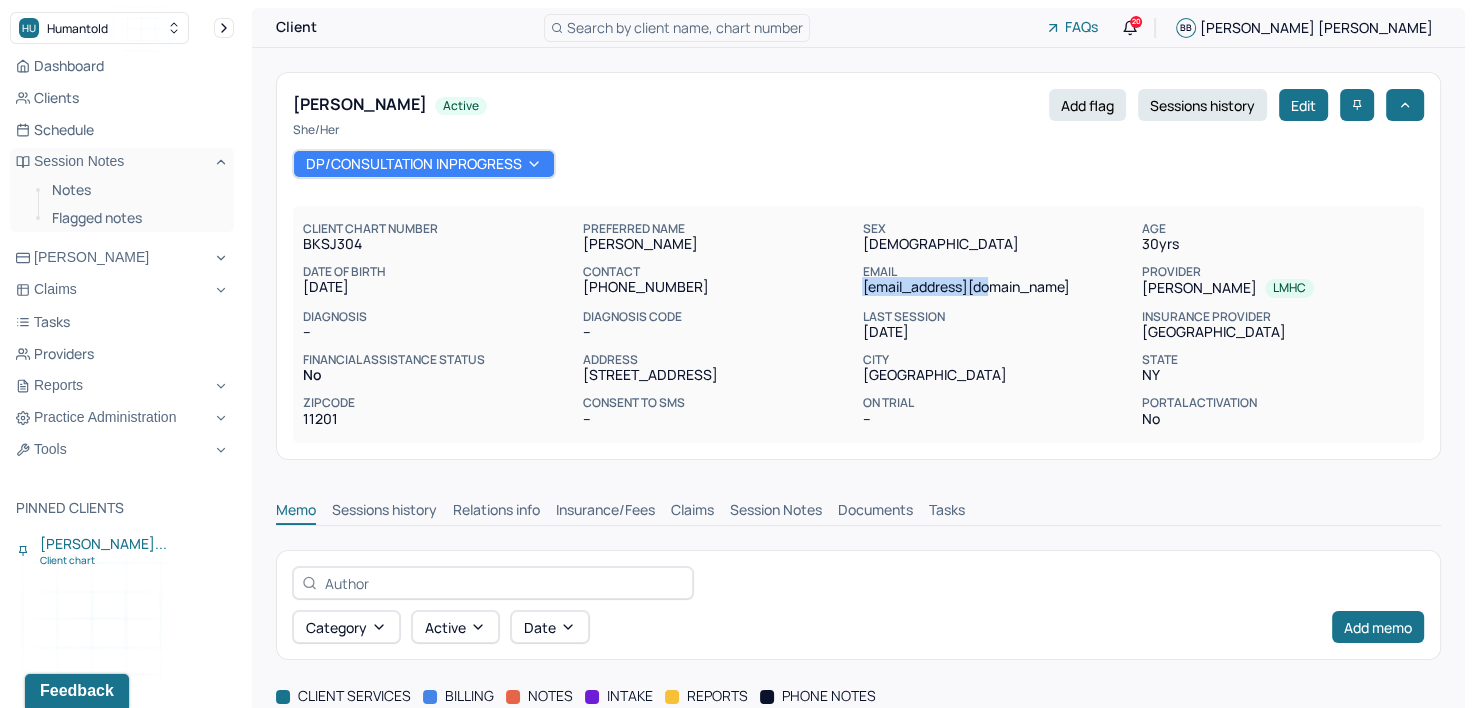 click on "[EMAIL_ADDRESS][DOMAIN_NAME]" at bounding box center (998, 287) 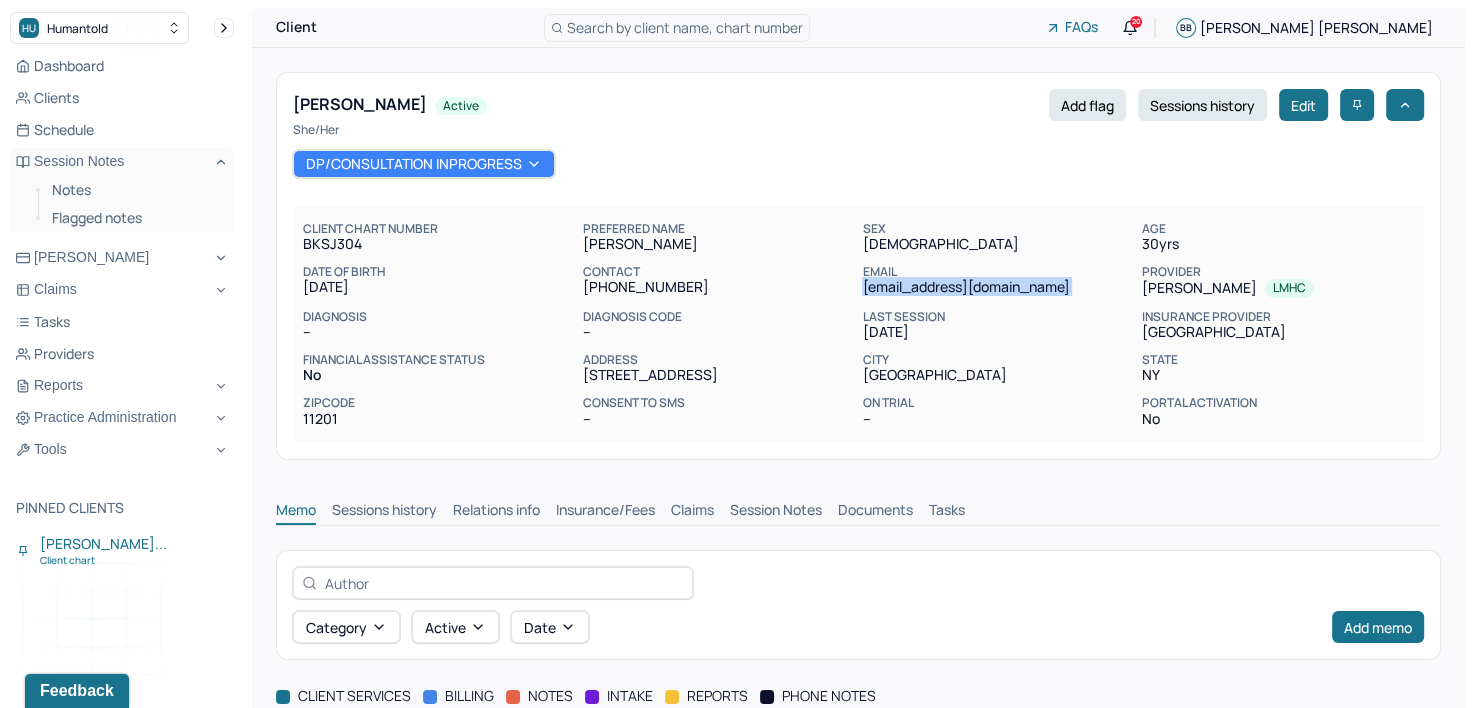 click on "[EMAIL_ADDRESS][DOMAIN_NAME]" at bounding box center [998, 287] 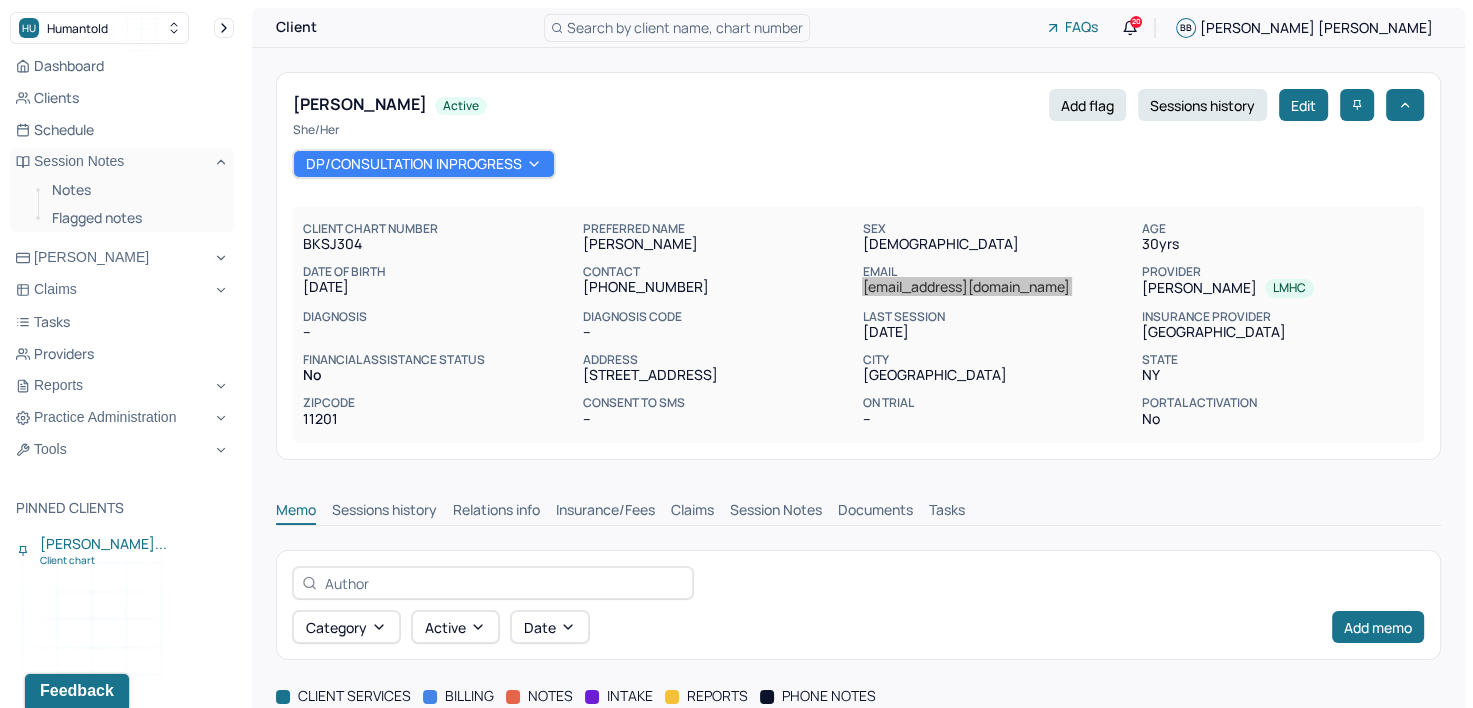 scroll, scrollTop: 206, scrollLeft: 0, axis: vertical 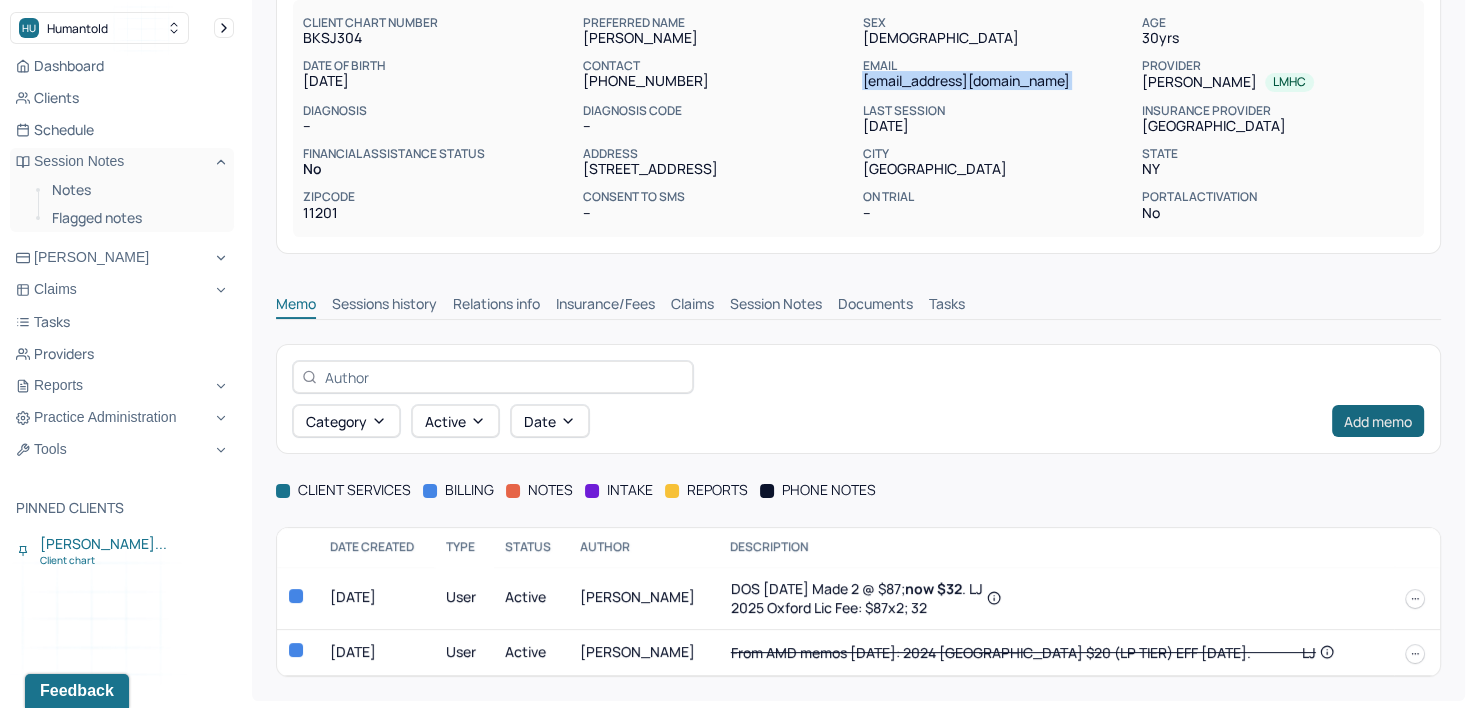 click on "Add memo" at bounding box center [1378, 421] 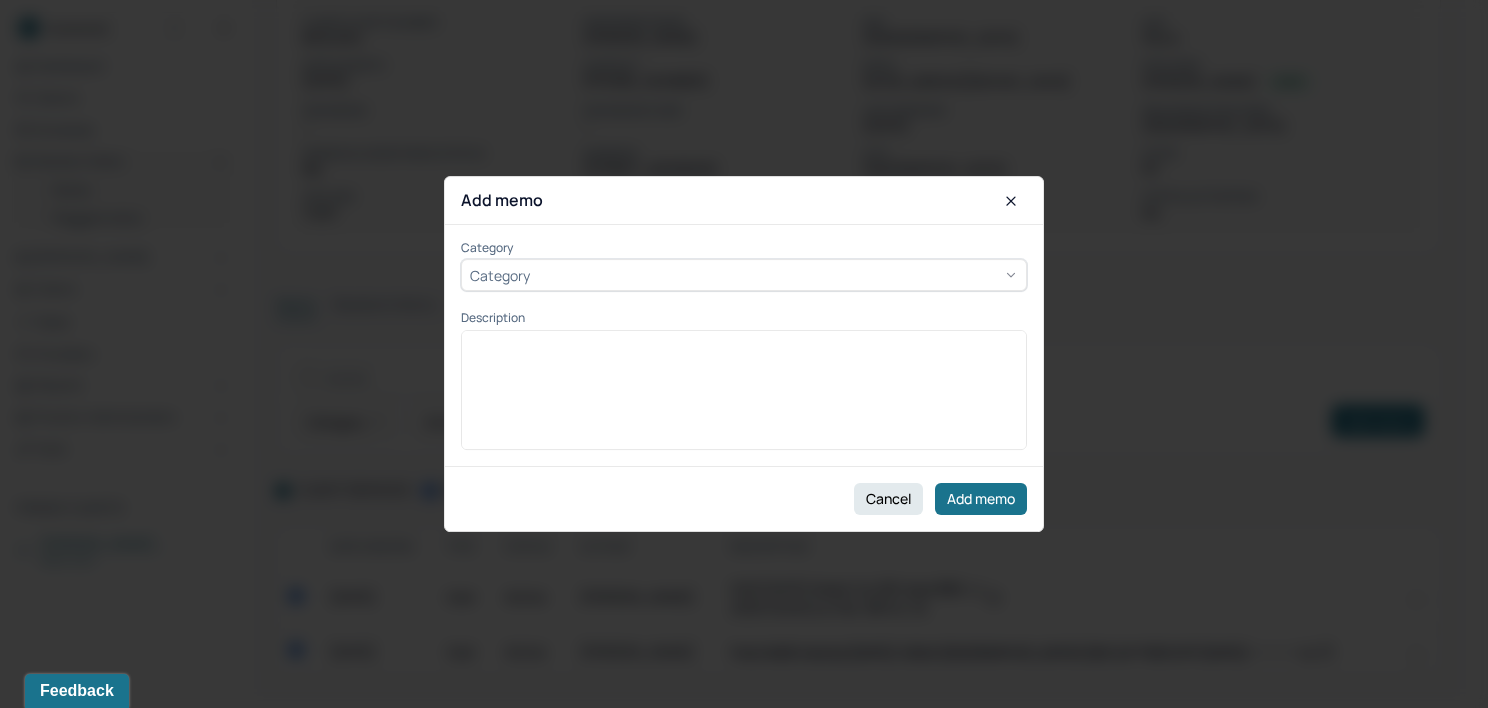 click on "Category" at bounding box center [744, 276] 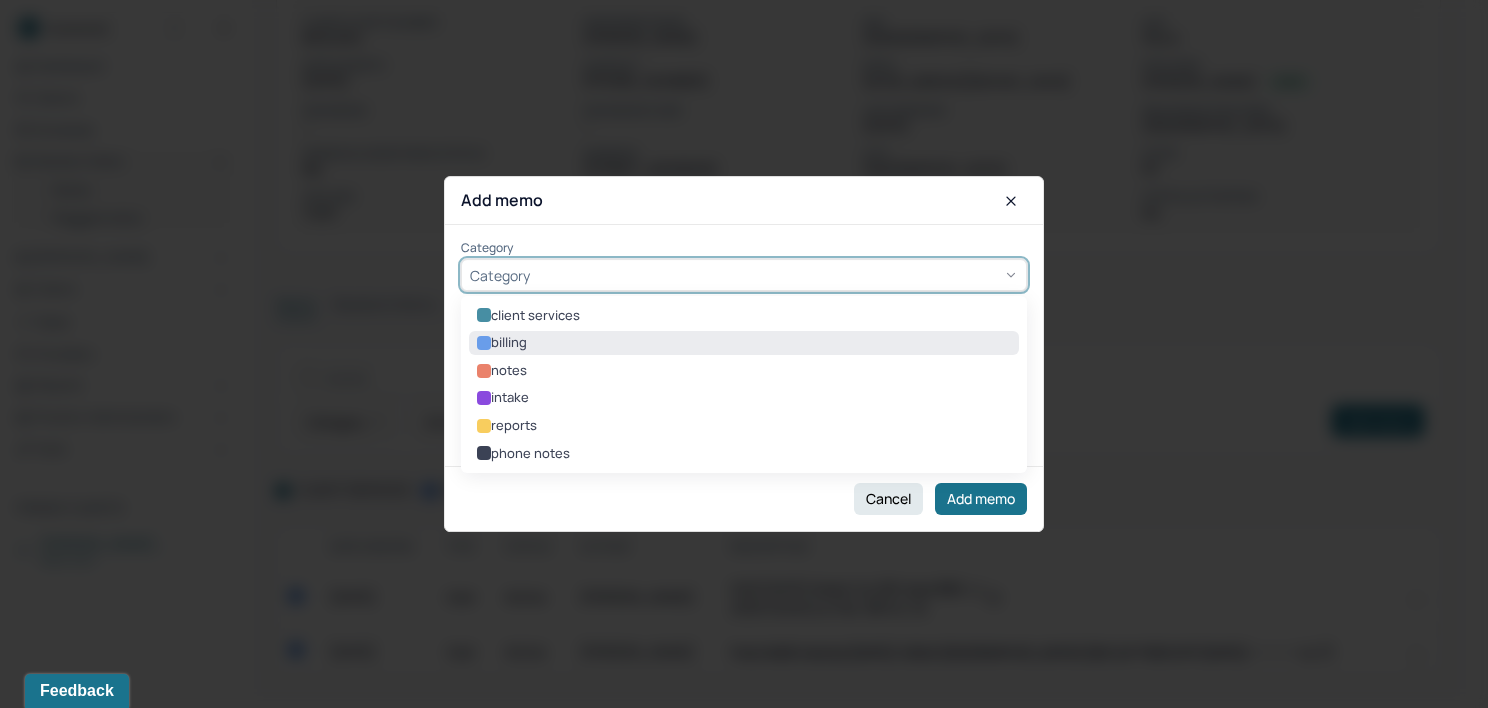 click on "billing" at bounding box center (744, 343) 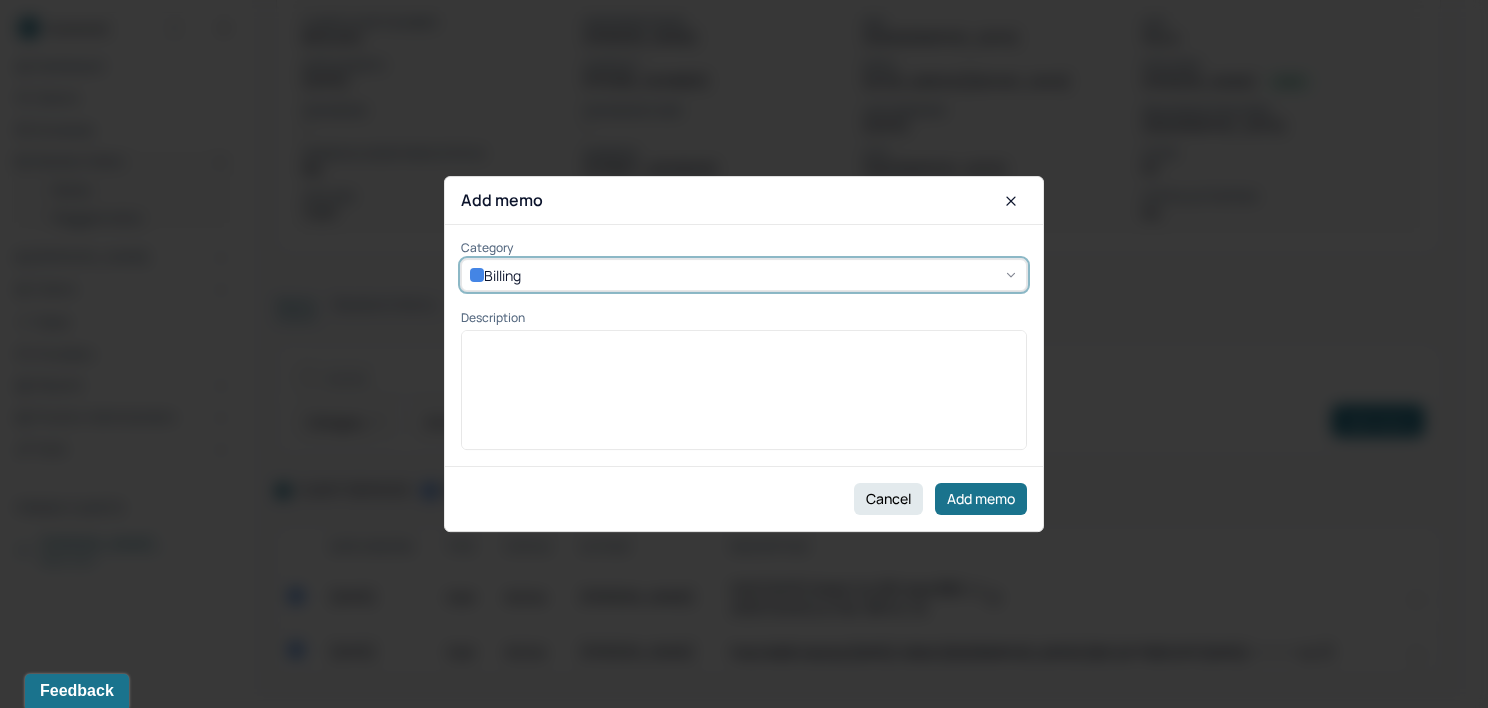 click at bounding box center [744, 397] 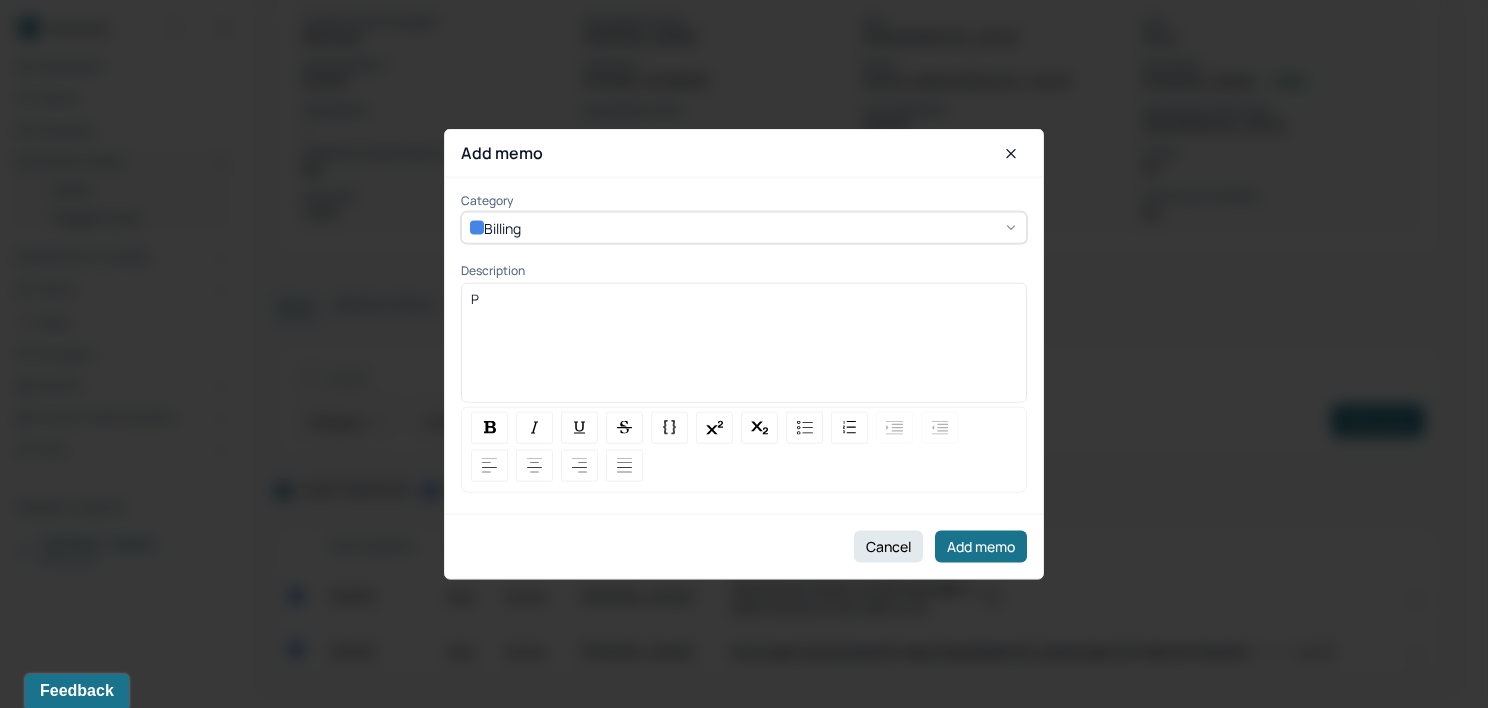 type 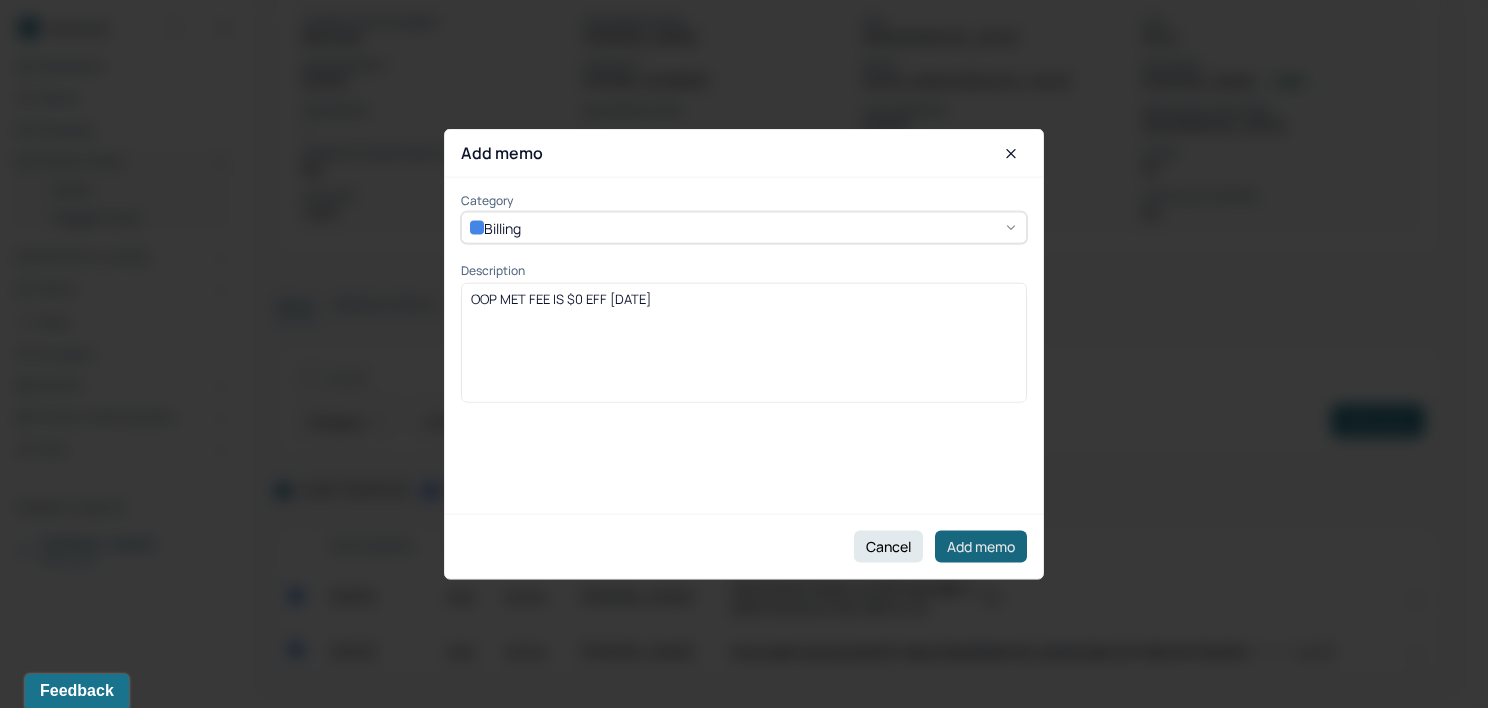 click on "Add memo" at bounding box center [981, 546] 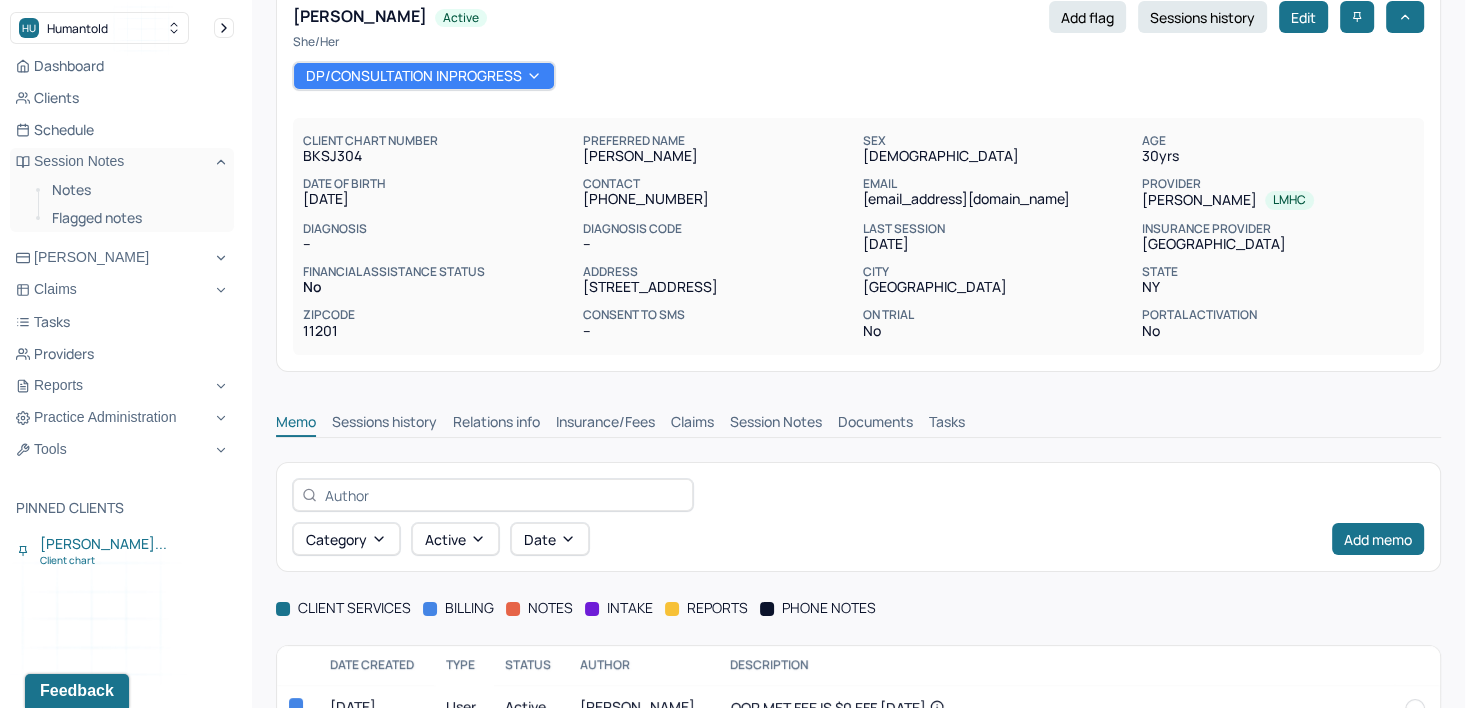 scroll, scrollTop: 0, scrollLeft: 0, axis: both 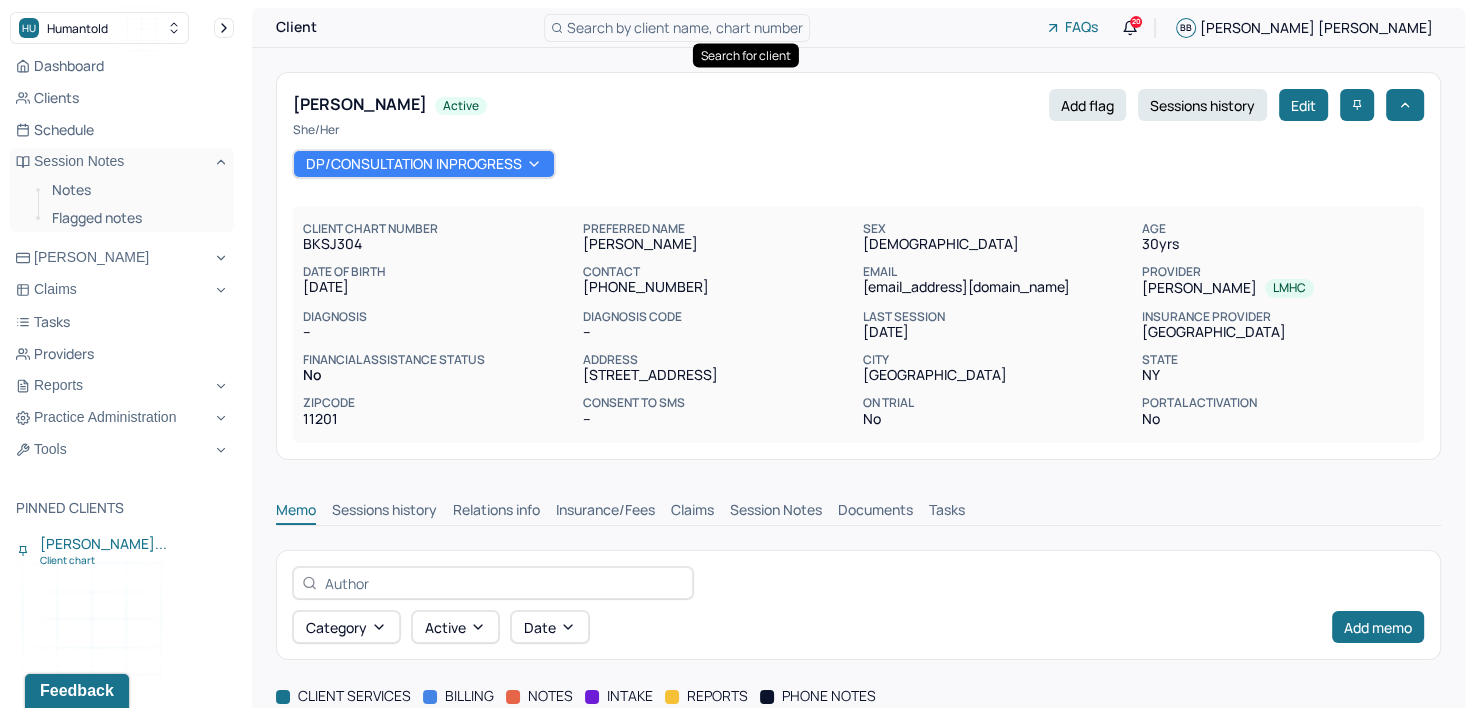 click on "Search by client name, chart number" at bounding box center [685, 27] 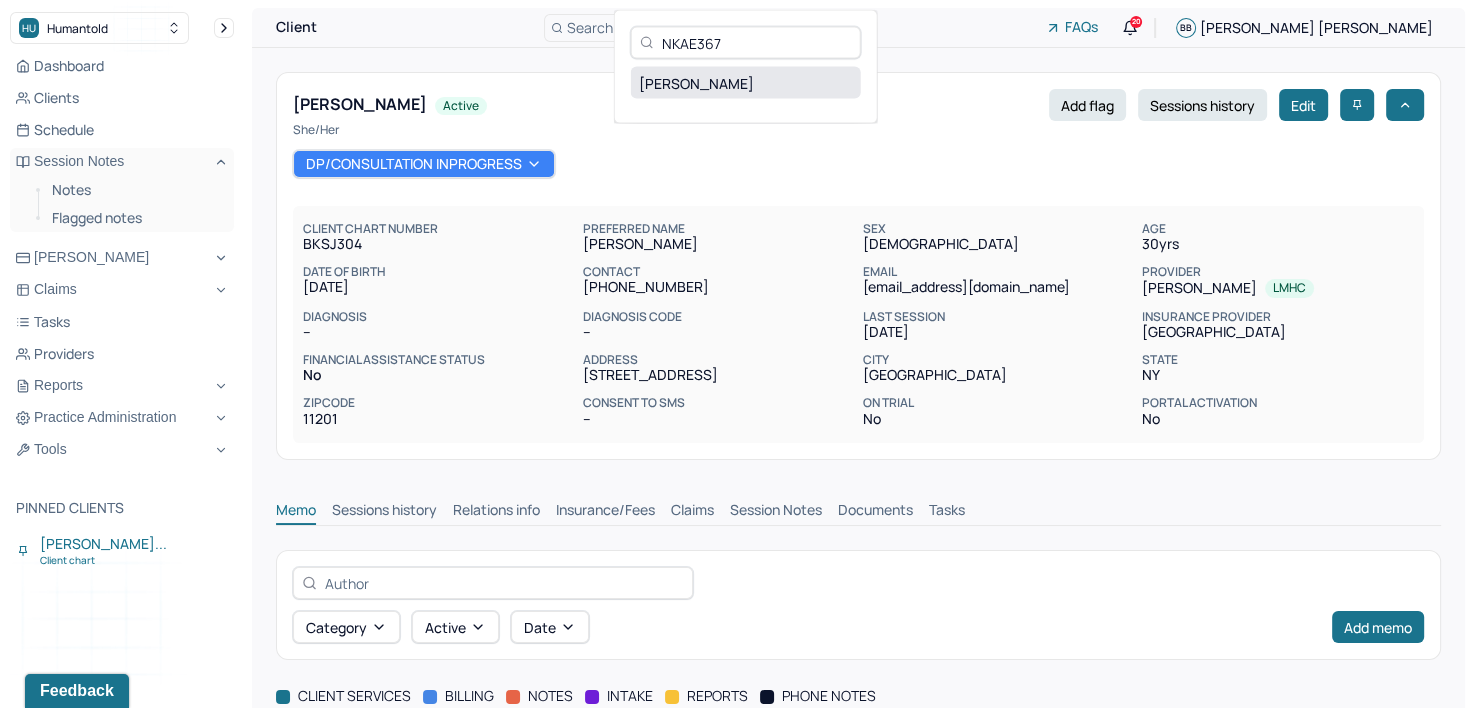 type on "NKAE367" 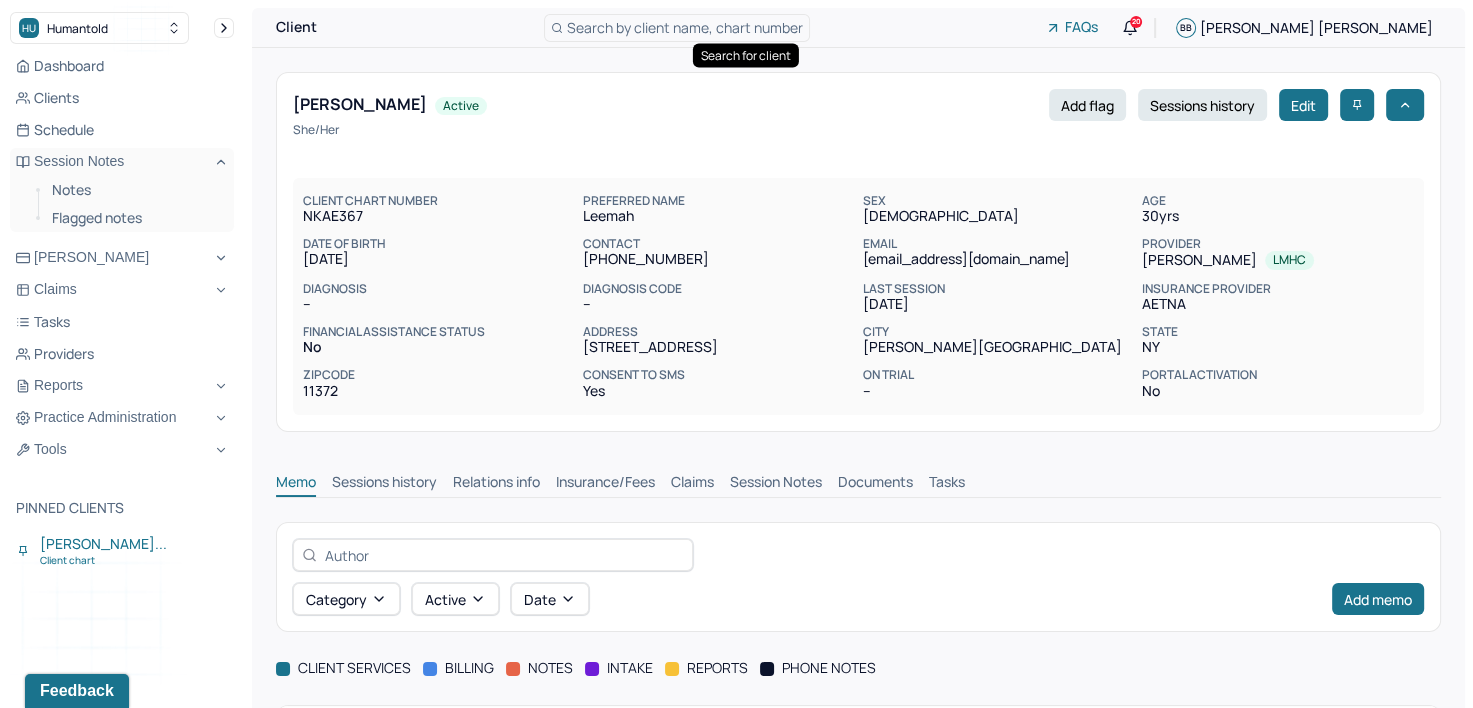click on "[EMAIL_ADDRESS][DOMAIN_NAME]" at bounding box center [998, 259] 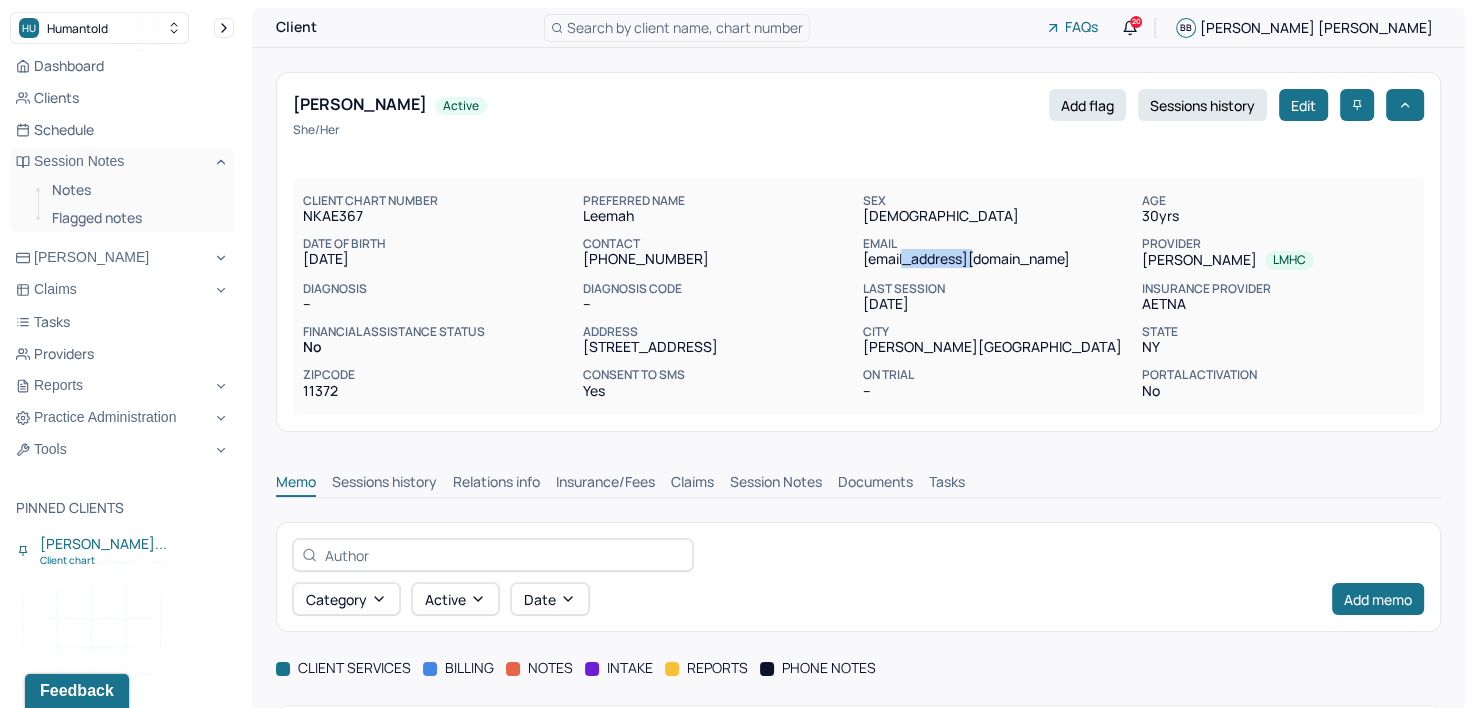 click on "[EMAIL_ADDRESS][DOMAIN_NAME]" at bounding box center [998, 259] 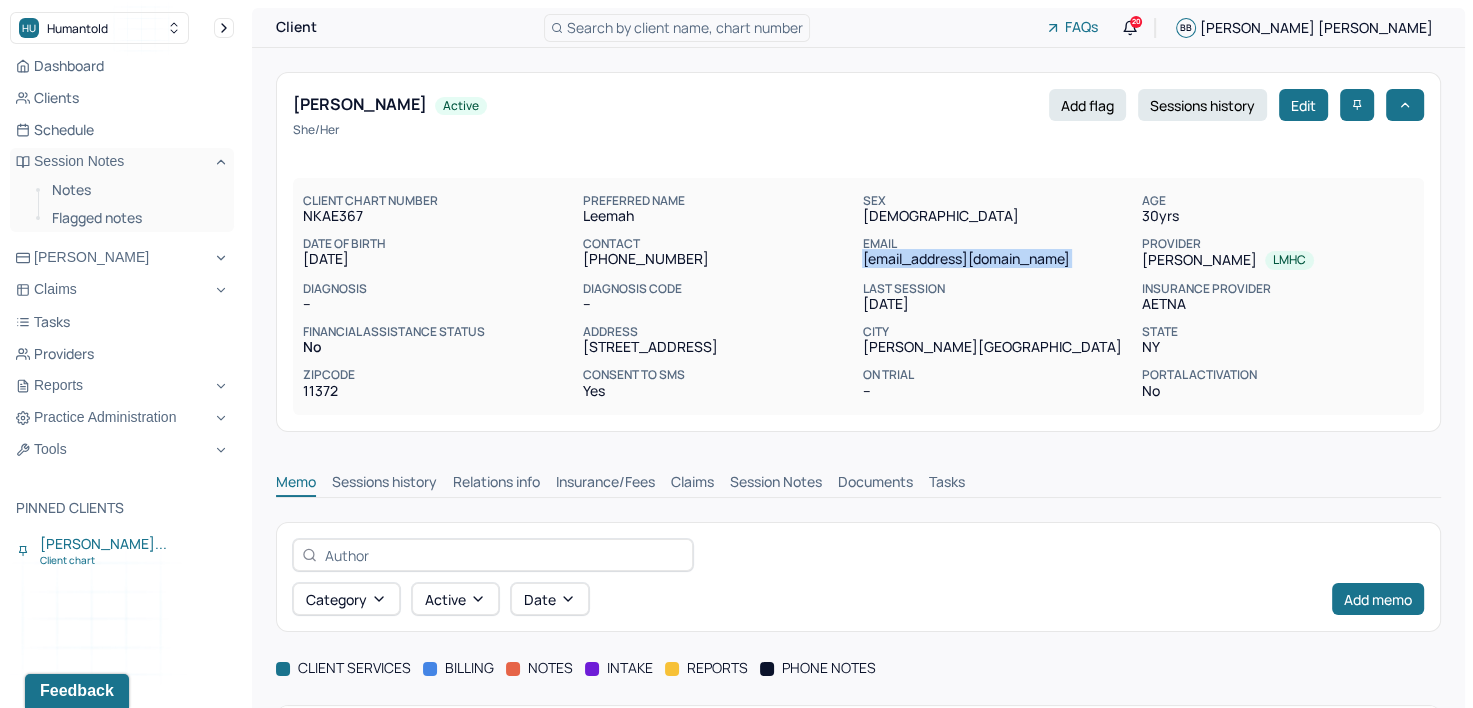 click on "[EMAIL_ADDRESS][DOMAIN_NAME]" at bounding box center [998, 259] 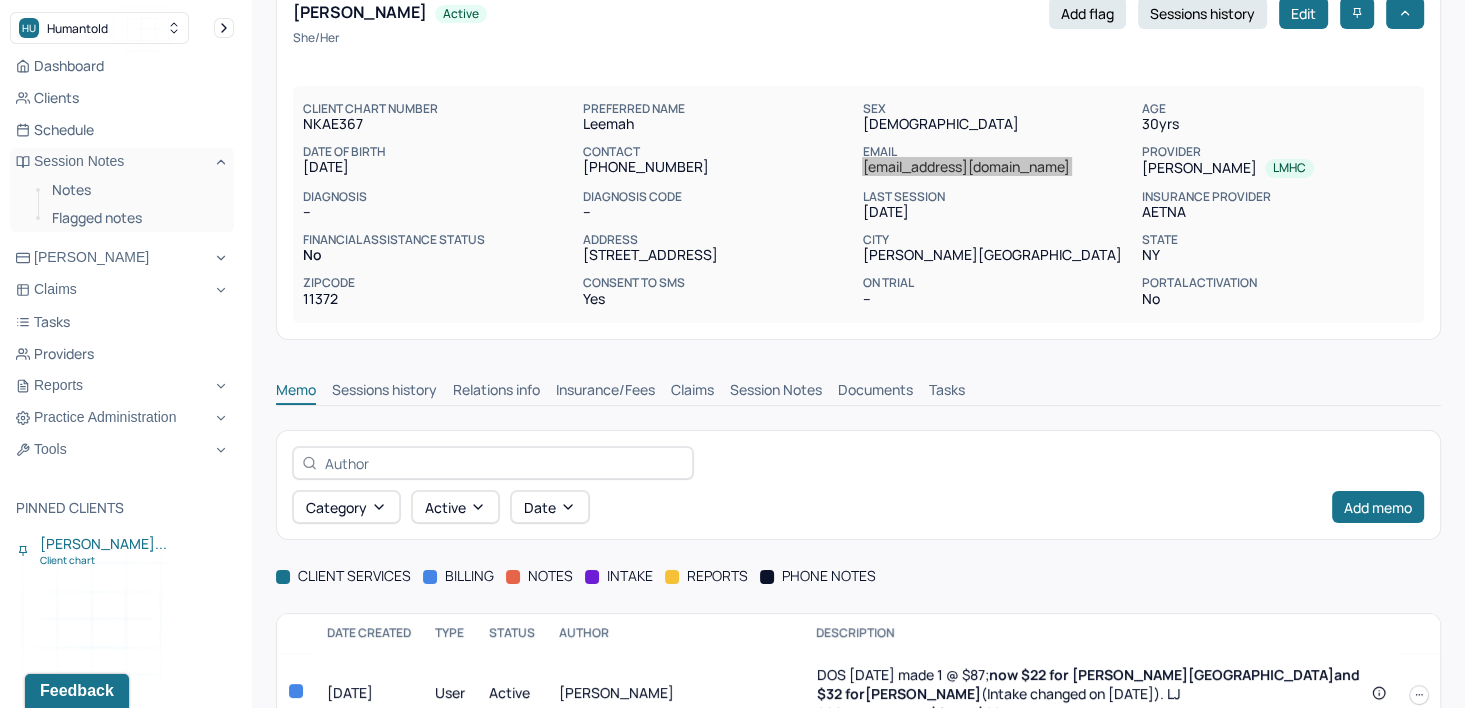 scroll, scrollTop: 197, scrollLeft: 0, axis: vertical 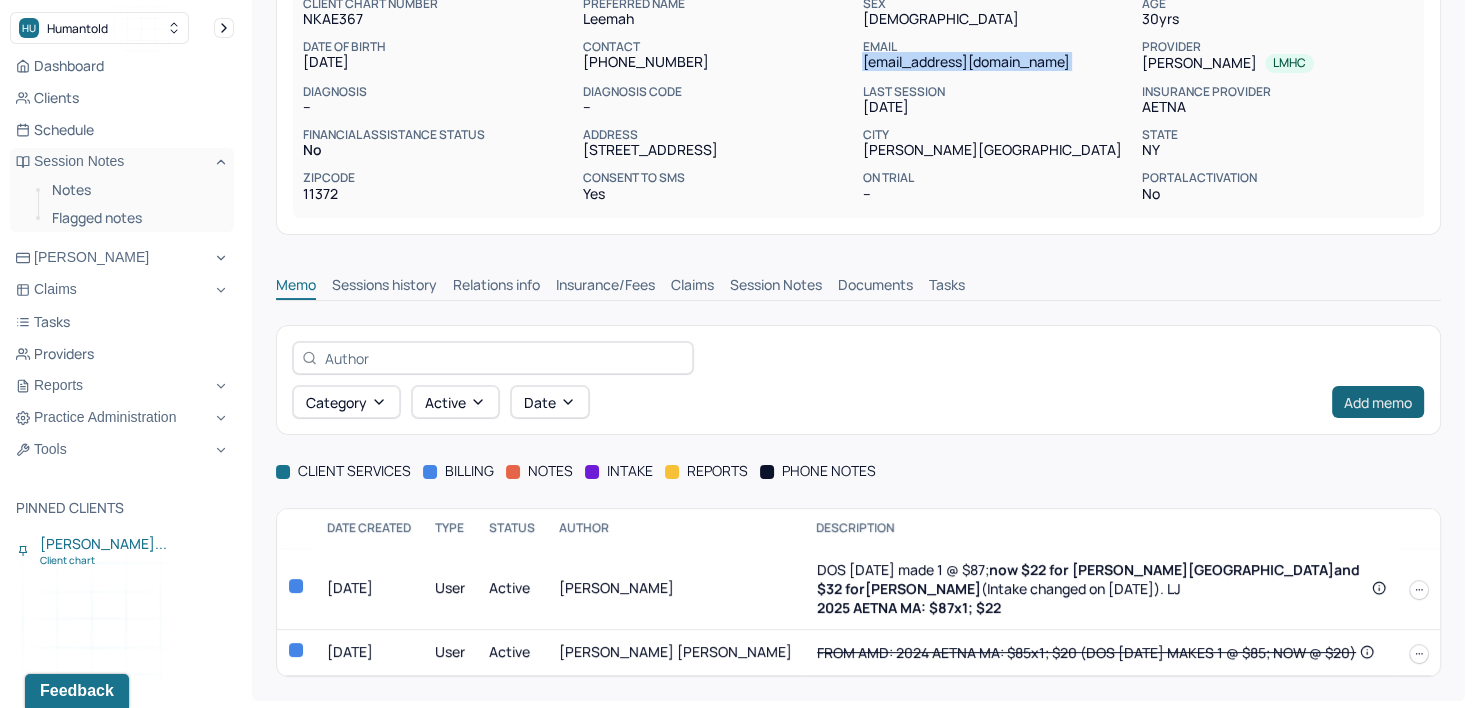 click on "Add memo" at bounding box center (1378, 402) 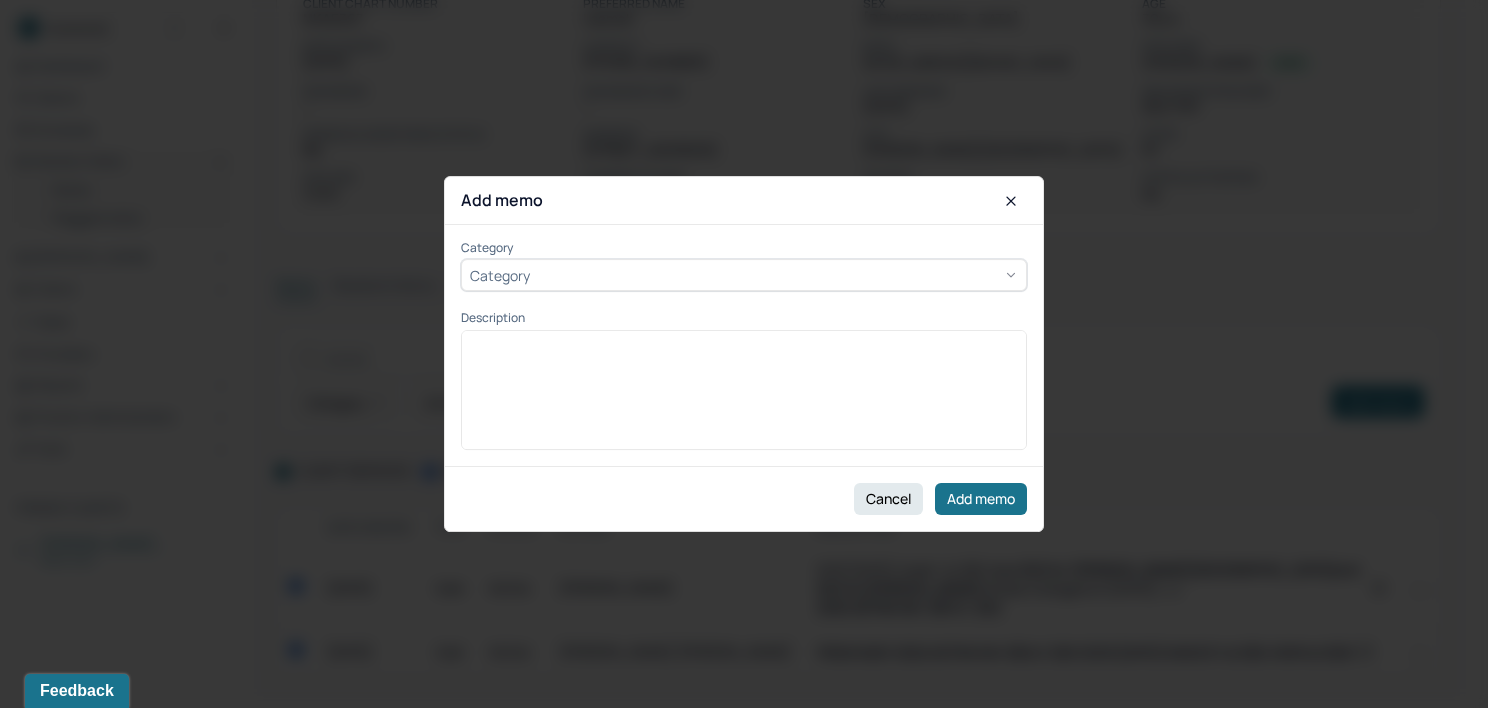 click on "Category" at bounding box center [744, 276] 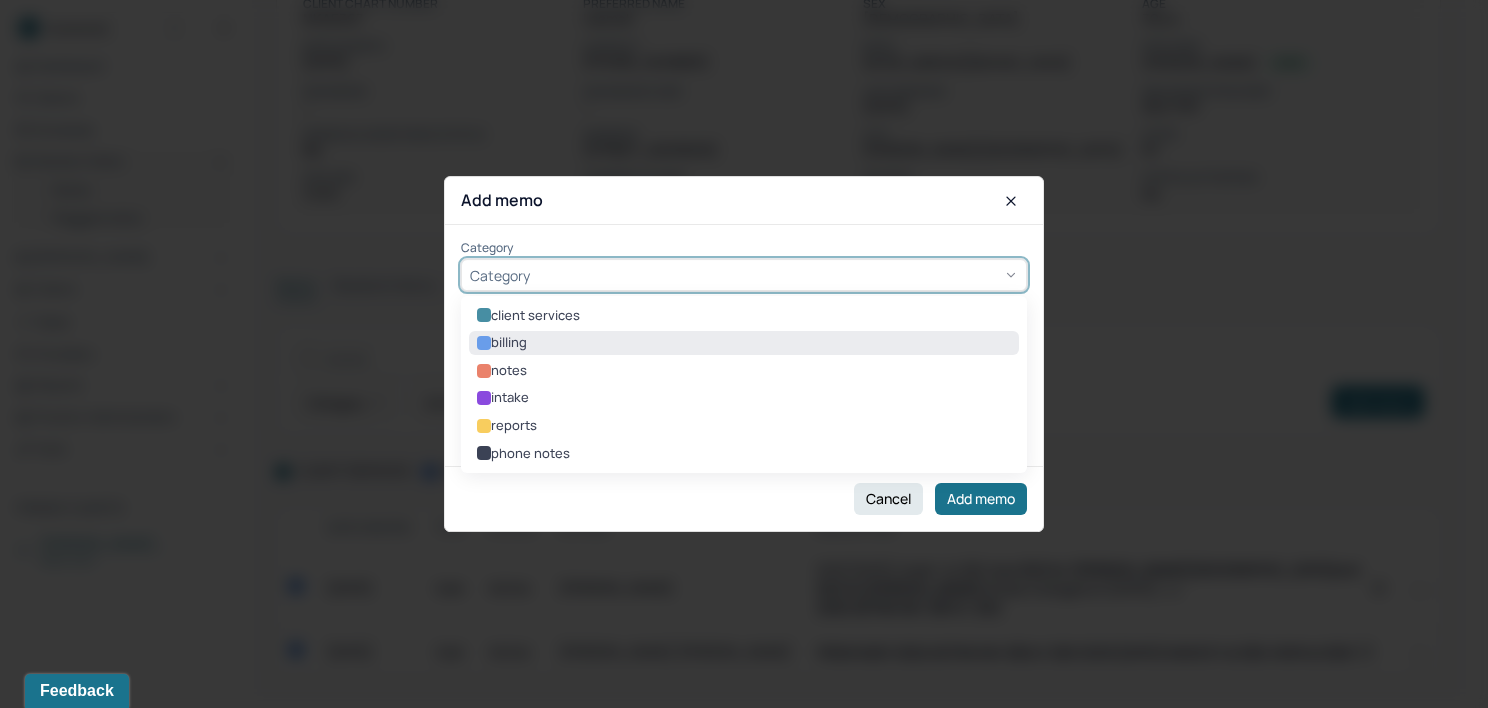 click on "billing" at bounding box center [744, 343] 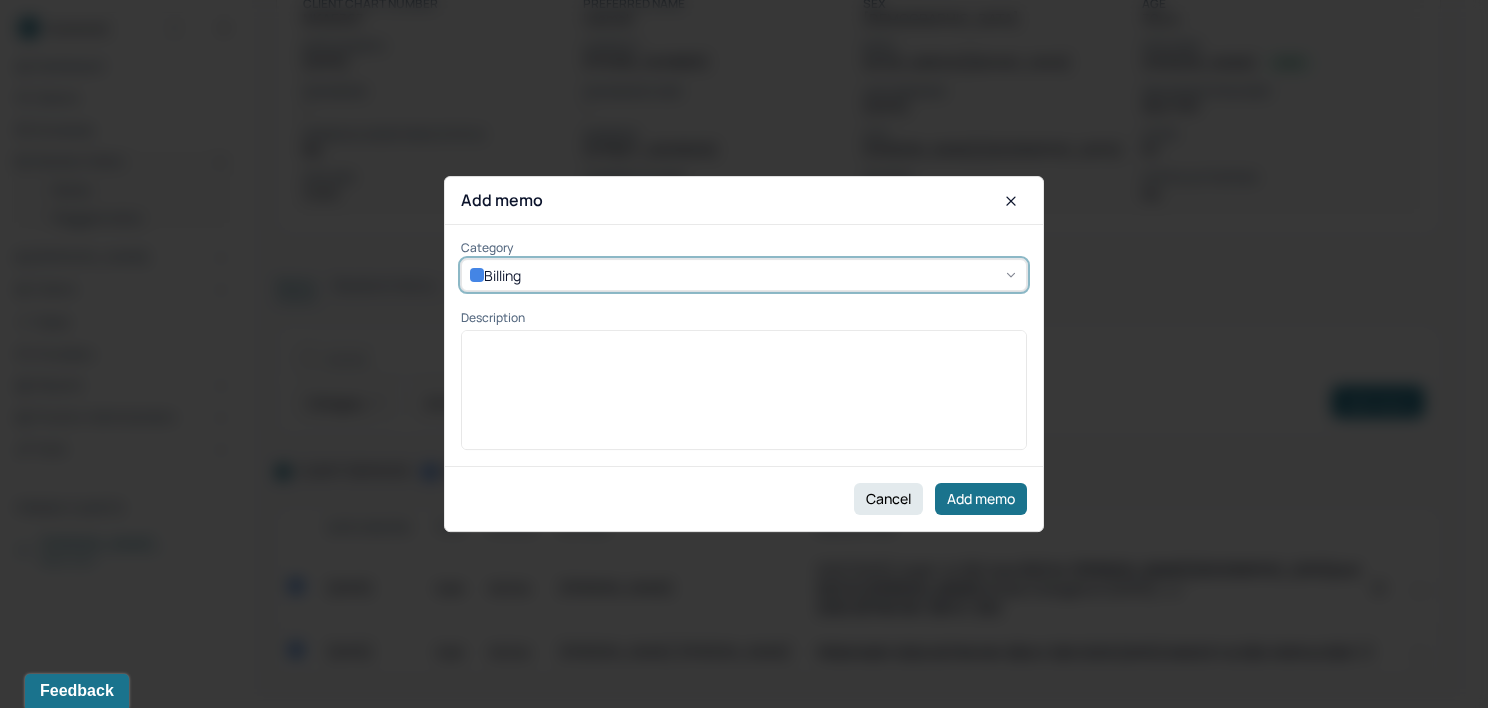 click at bounding box center [744, 397] 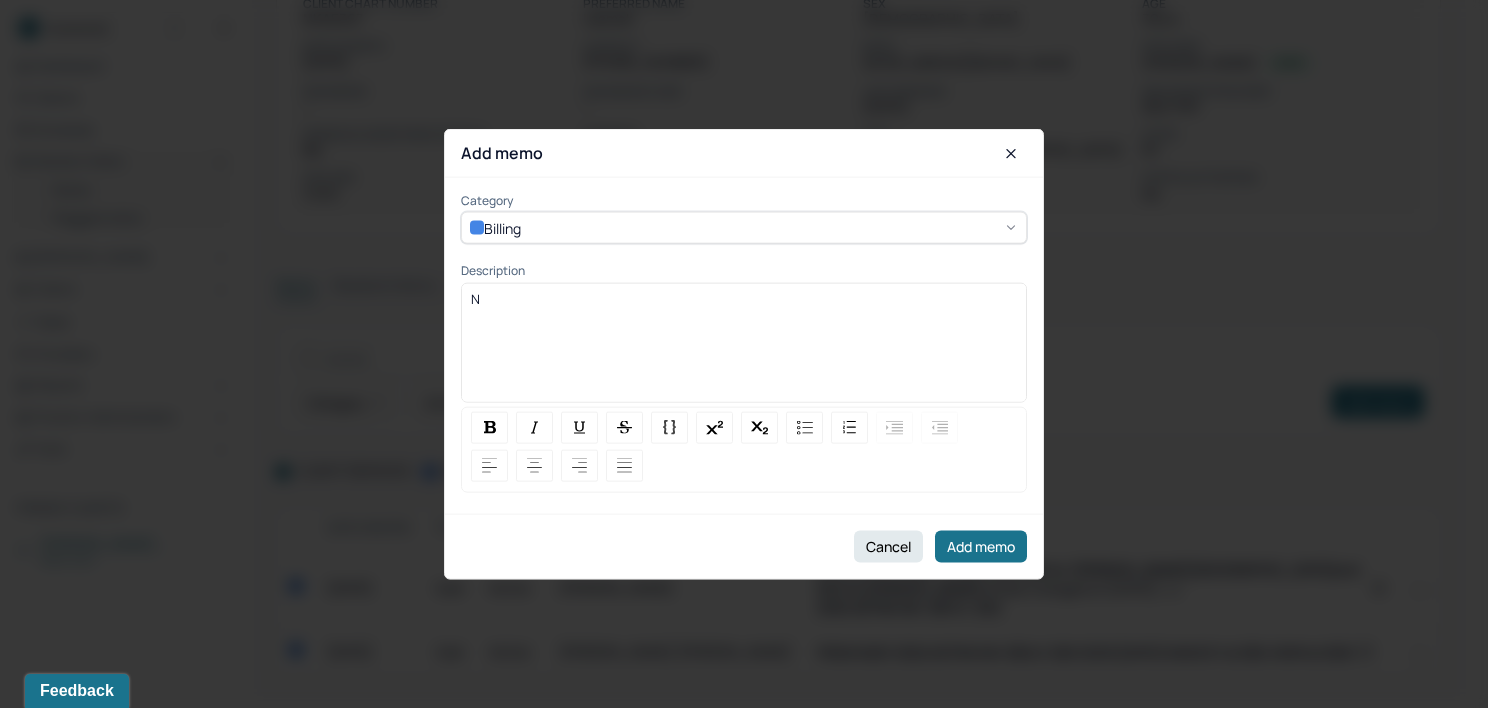 type 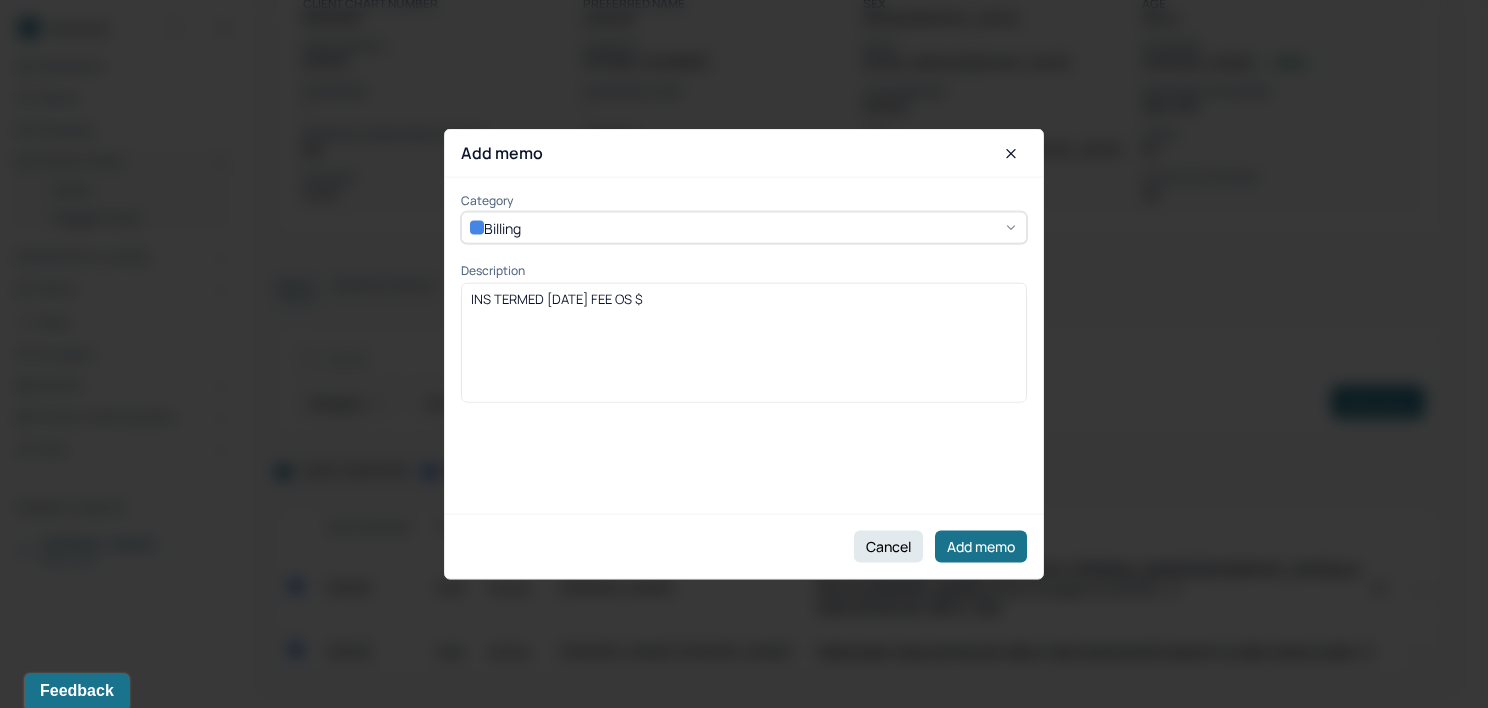 click on "INS TERMED [DATE] FEE OS $" at bounding box center (744, 298) 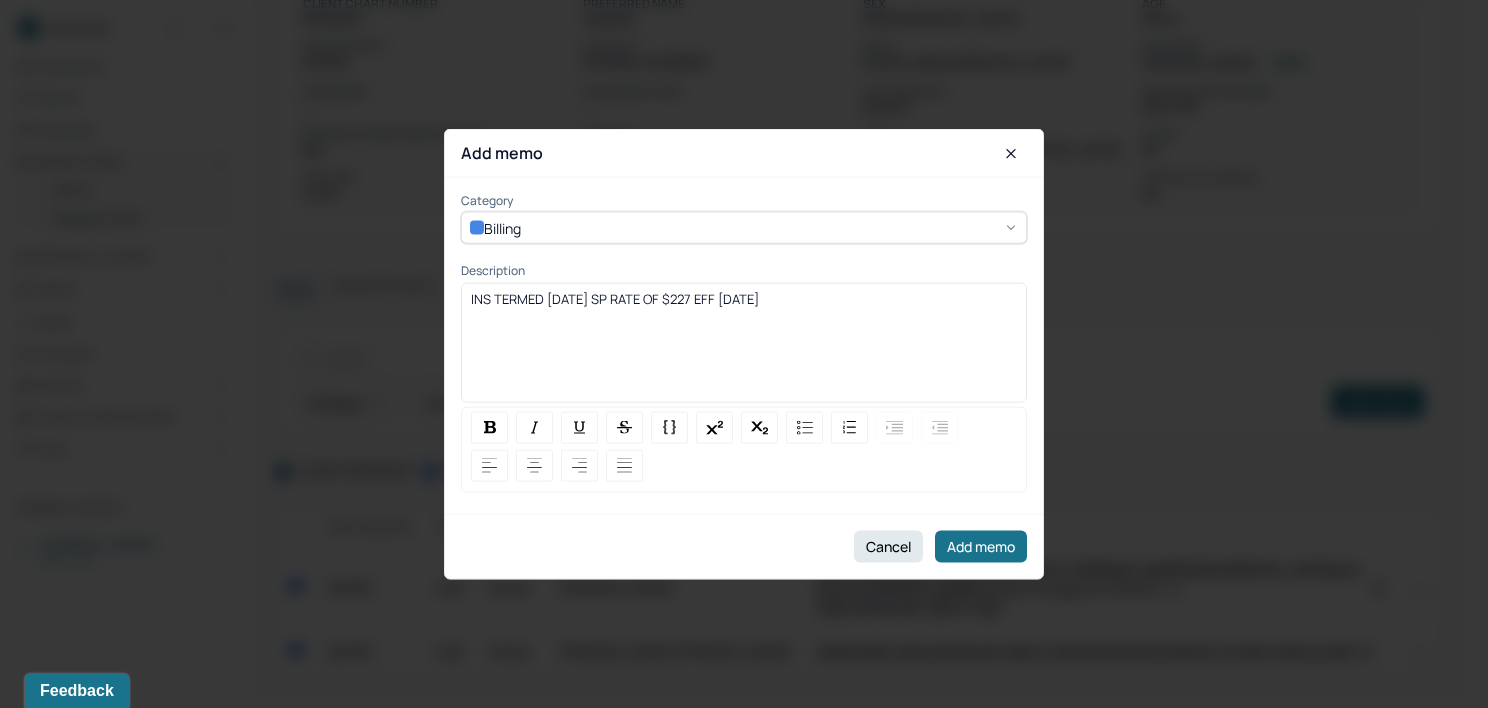 click on "INS TERMED [DATE] SP RATE OF $227 EFF [DATE]" at bounding box center [615, 298] 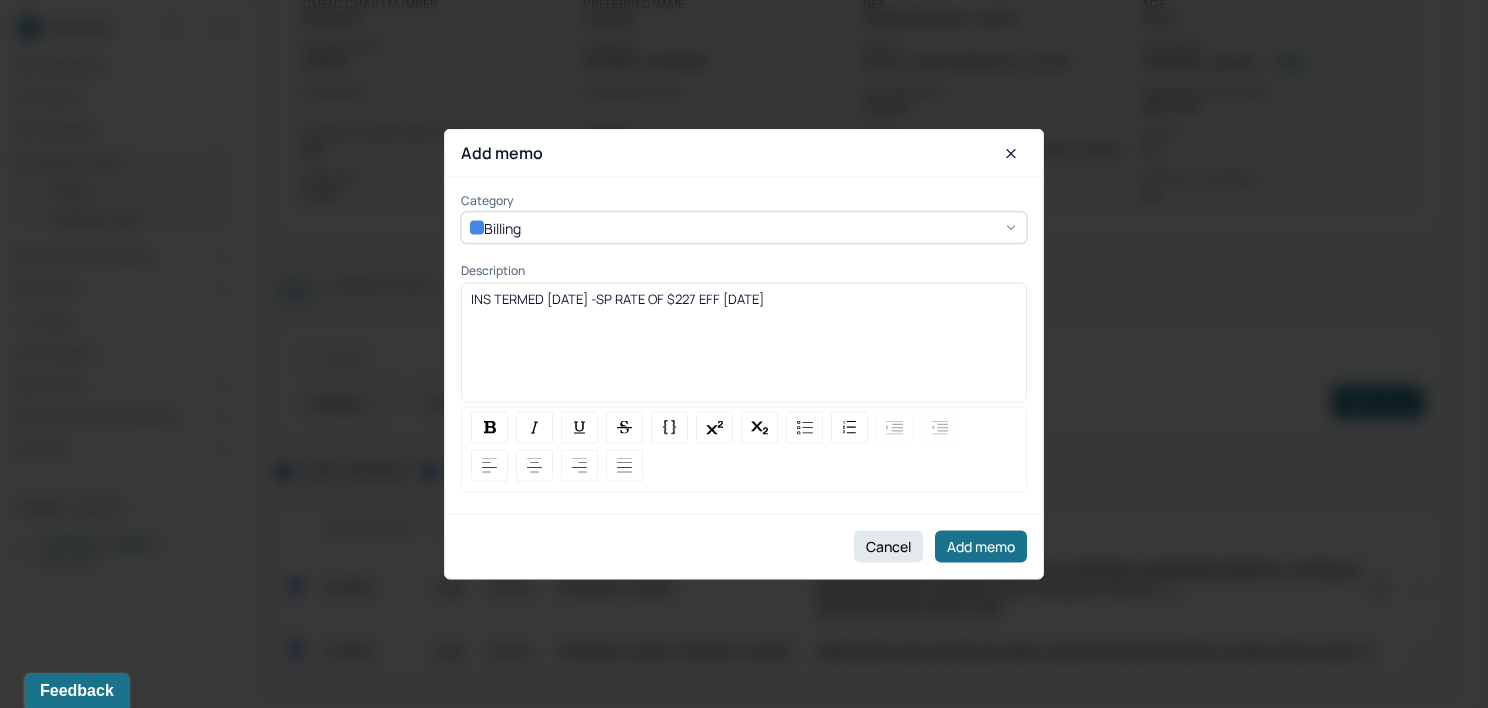 click on "INS TERMED [DATE] -SP RATE OF $227 EFF [DATE]" at bounding box center (744, 349) 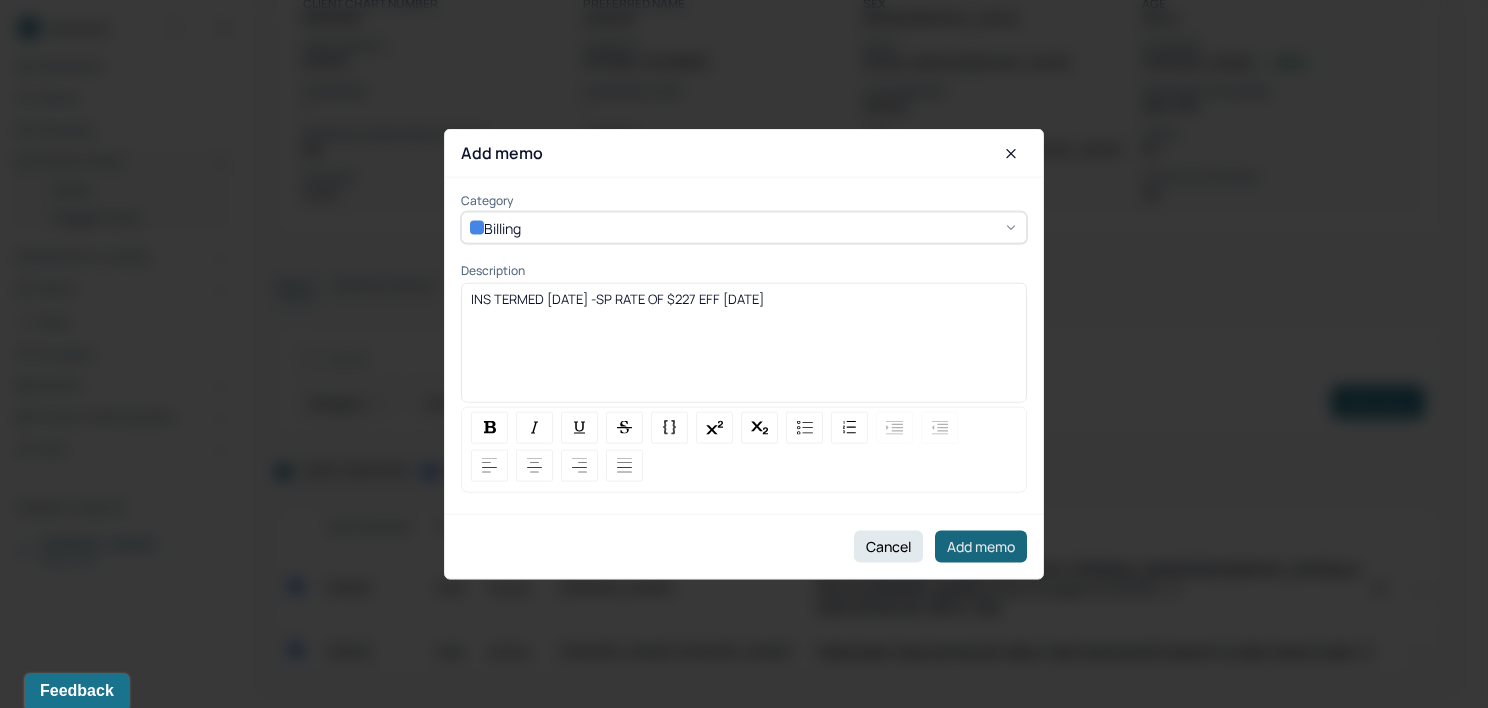 click on "Add memo" at bounding box center (981, 546) 